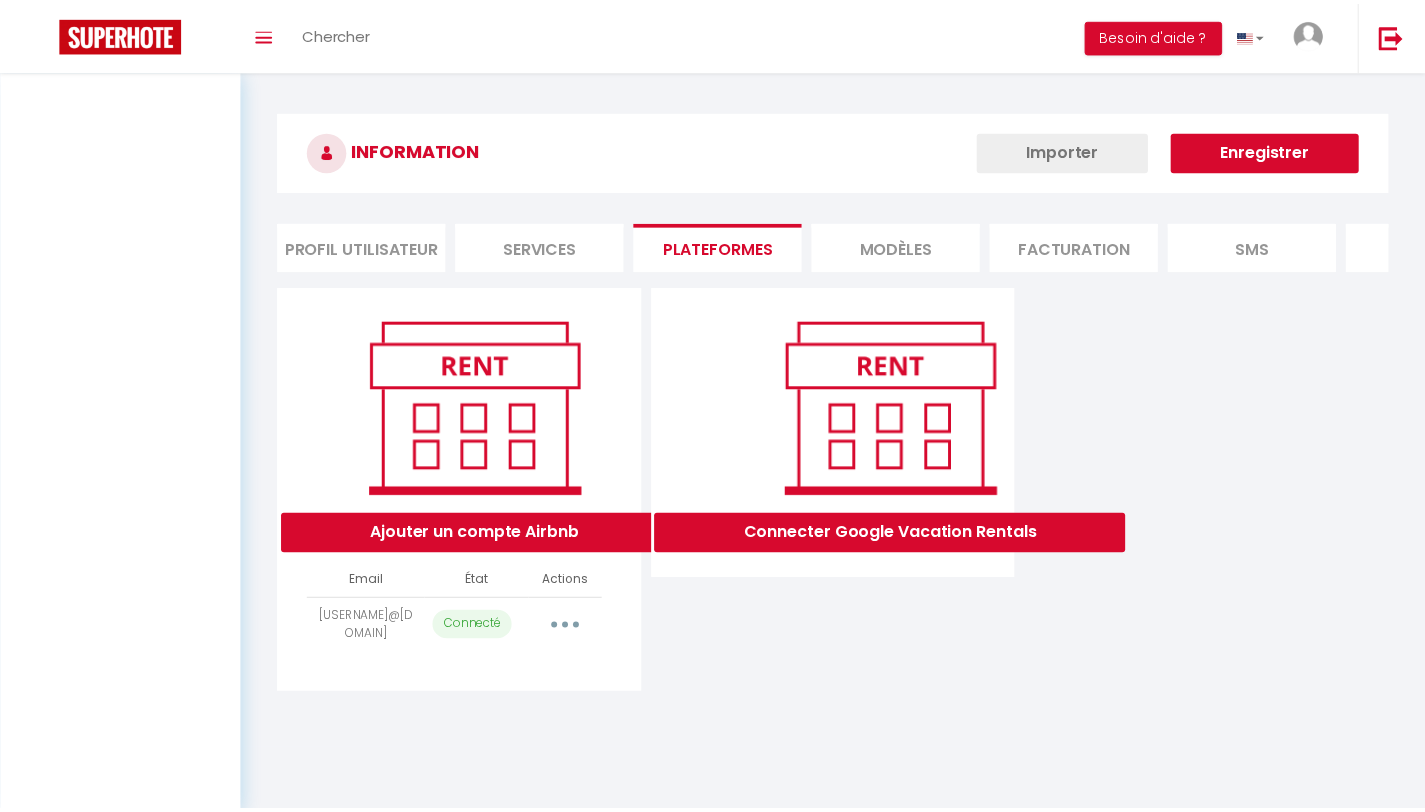 scroll, scrollTop: 0, scrollLeft: 0, axis: both 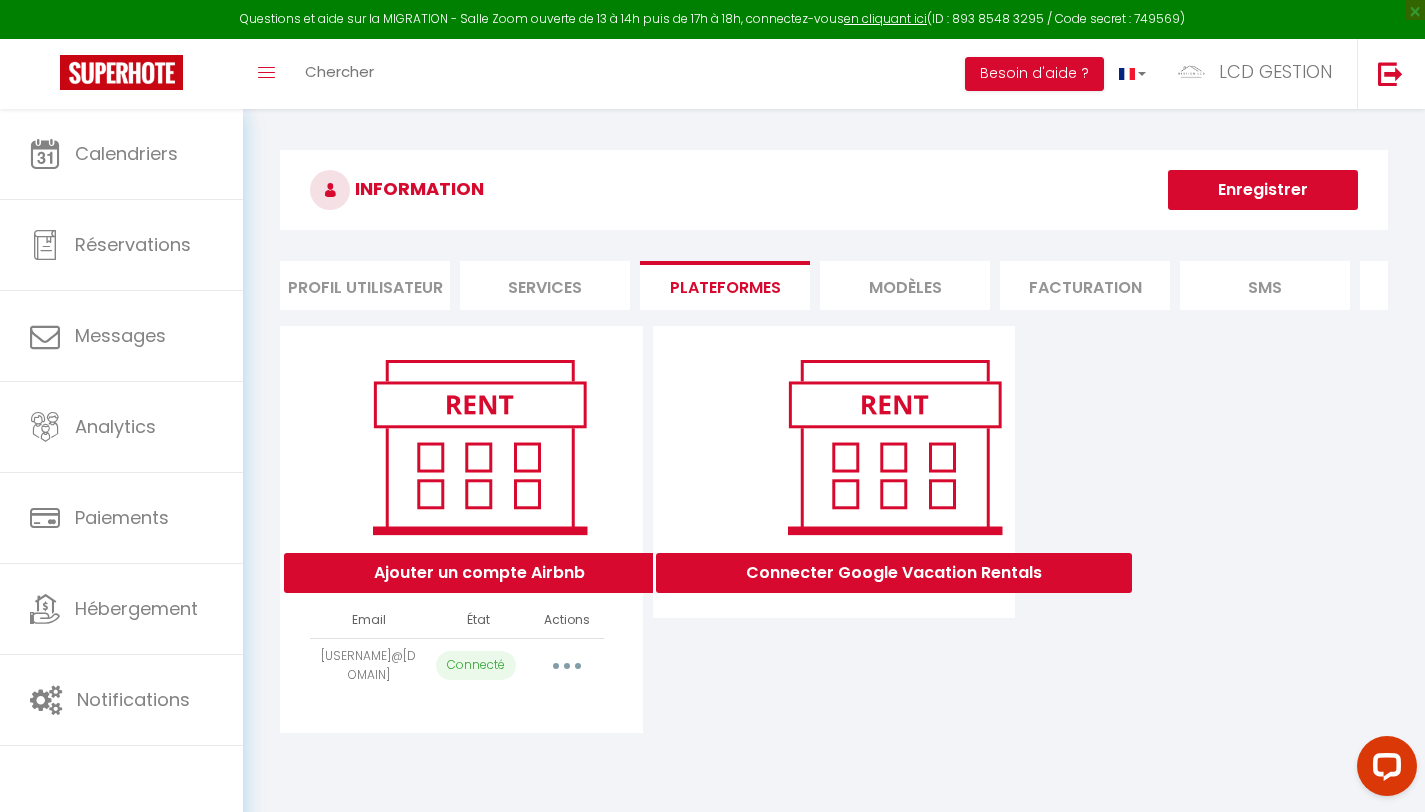 click at bounding box center [567, 666] 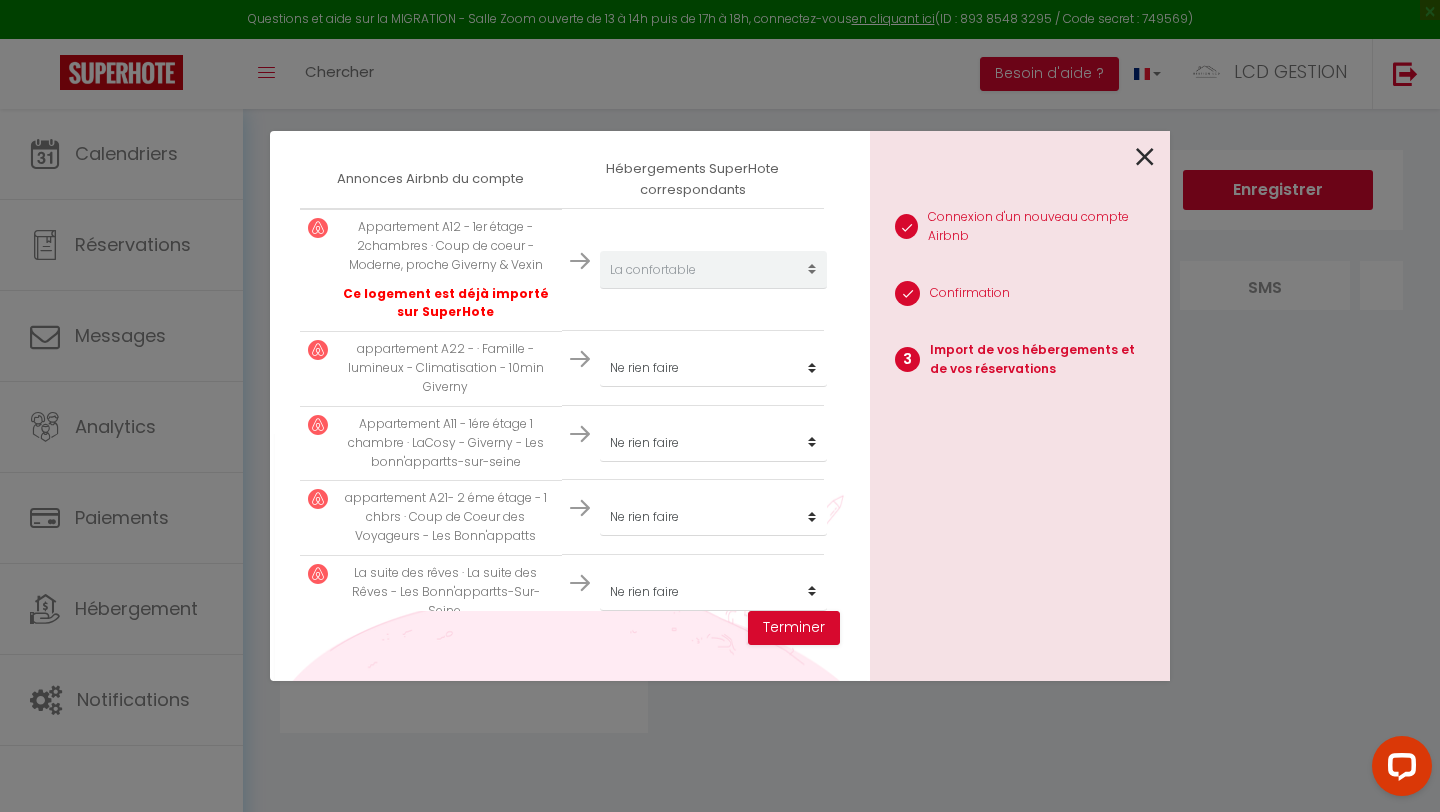 scroll, scrollTop: 395, scrollLeft: 0, axis: vertical 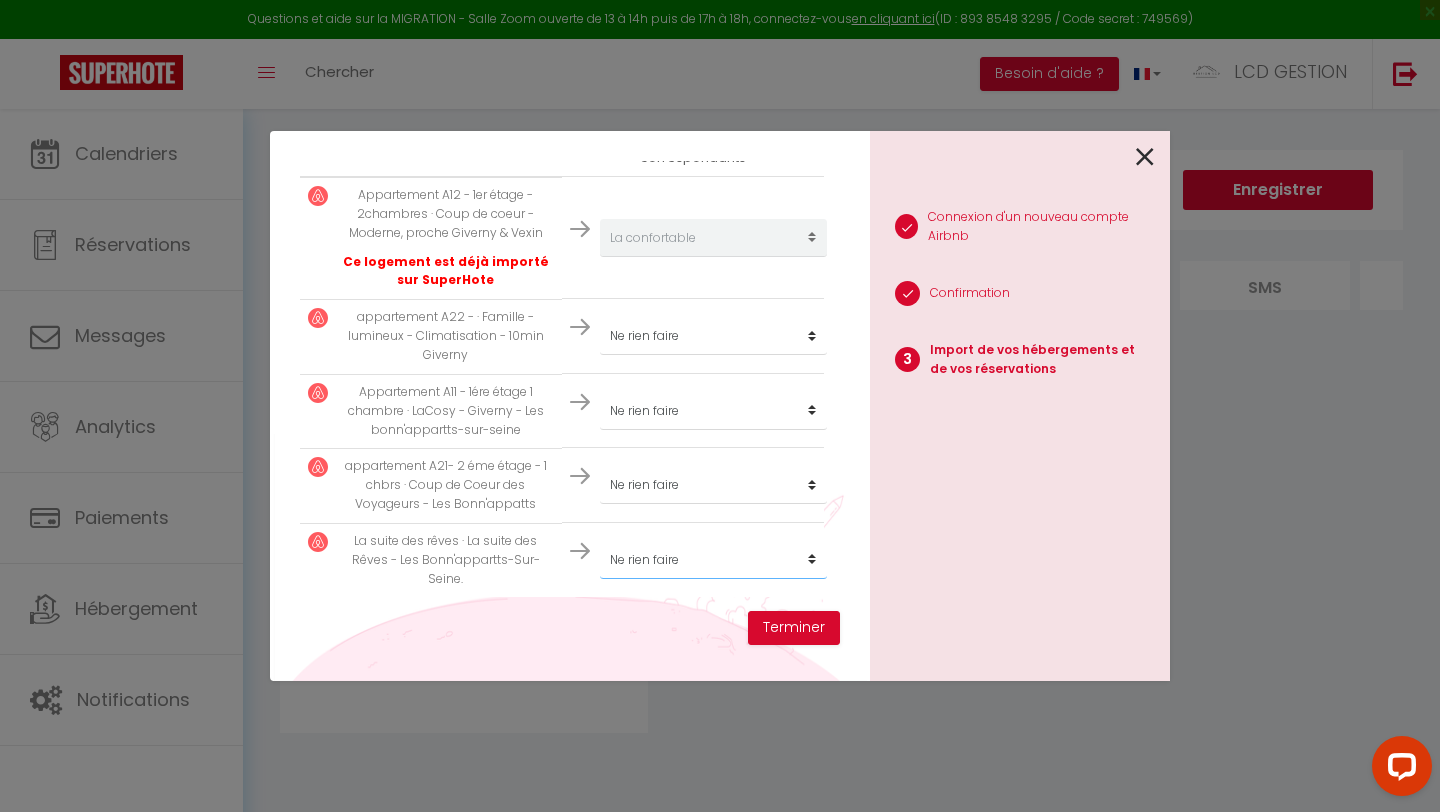 click on "Créer un nouveau hébergement
Ne rien faire
La confortable
La Spacieuse
La Chaleureuse
La Cozy
La Suite des rêves" at bounding box center (713, 238) 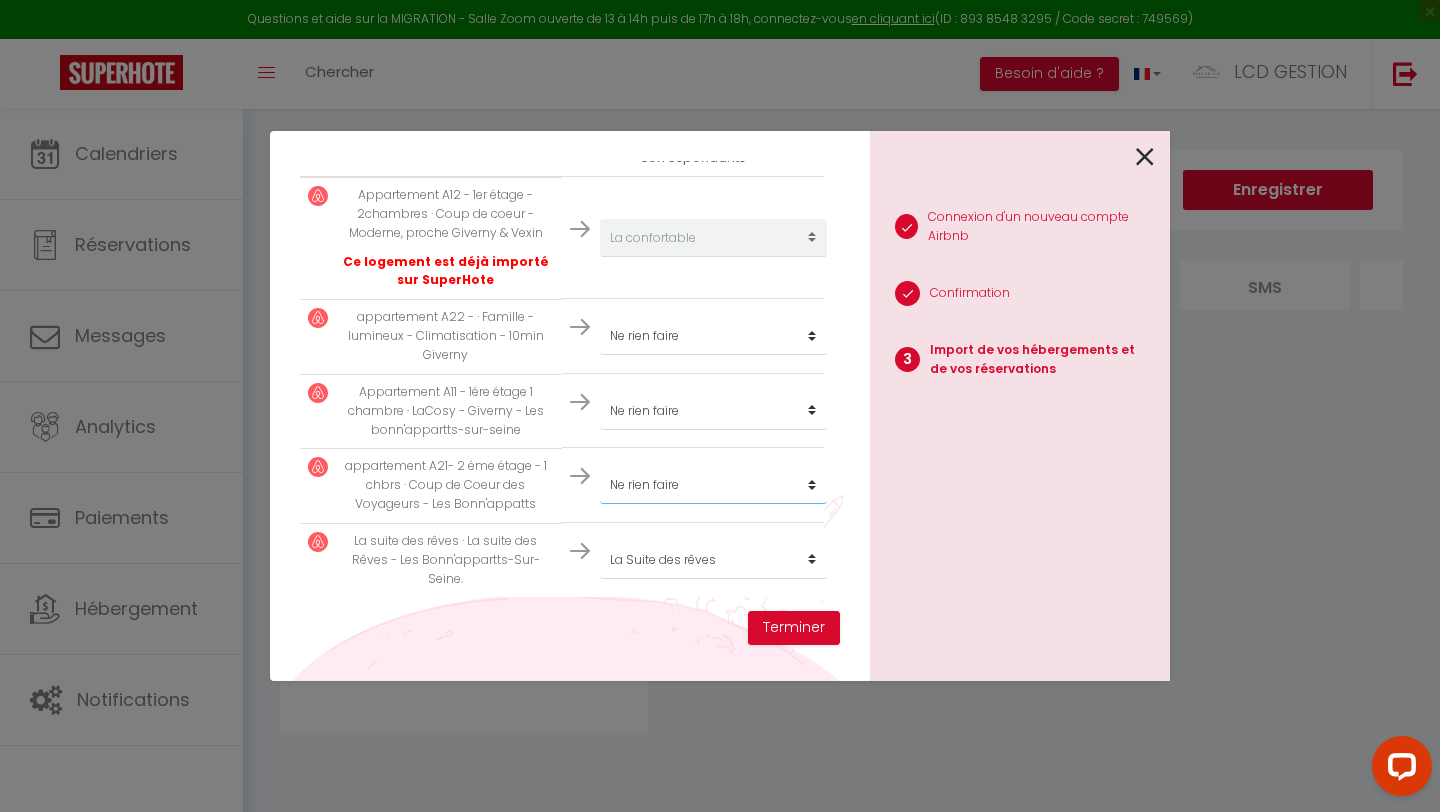 click on "Créer un nouveau hébergement
Ne rien faire
La confortable
La Spacieuse
La Chaleureuse
La Cozy
La Suite des rêves" at bounding box center [713, 238] 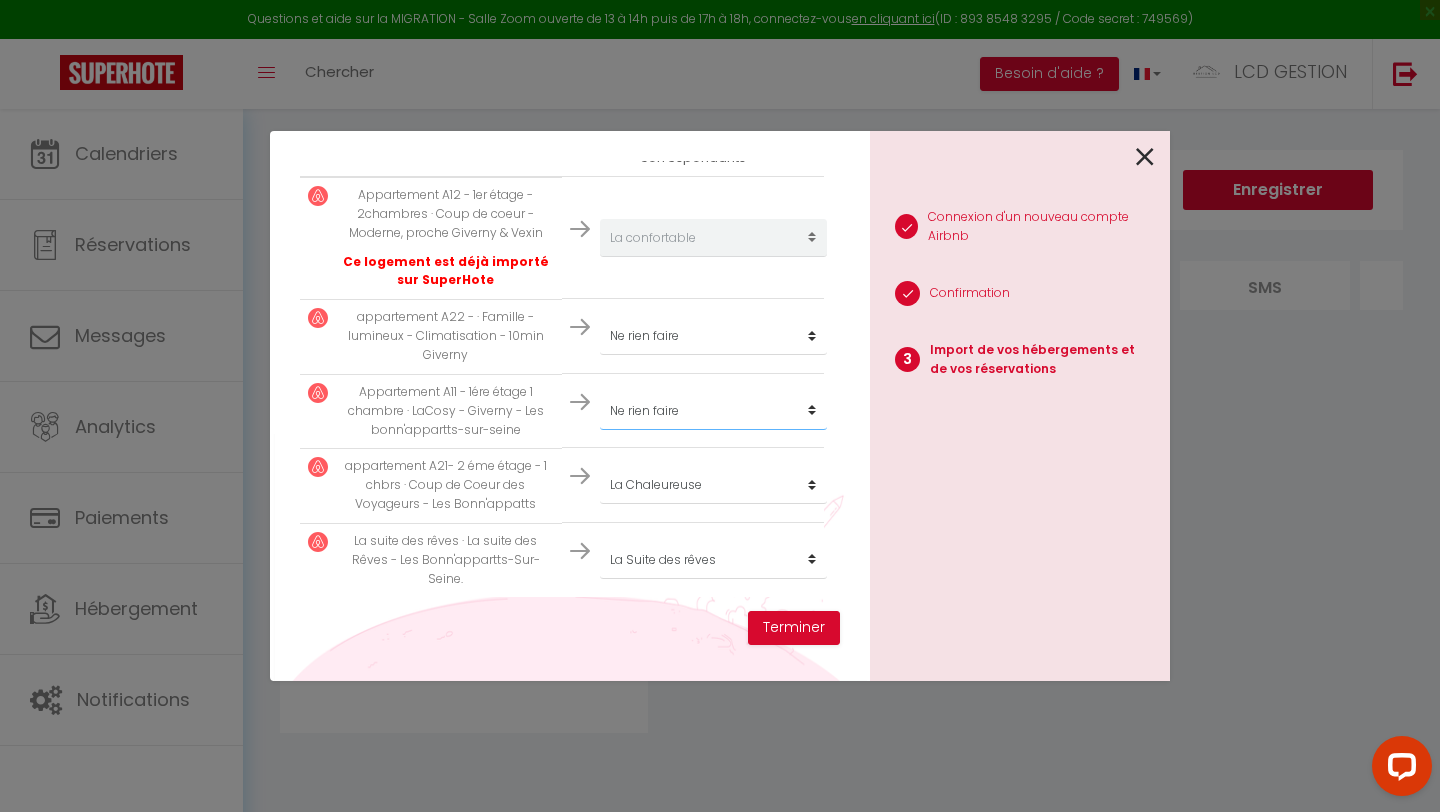 click on "Créer un nouveau hébergement
Ne rien faire
La confortable
La Spacieuse
La Chaleureuse
La Cozy
La Suite des rêves" at bounding box center [713, 238] 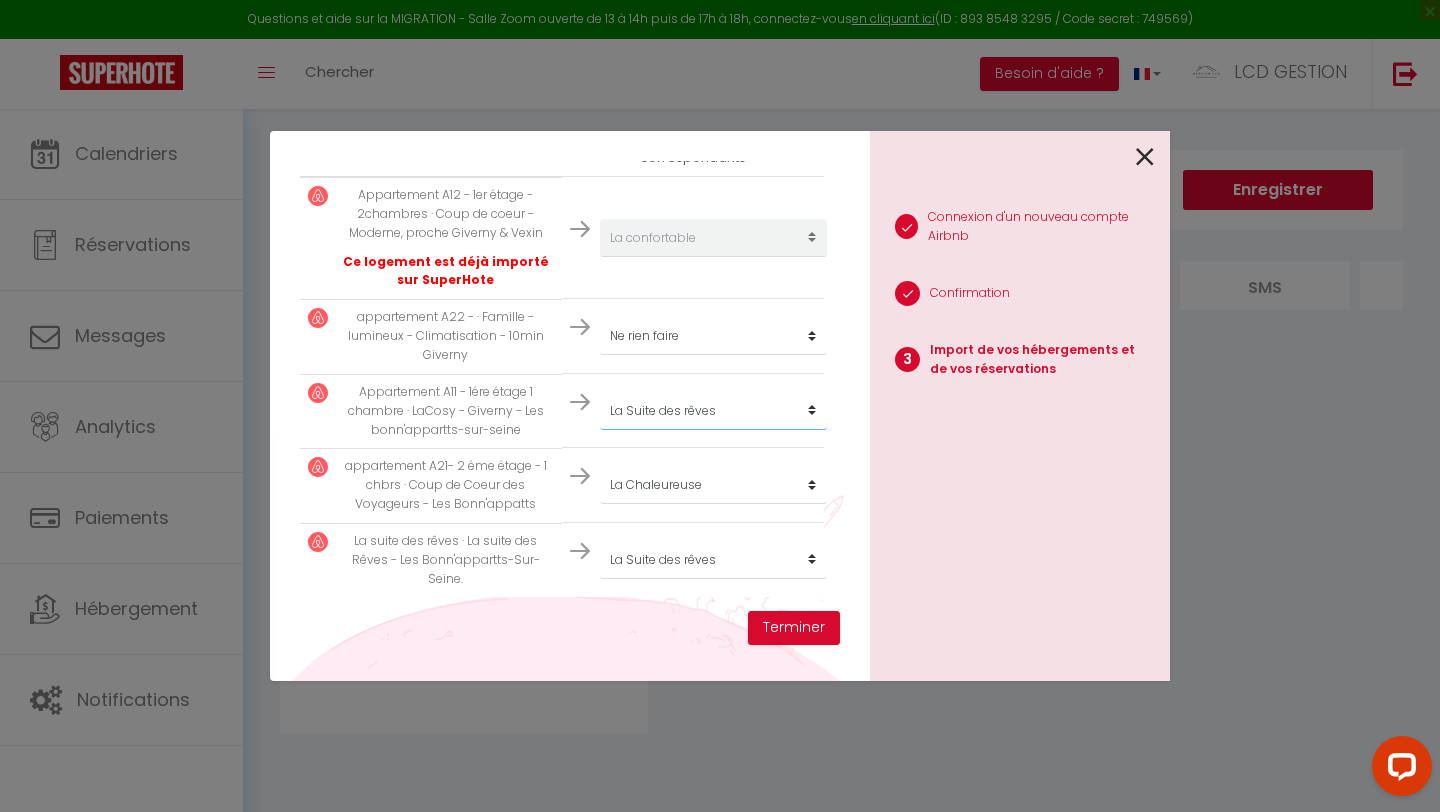 click on "Créer un nouveau hébergement
Ne rien faire
La confortable
La Spacieuse
La Chaleureuse
La Cozy
La Suite des rêves" at bounding box center (713, 238) 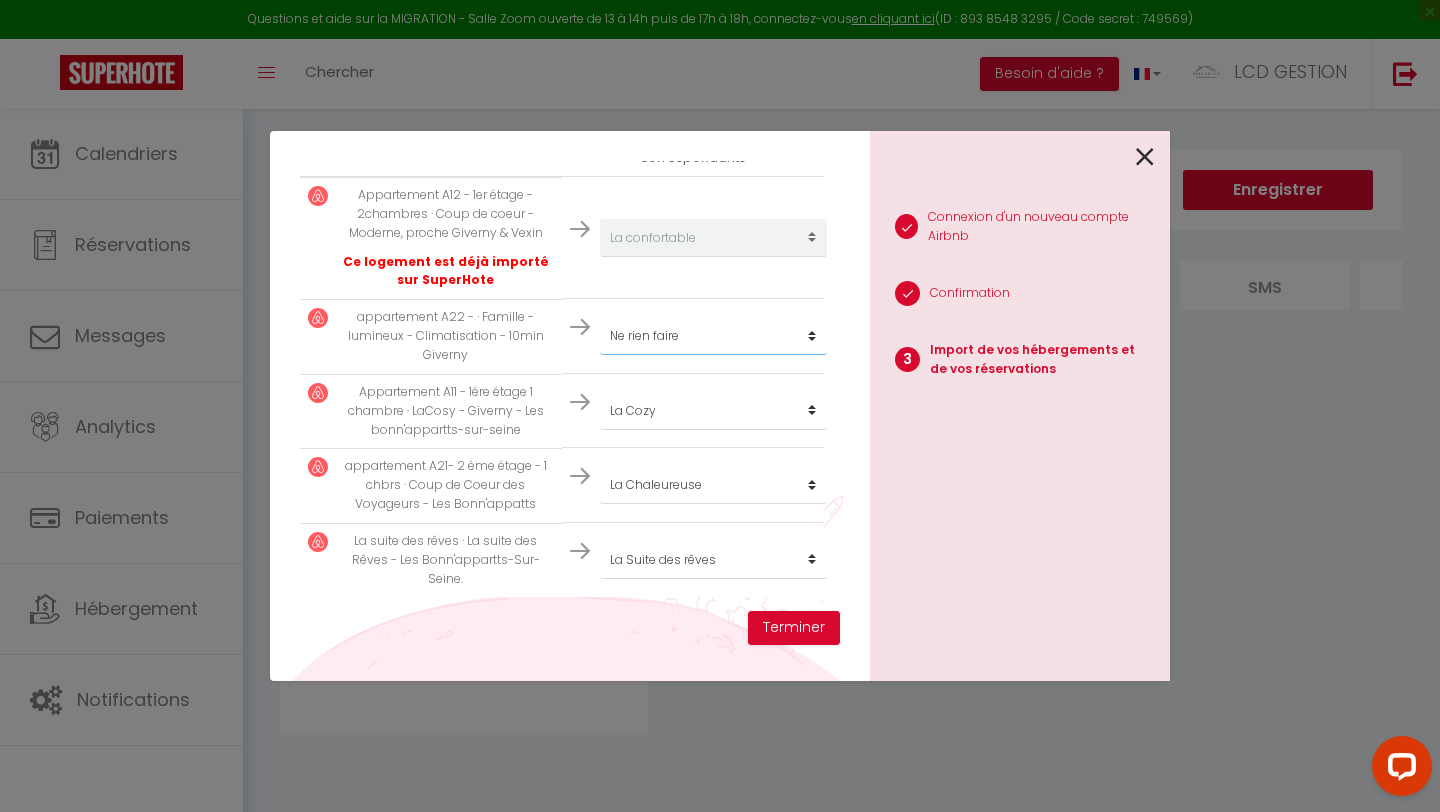 click on "Créer un nouveau hébergement
Ne rien faire
La confortable
La Spacieuse
La Chaleureuse
La Cozy
La Suite des rêves" at bounding box center (713, 238) 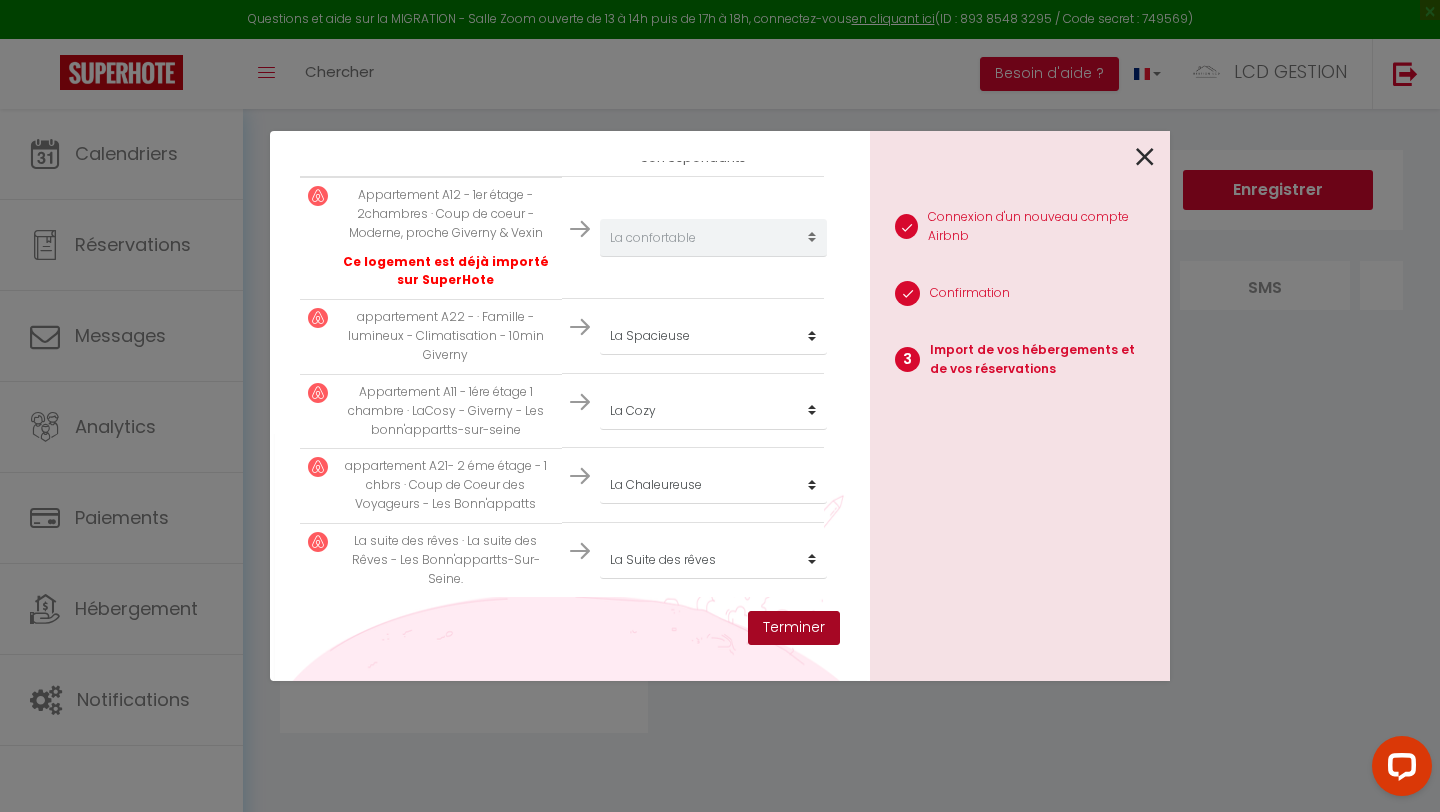 click on "Terminer" at bounding box center (794, 628) 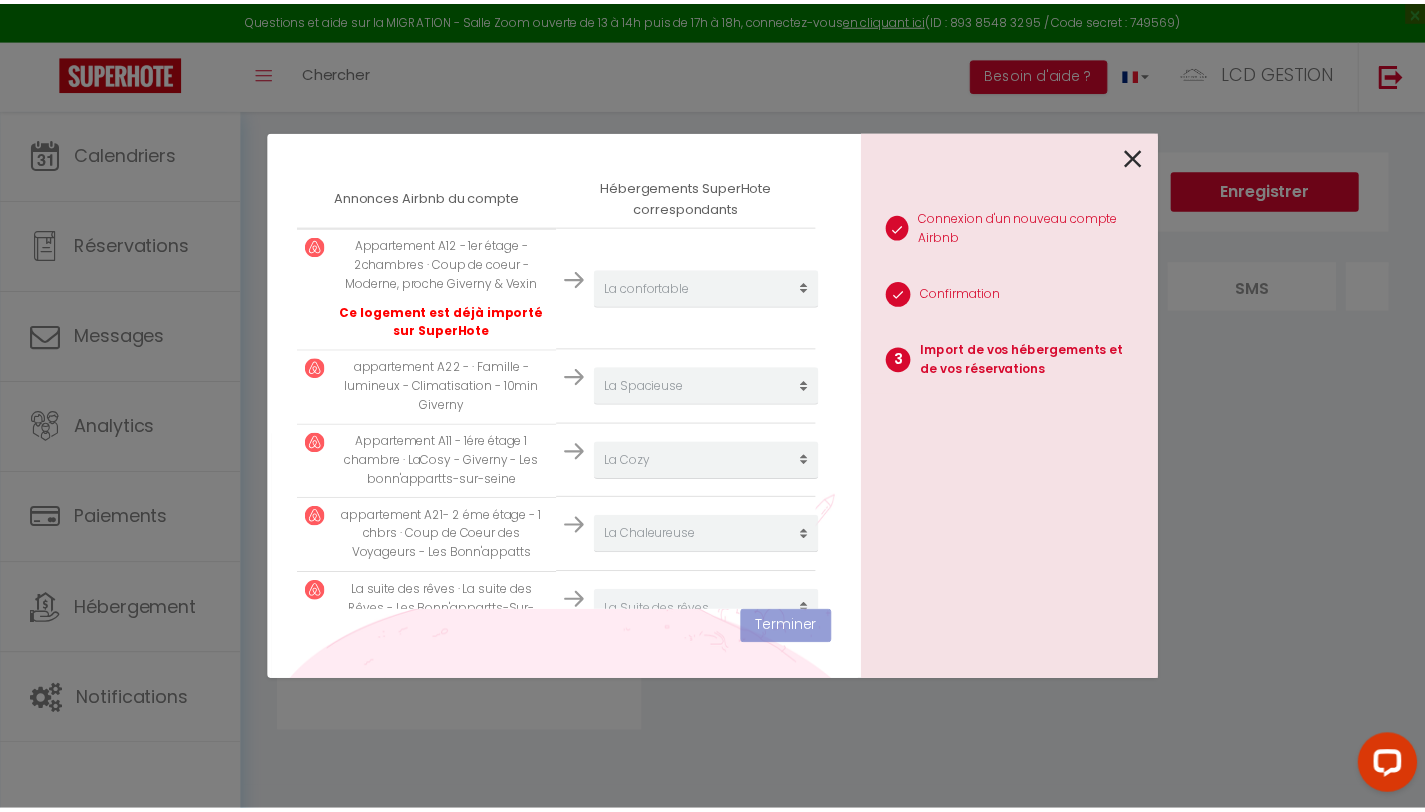 scroll, scrollTop: 445, scrollLeft: 0, axis: vertical 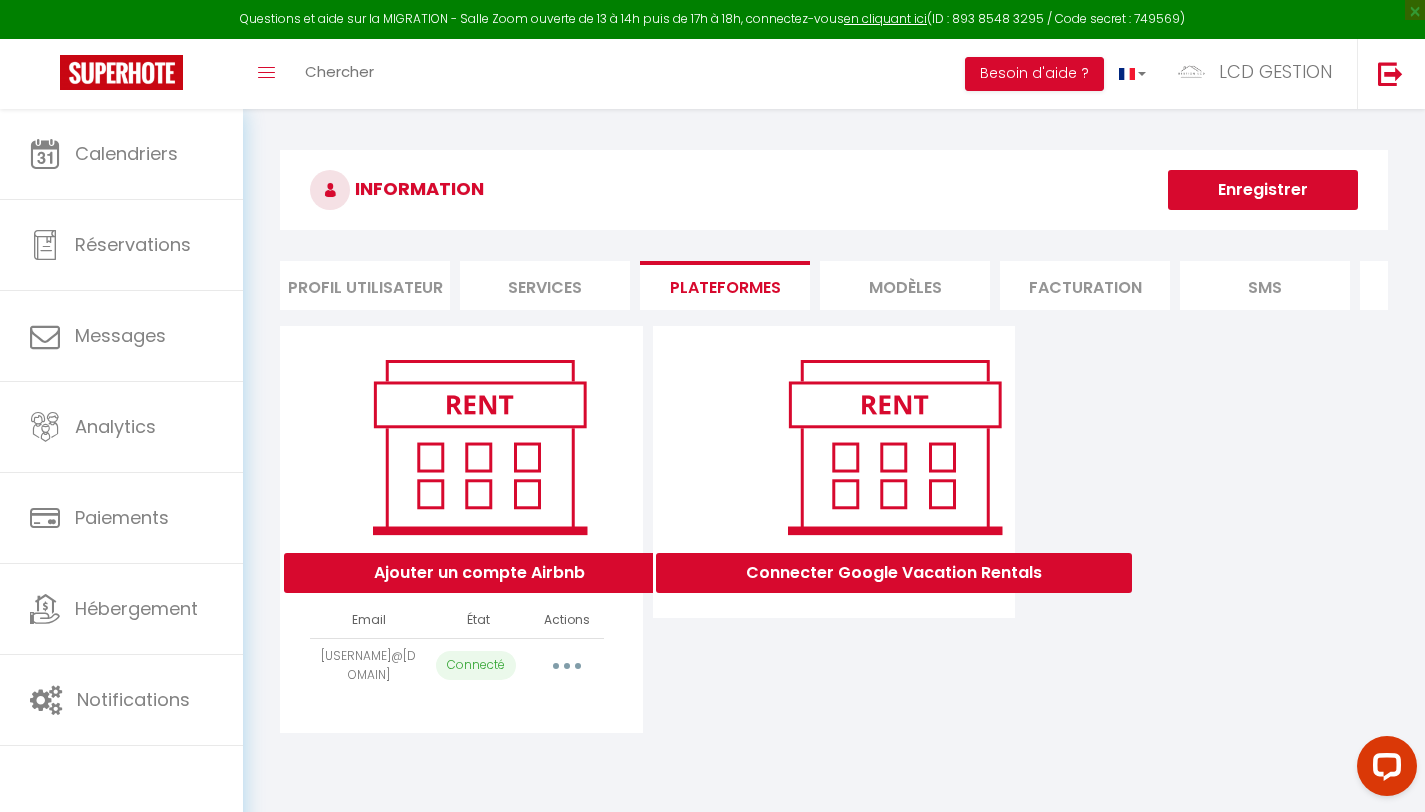 click at bounding box center [567, 666] 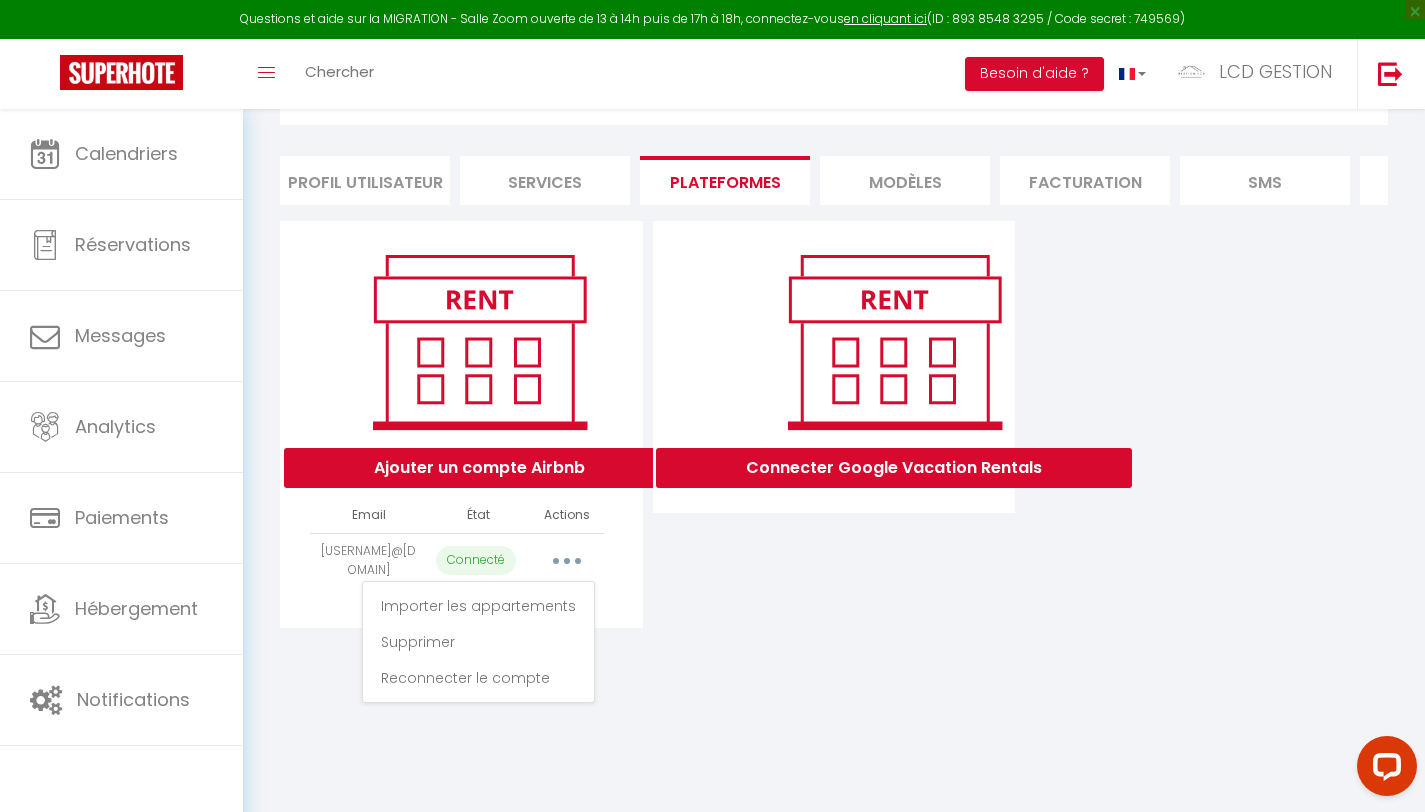 scroll, scrollTop: 109, scrollLeft: 0, axis: vertical 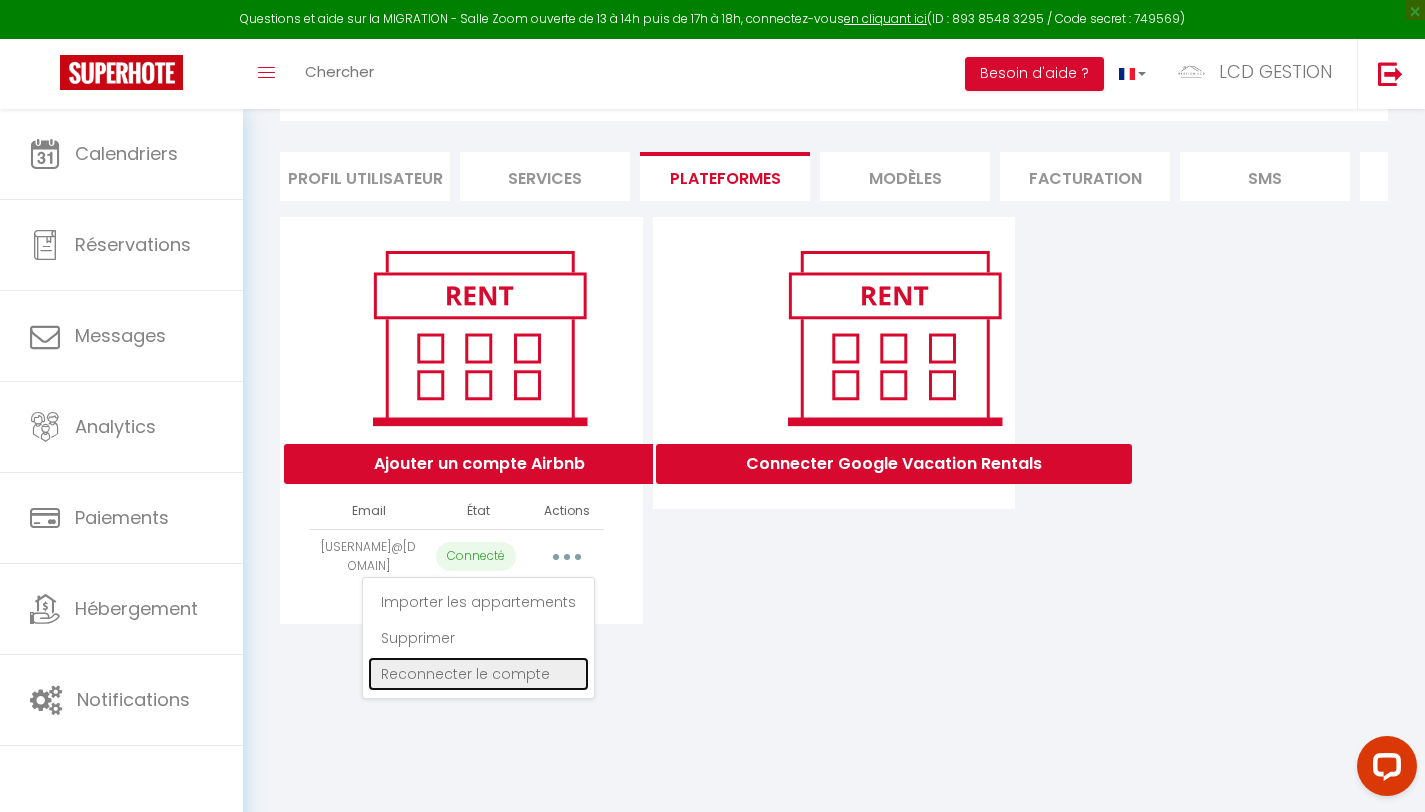 click on "Reconnecter le compte" at bounding box center (478, 674) 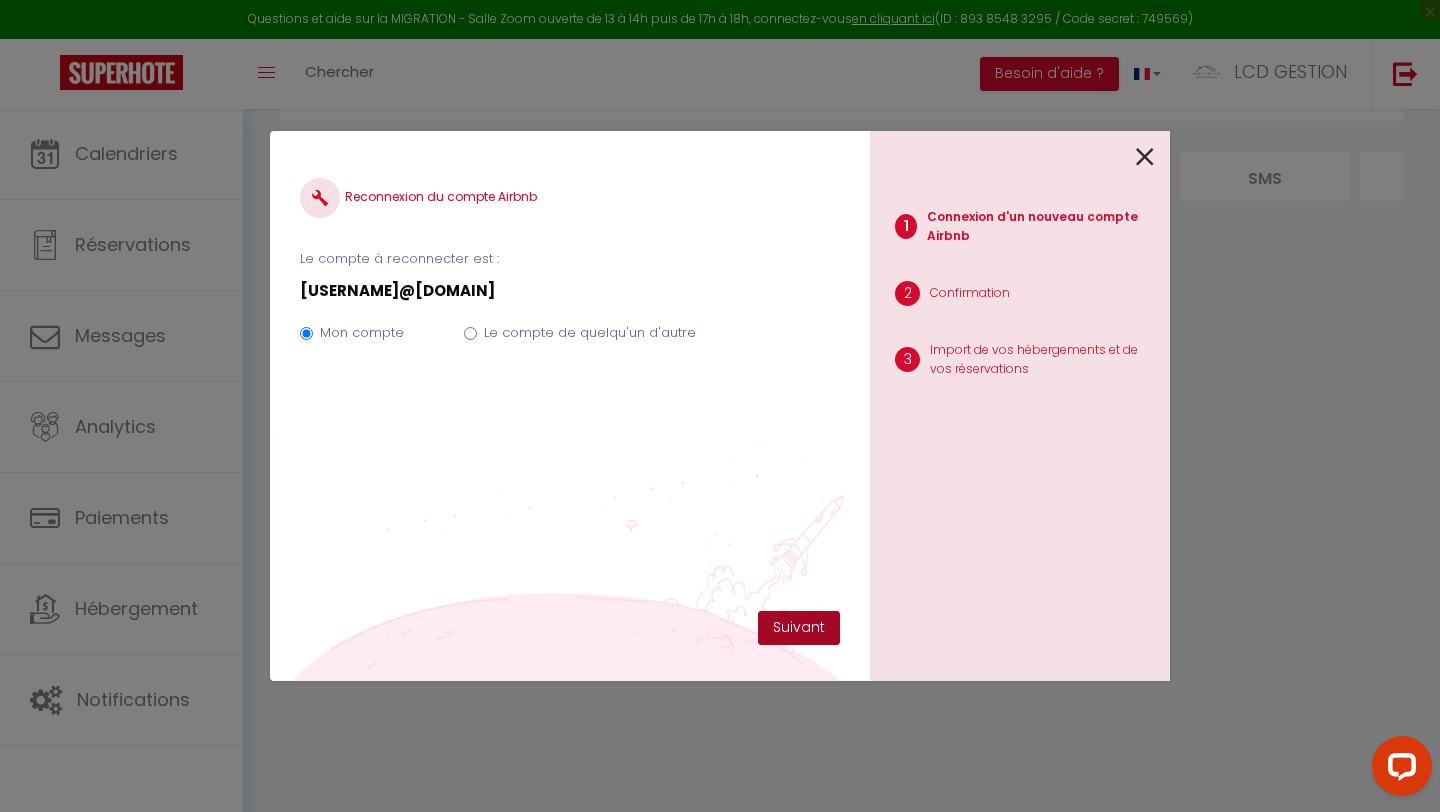 click on "Suivant" at bounding box center [799, 628] 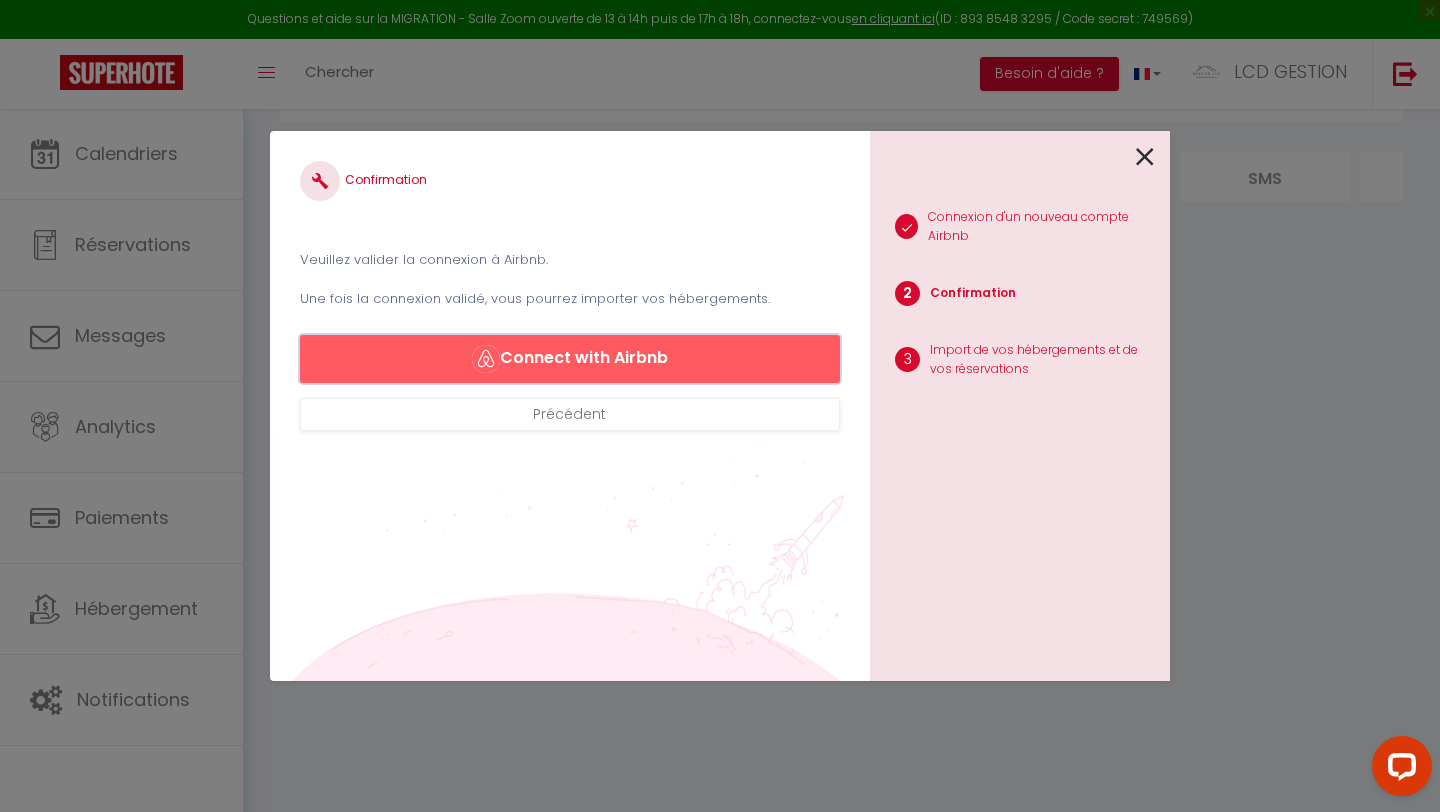 click on "Connect with Airbnb" at bounding box center [570, 359] 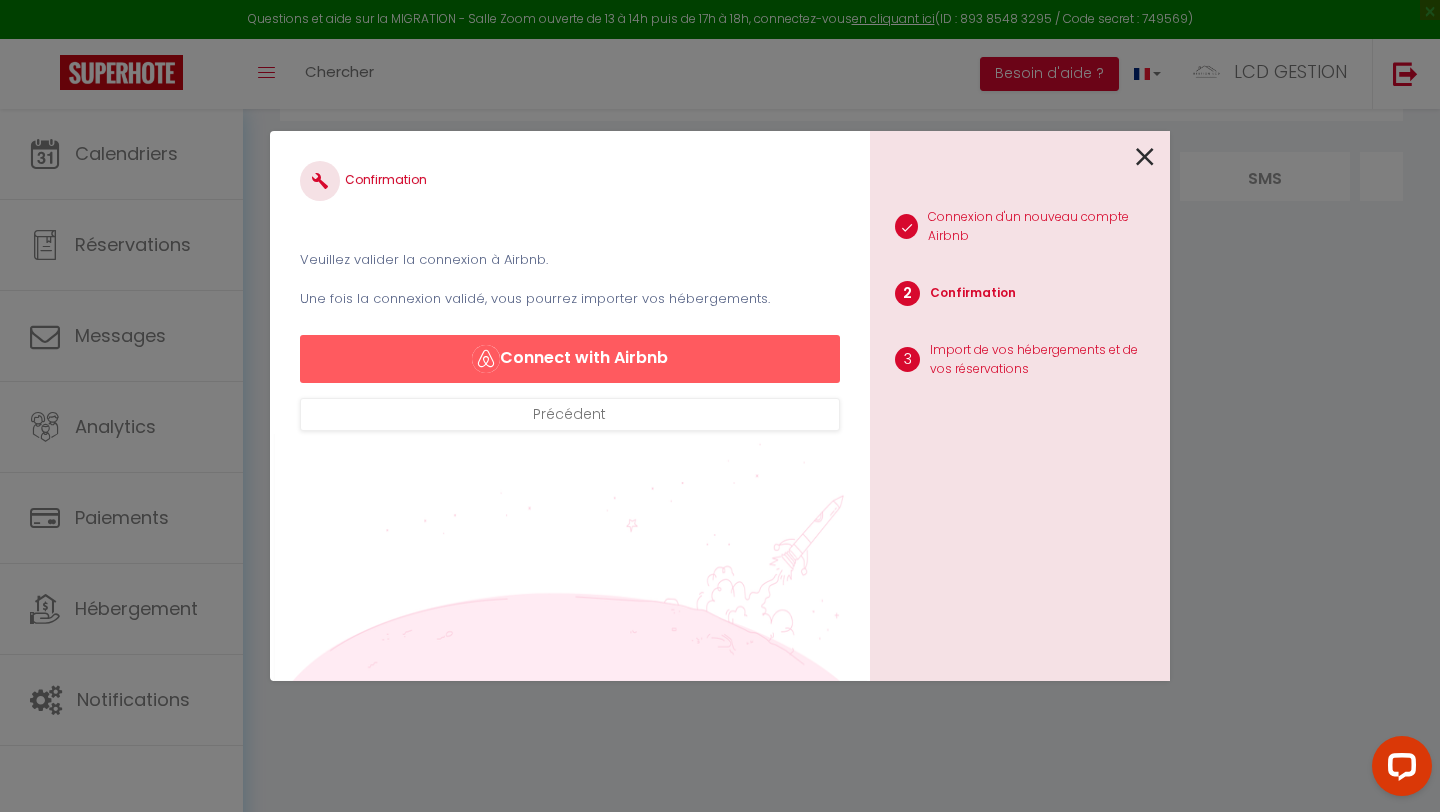 click at bounding box center (1145, 157) 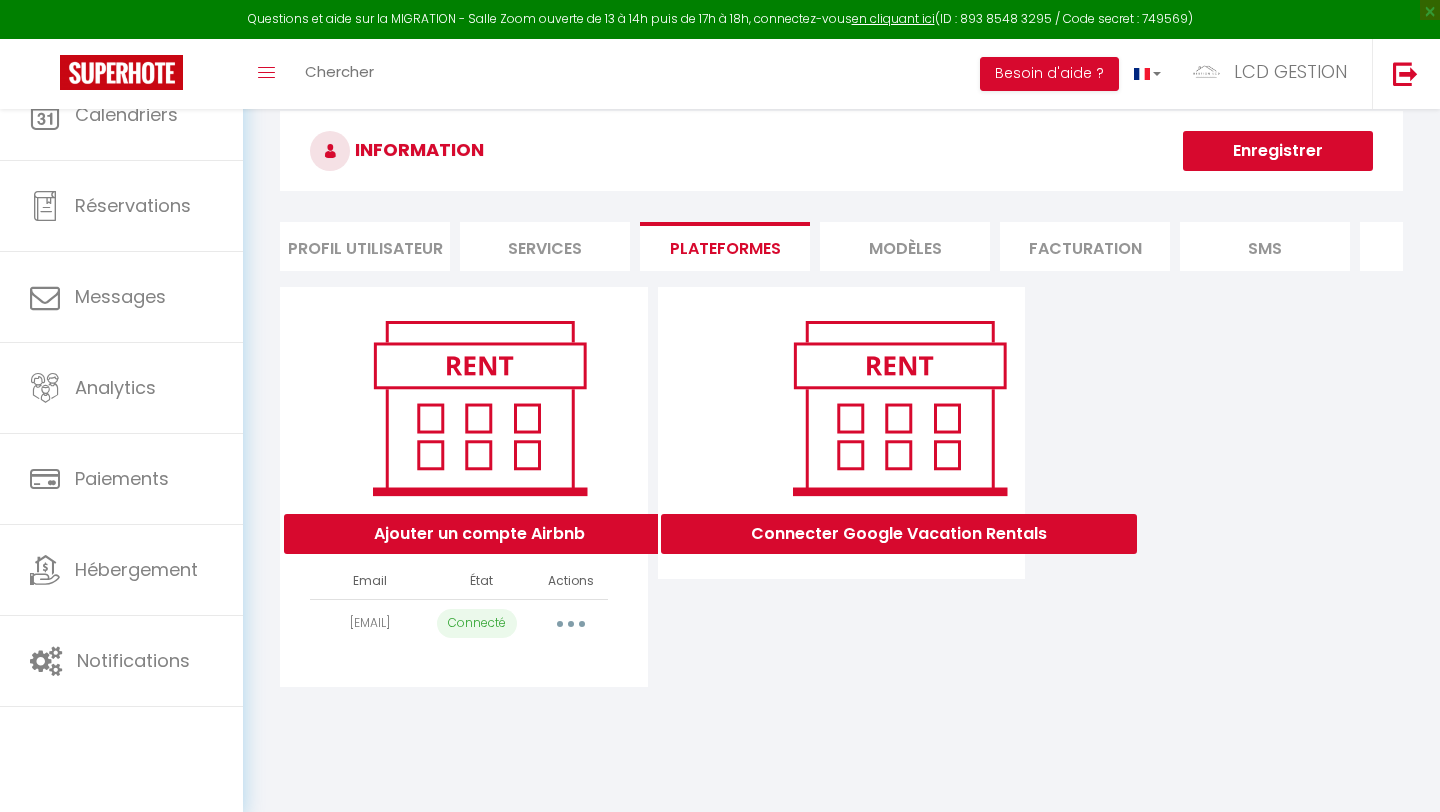 select on "40785" 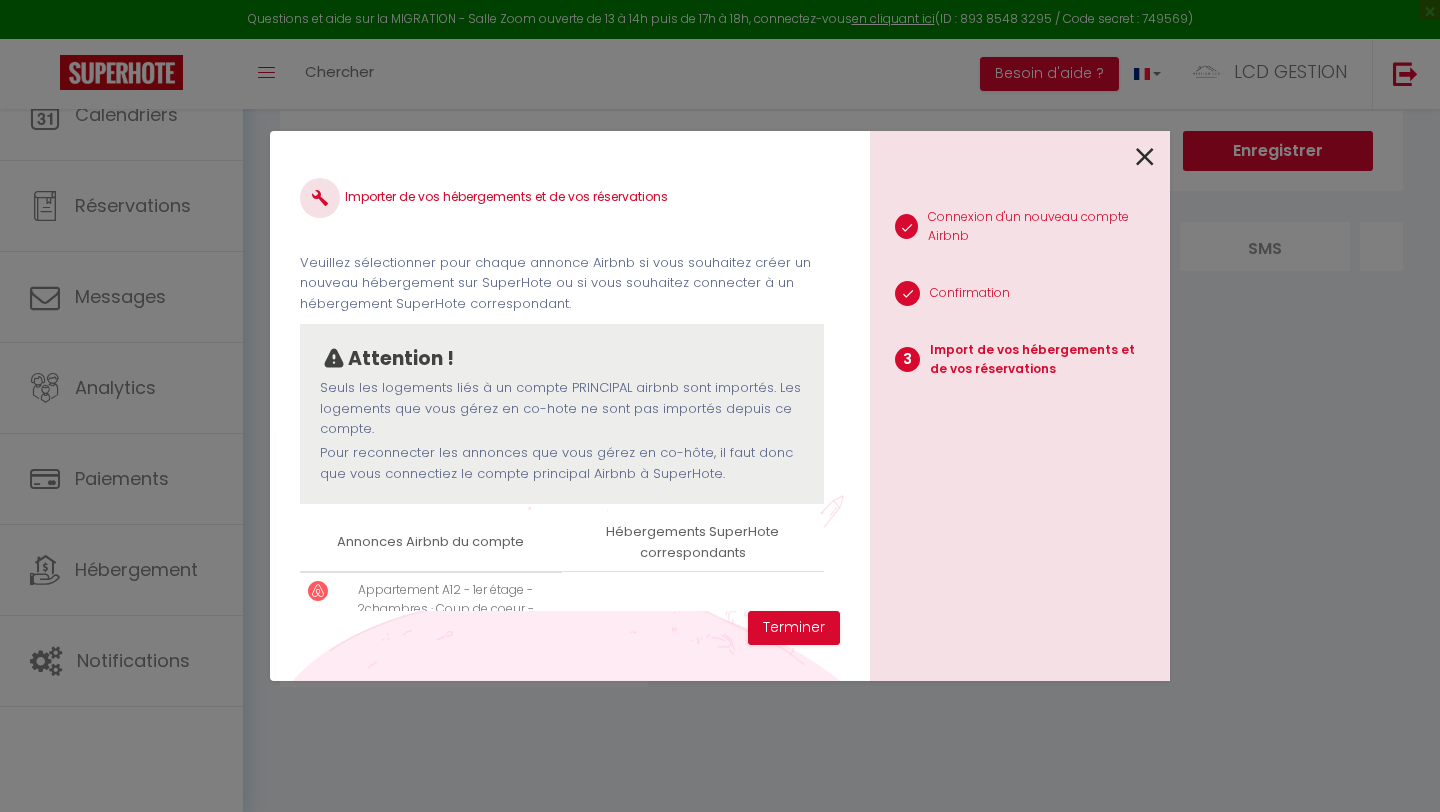 scroll, scrollTop: 0, scrollLeft: 0, axis: both 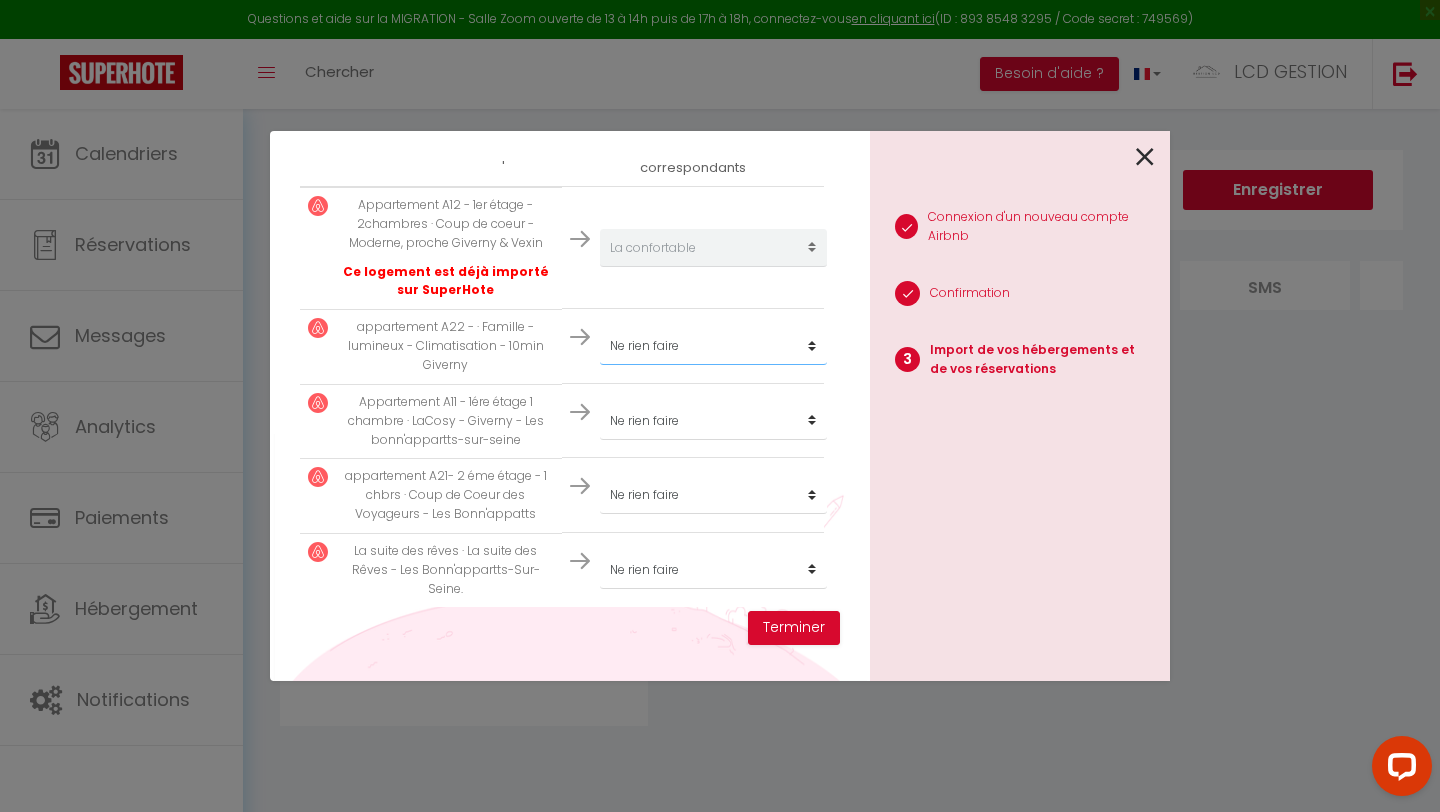 click on "Créer un nouveau hébergement
Ne rien faire
La confortable
La Spacieuse
La Chaleureuse
La Cozy
La Suite des rêves" at bounding box center (713, 248) 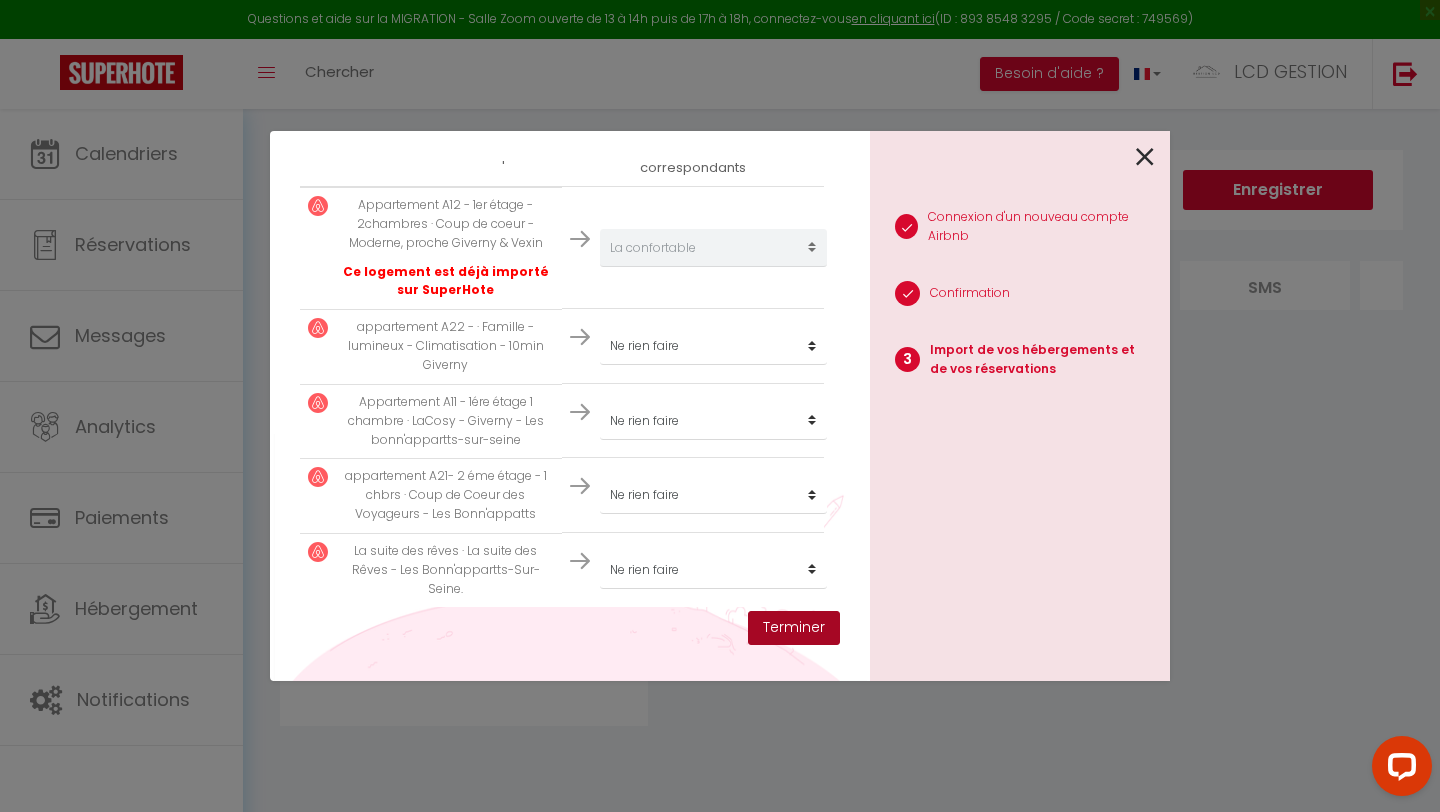 click on "Terminer" at bounding box center [794, 628] 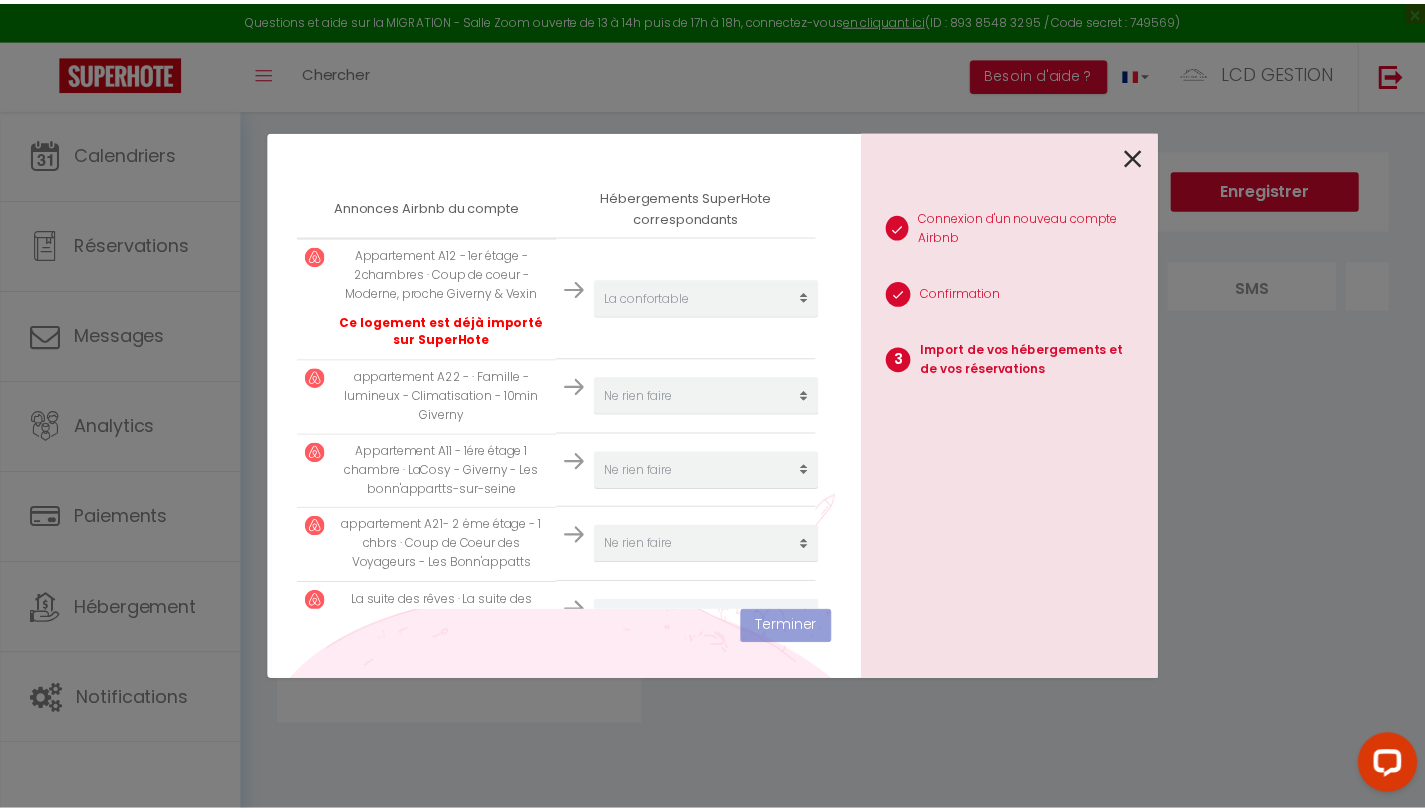 scroll, scrollTop: 0, scrollLeft: 0, axis: both 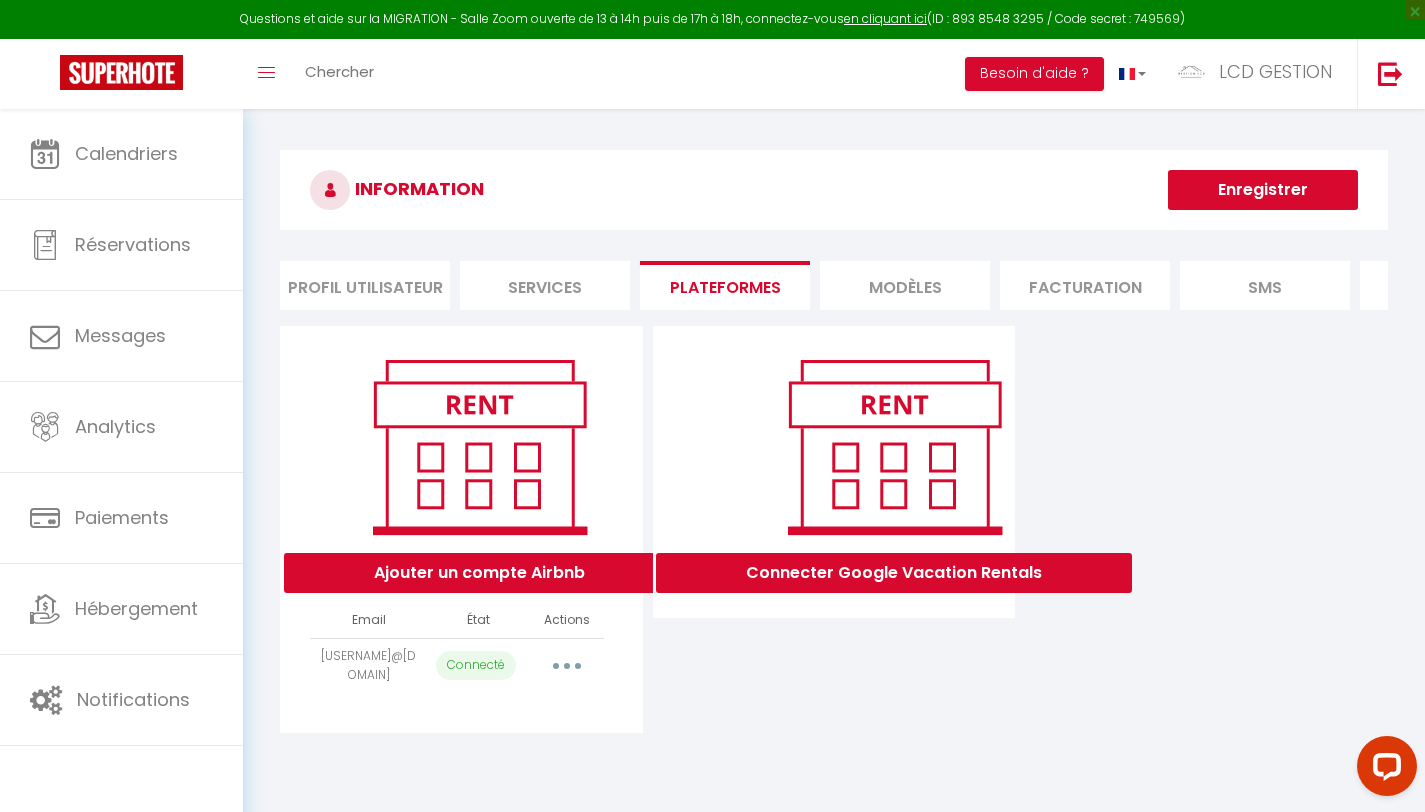 select on "40785" 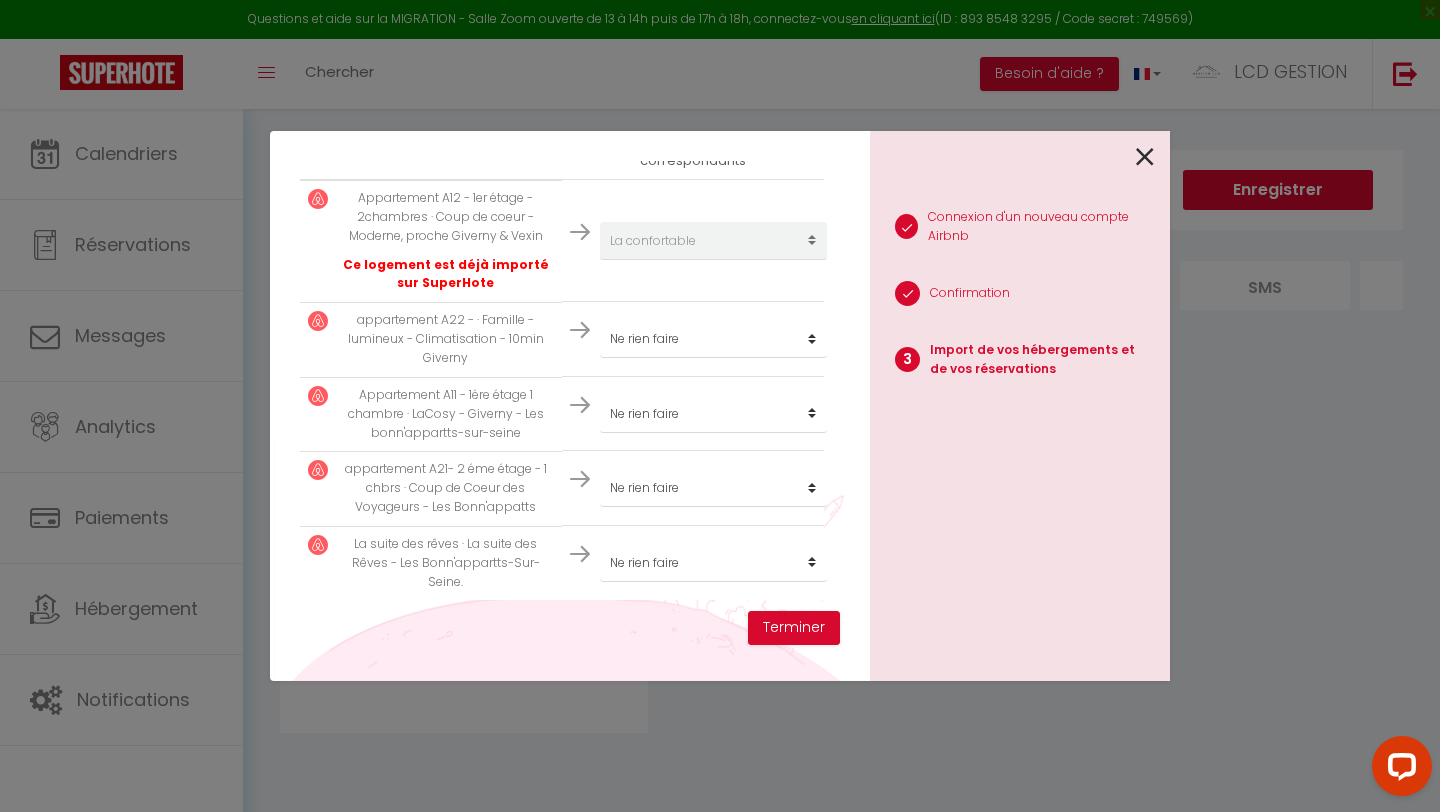 scroll, scrollTop: 395, scrollLeft: 0, axis: vertical 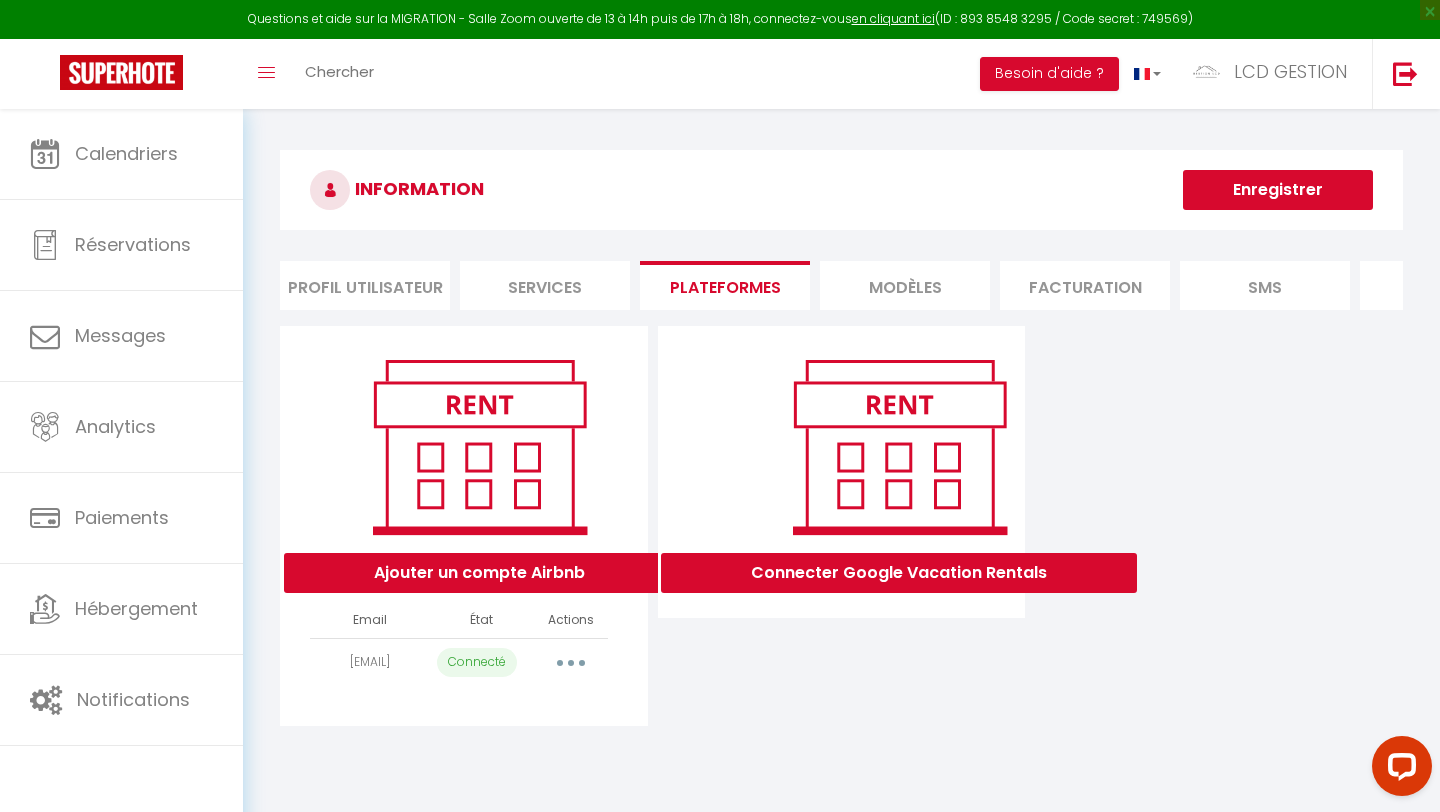 select on "40785" 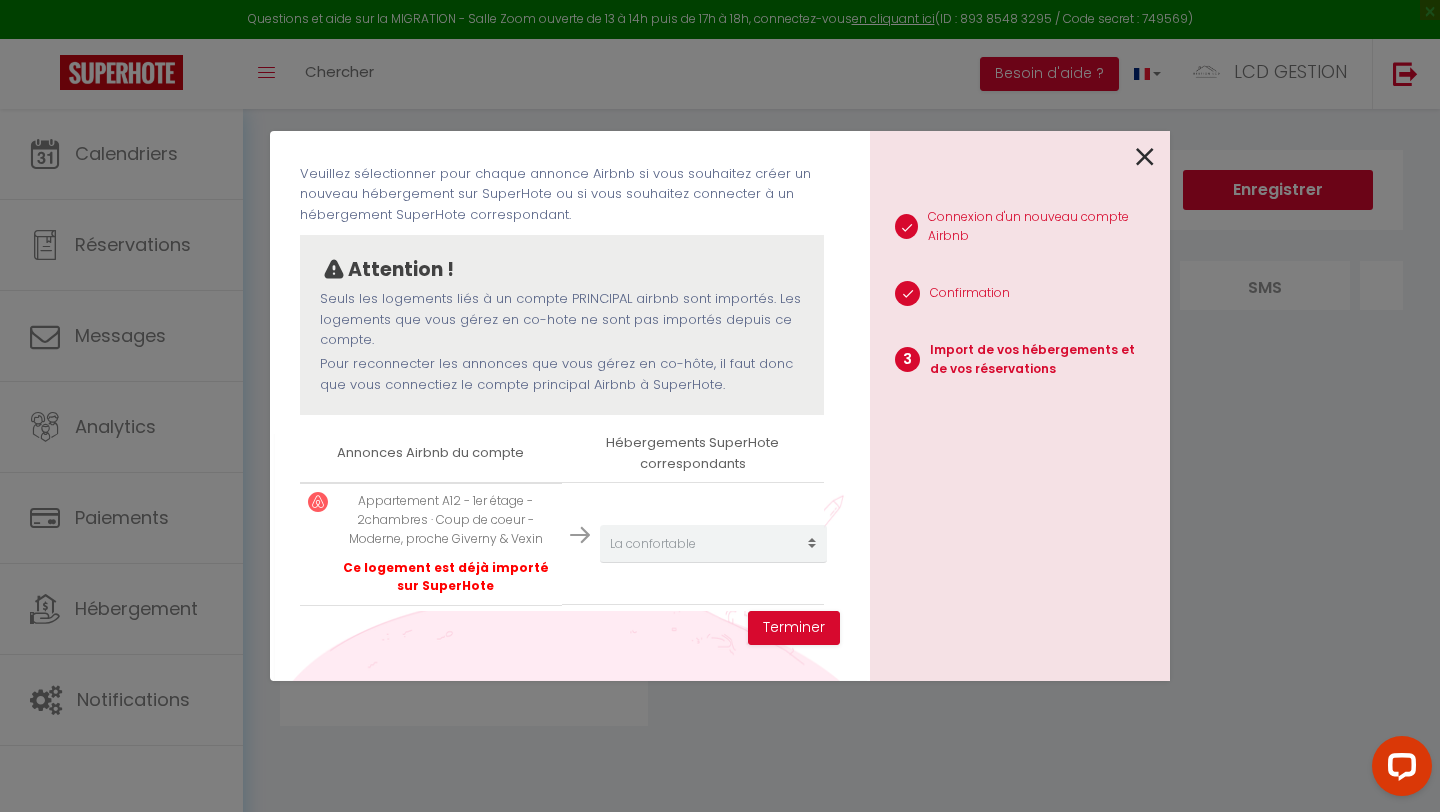 scroll, scrollTop: 0, scrollLeft: 0, axis: both 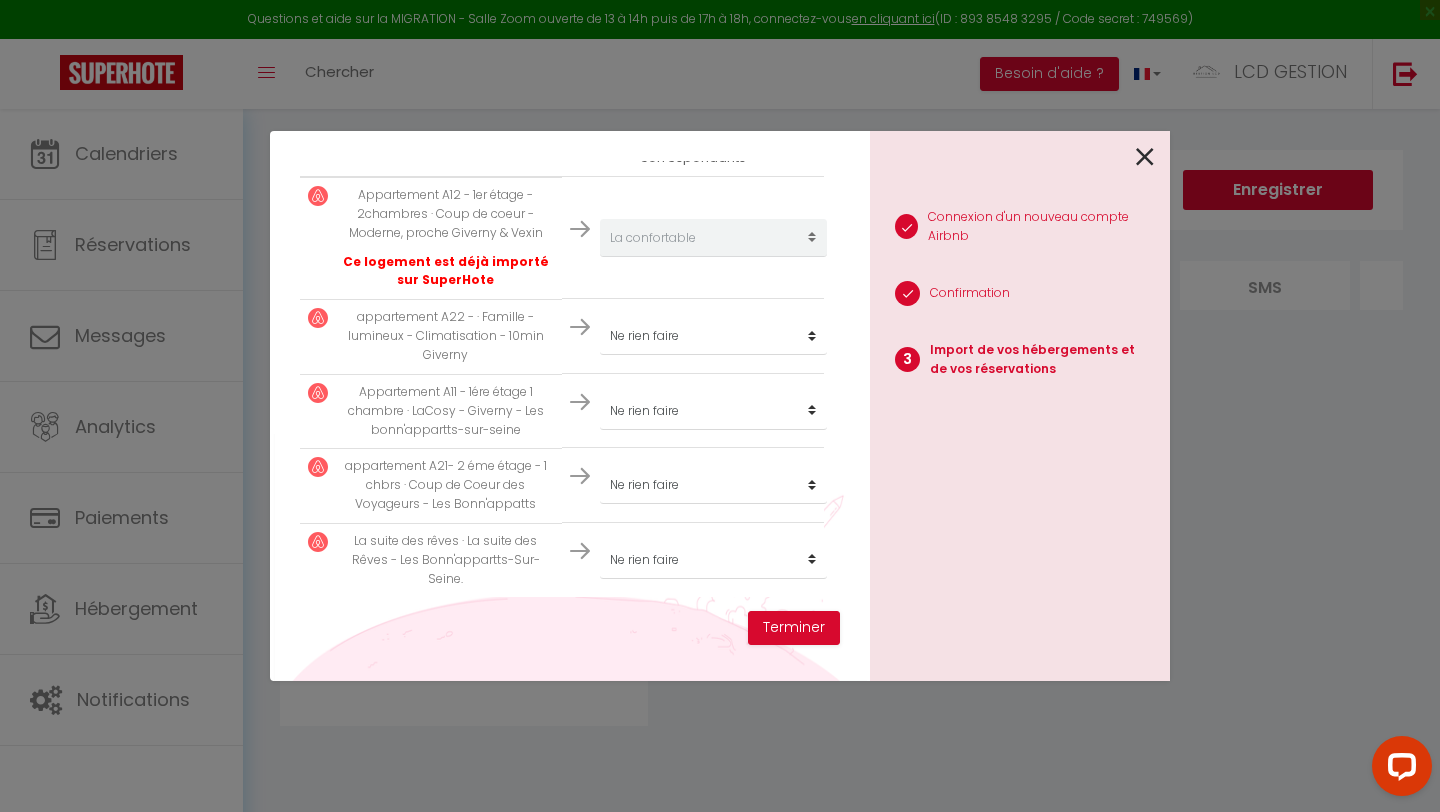 drag, startPoint x: 763, startPoint y: 311, endPoint x: 770, endPoint y: 325, distance: 15.652476 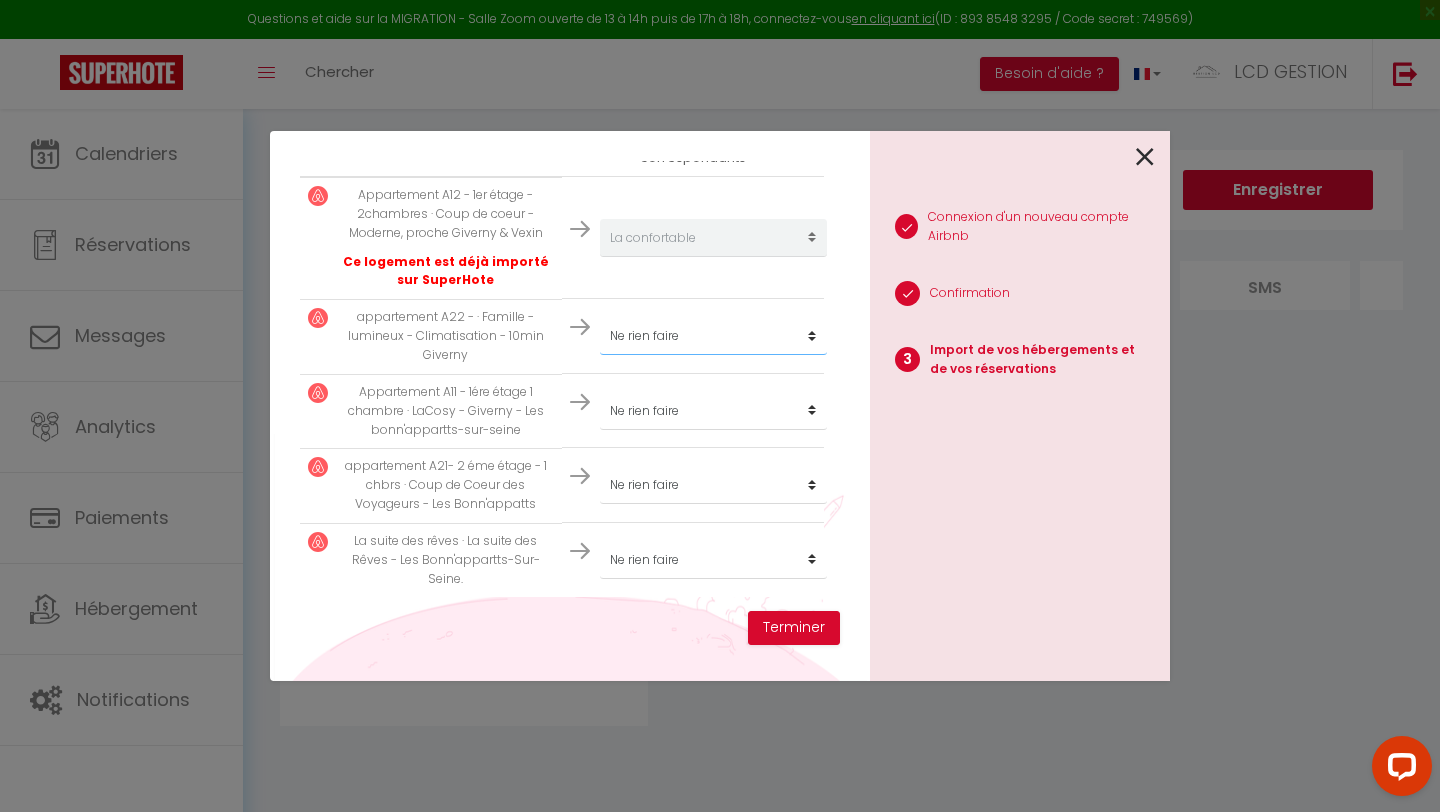 click on "Créer un nouveau hébergement
Ne rien faire
La confortable
La Spacieuse
La Chaleureuse
La Cozy
La Suite des rêves" at bounding box center [713, 238] 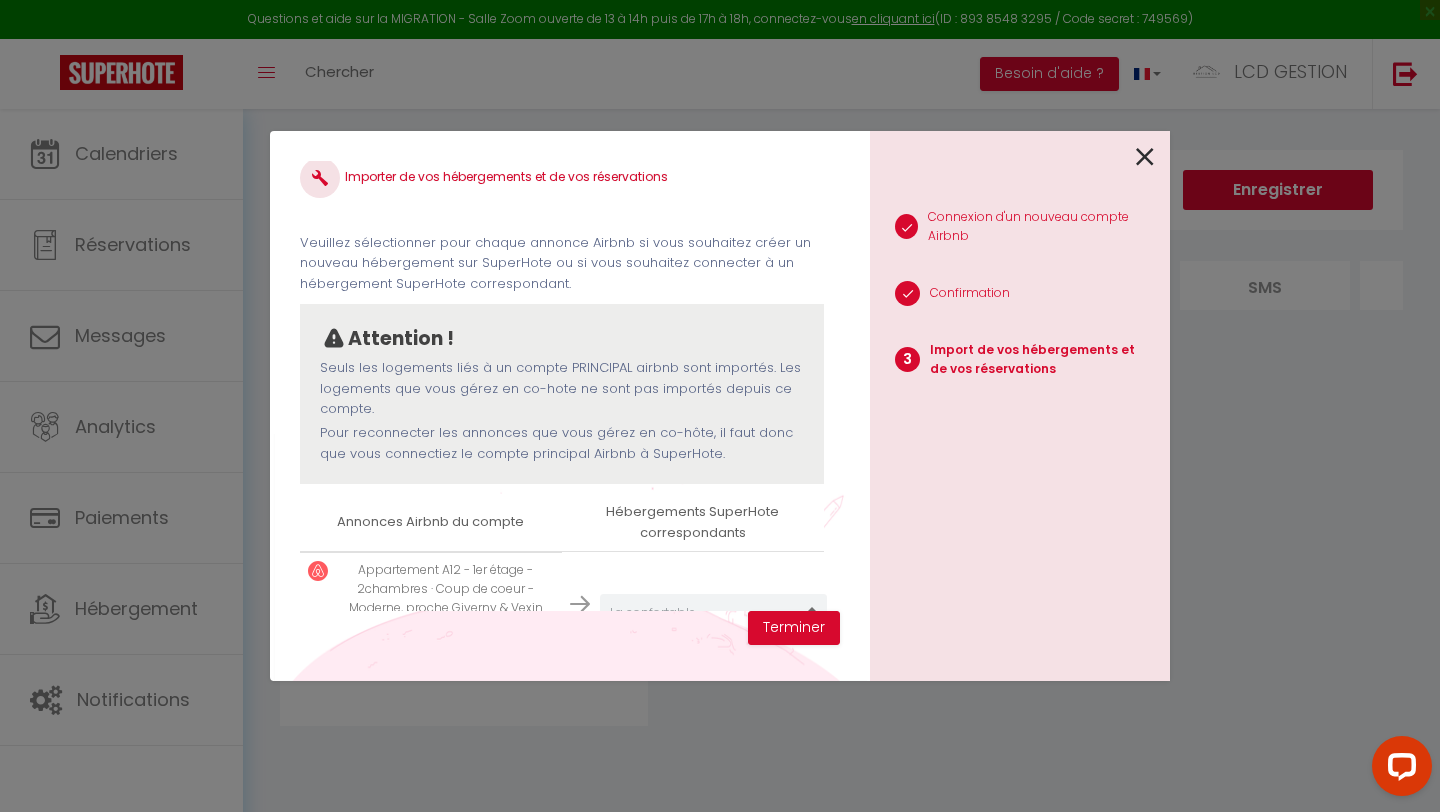 scroll, scrollTop: 0, scrollLeft: 0, axis: both 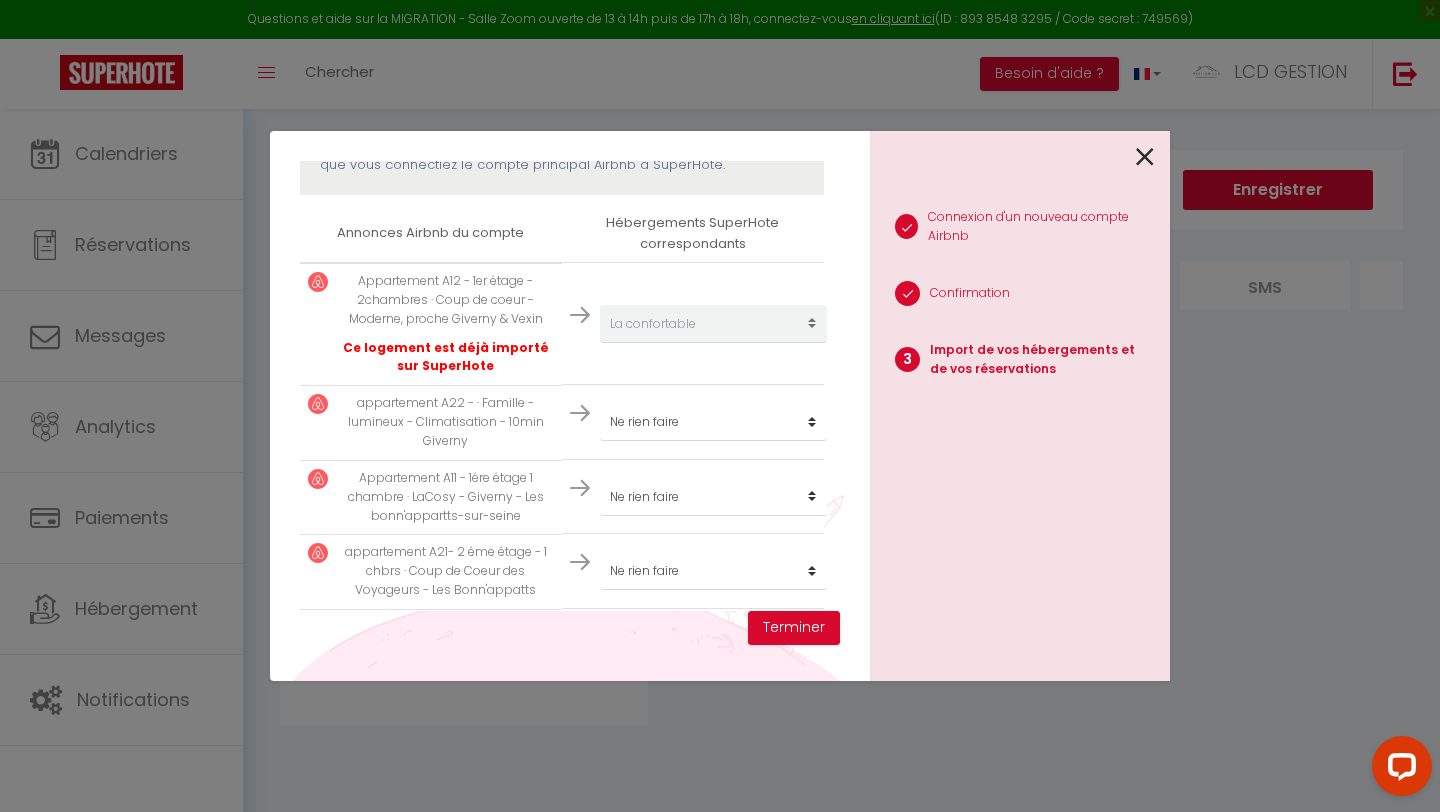 drag, startPoint x: 840, startPoint y: 522, endPoint x: 847, endPoint y: 590, distance: 68.359344 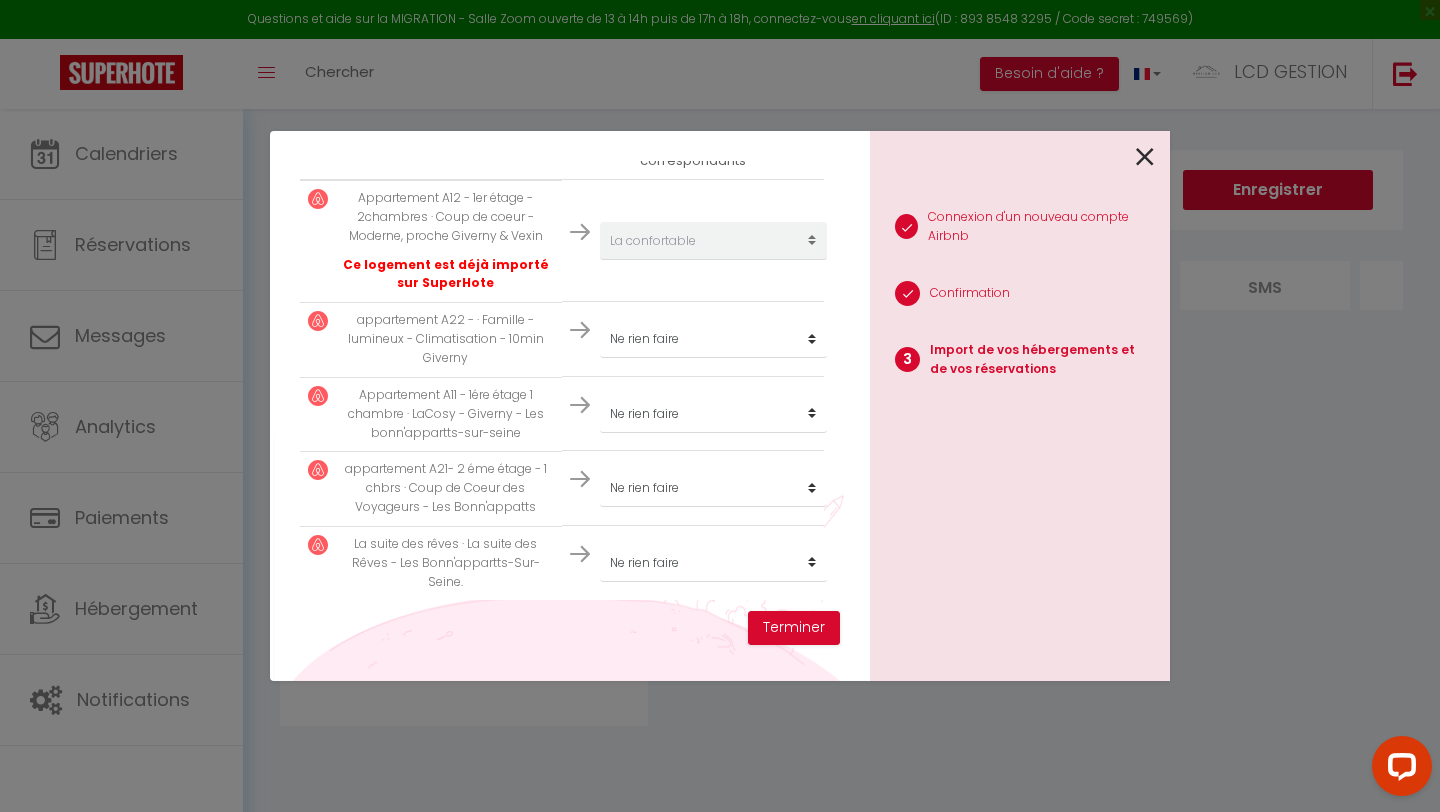 scroll, scrollTop: 395, scrollLeft: 0, axis: vertical 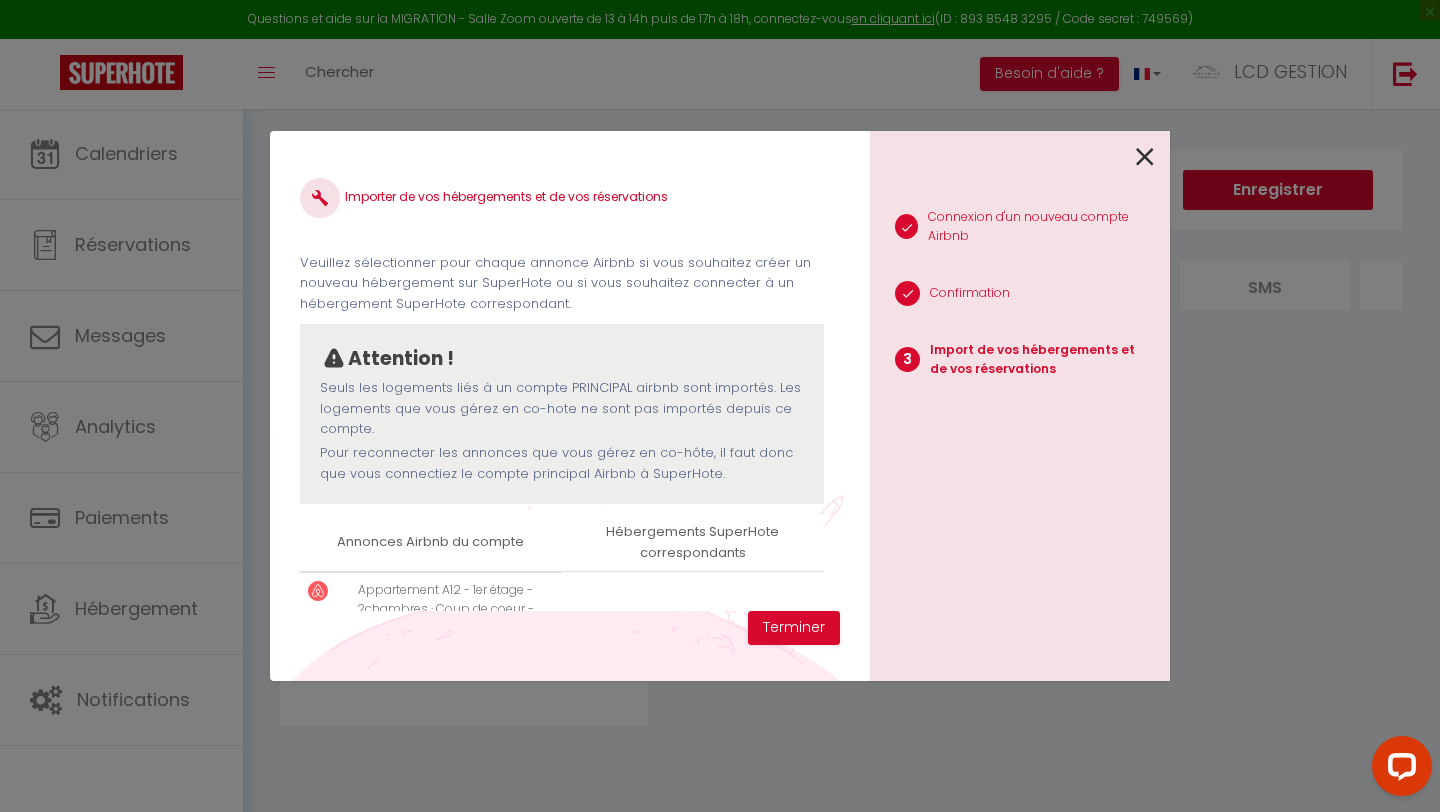 click at bounding box center (1145, 157) 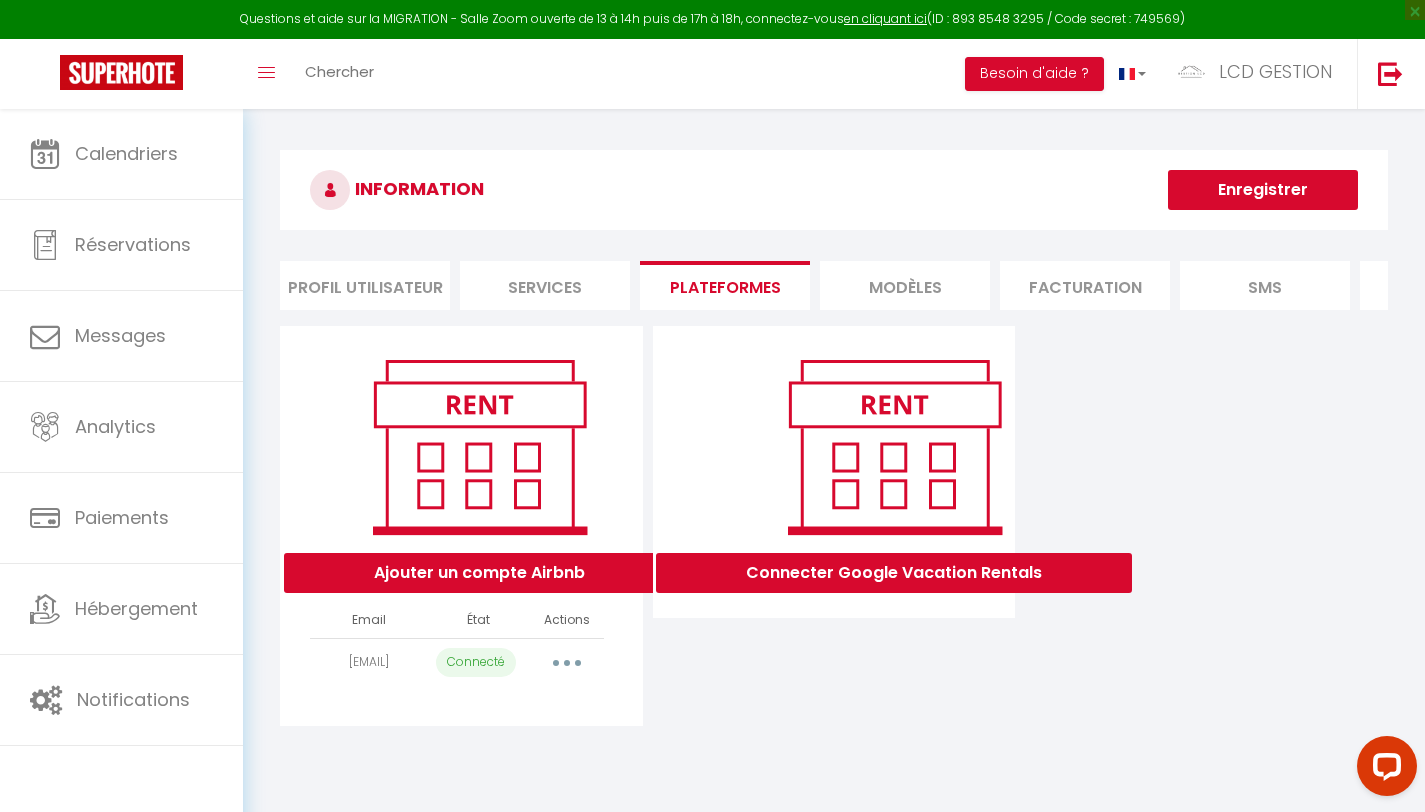 drag, startPoint x: 878, startPoint y: 679, endPoint x: 750, endPoint y: 638, distance: 134.4061 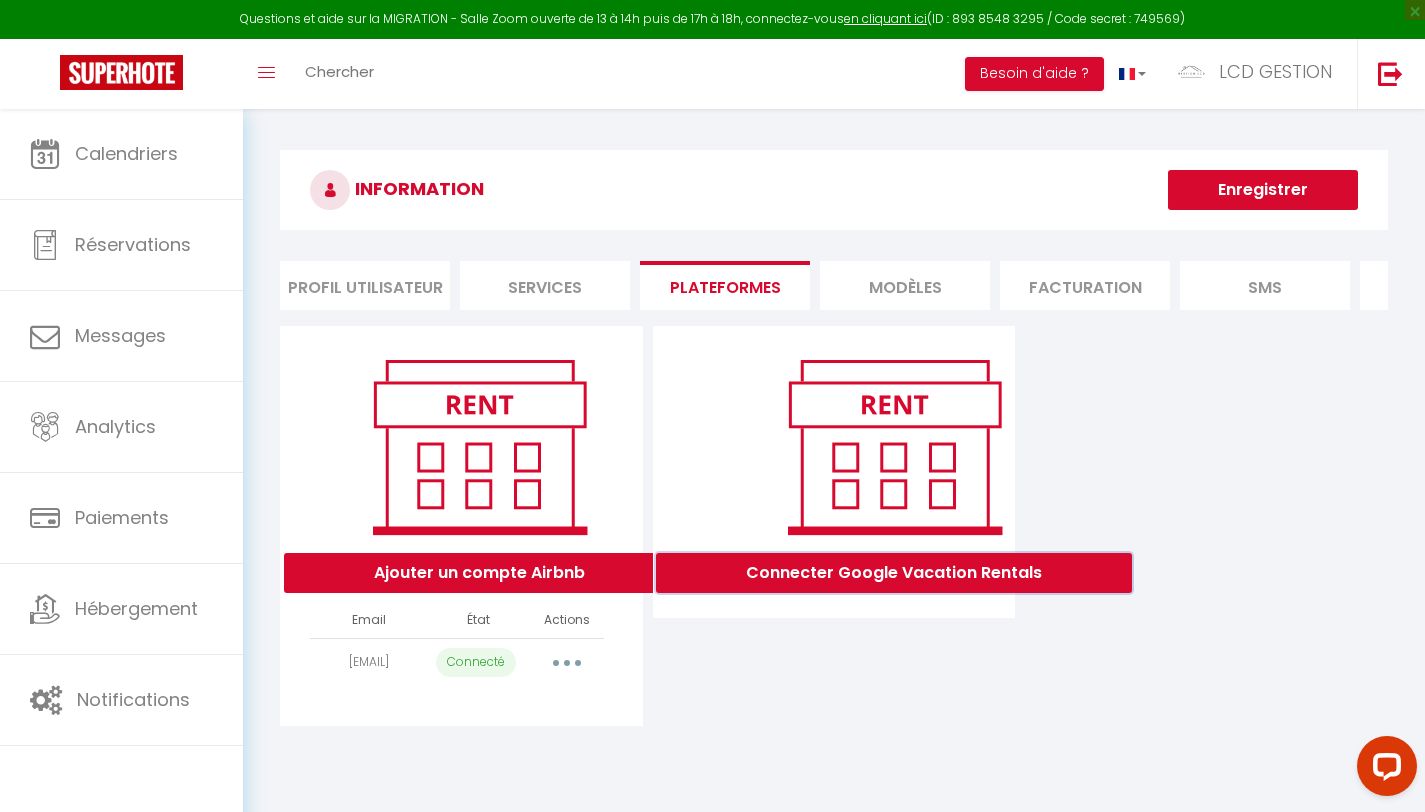 drag, startPoint x: 727, startPoint y: 590, endPoint x: 1100, endPoint y: 614, distance: 373.77133 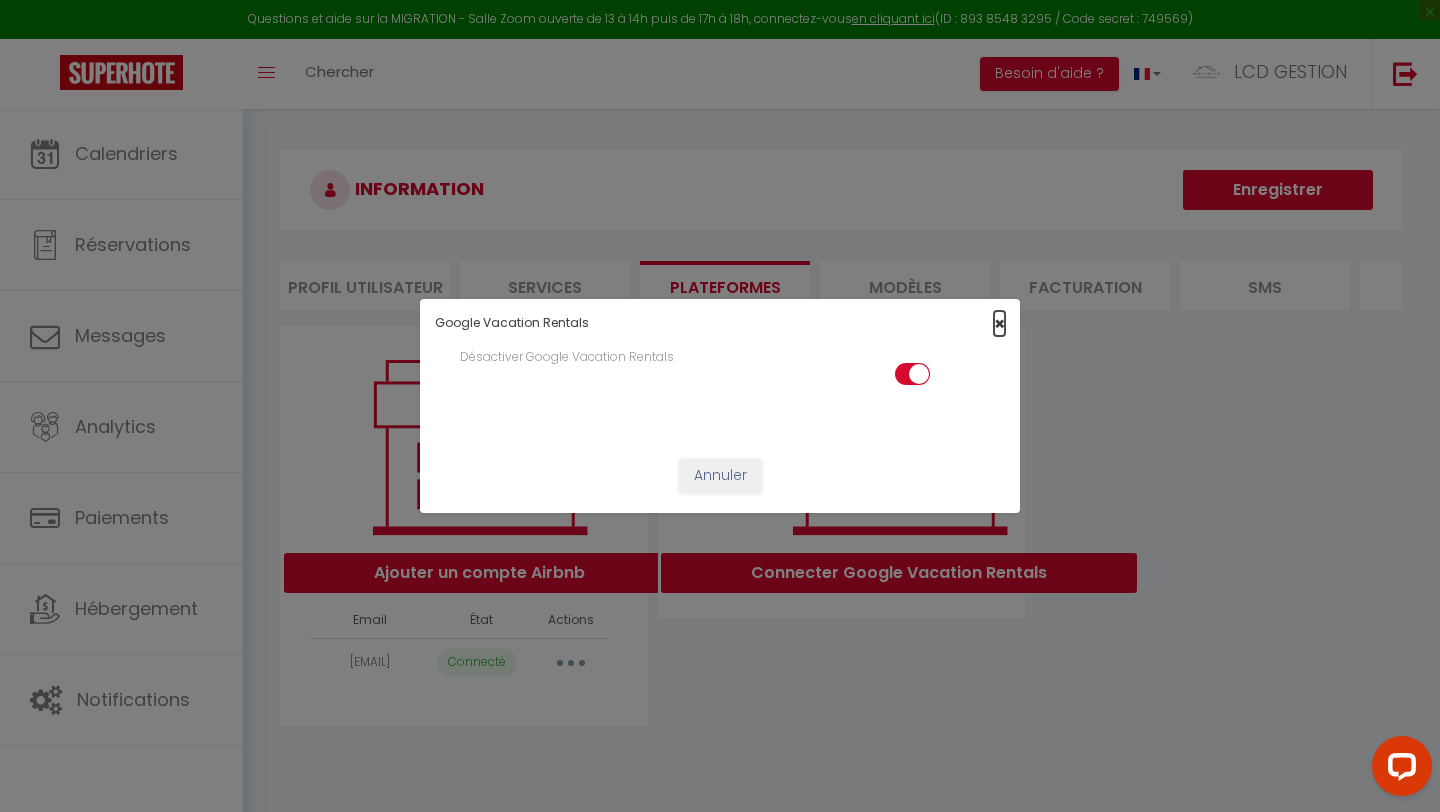 click on "×" at bounding box center [999, 323] 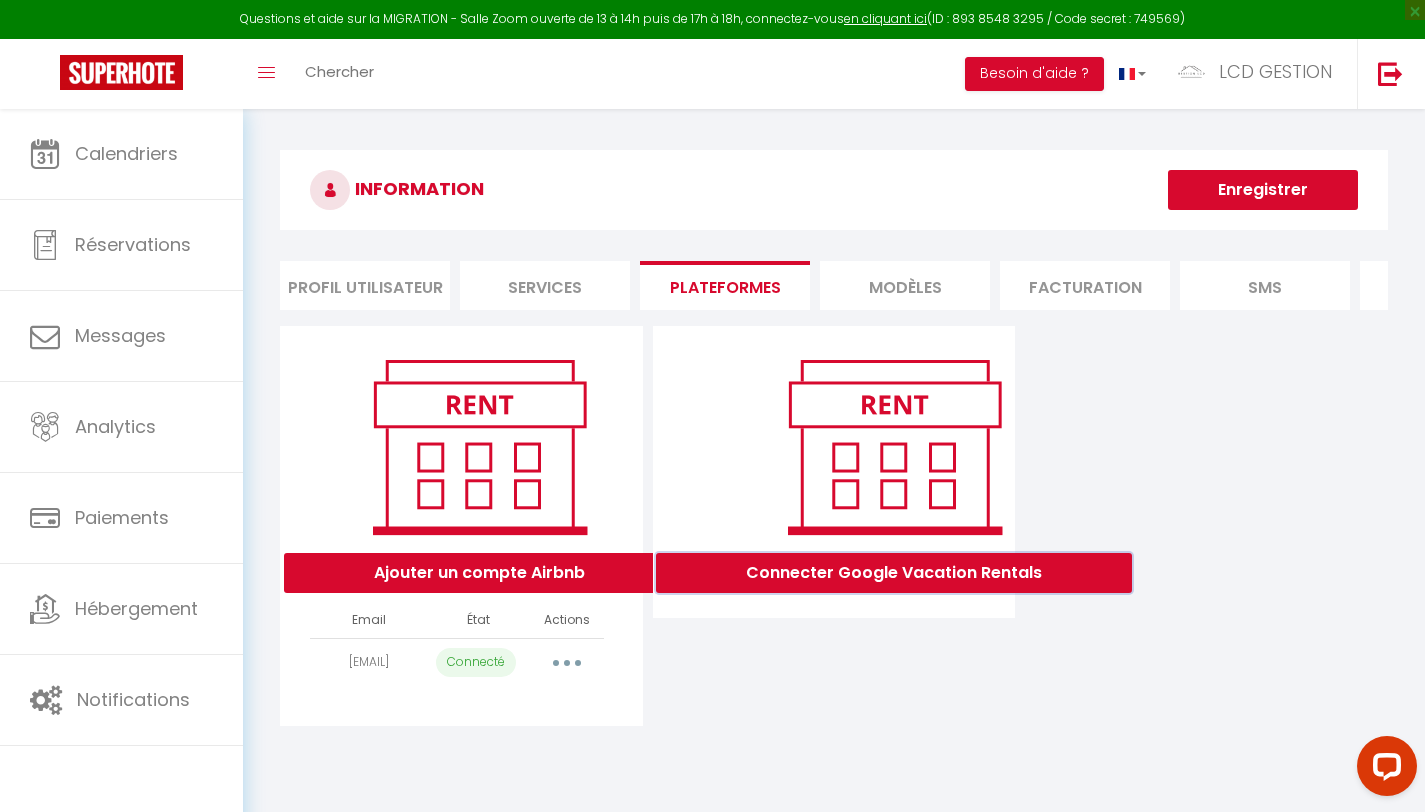 drag, startPoint x: 1064, startPoint y: 598, endPoint x: 723, endPoint y: 622, distance: 341.84354 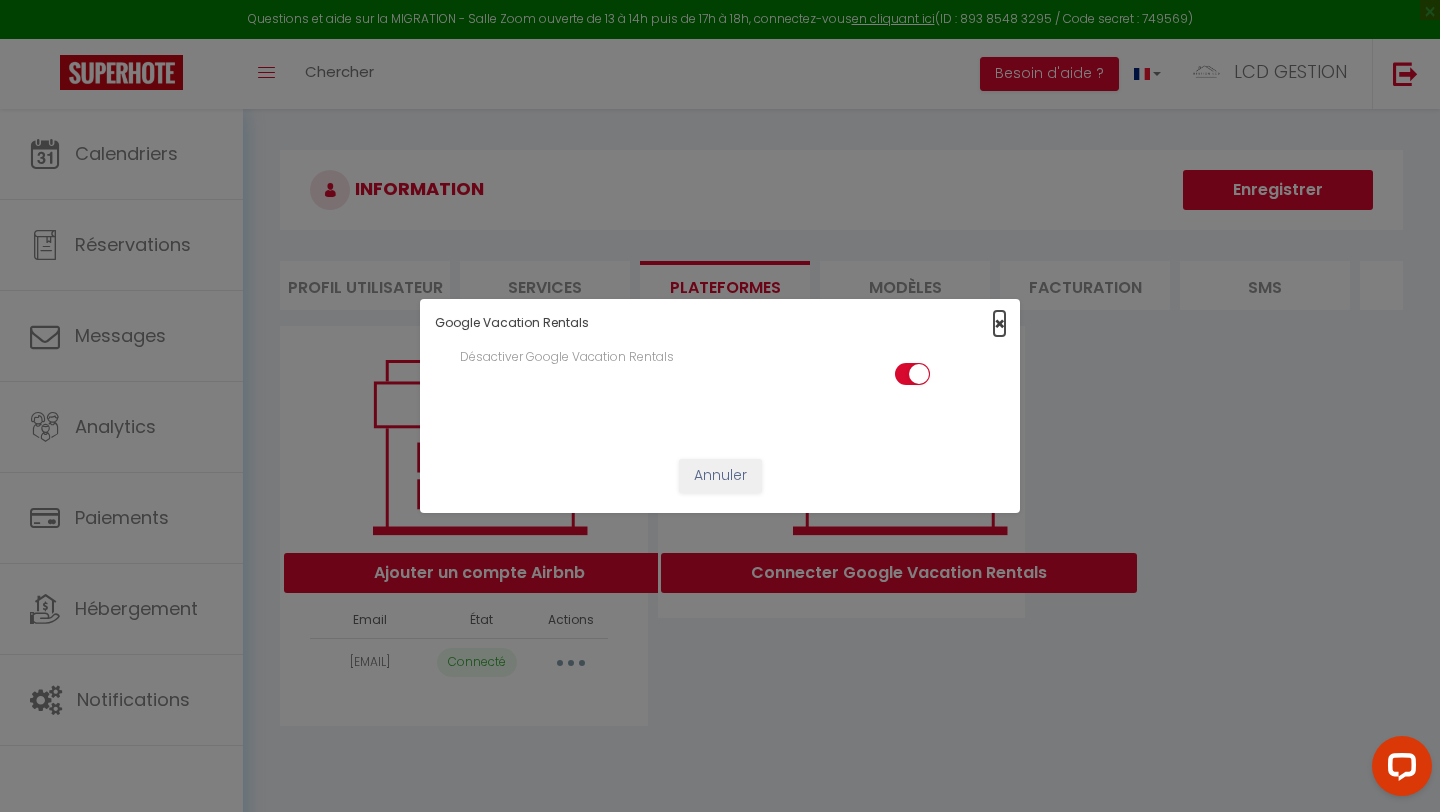 click on "×" at bounding box center [999, 323] 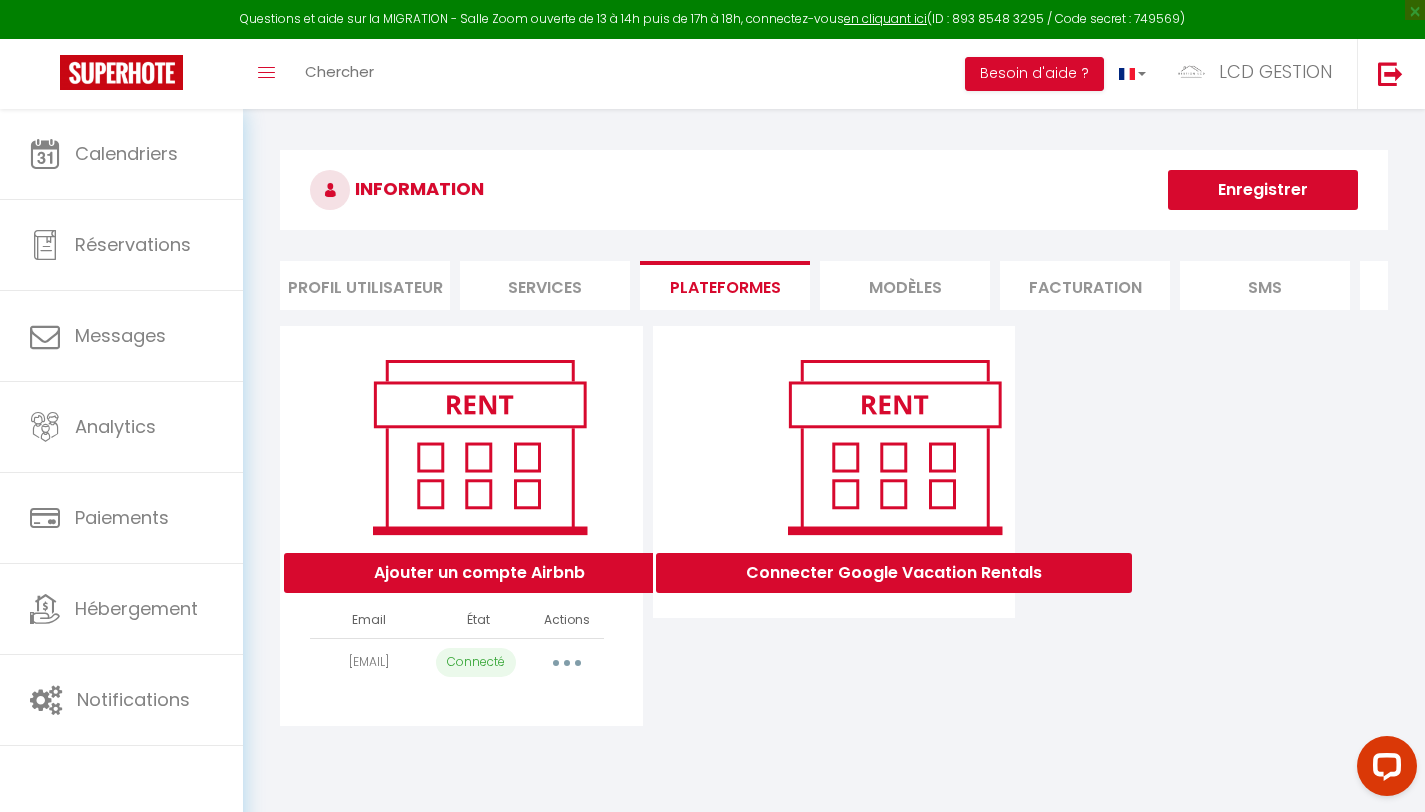 click at bounding box center (567, 663) 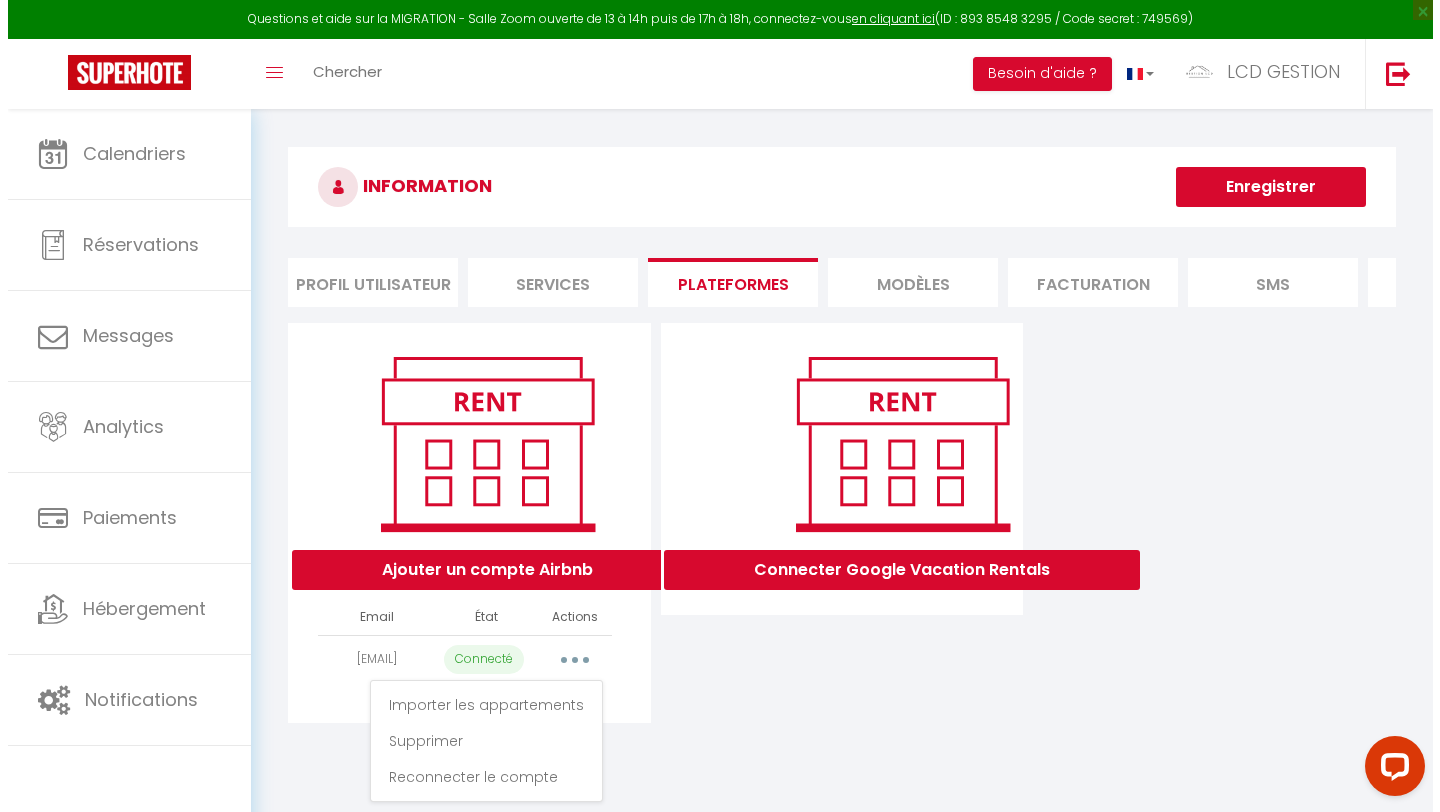 scroll, scrollTop: 4, scrollLeft: 0, axis: vertical 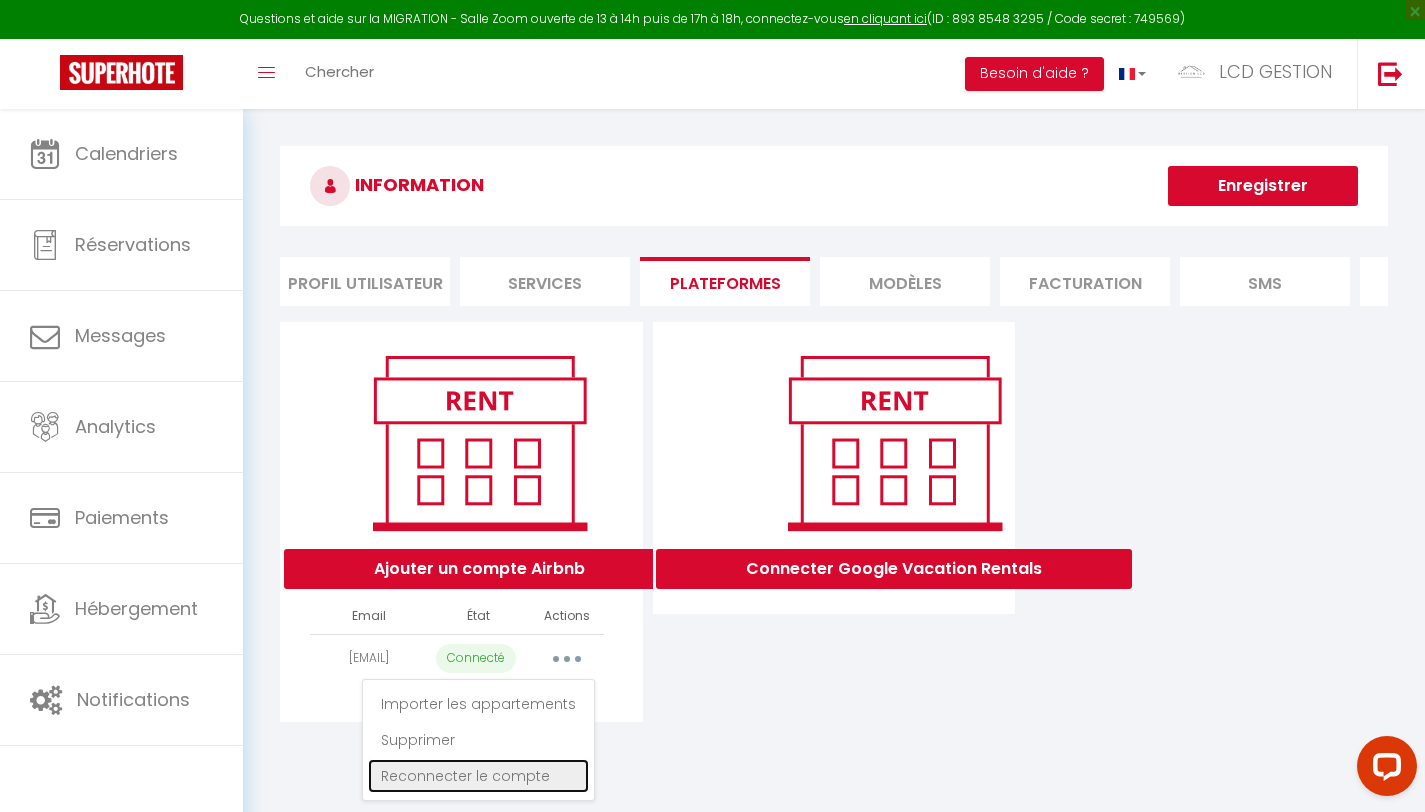 click on "Reconnecter le compte" at bounding box center [478, 776] 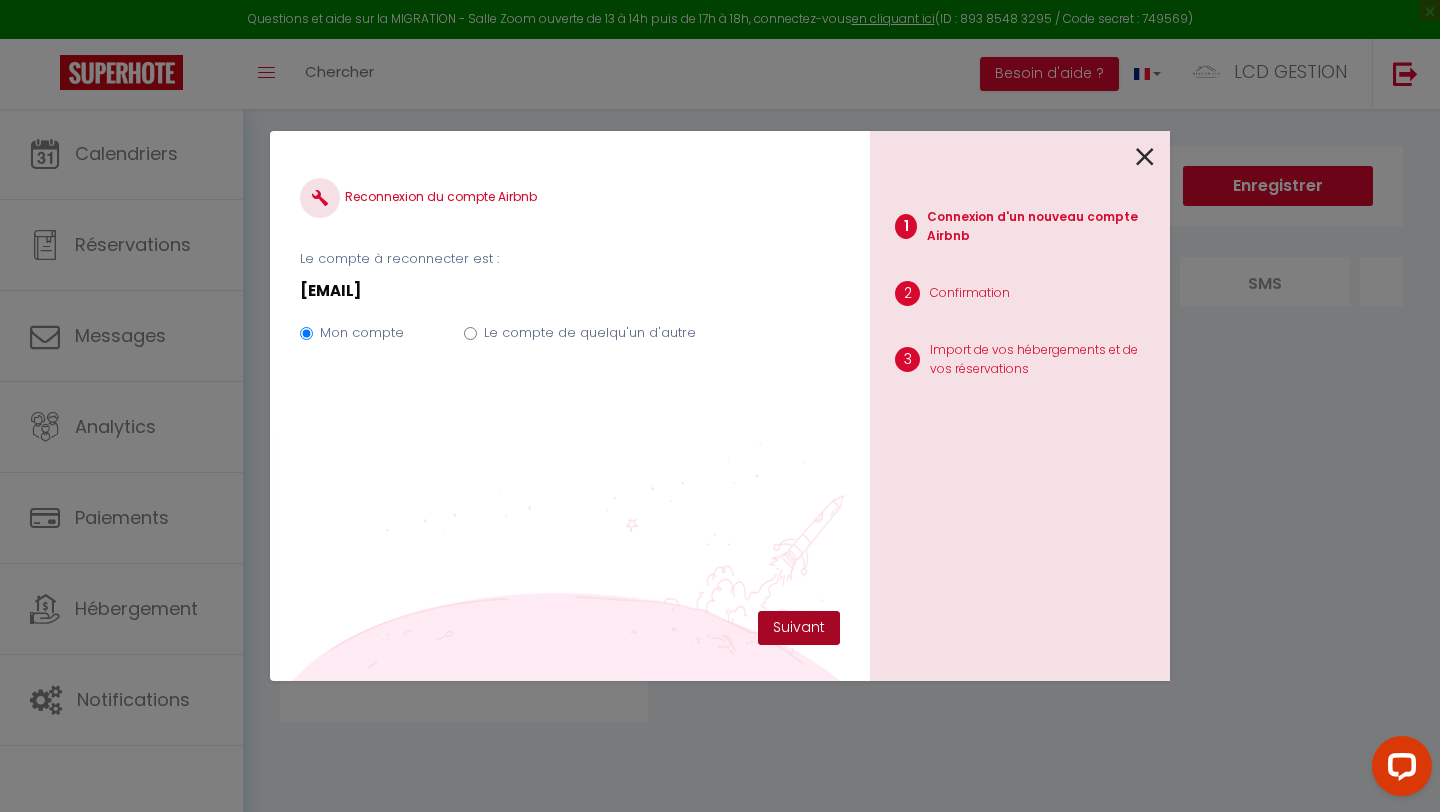 click on "Suivant" at bounding box center (799, 628) 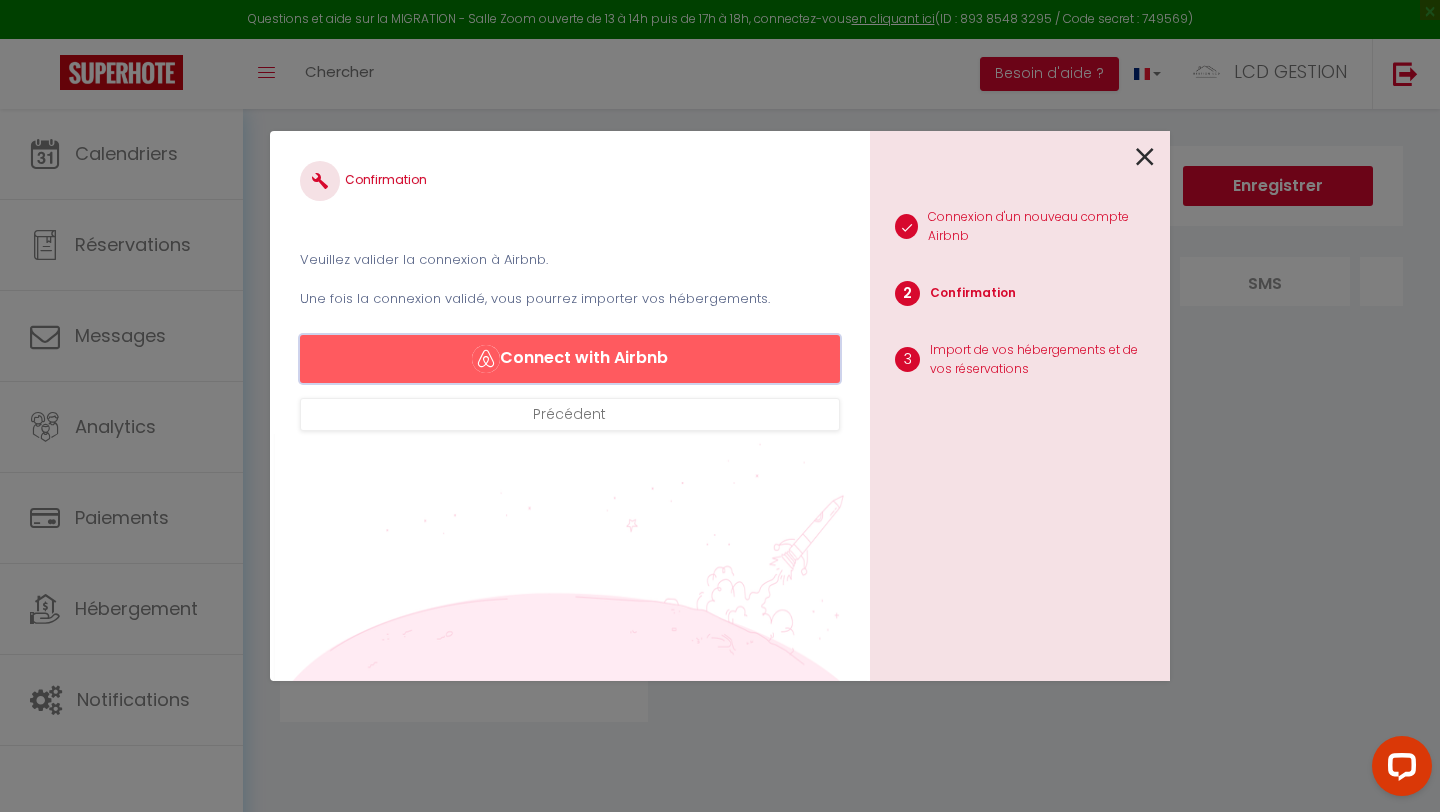 click on "Connect with Airbnb" at bounding box center (570, 359) 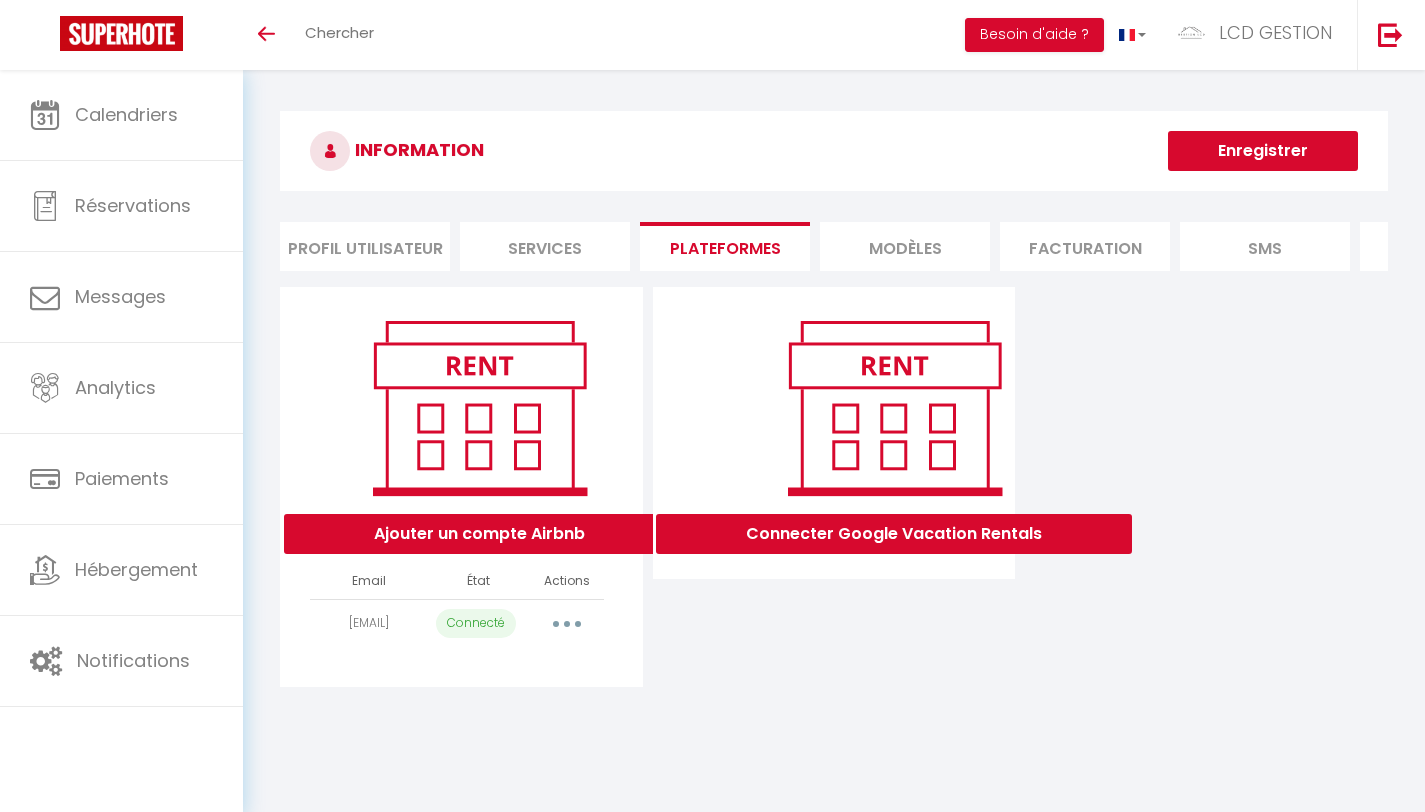 scroll, scrollTop: 0, scrollLeft: 0, axis: both 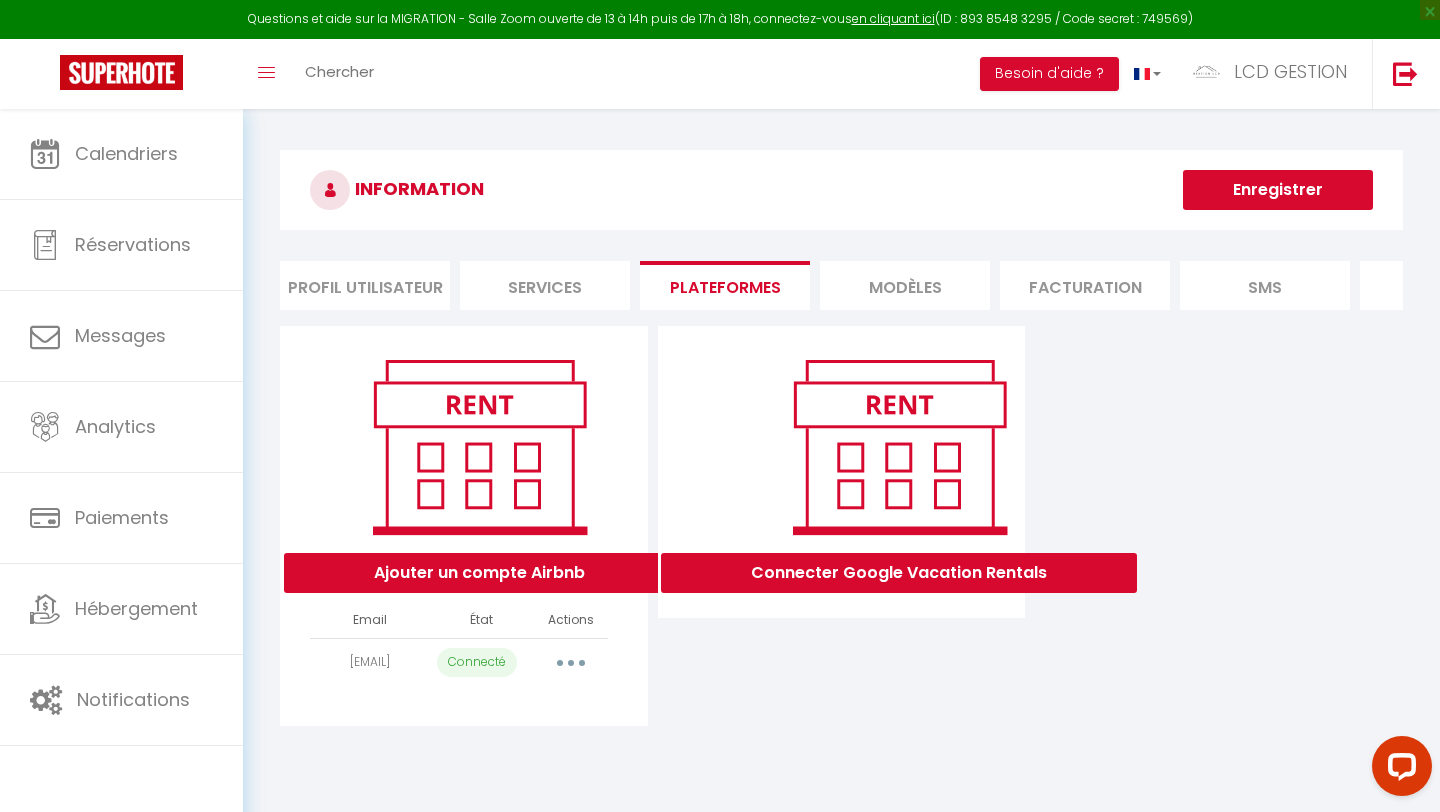 select on "40785" 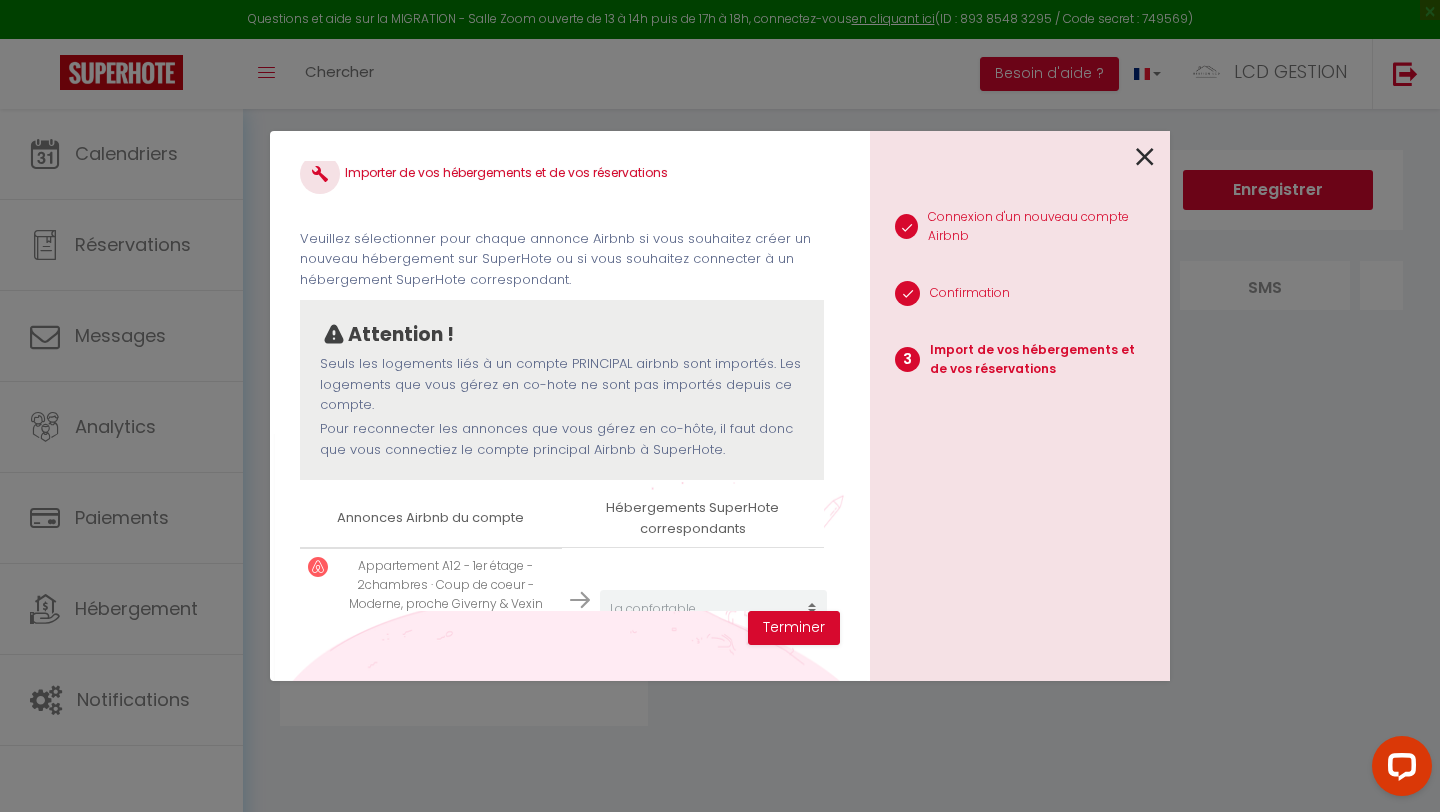 scroll, scrollTop: 395, scrollLeft: 0, axis: vertical 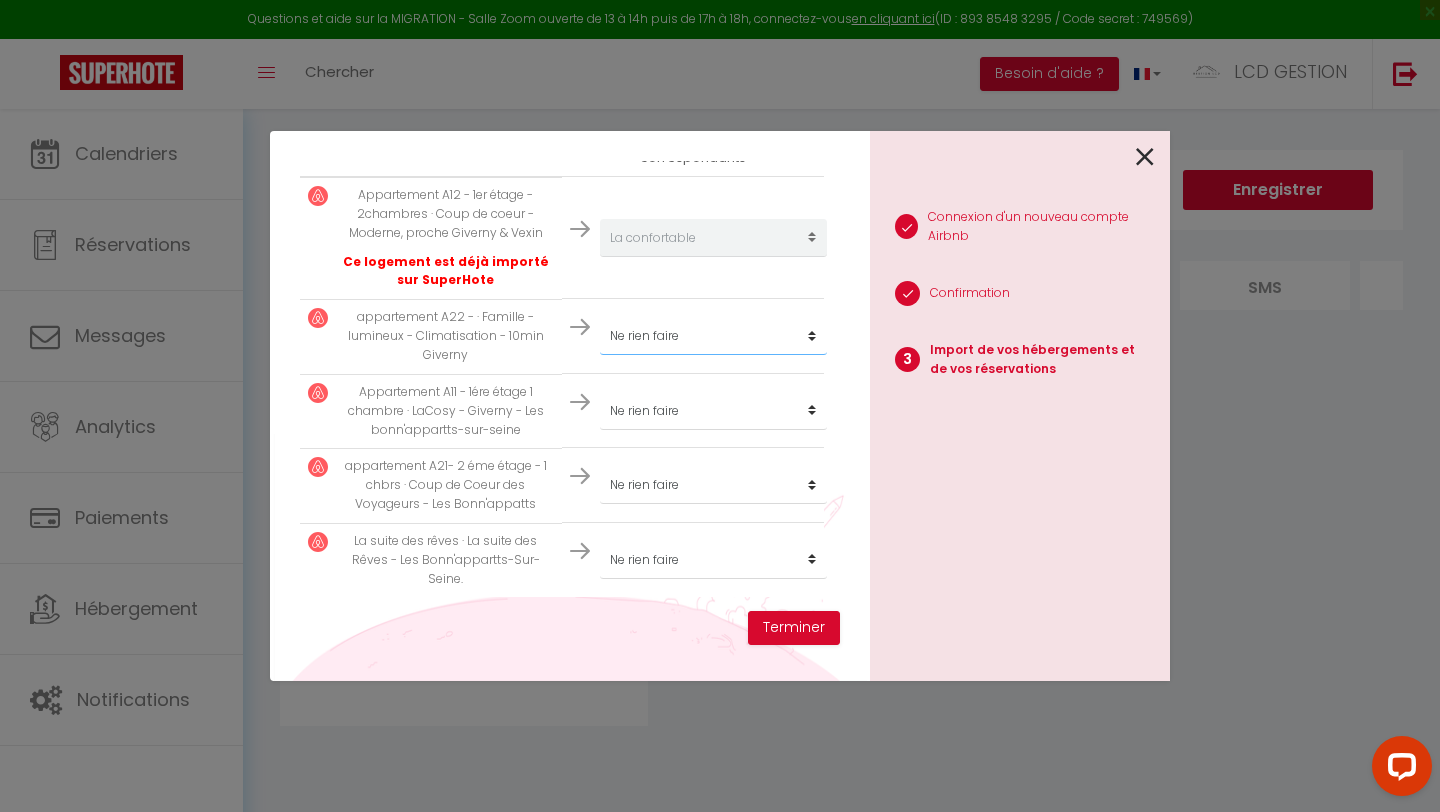 click on "Créer un nouveau hébergement
Ne rien faire
La confortable
La Spacieuse
La Chaleureuse
La Cozy
La Suite des rêves" at bounding box center [713, 238] 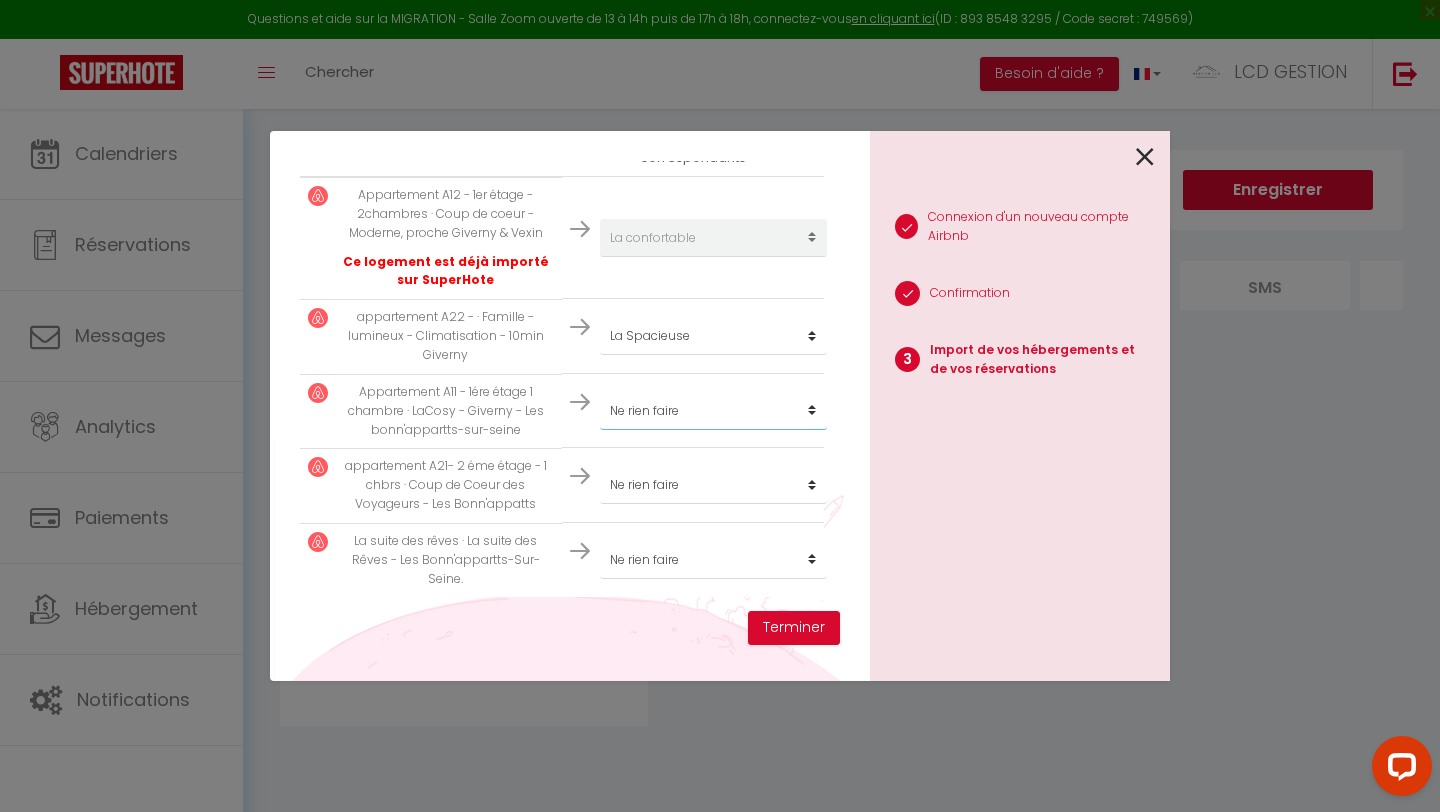 click on "Créer un nouveau hébergement
Ne rien faire
La confortable
La Spacieuse
La Chaleureuse
La Cozy
La Suite des rêves" at bounding box center [713, 238] 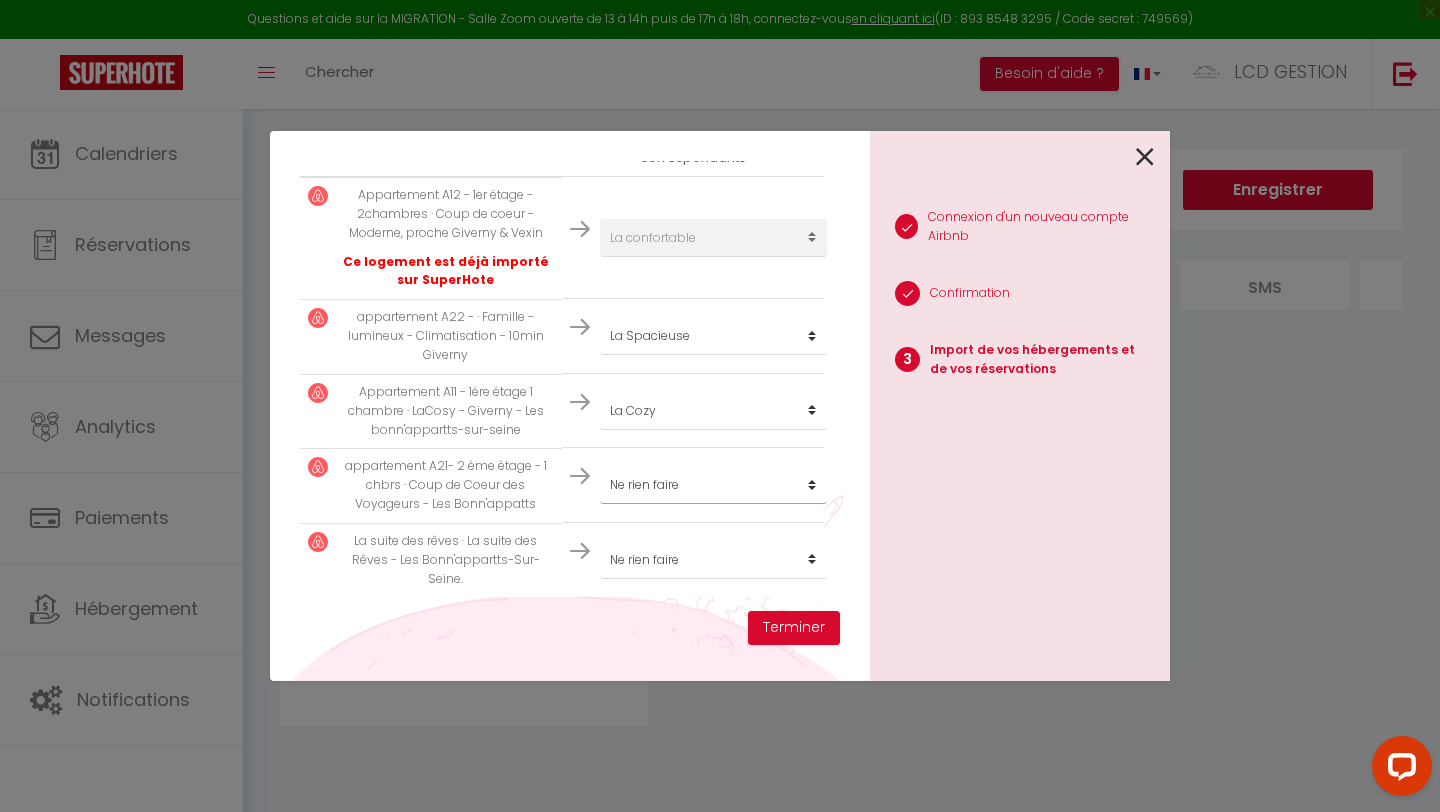 click on "Créer un nouveau hébergement
Ne rien faire
La confortable
La Spacieuse
La Chaleureuse
La Cozy
La Suite des rêves" at bounding box center [713, 238] 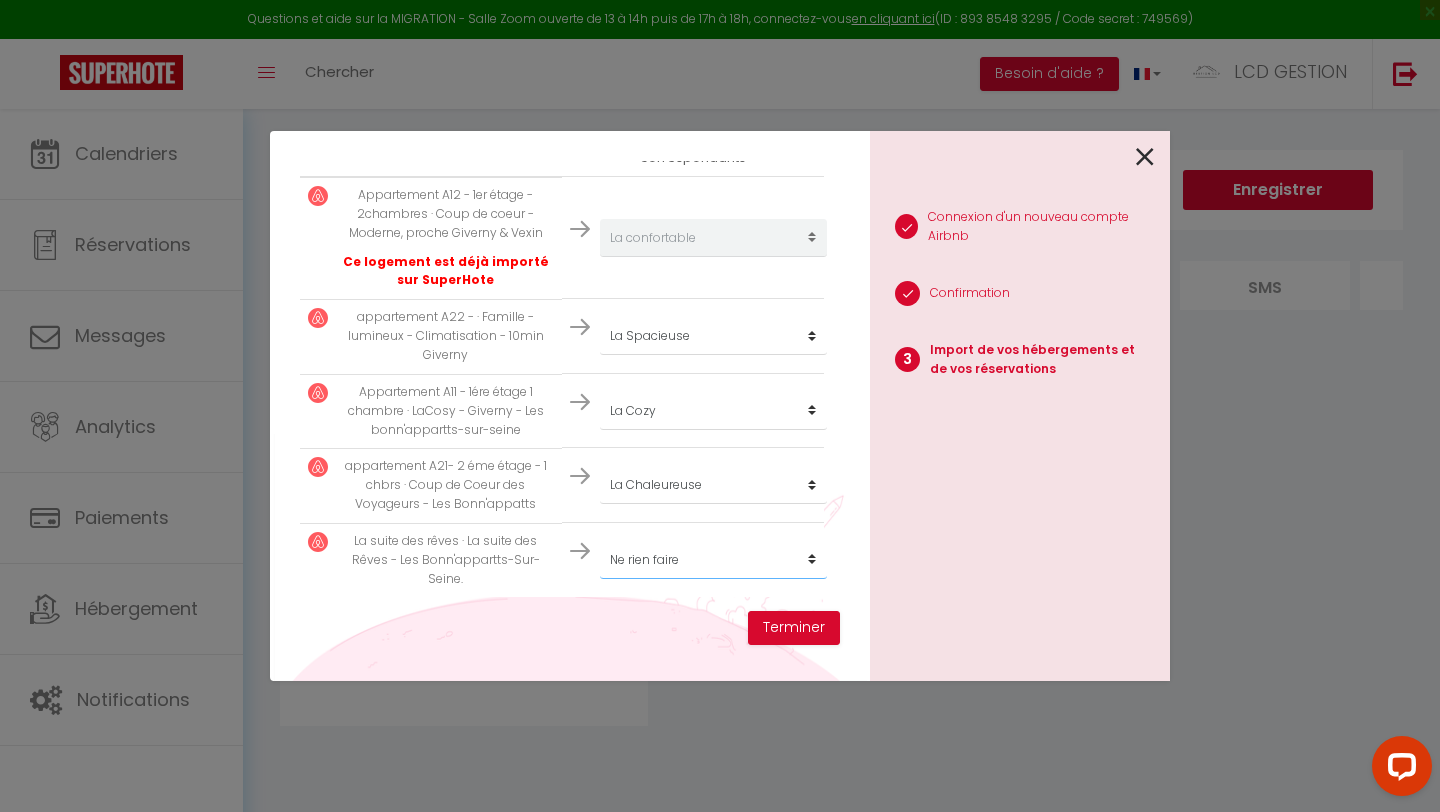 click on "Créer un nouveau hébergement
Ne rien faire
La confortable
La Spacieuse
La Chaleureuse
La Cozy
La Suite des rêves" at bounding box center [713, 238] 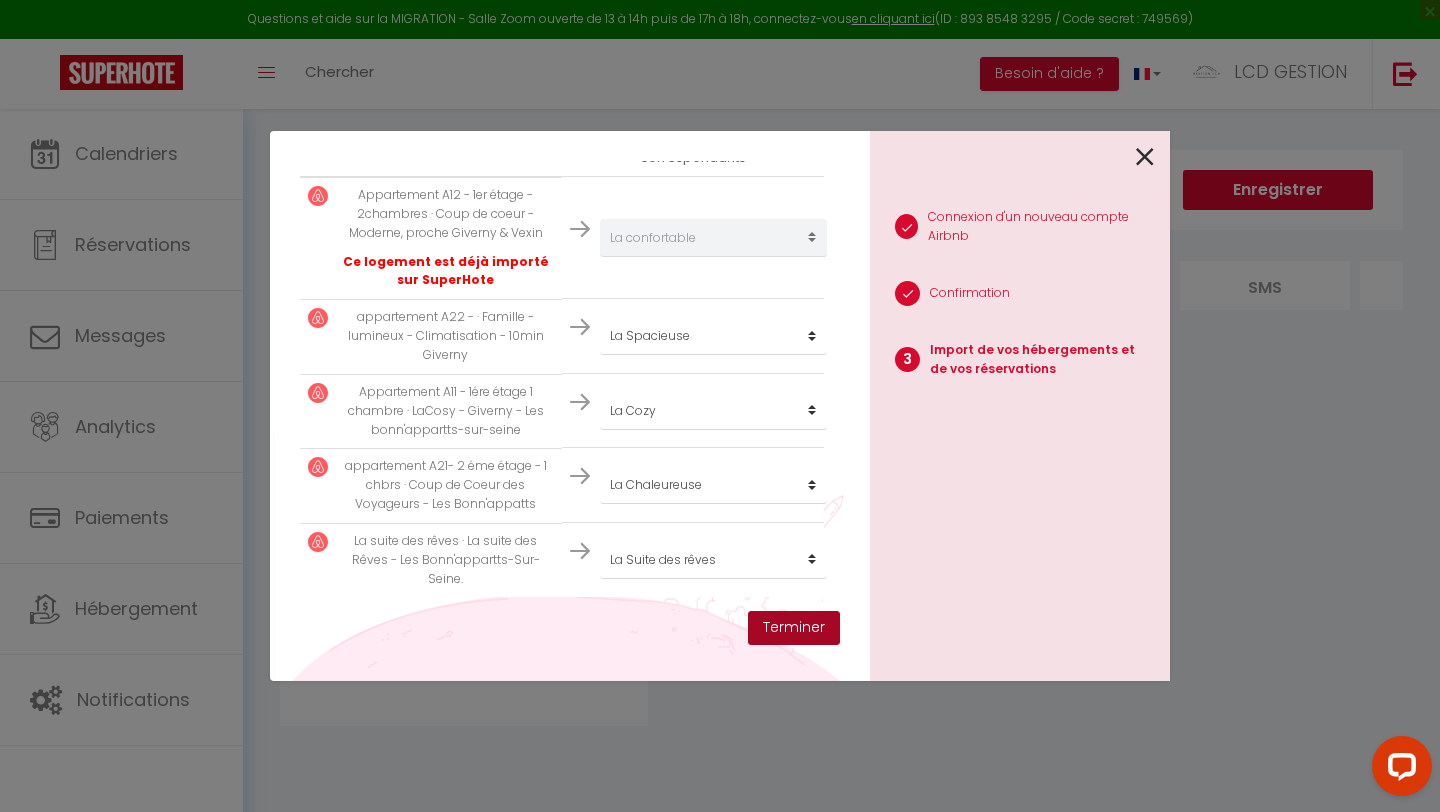 click on "Terminer" at bounding box center (794, 628) 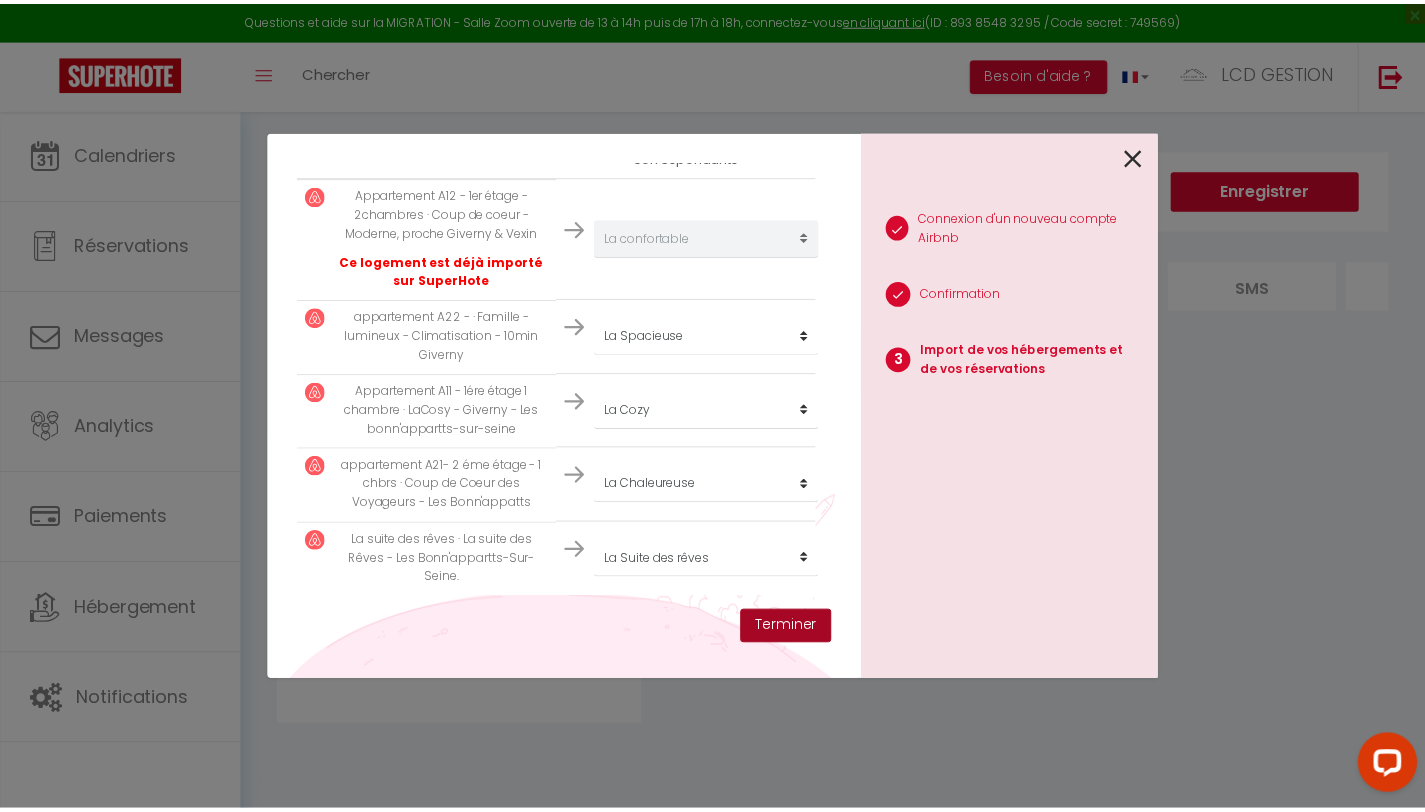 scroll, scrollTop: 445, scrollLeft: 0, axis: vertical 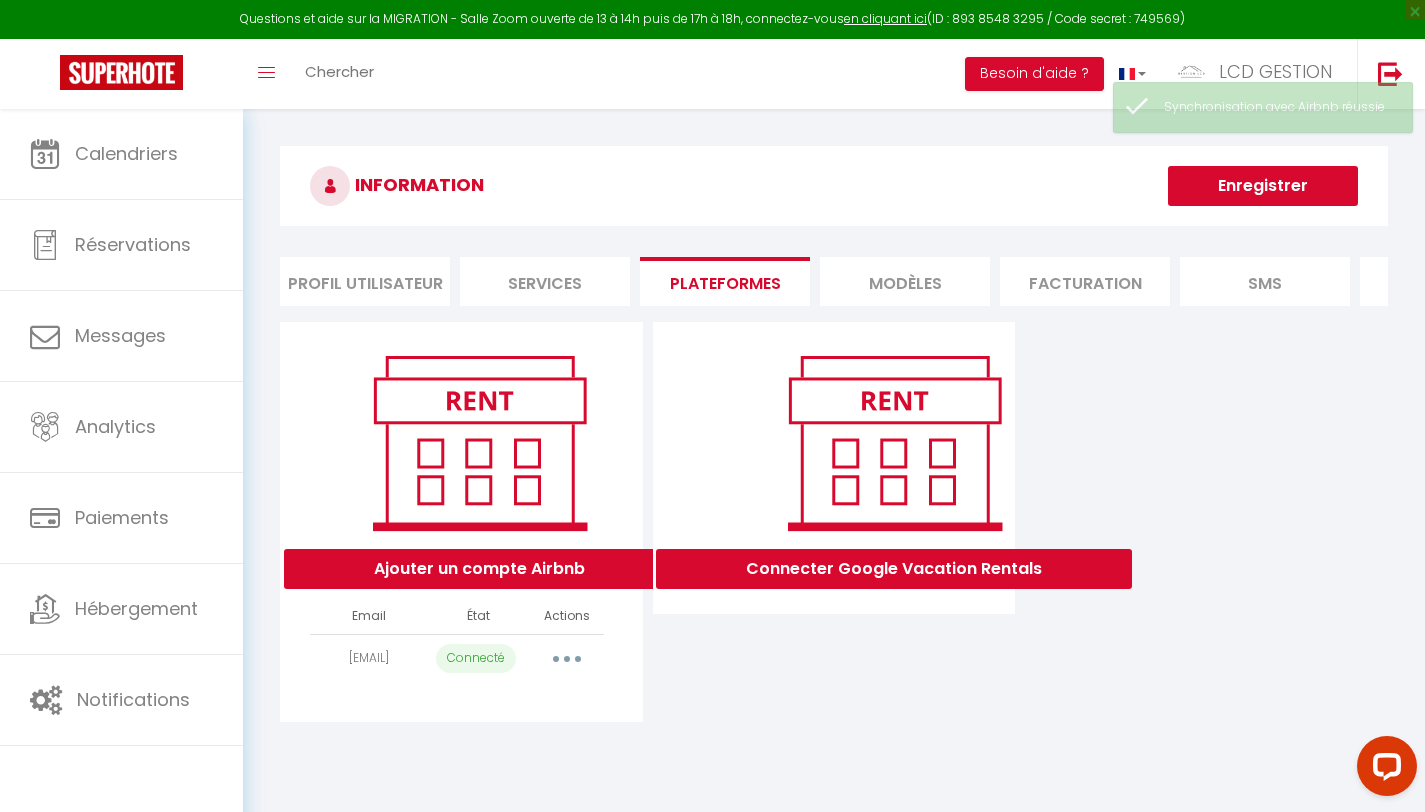 click at bounding box center [567, 659] 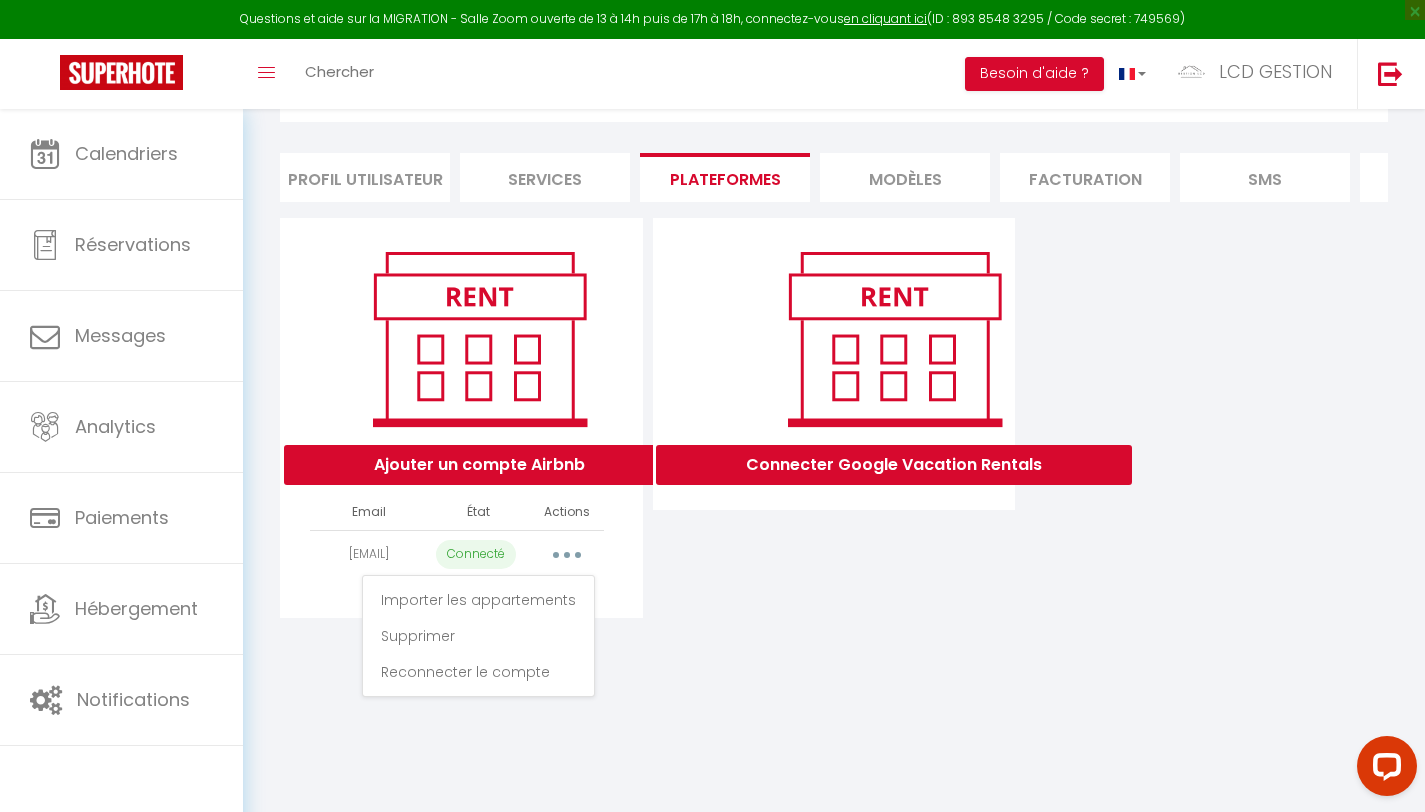 scroll, scrollTop: 109, scrollLeft: 0, axis: vertical 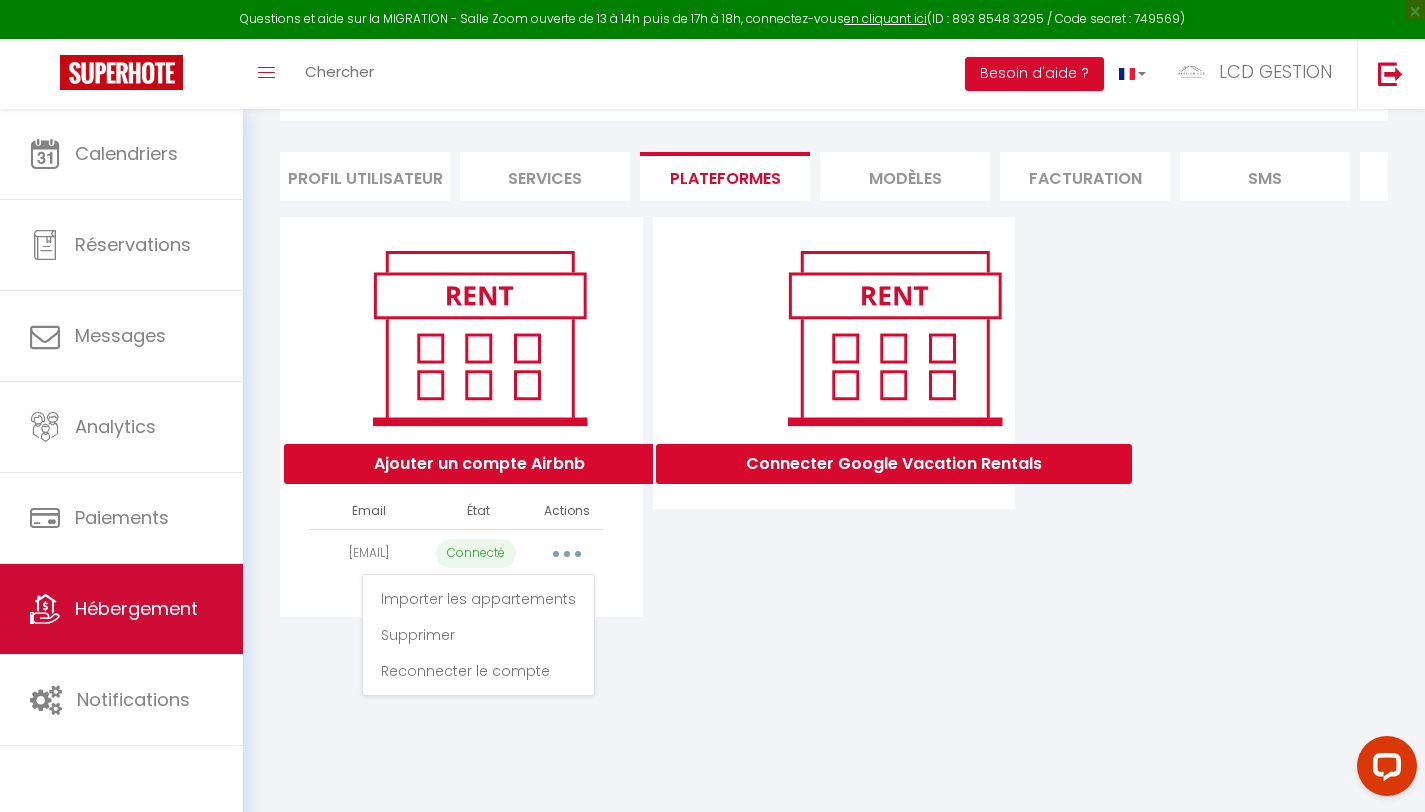 click on "Hébergement" at bounding box center (136, 608) 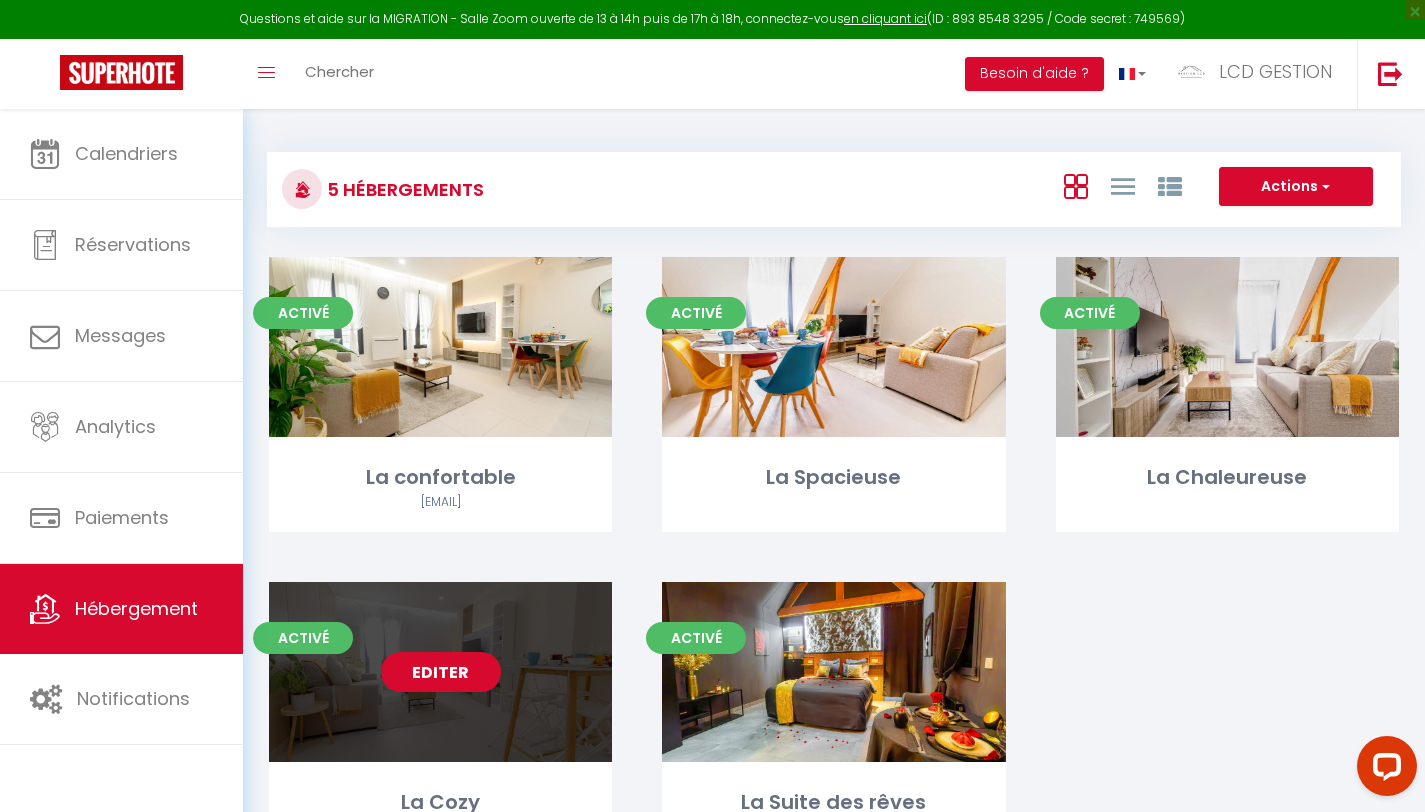 click on "Editer" at bounding box center [441, 672] 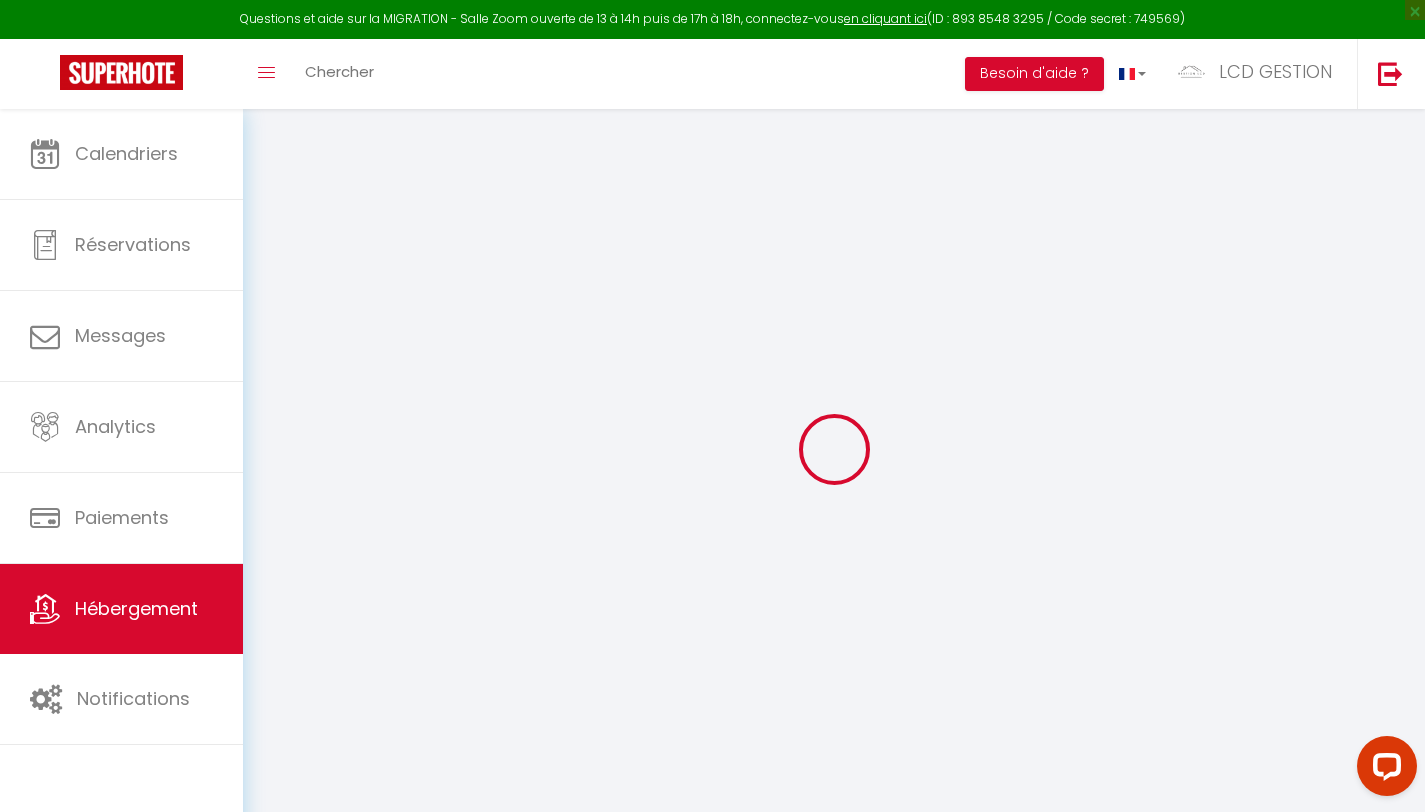 select 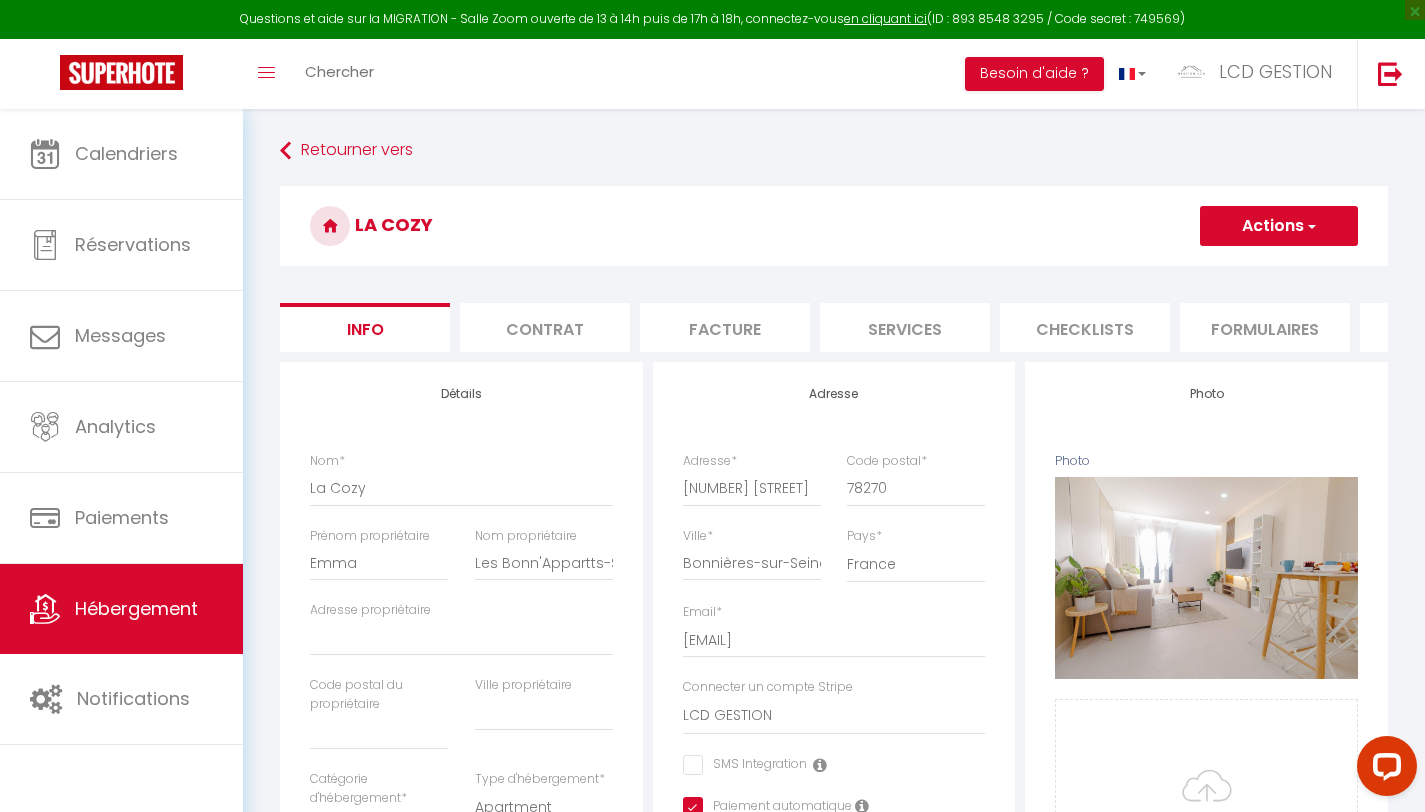 select 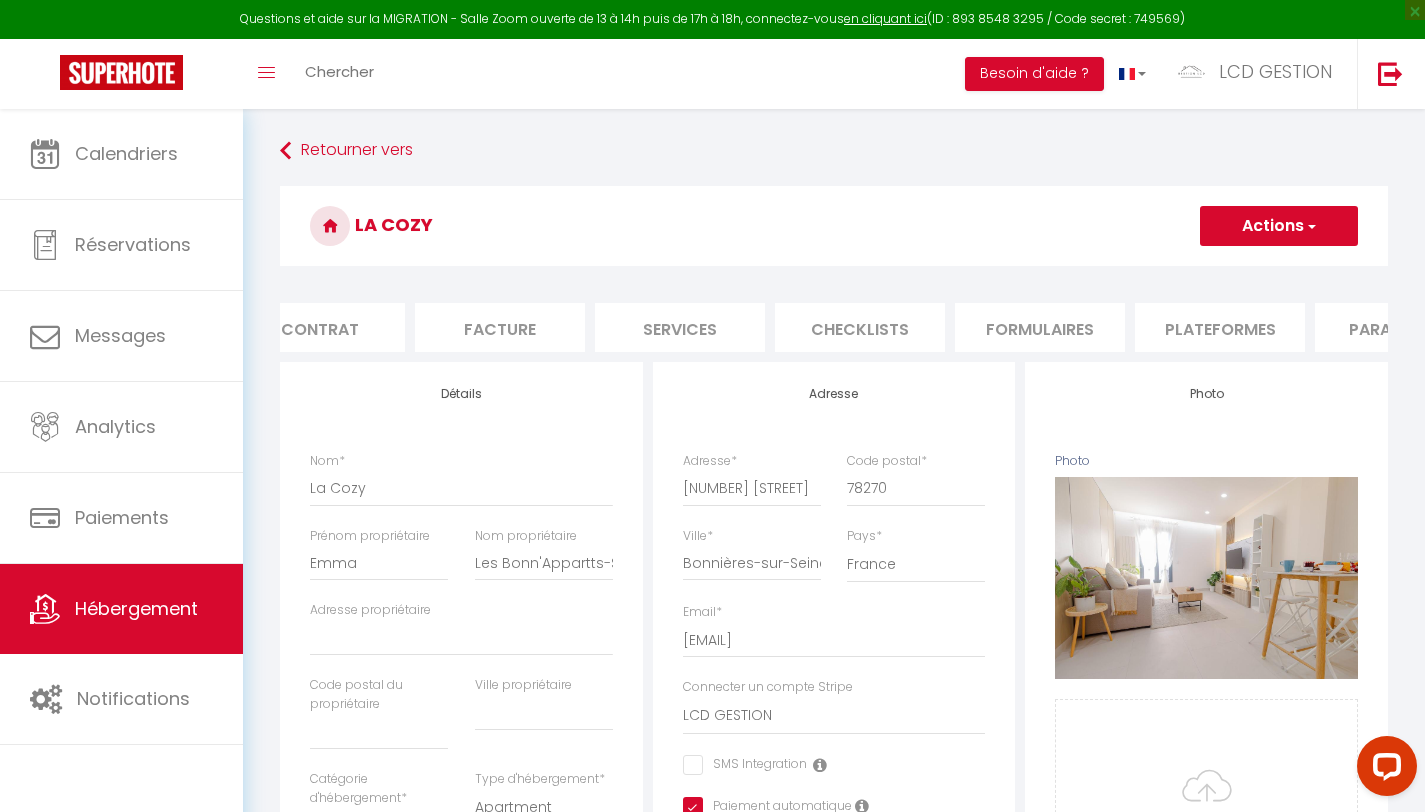 scroll, scrollTop: 0, scrollLeft: 326, axis: horizontal 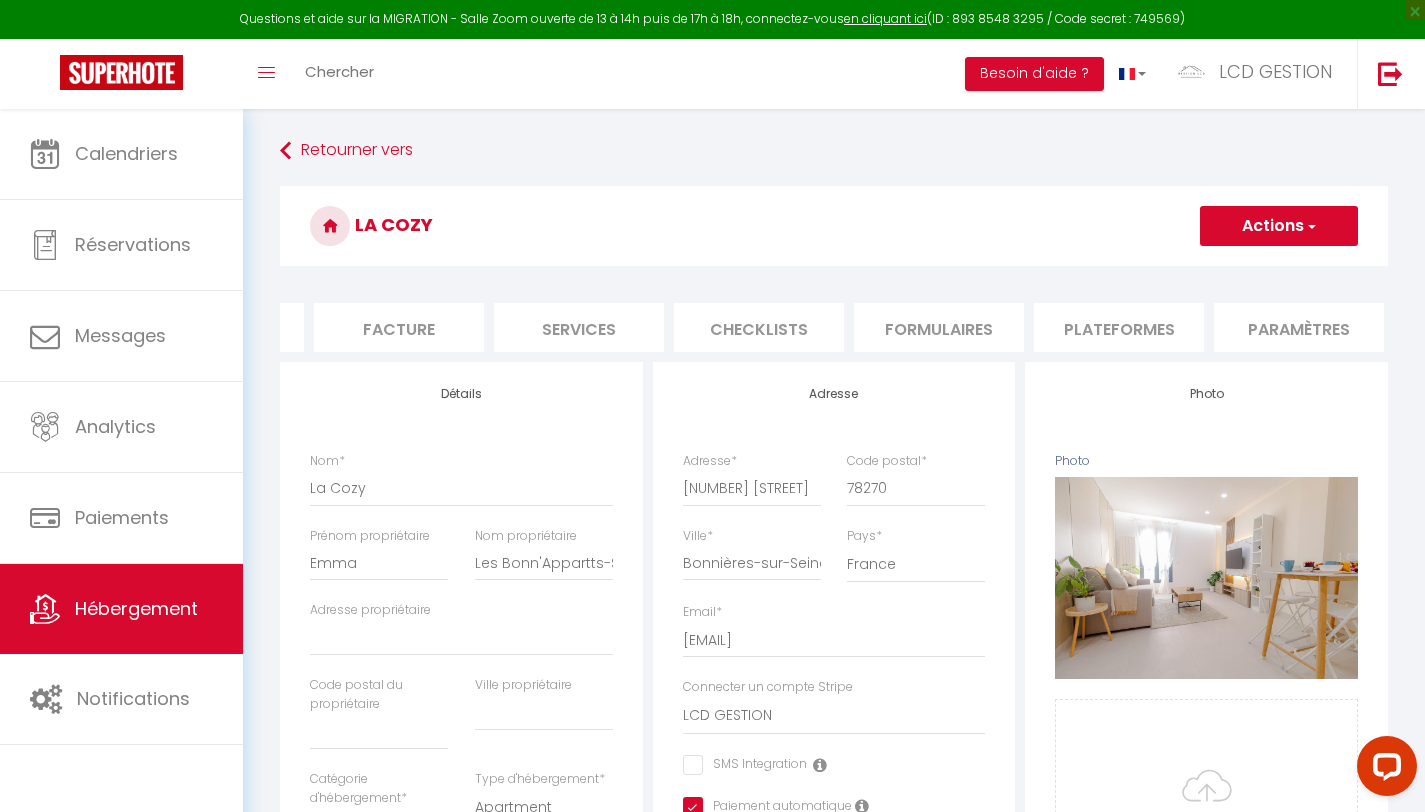 click on "Plateformes" at bounding box center (1119, 327) 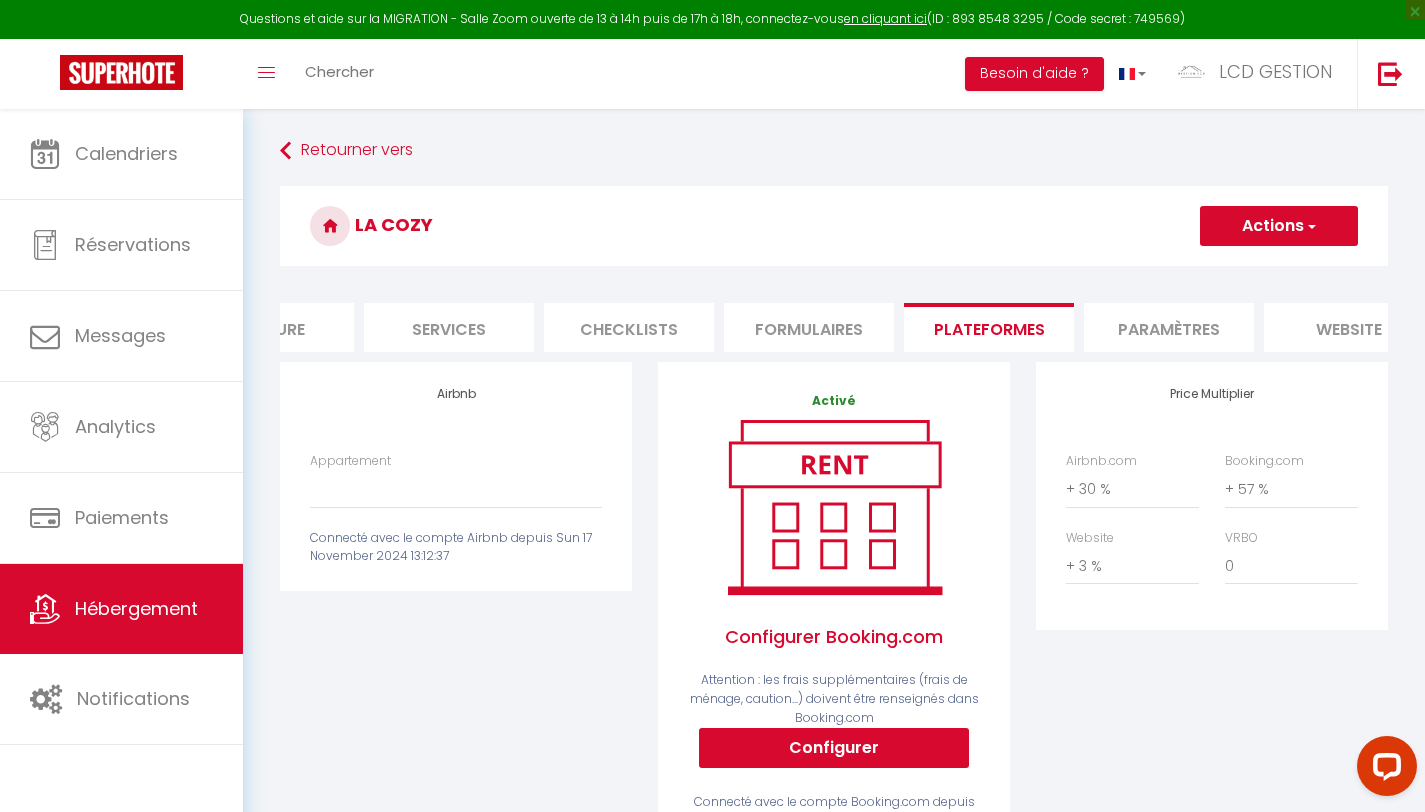 scroll, scrollTop: 0, scrollLeft: 456, axis: horizontal 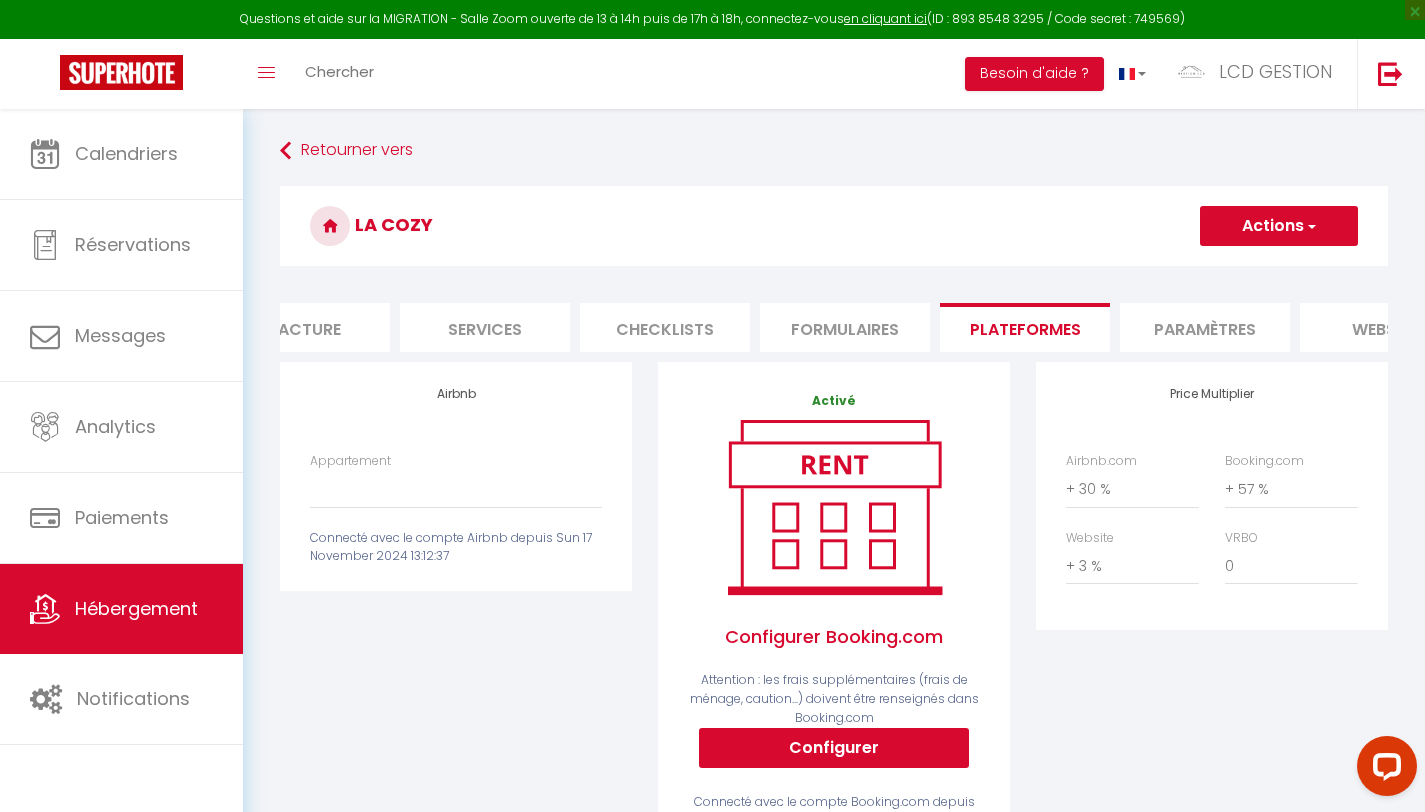 click on "Plateformes" at bounding box center [1025, 327] 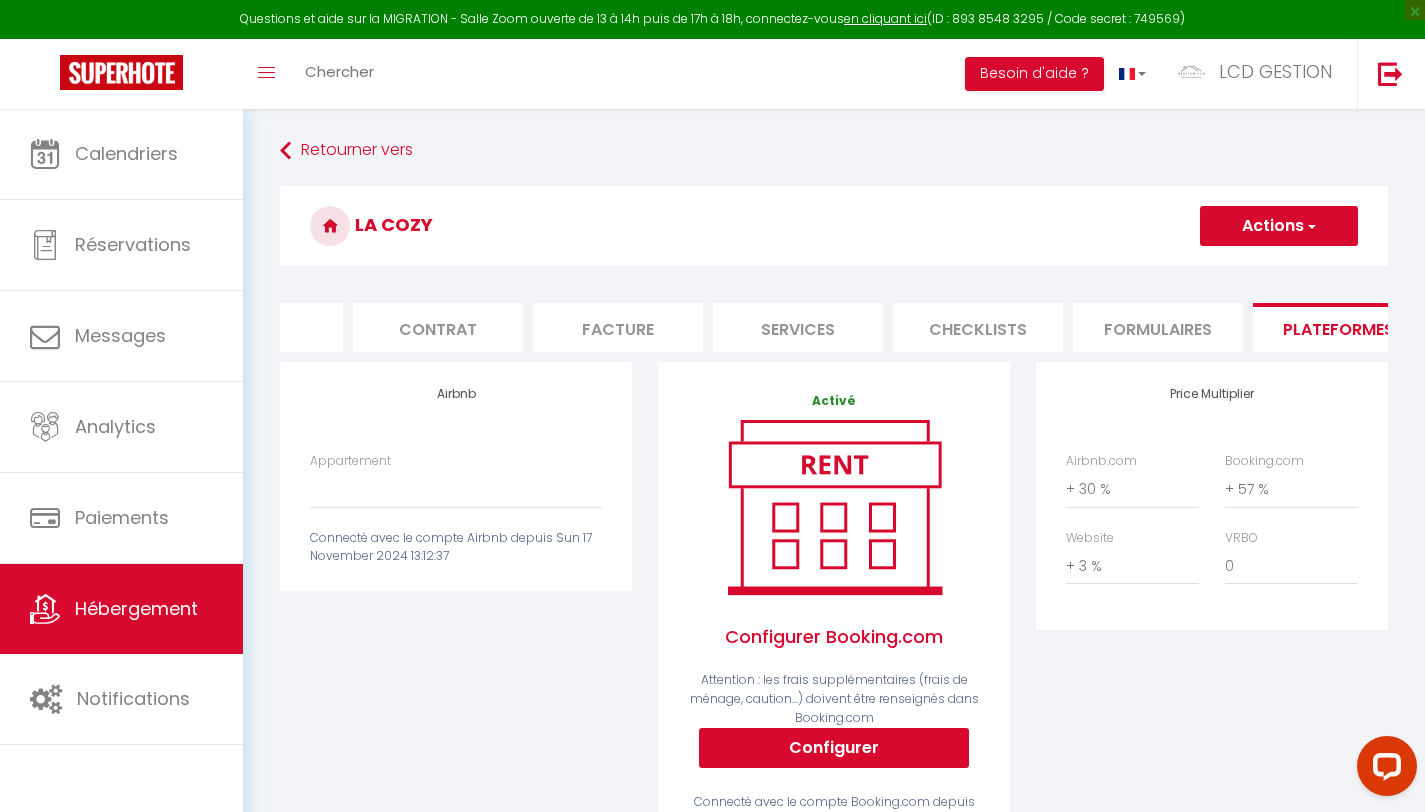 scroll, scrollTop: 0, scrollLeft: 0, axis: both 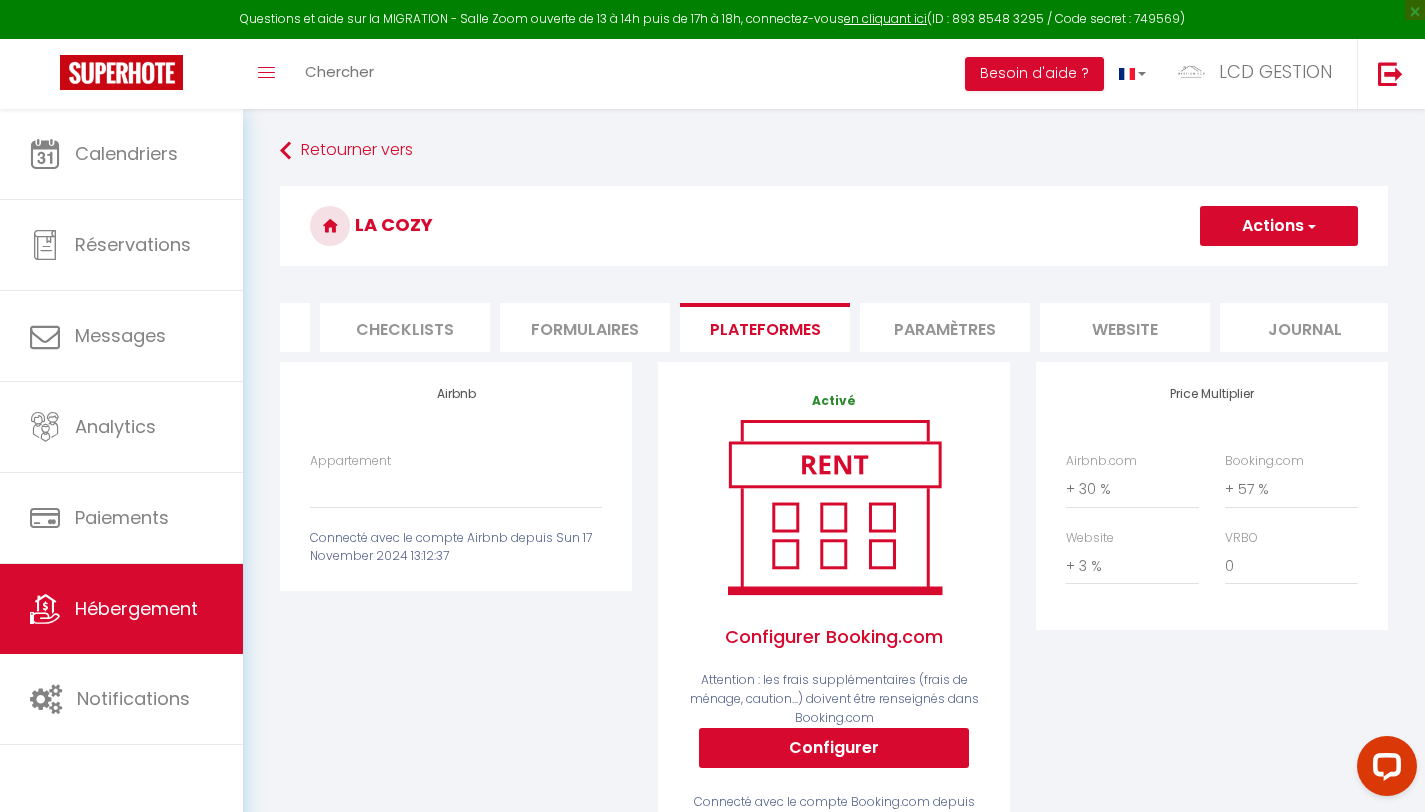 click on "Paramètres" at bounding box center (945, 327) 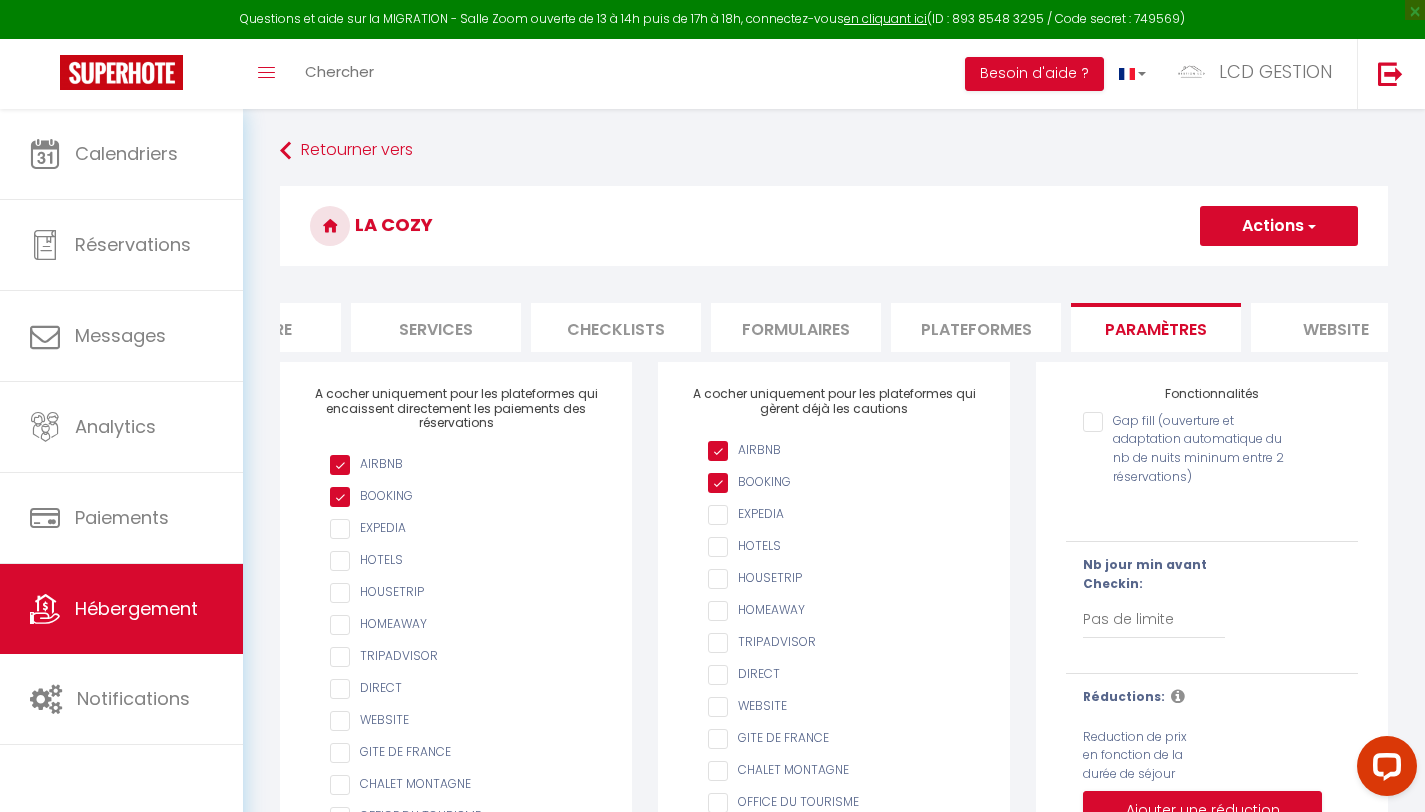 scroll, scrollTop: 0, scrollLeft: 472, axis: horizontal 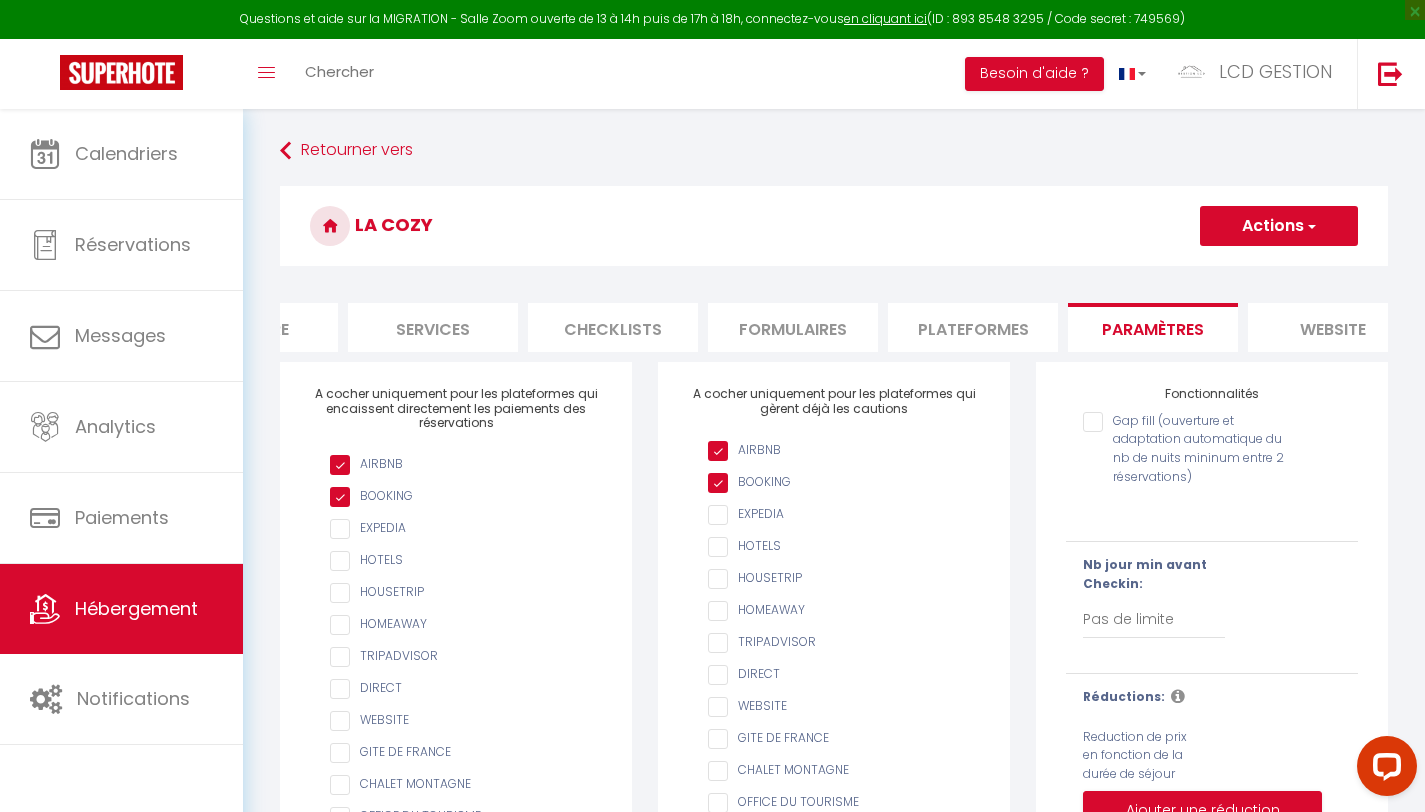 click on "Plateformes" at bounding box center [973, 327] 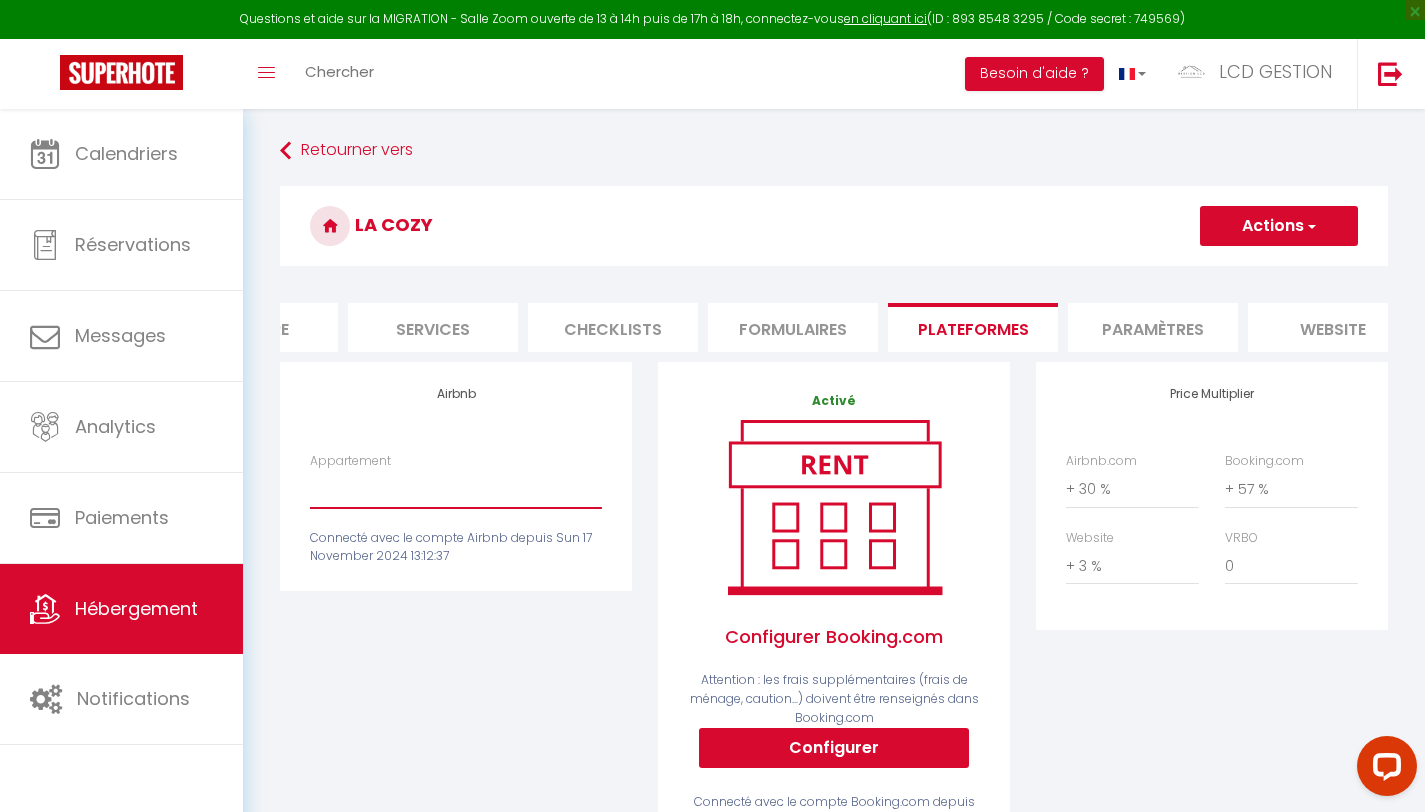 click on "appartement A22 - · Famille - lumineux - Climatisation - 10min Giverny - ouarhouabder@gmail.com
Appartement A11 - 1ére étage 1 chambre · LaCosy - Giverny - Les bonn'appartts-sur-seine - ouarhouabder@gmail.com
appartement A21-  2 éme étage - 1 chbrs  · Coup de Coeur des Voyageurs - Les Bonn'appatts - ouarhouabder@gmail.com
La suite des rêves · La suite des Rêves - Les Bonn'appartts-Sur-Seine. - ouarhouabder@gmail.com" at bounding box center [456, 489] 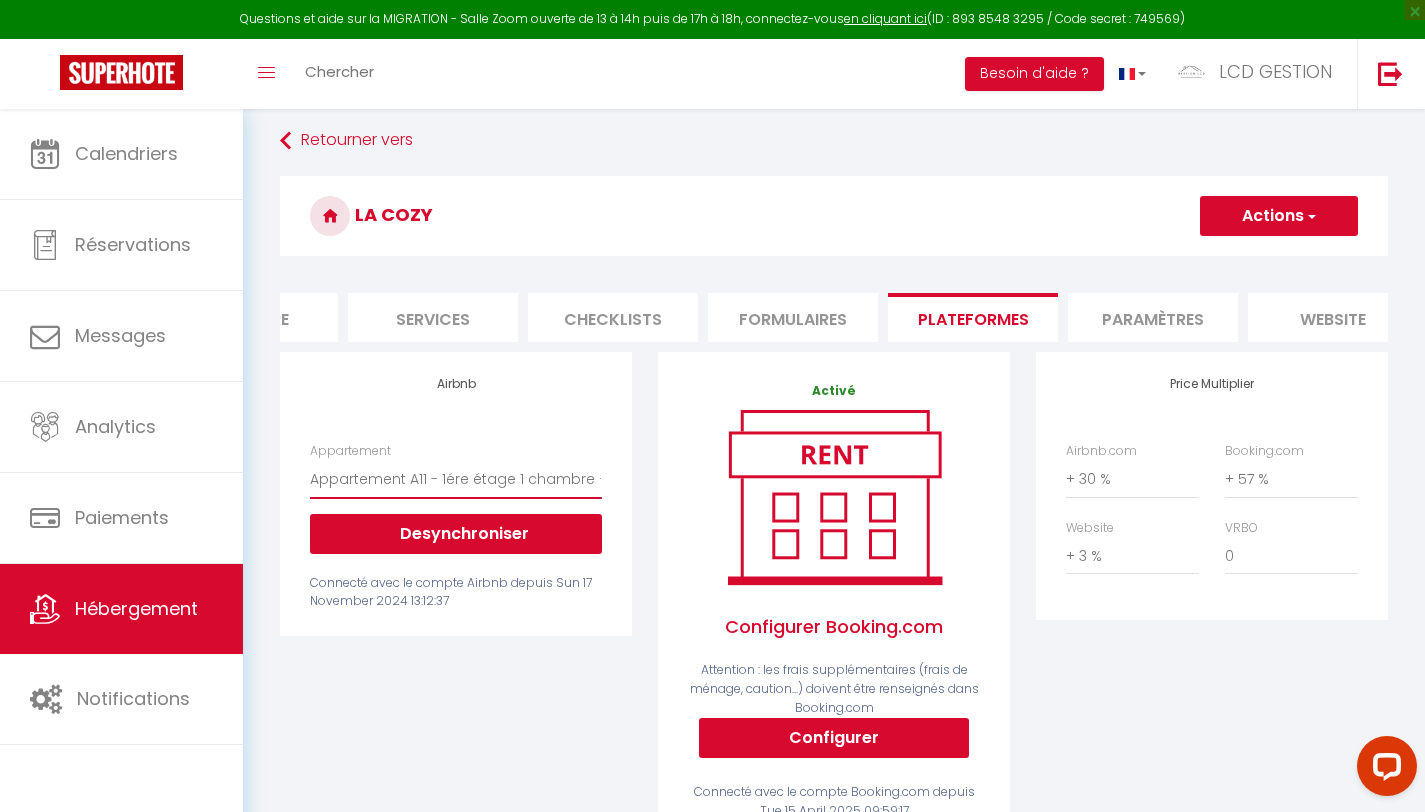 scroll, scrollTop: 24, scrollLeft: 0, axis: vertical 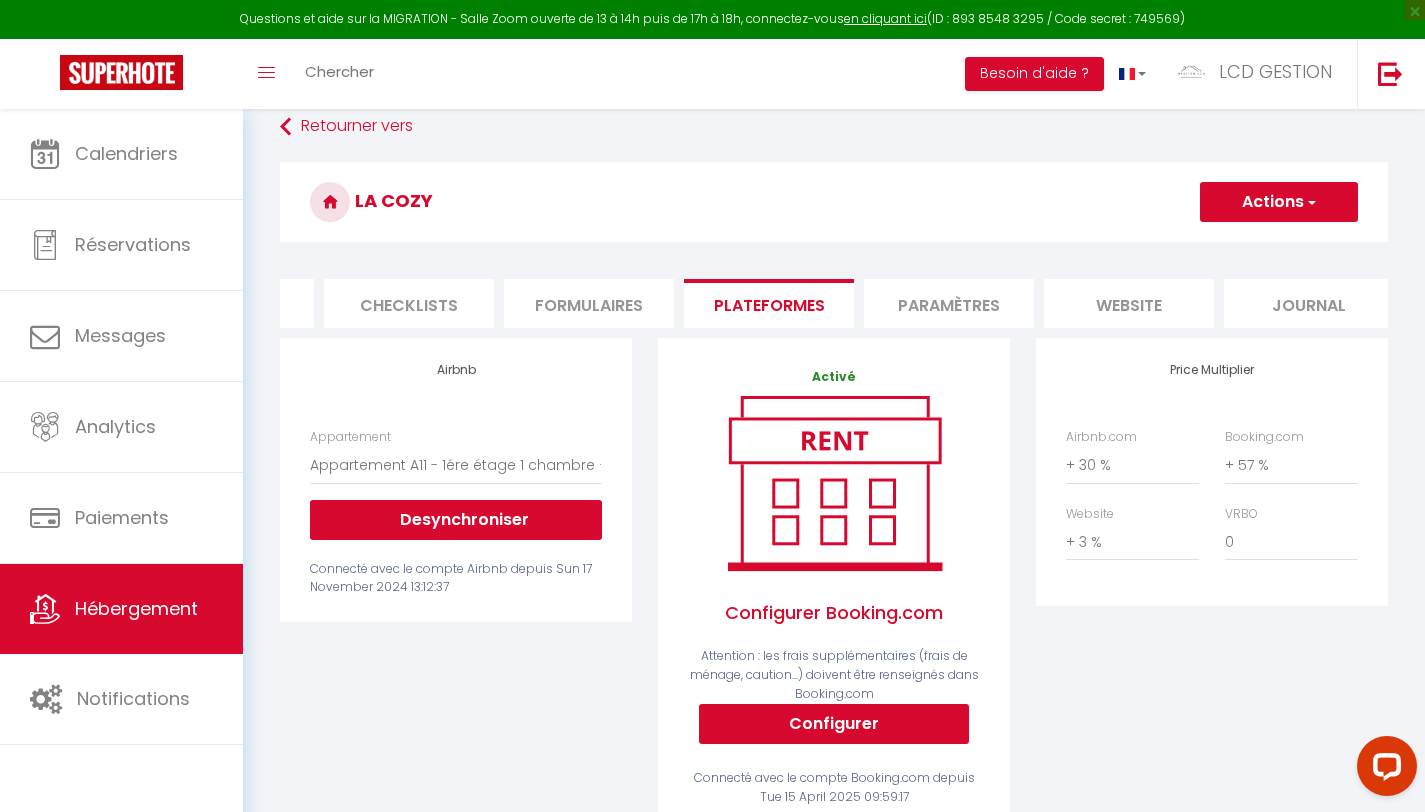 click on "Plateformes" at bounding box center (769, 303) 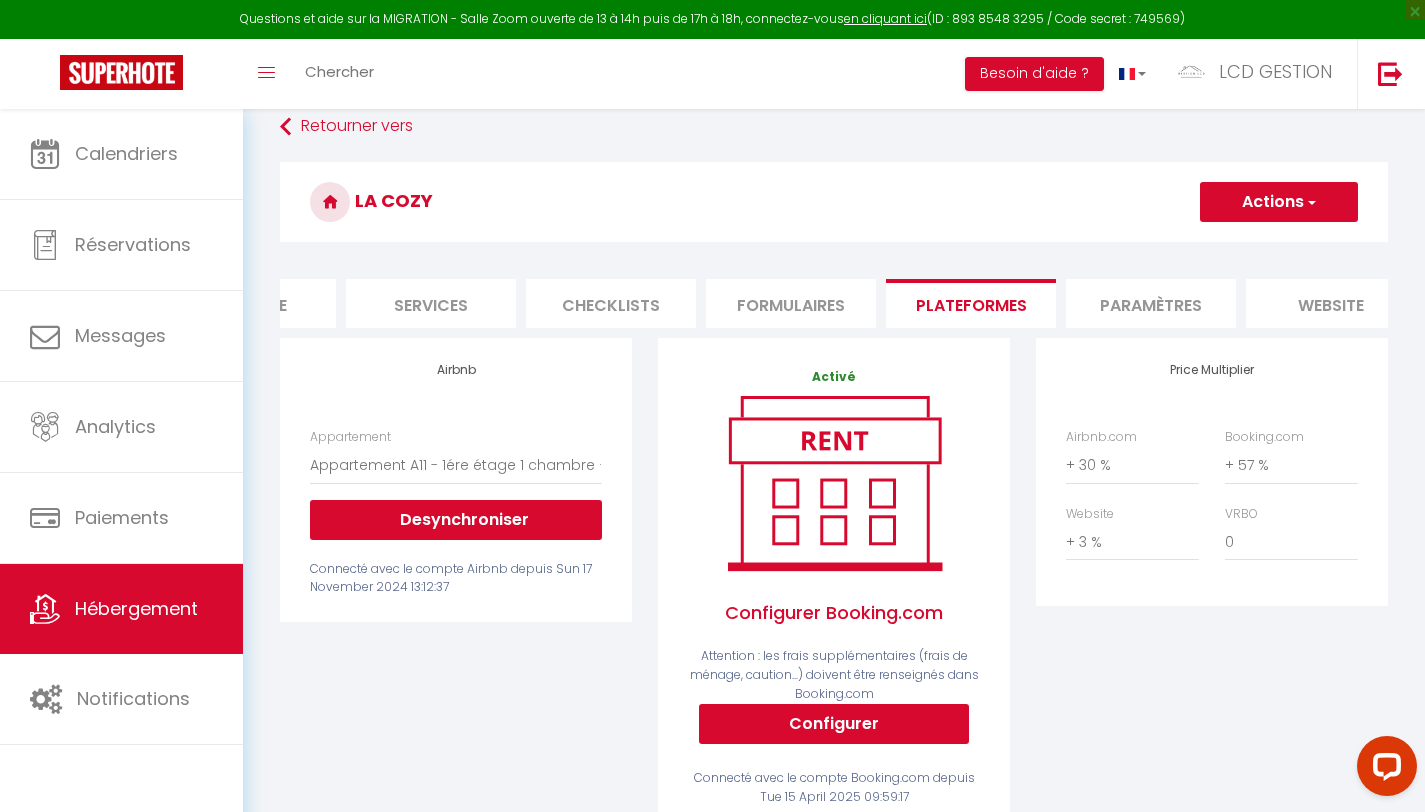 scroll, scrollTop: 0, scrollLeft: 464, axis: horizontal 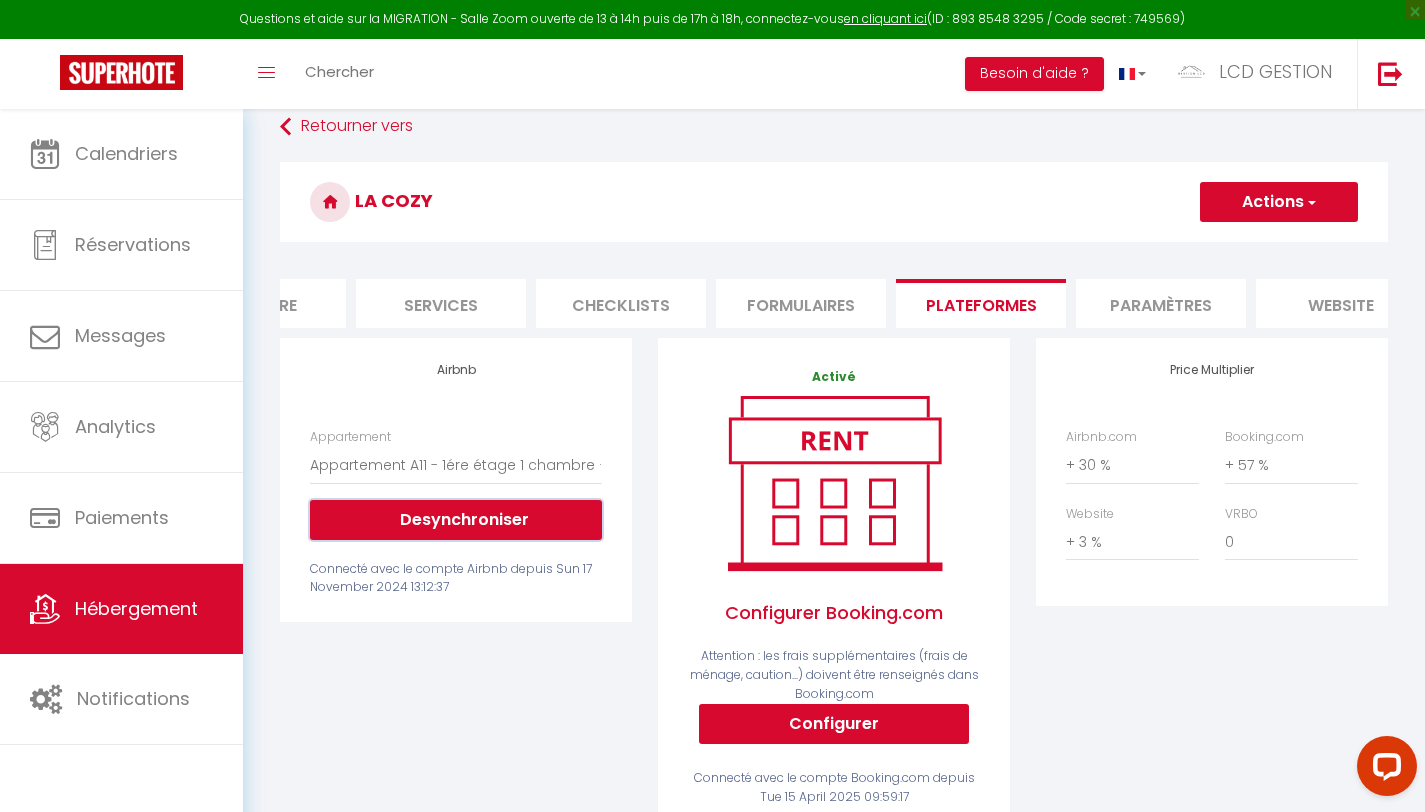 click on "Desynchroniser" at bounding box center [456, 520] 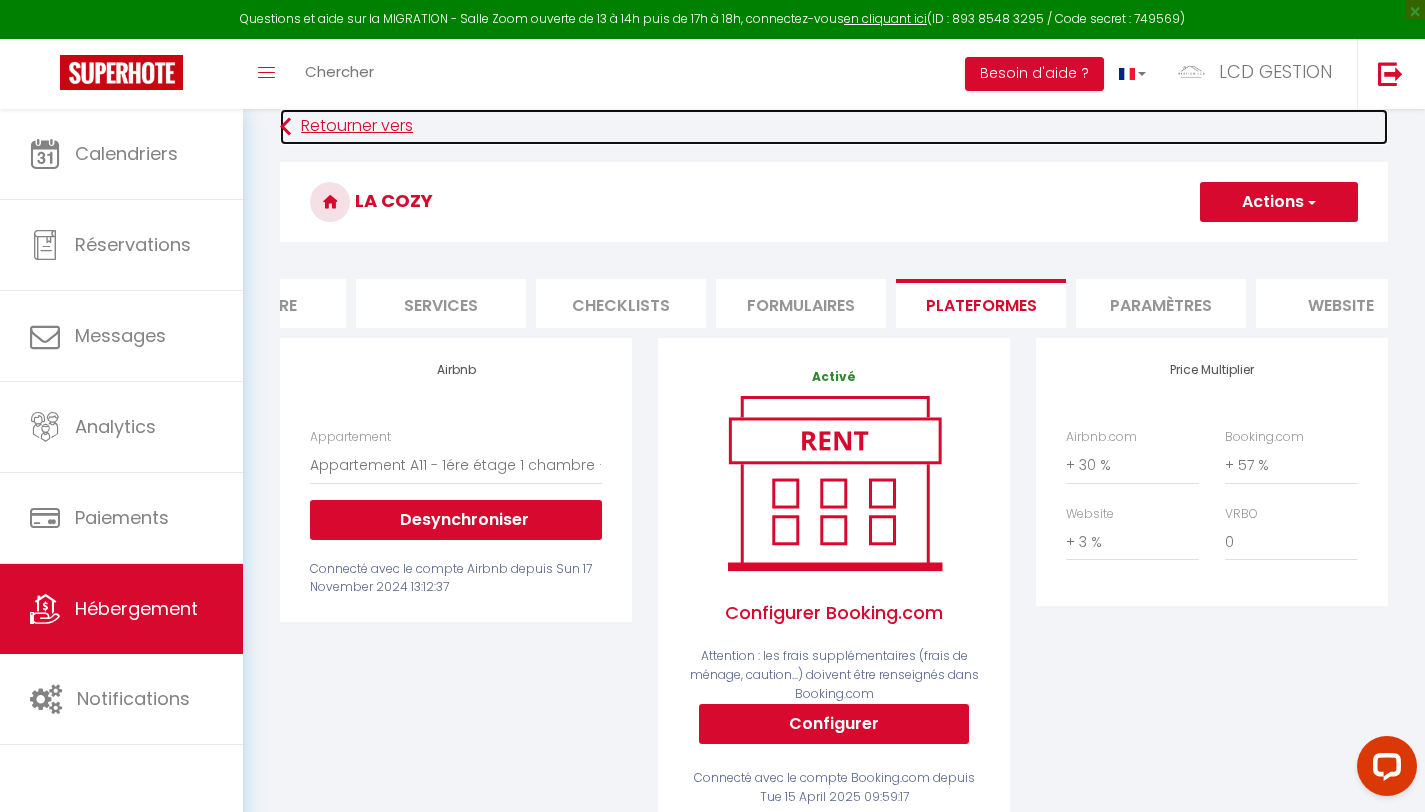 click on "Retourner vers" at bounding box center (834, 127) 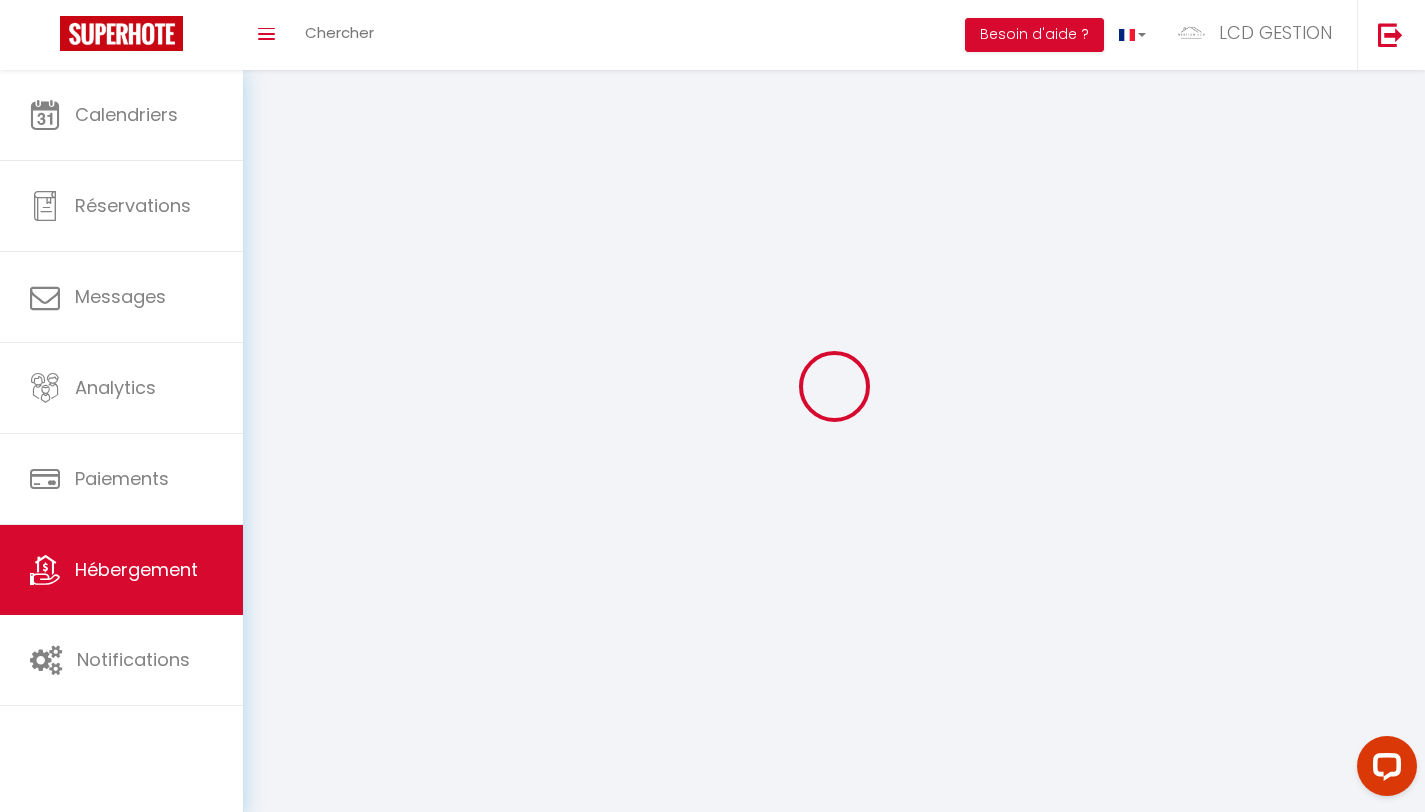 scroll, scrollTop: 0, scrollLeft: 0, axis: both 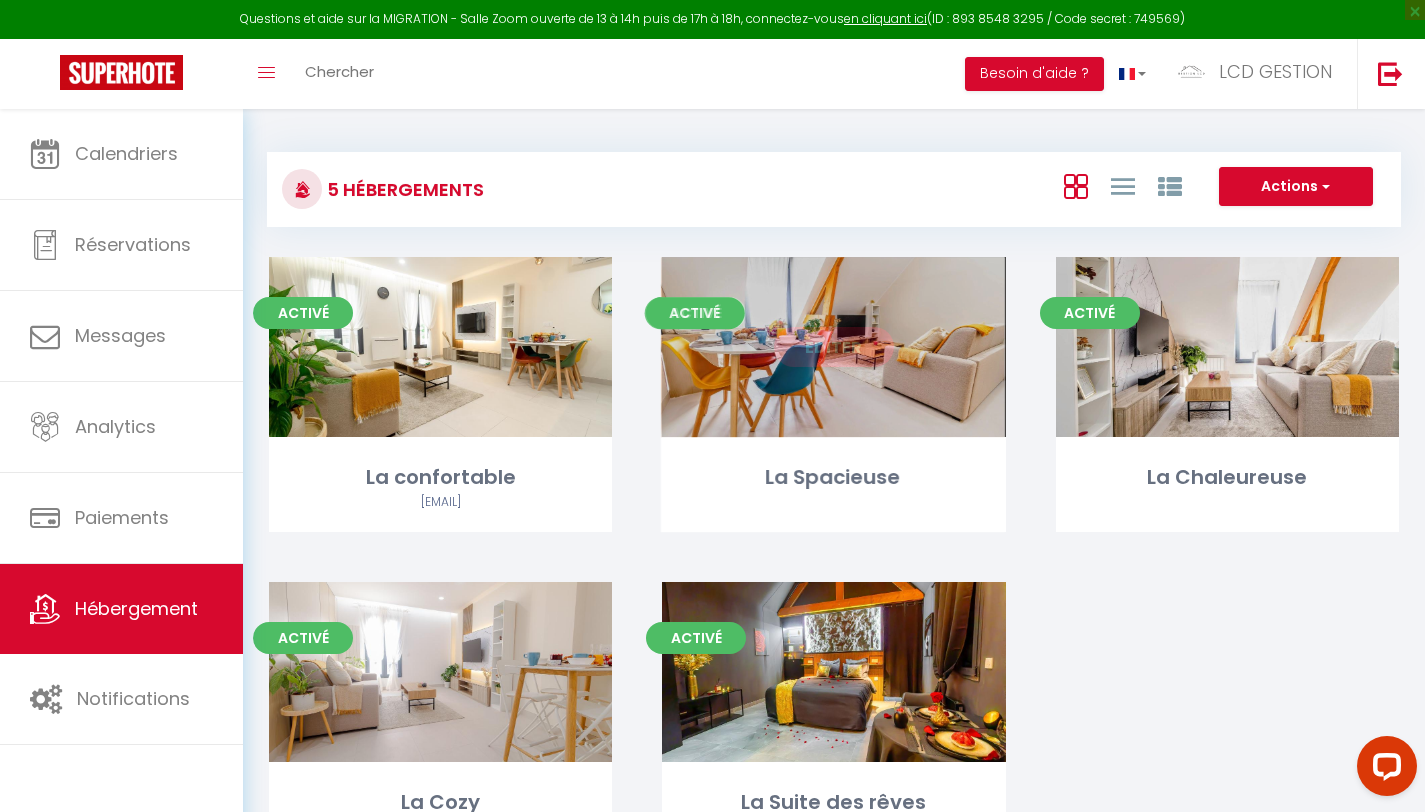 click on "Editer" at bounding box center (834, 347) 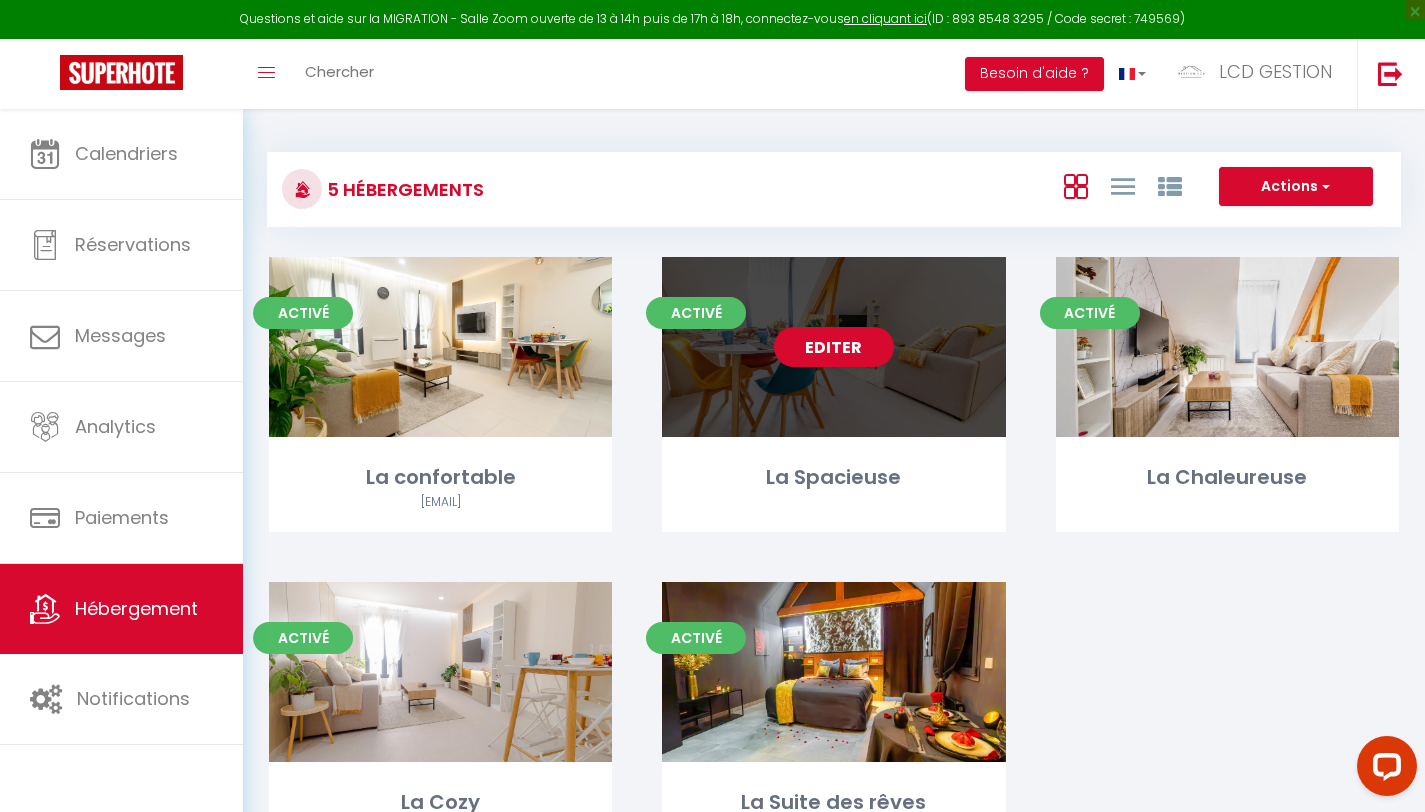 click on "Editer" at bounding box center [834, 347] 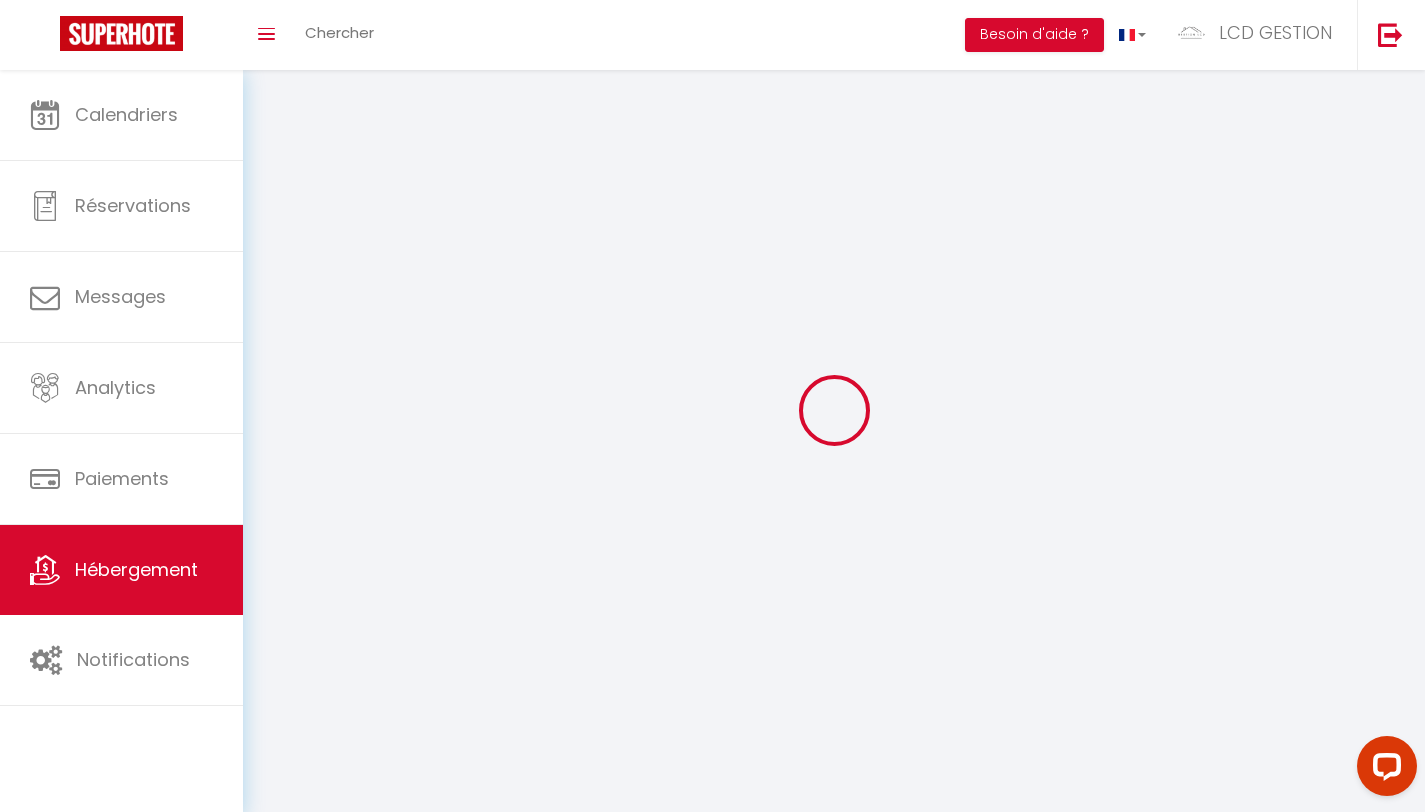 select 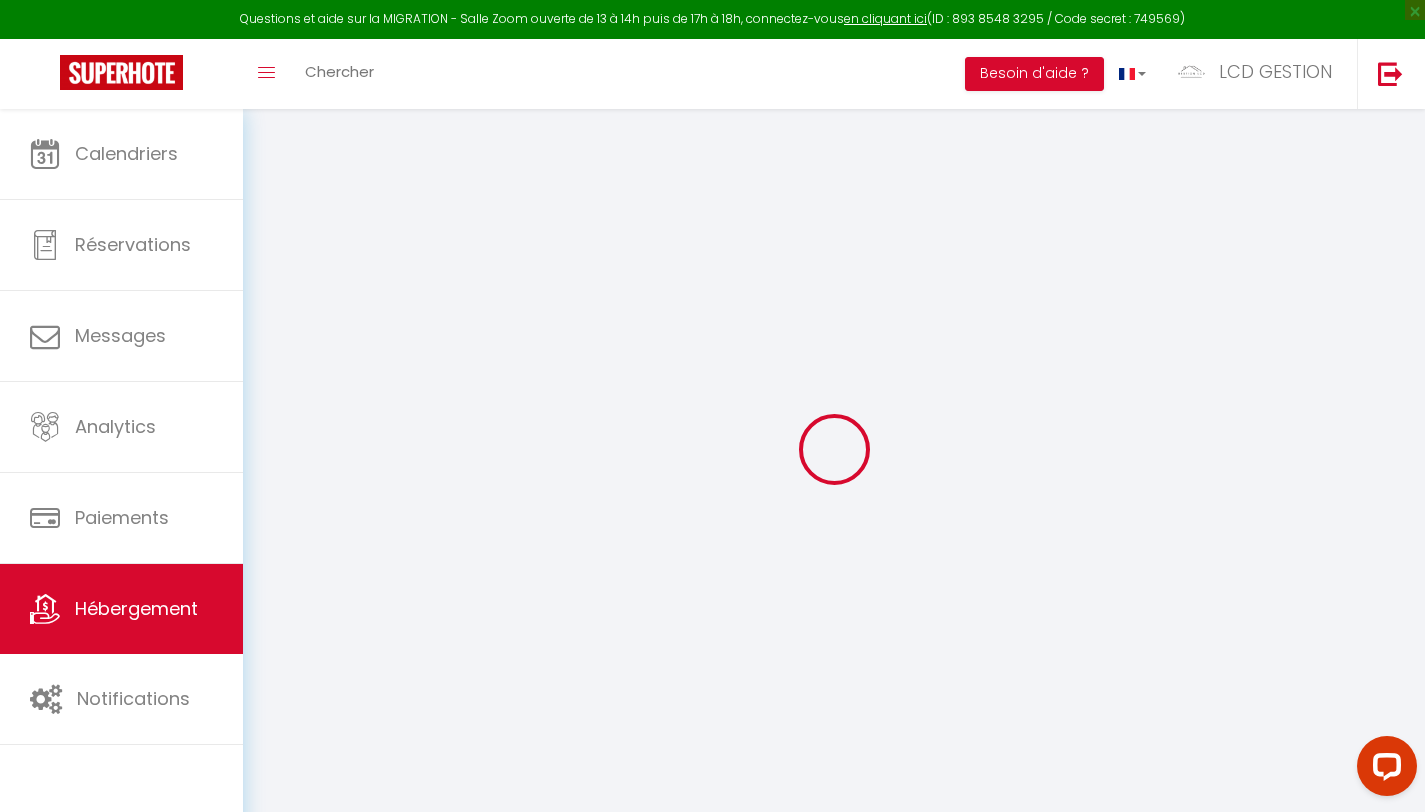 select 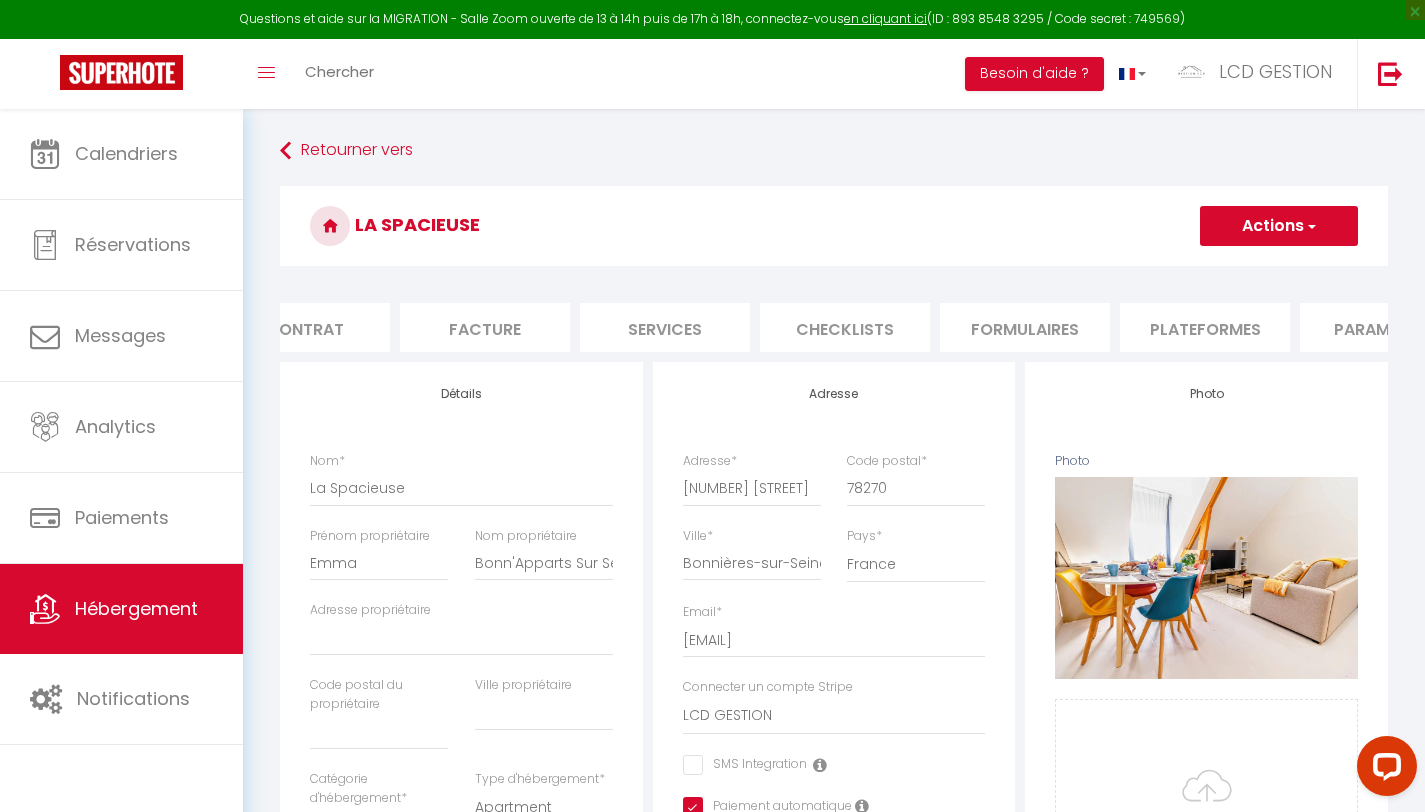 scroll, scrollTop: 0, scrollLeft: 249, axis: horizontal 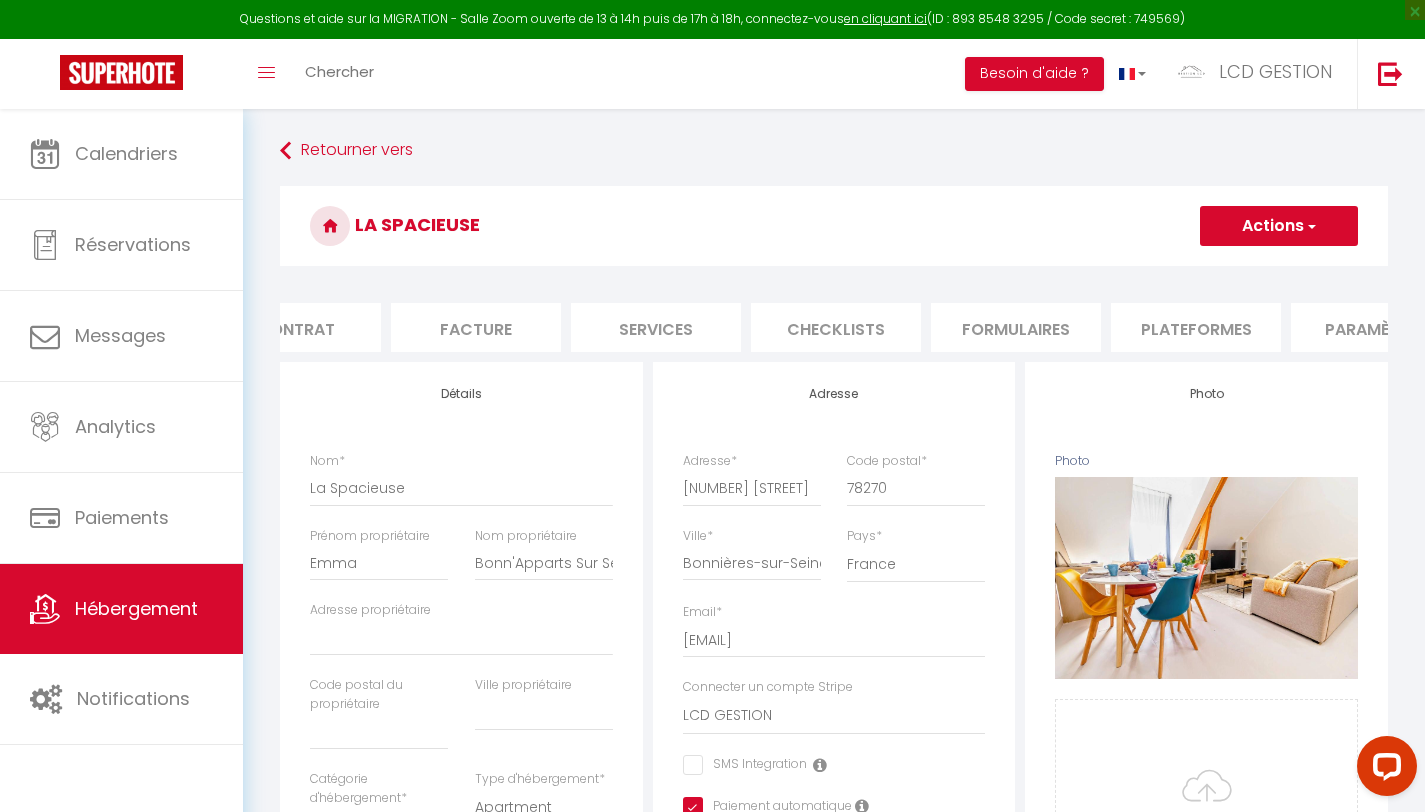 click on "Plateformes" at bounding box center [1196, 327] 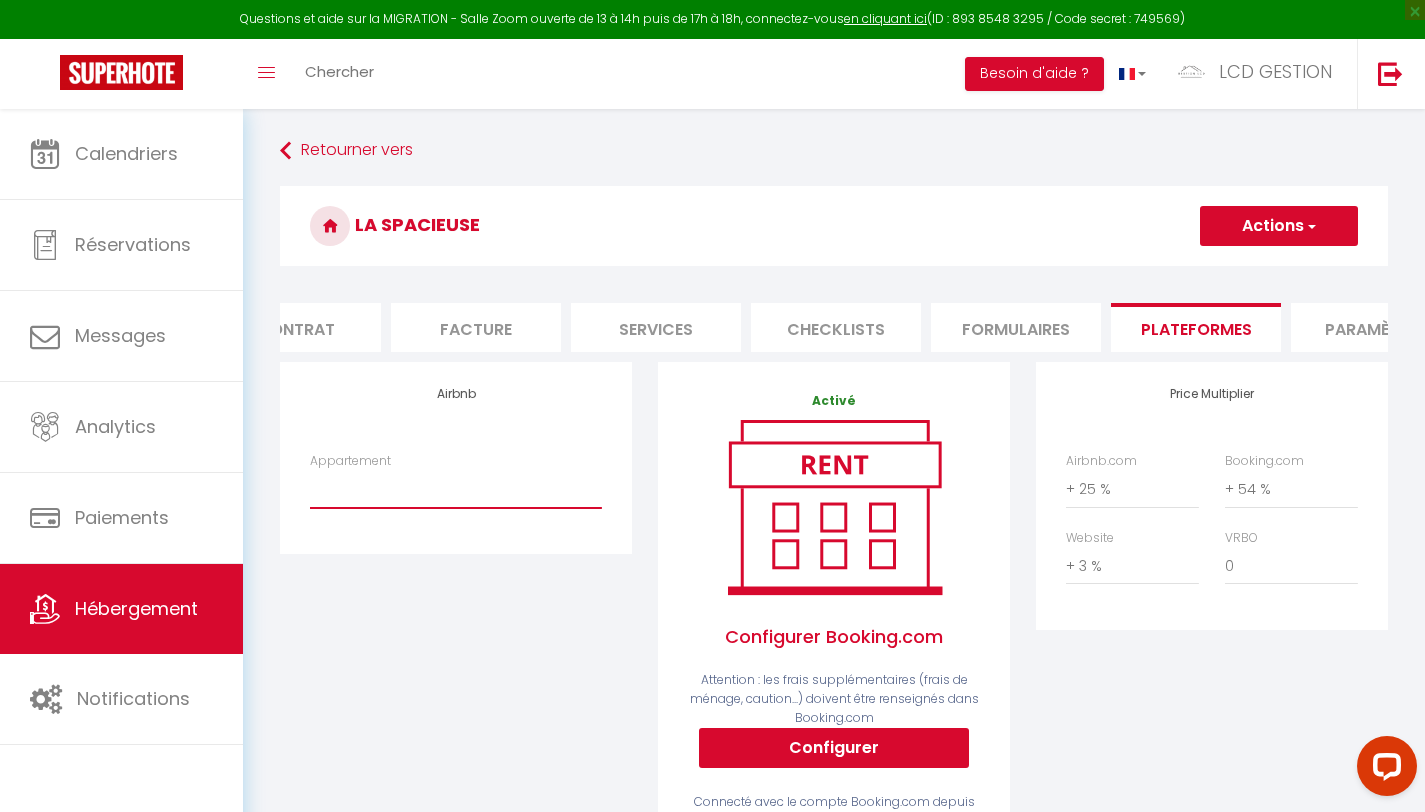 click on "appartement A22 - · Famille - lumineux - Climatisation - 10min Giverny - ouarhouabder@gmail.com
Appartement A11 - 1ére étage 1 chambre · LaCosy - Giverny - Les bonn'appartts-sur-seine - ouarhouabder@gmail.com
appartement A21-  2 éme étage - 1 chbrs  · Coup de Coeur des Voyageurs - Les Bonn'appatts - ouarhouabder@gmail.com
La suite des rêves · La suite des Rêves - Les Bonn'appartts-Sur-Seine. - ouarhouabder@gmail.com" at bounding box center (456, 489) 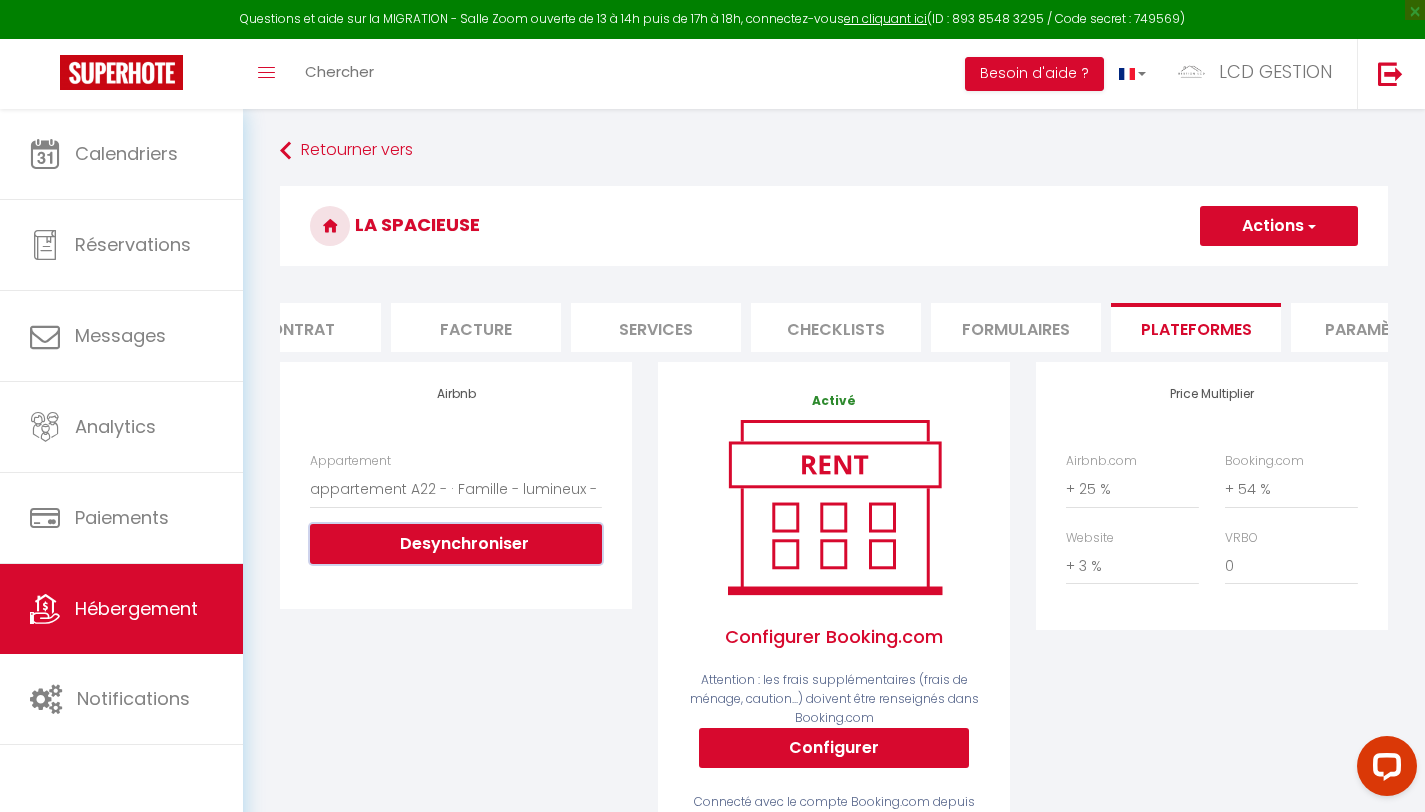 click on "Desynchroniser" at bounding box center [456, 544] 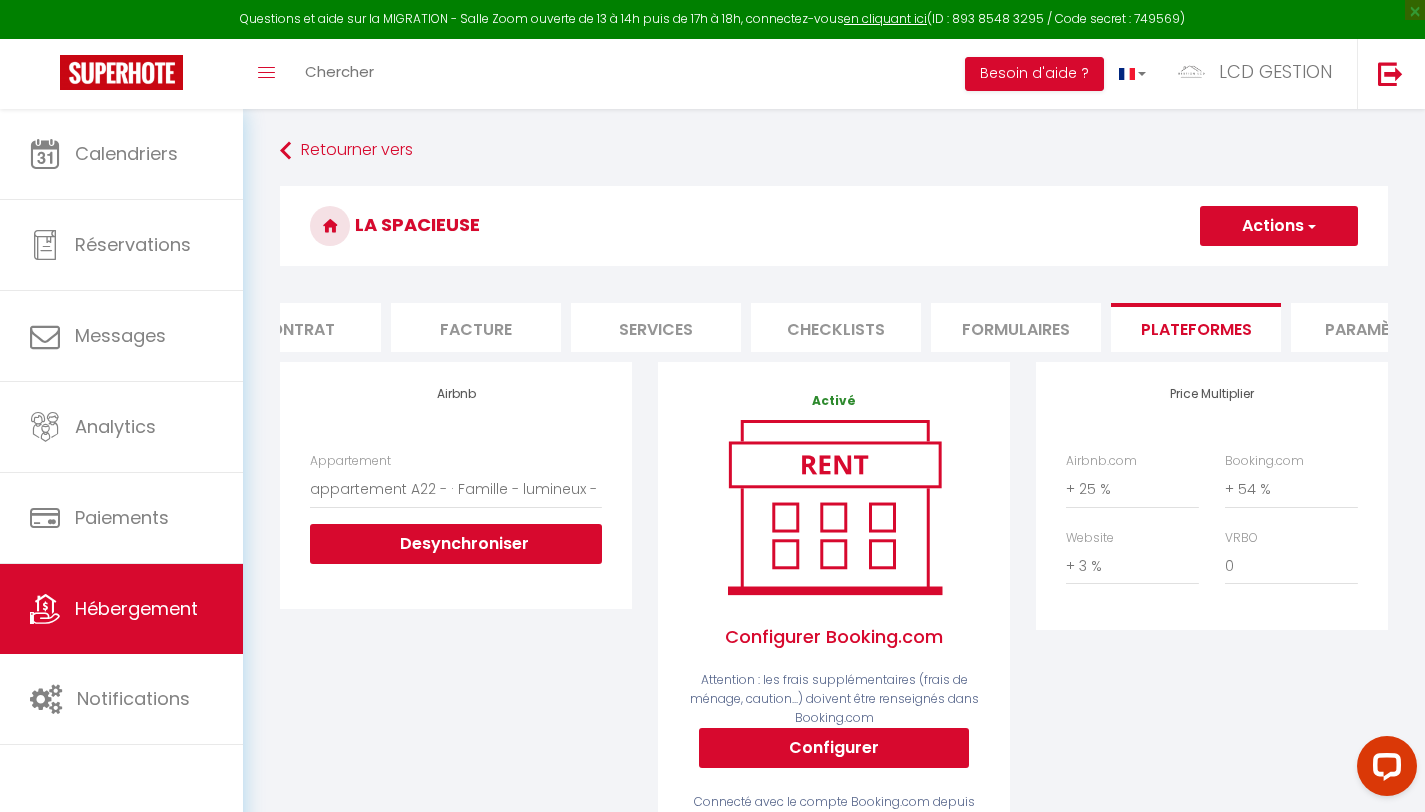 click on "Actions" at bounding box center (1279, 226) 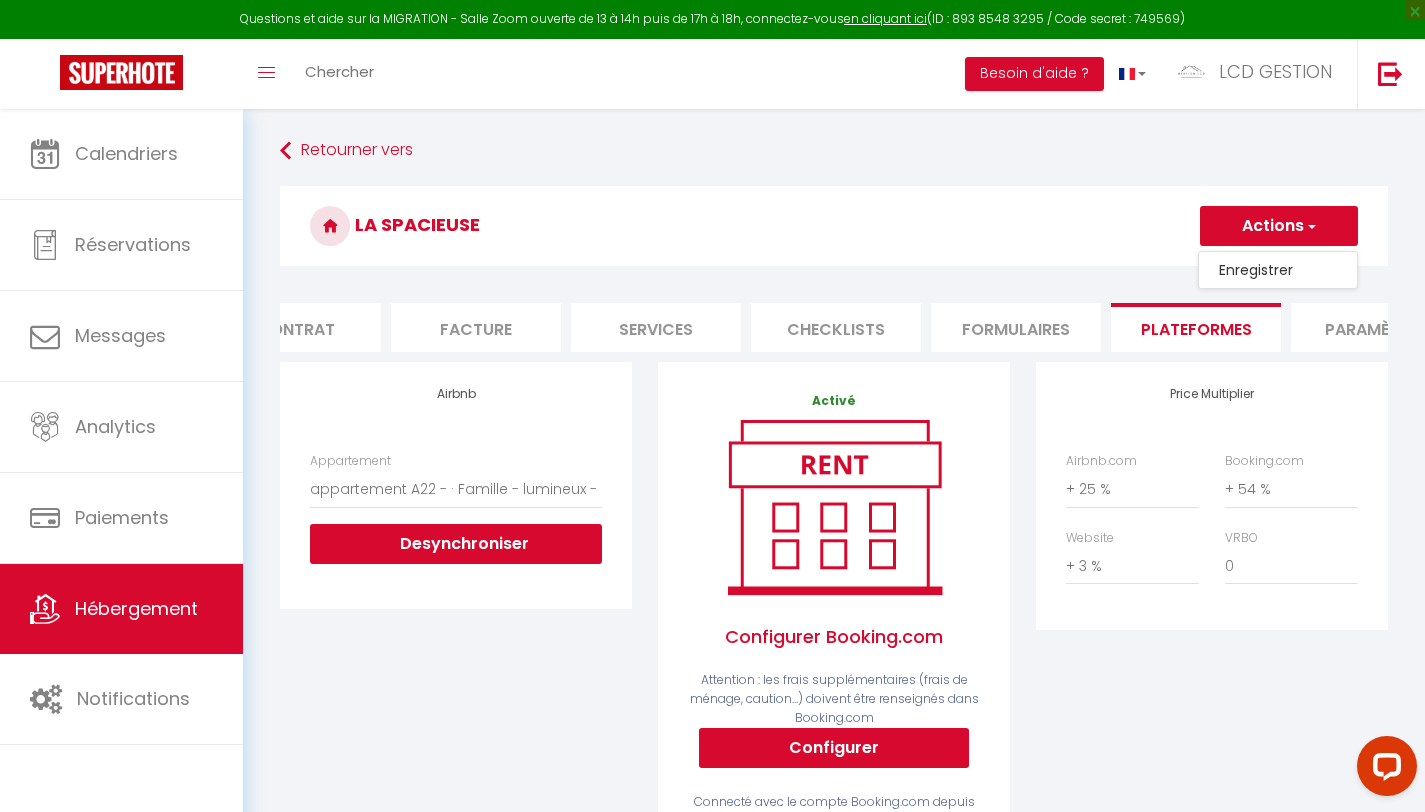 click on "Enregistrer" at bounding box center [1278, 270] 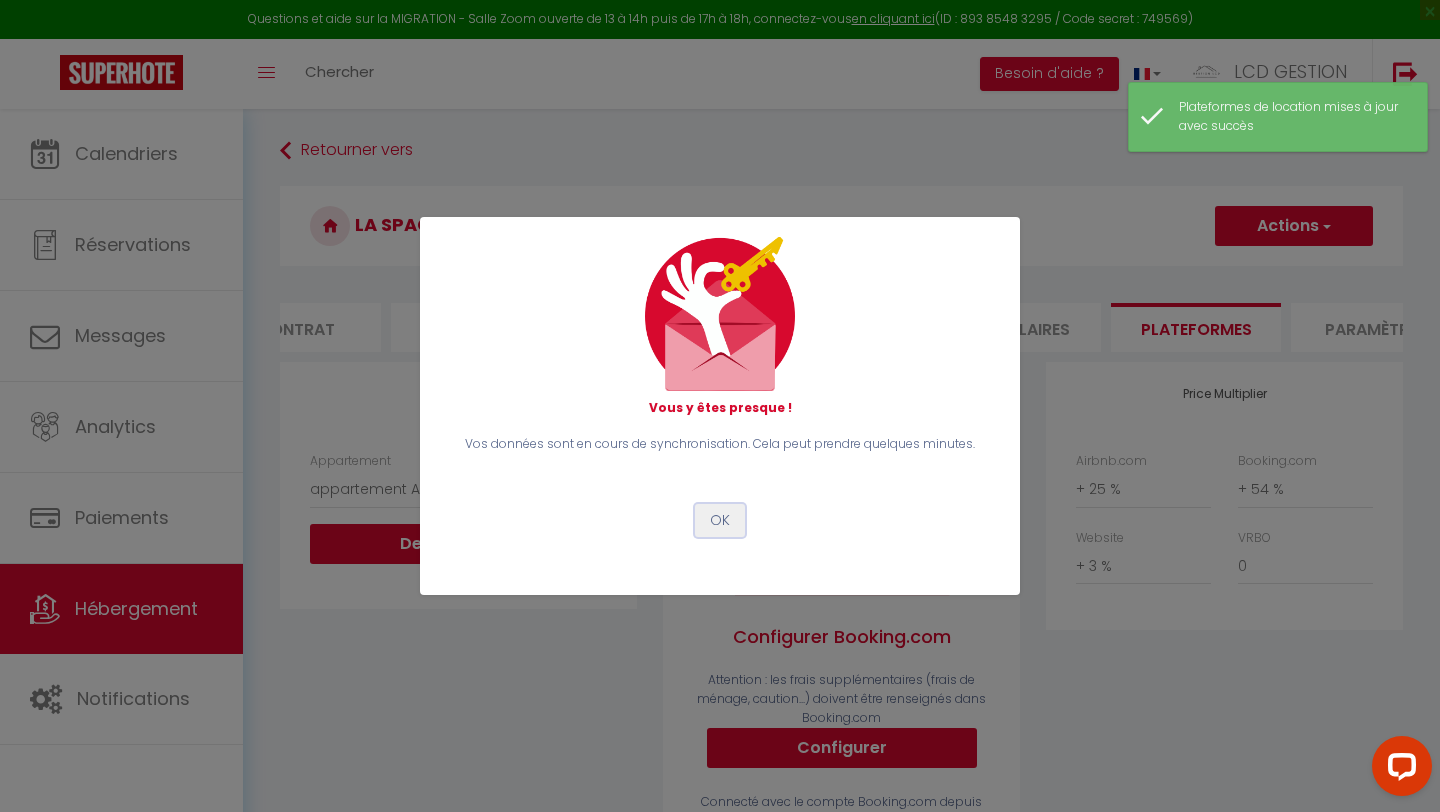 click on "OK" at bounding box center [720, 521] 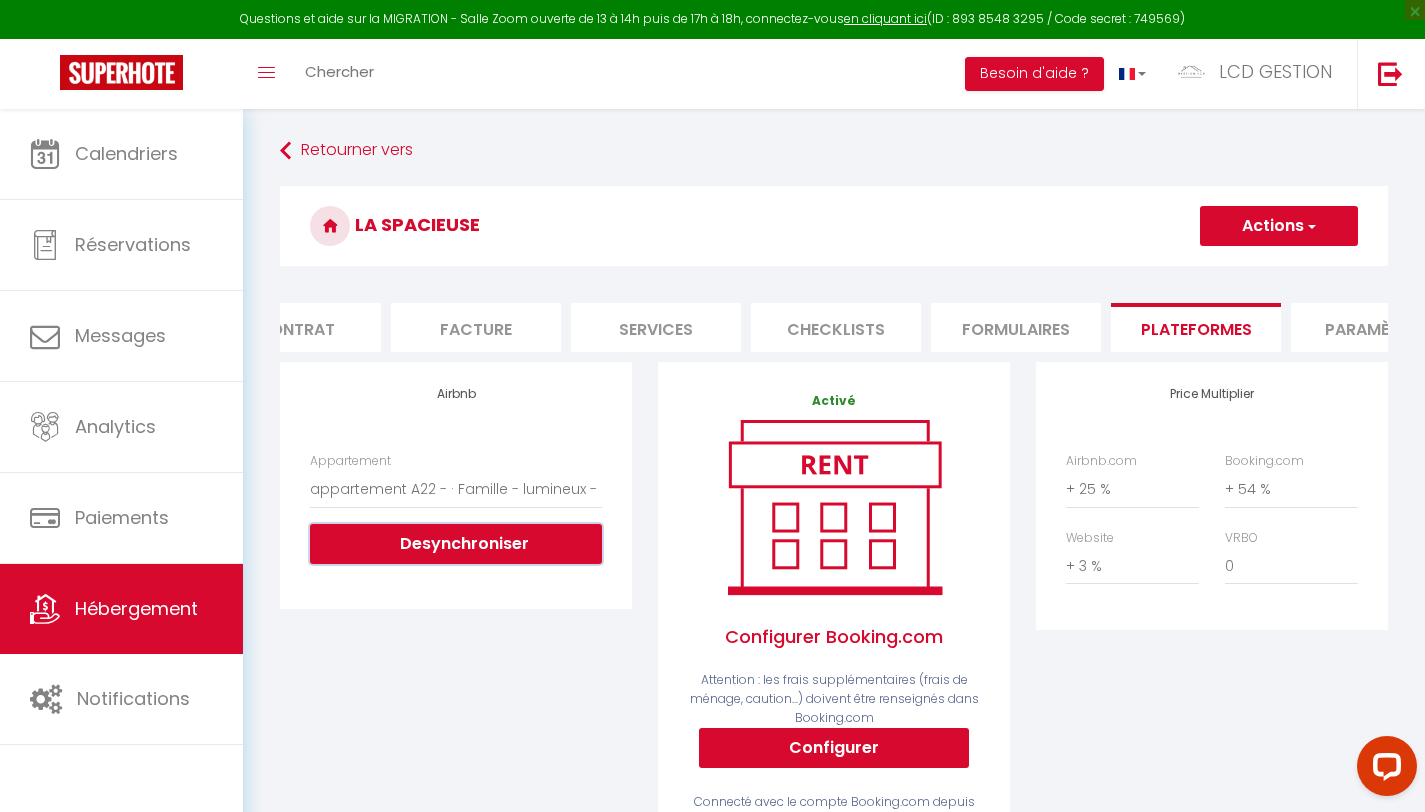 click on "Desynchroniser" at bounding box center (456, 544) 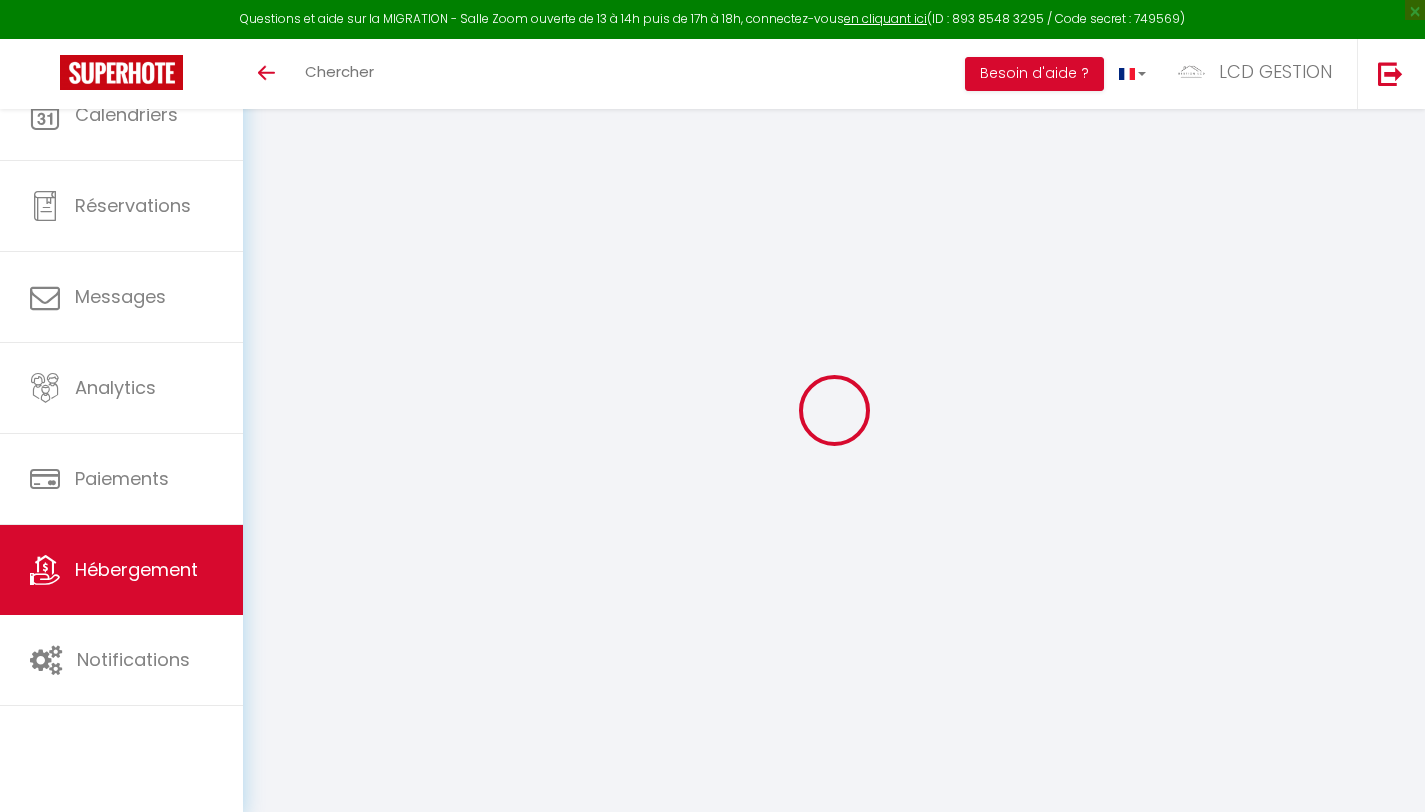 scroll, scrollTop: 0, scrollLeft: 0, axis: both 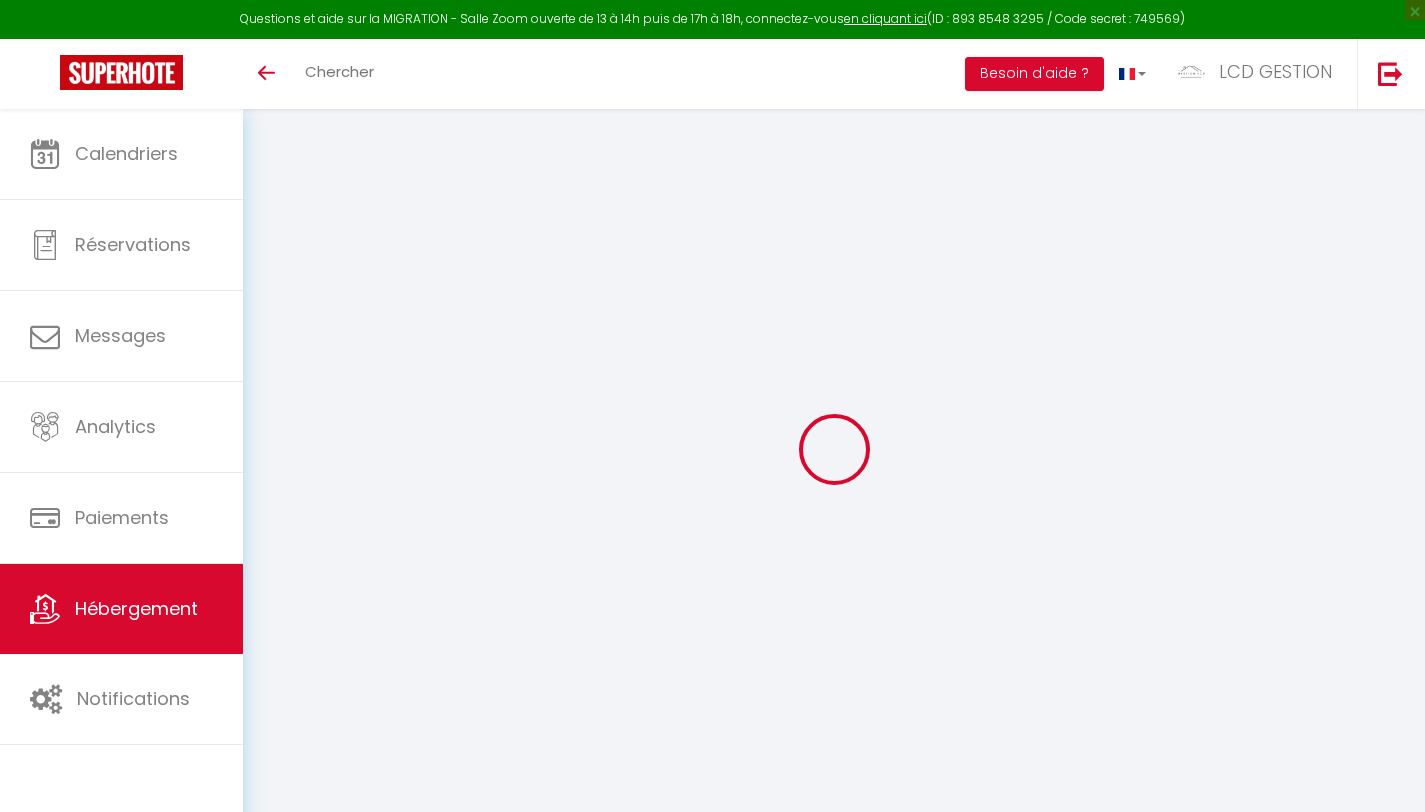 click on "Hébergement" at bounding box center (121, 609) 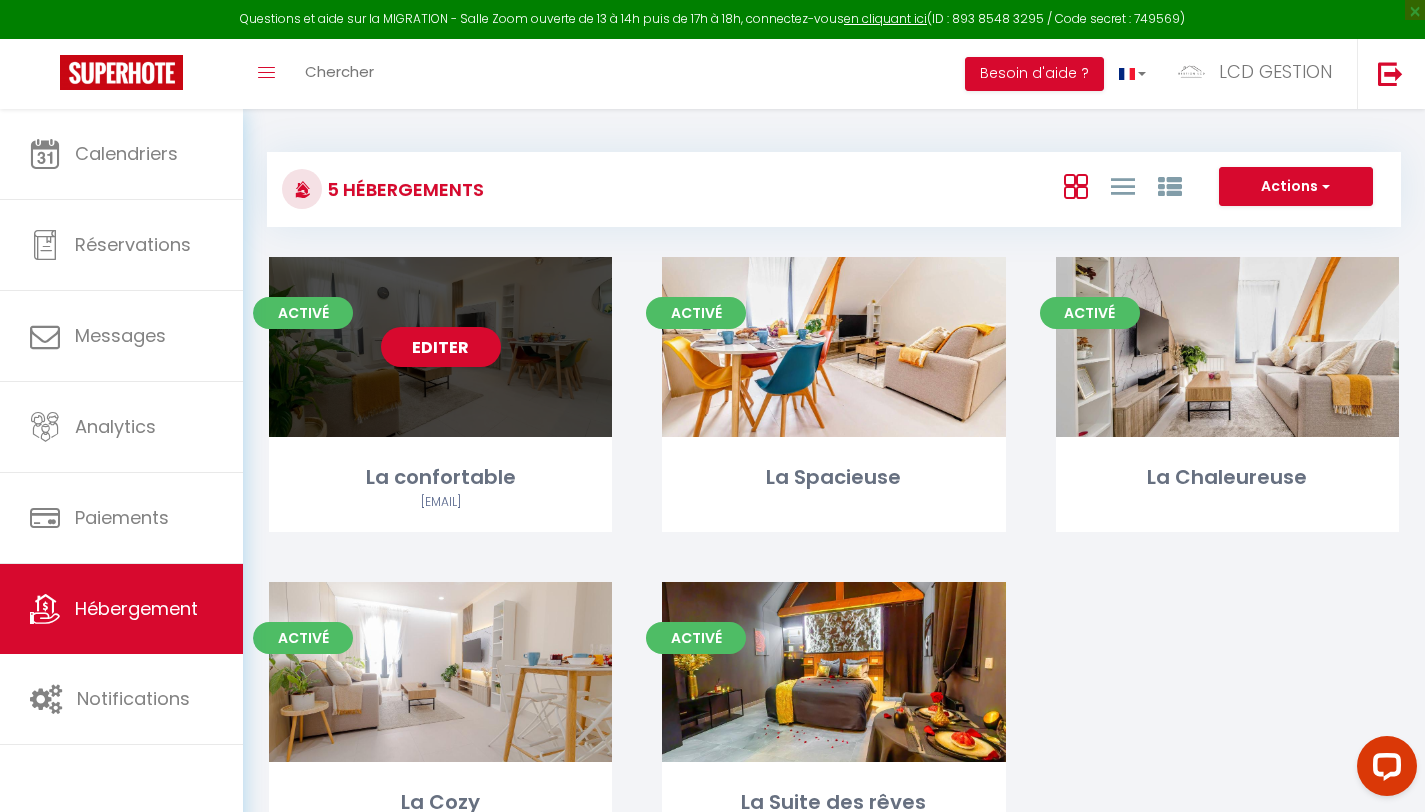 scroll, scrollTop: 0, scrollLeft: 0, axis: both 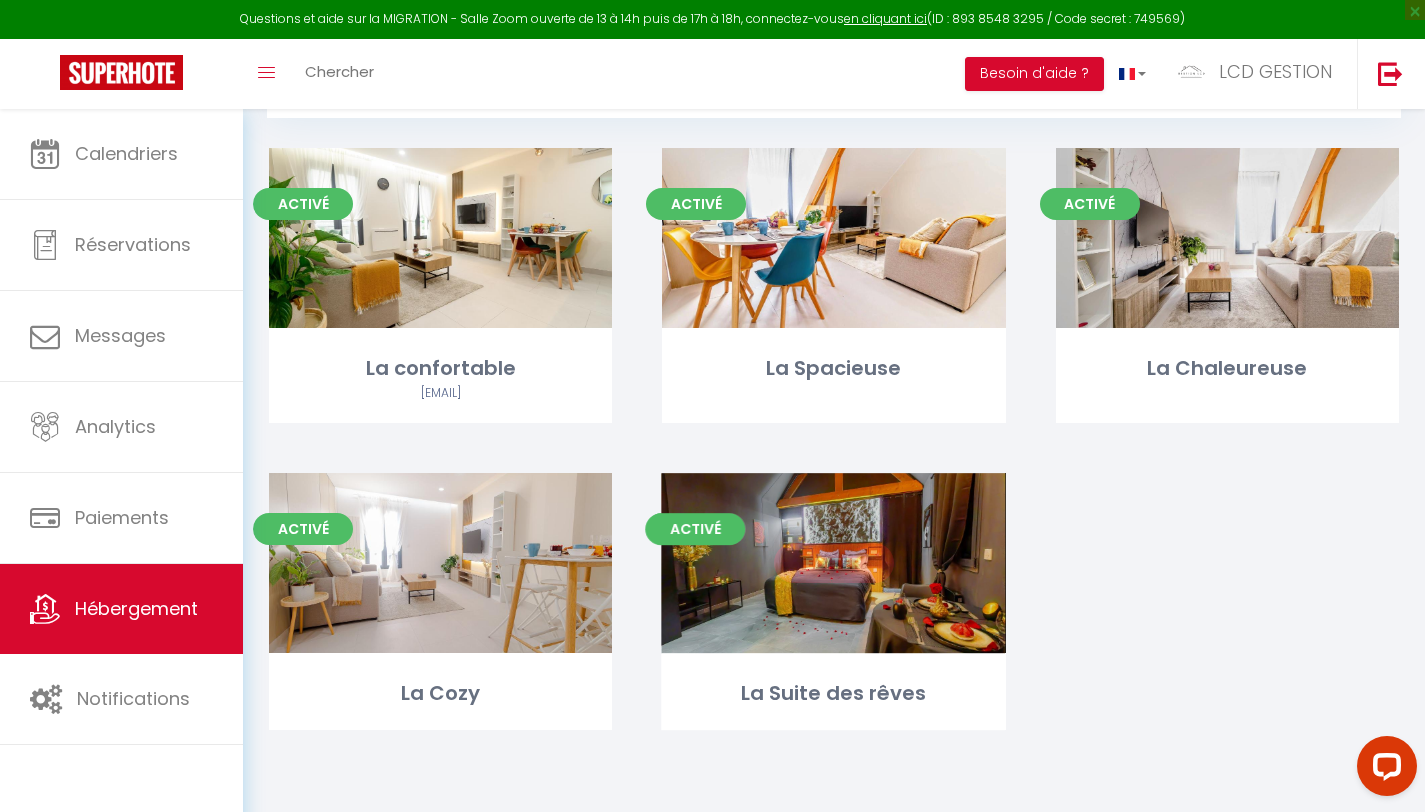 click on "Editer" at bounding box center (833, 563) 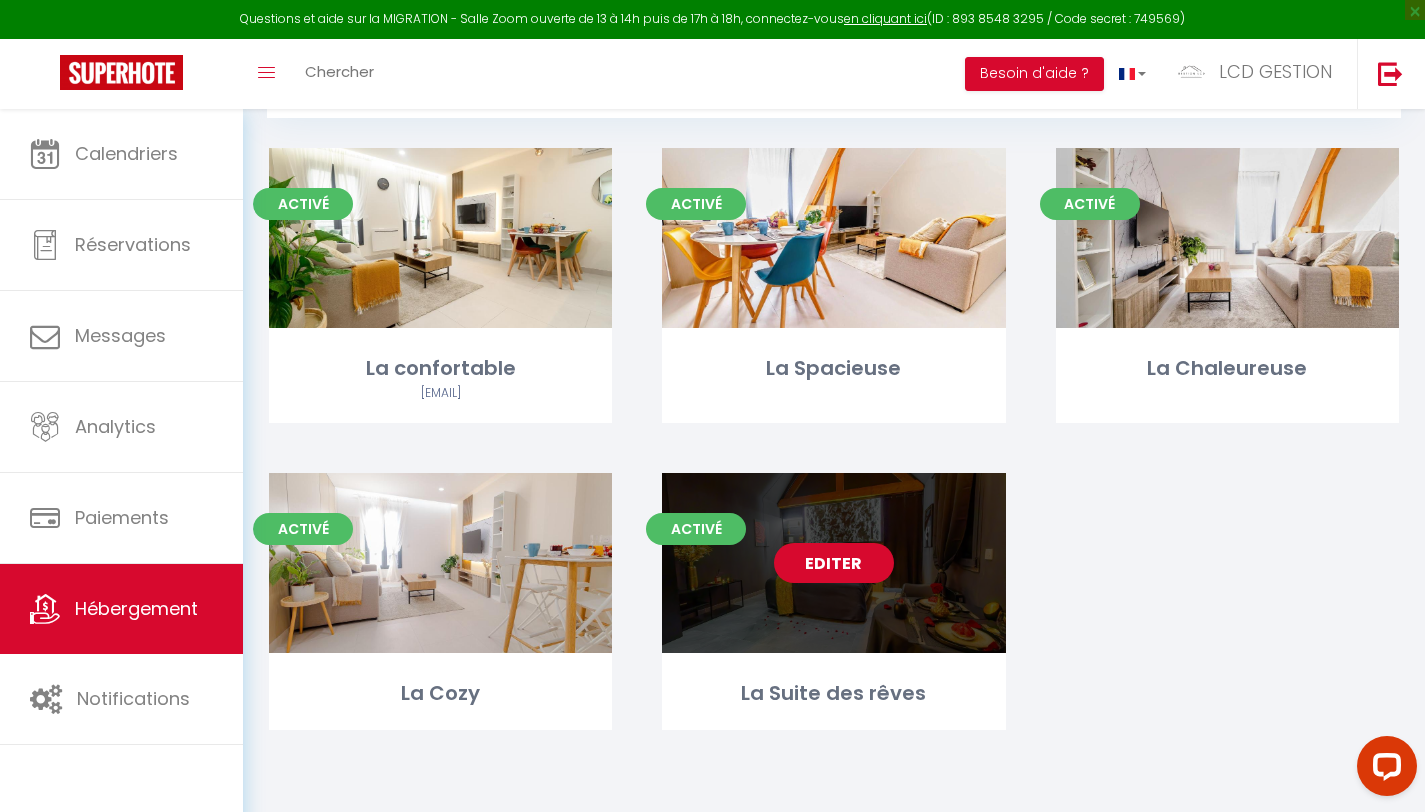 click on "Editer" at bounding box center (834, 563) 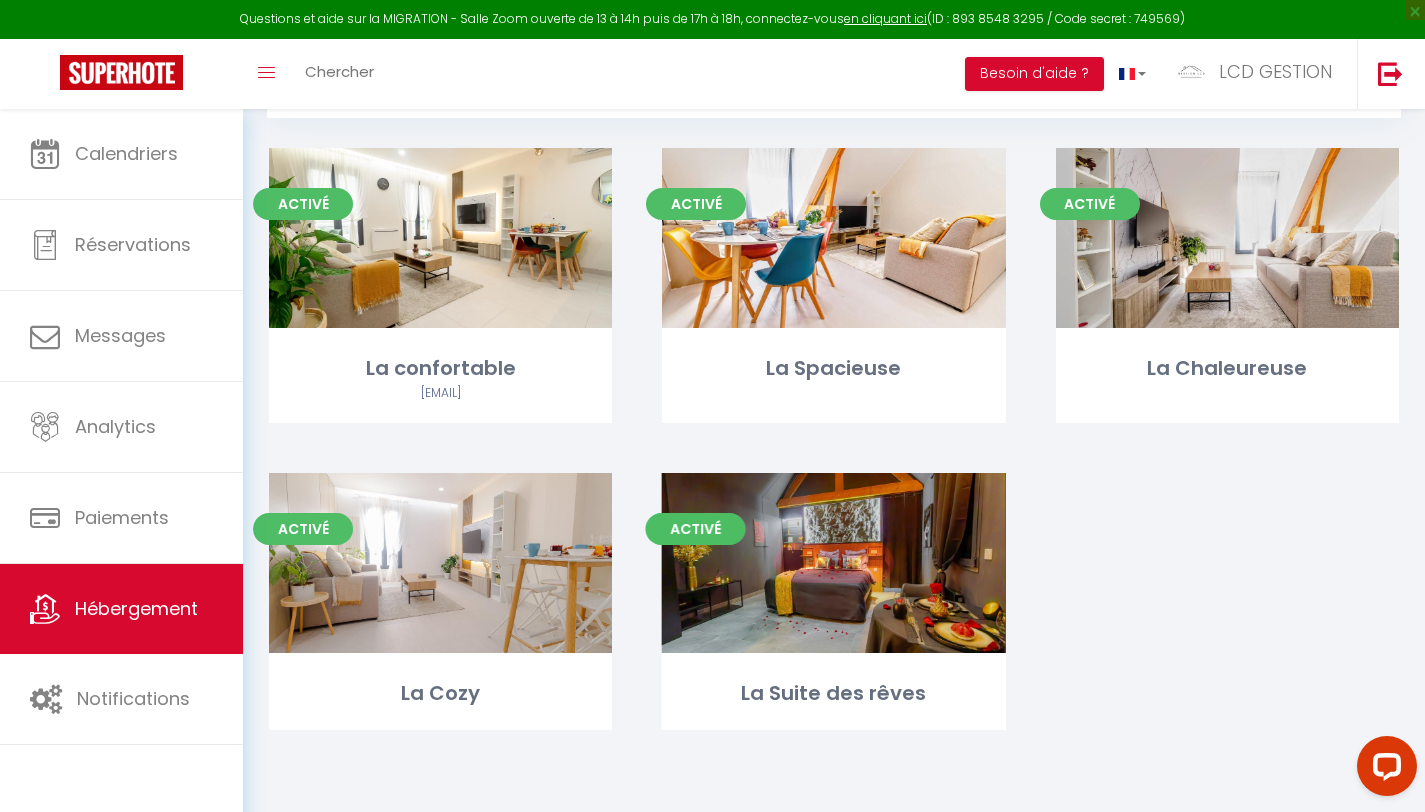 click on "Editer" at bounding box center [834, 563] 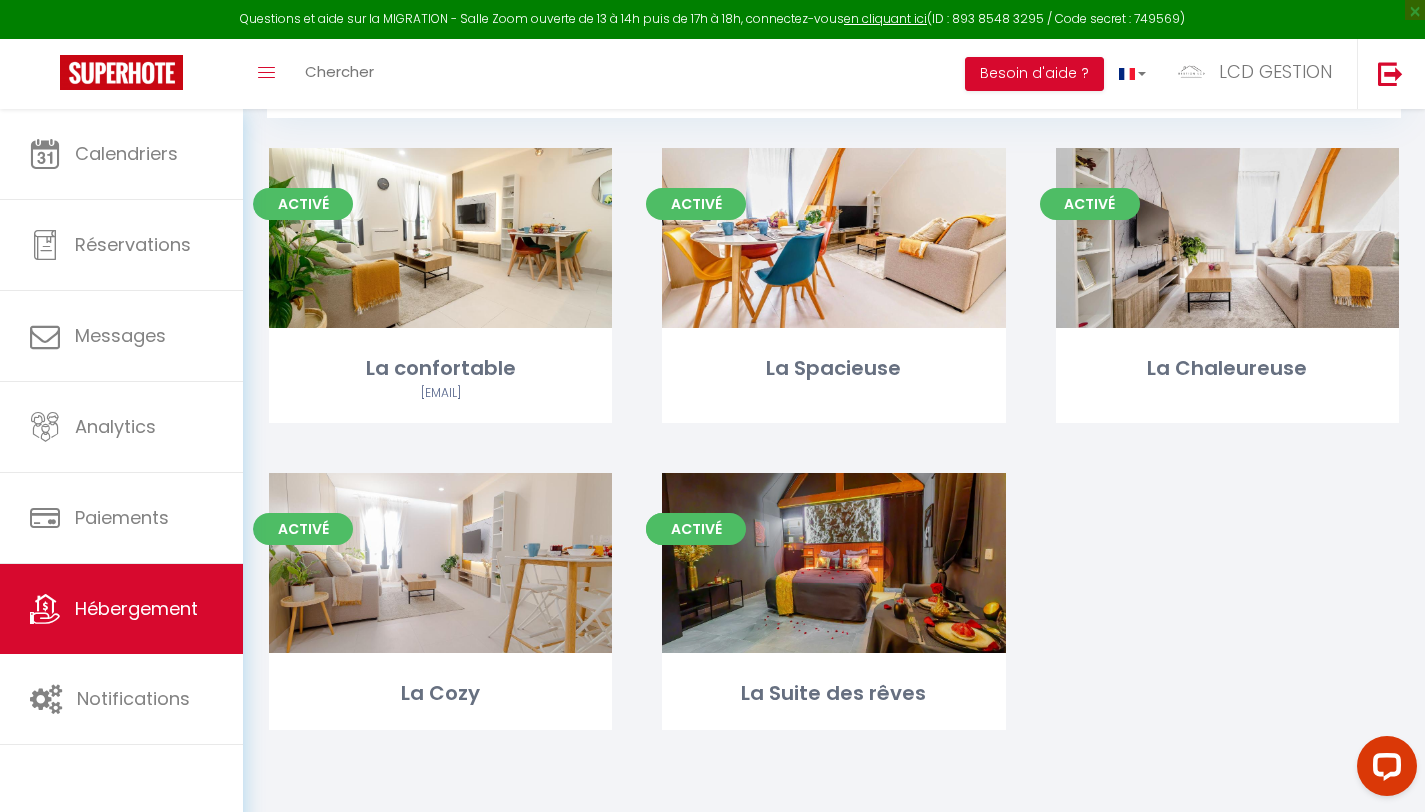 click on "Editer" at bounding box center (834, 563) 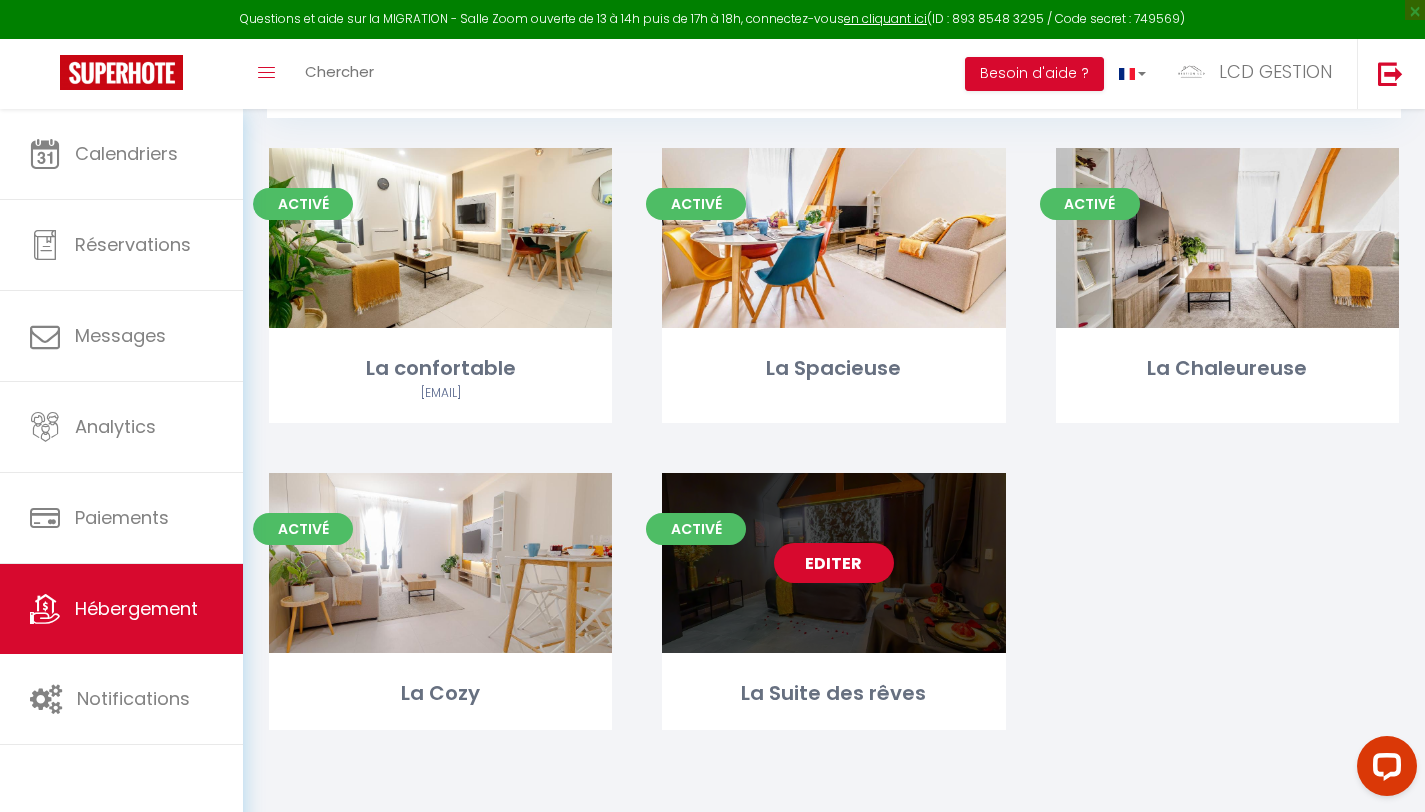 click on "Editer" at bounding box center [834, 563] 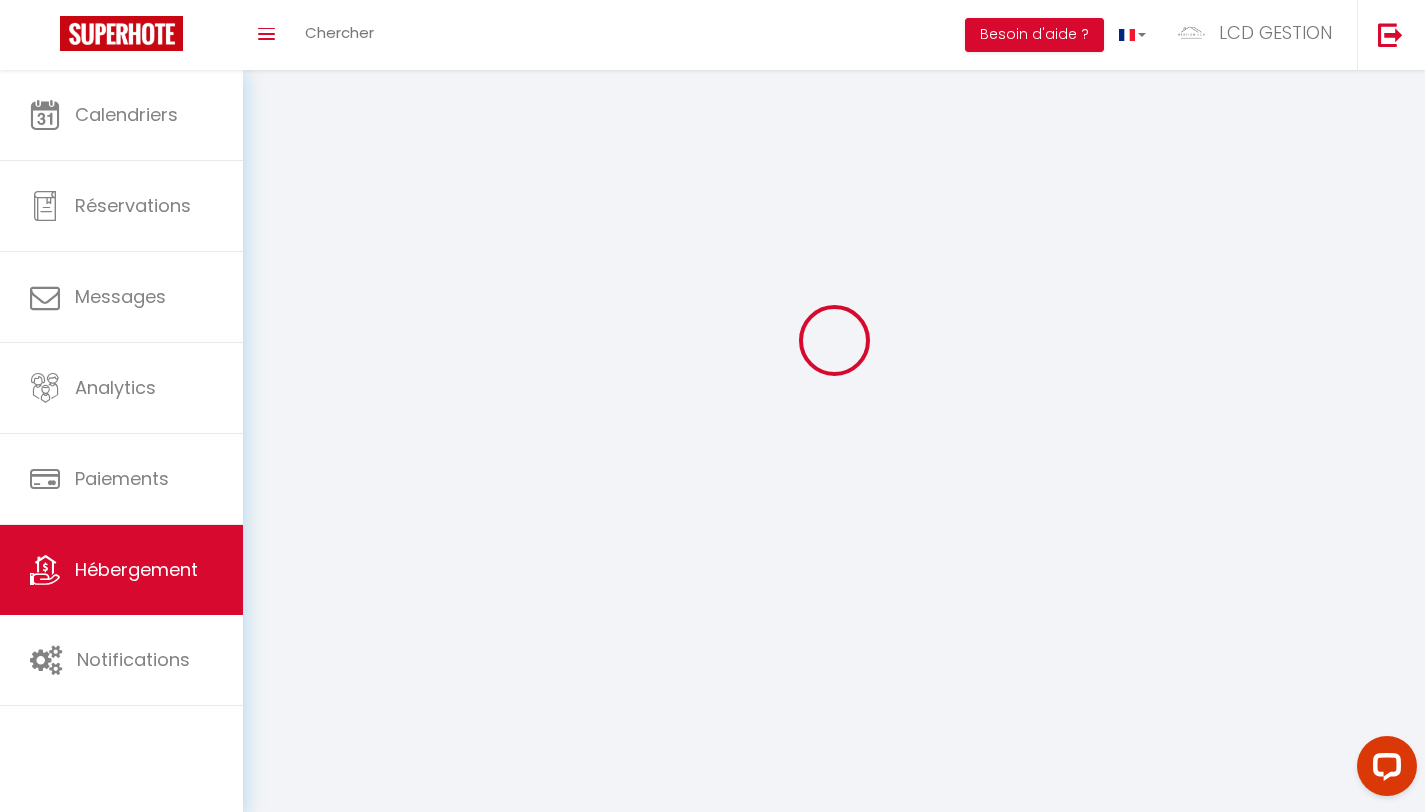 scroll, scrollTop: 0, scrollLeft: 0, axis: both 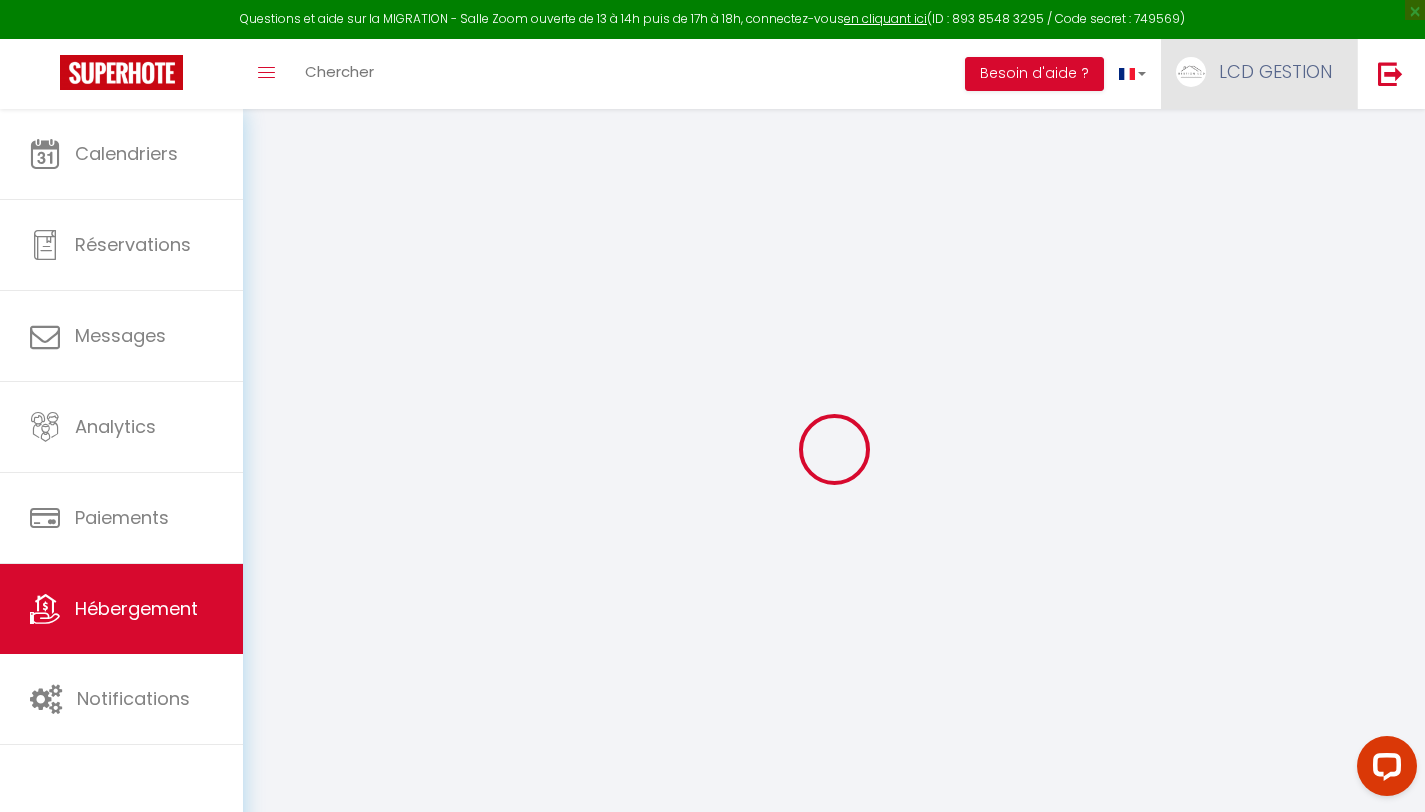 click on "LCD GESTION" at bounding box center (1275, 71) 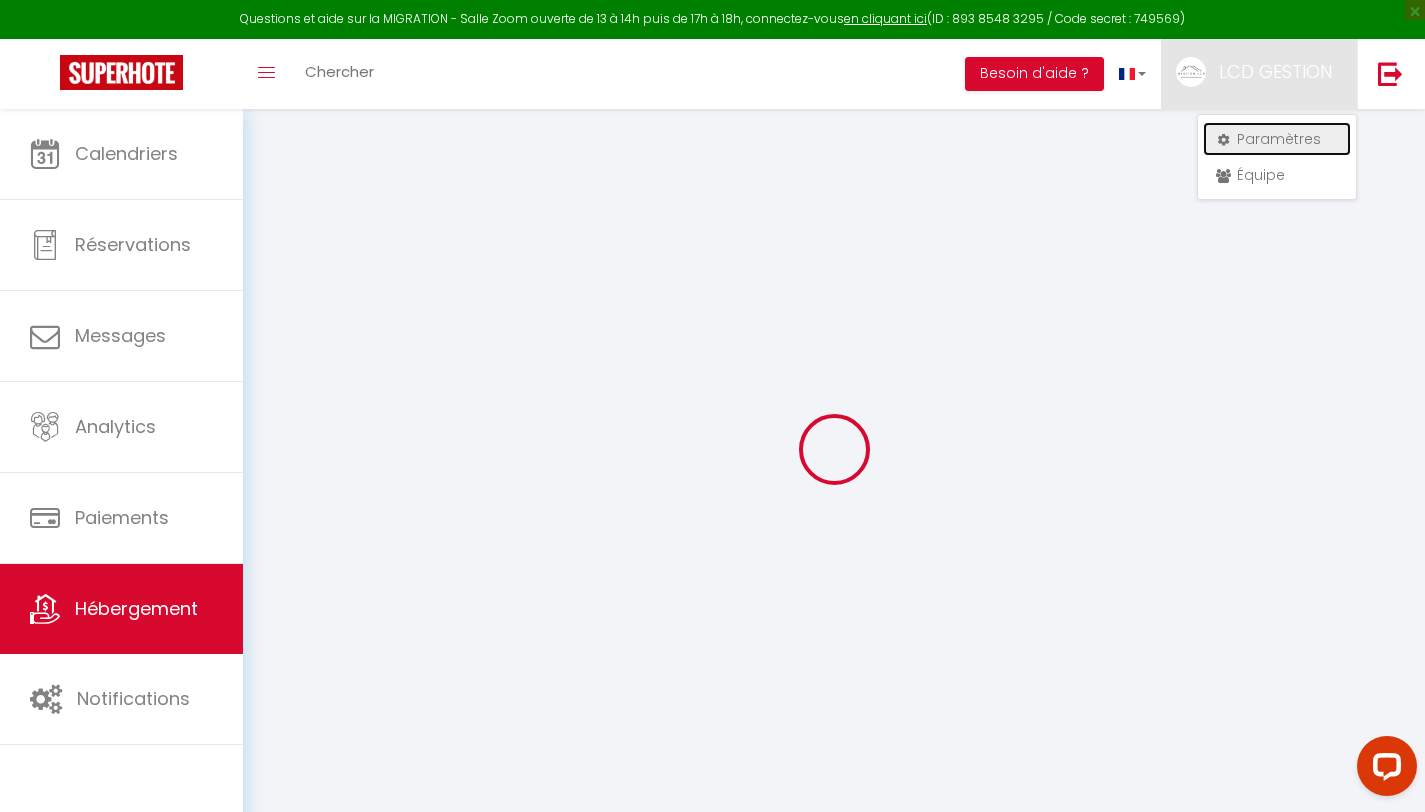 click on "Paramètres" at bounding box center [1277, 139] 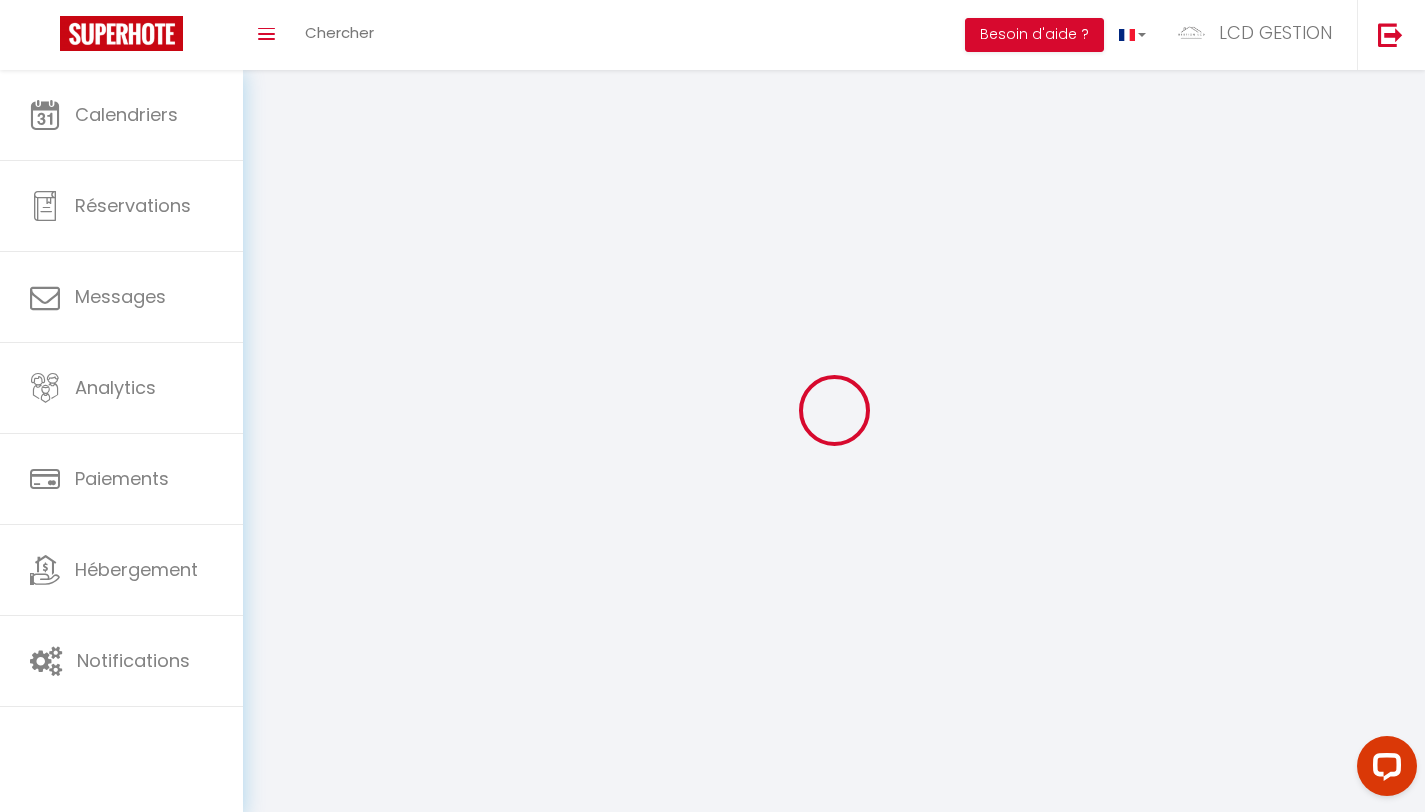 select on "fr" 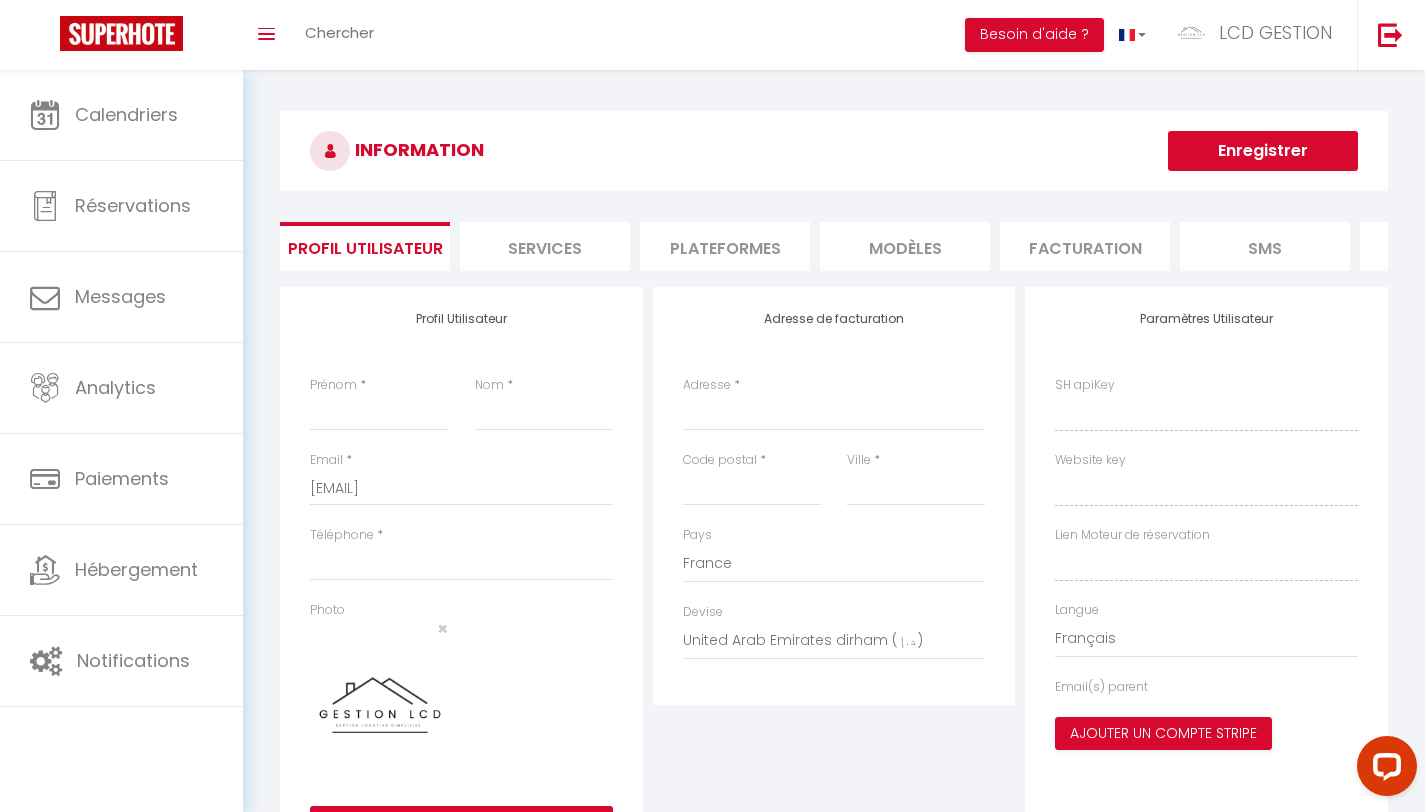 type on "LCD GESTION" 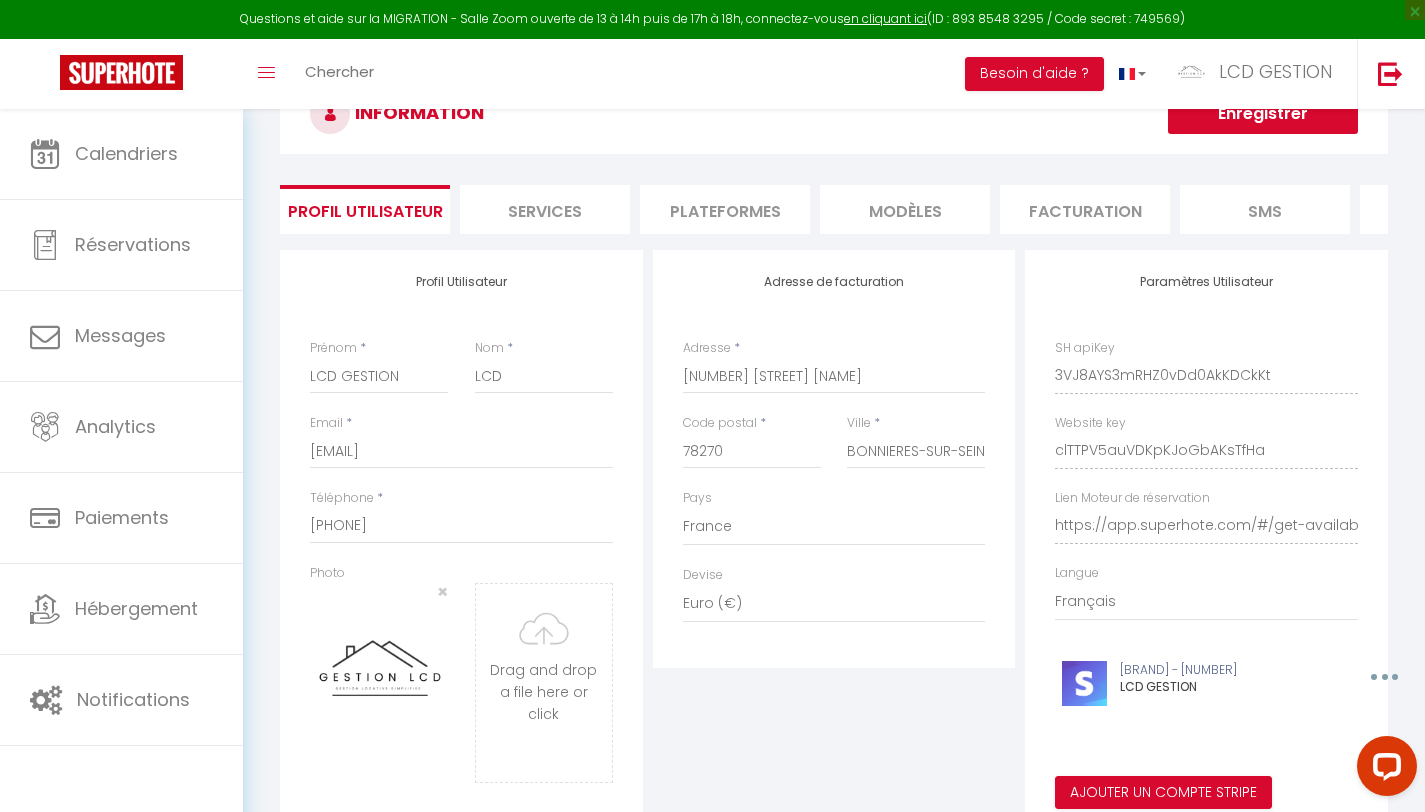 scroll, scrollTop: 0, scrollLeft: 0, axis: both 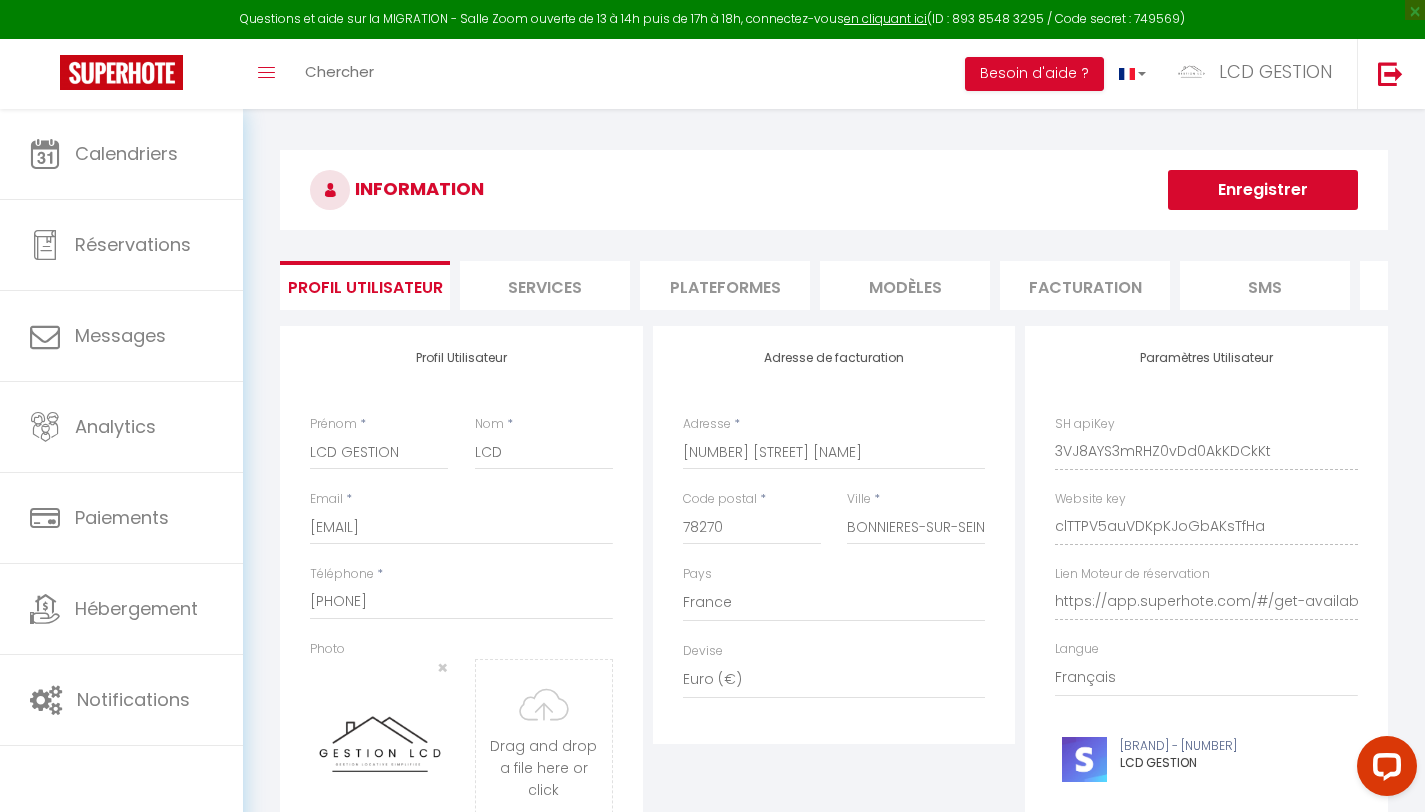 click on "Plateformes" at bounding box center [725, 285] 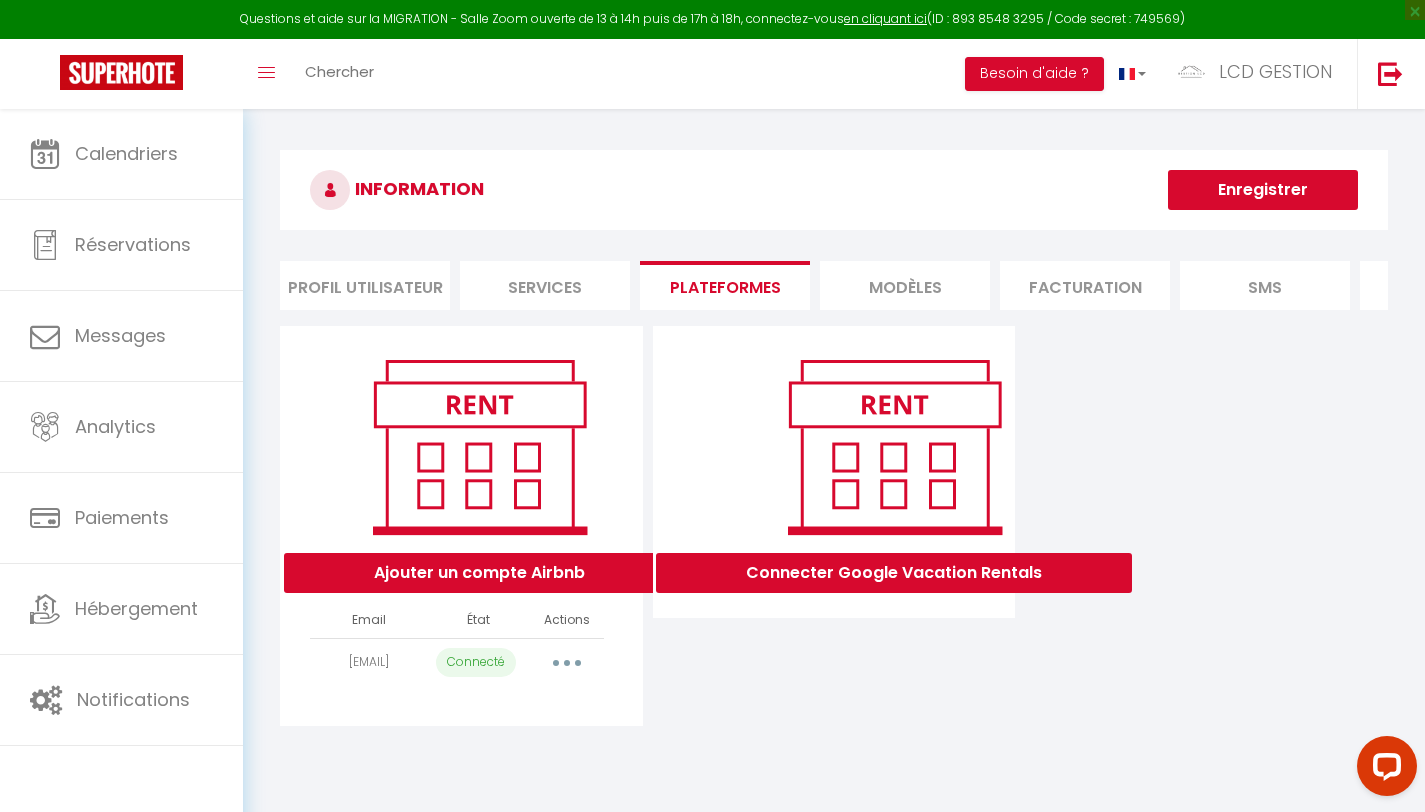click at bounding box center [567, 663] 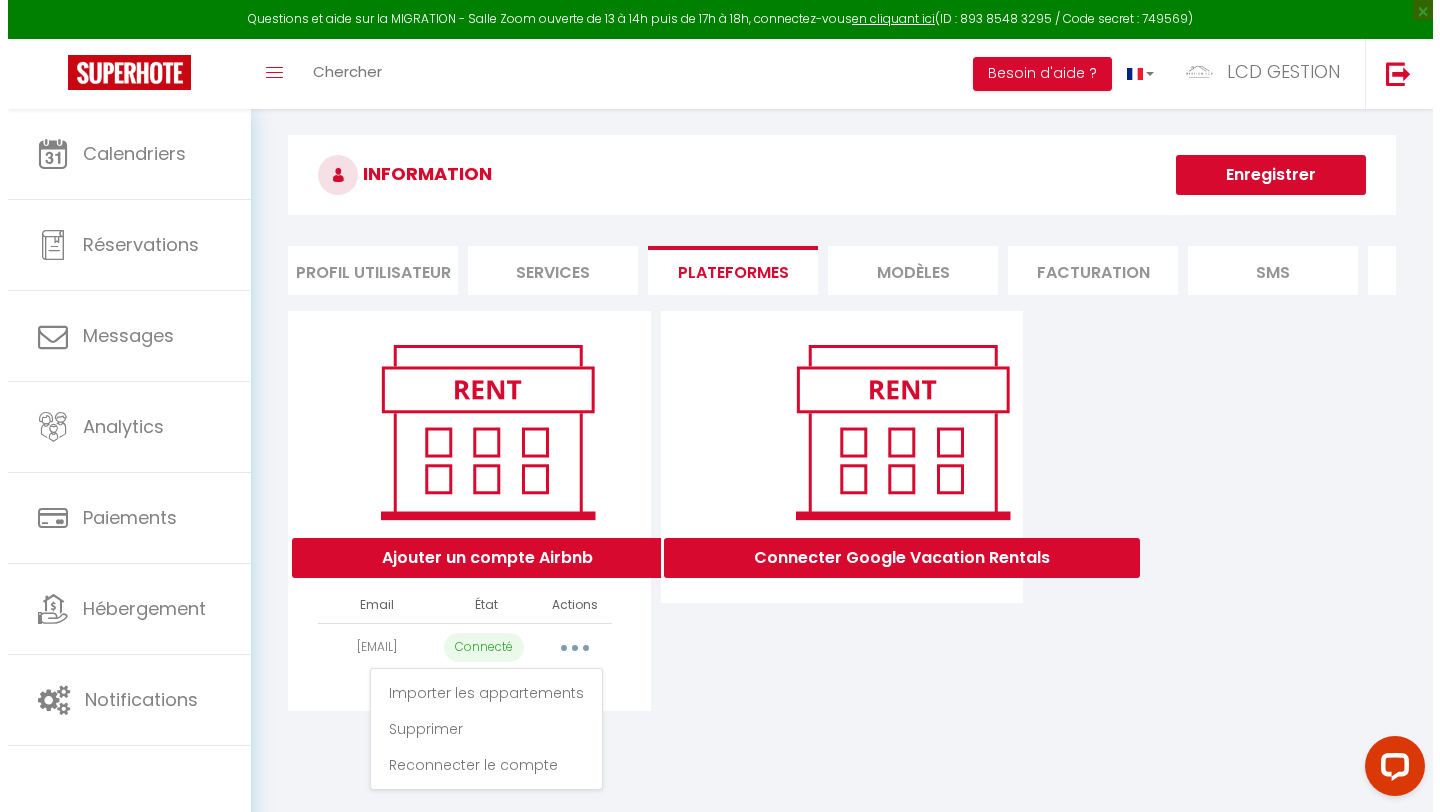 scroll, scrollTop: 16, scrollLeft: 0, axis: vertical 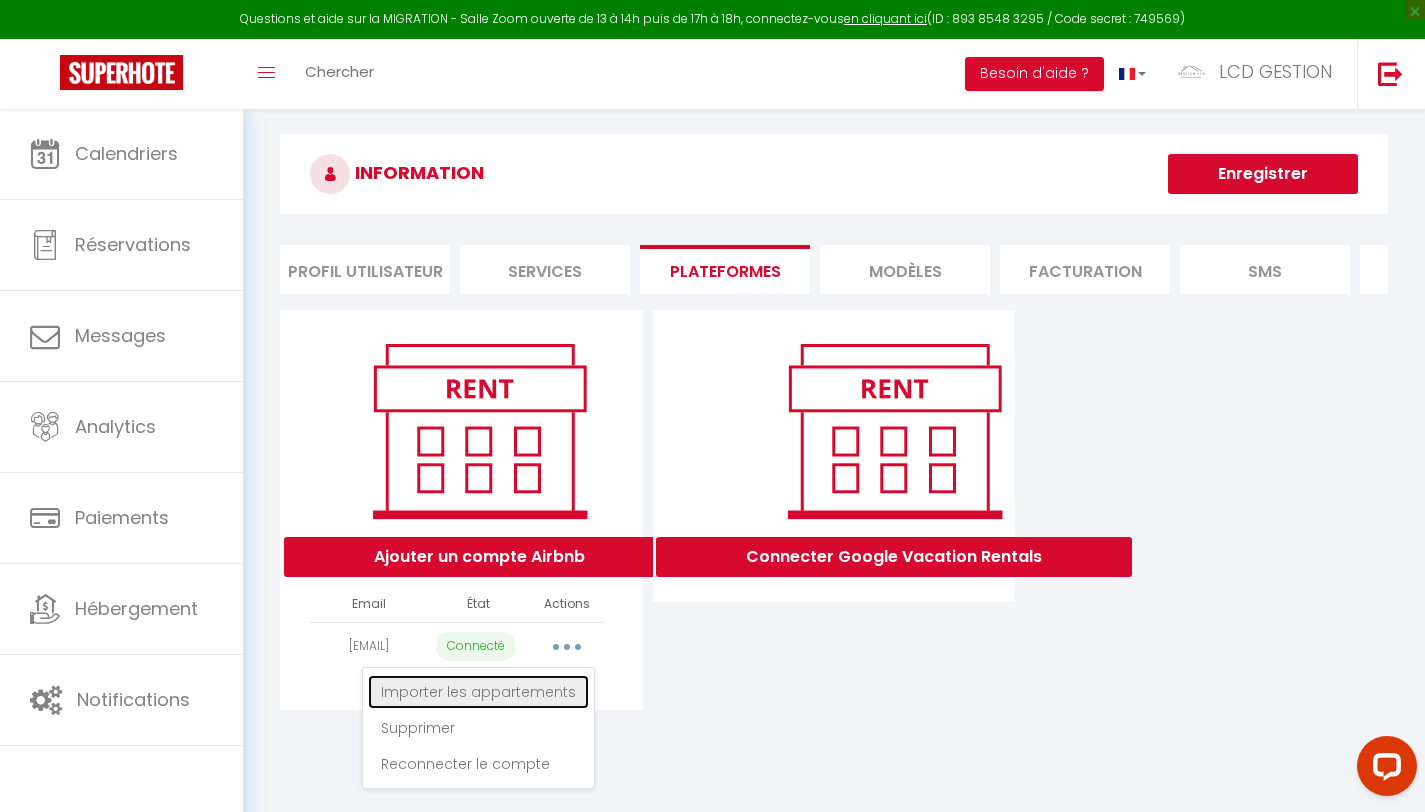 click on "Importer les appartements" at bounding box center [478, 692] 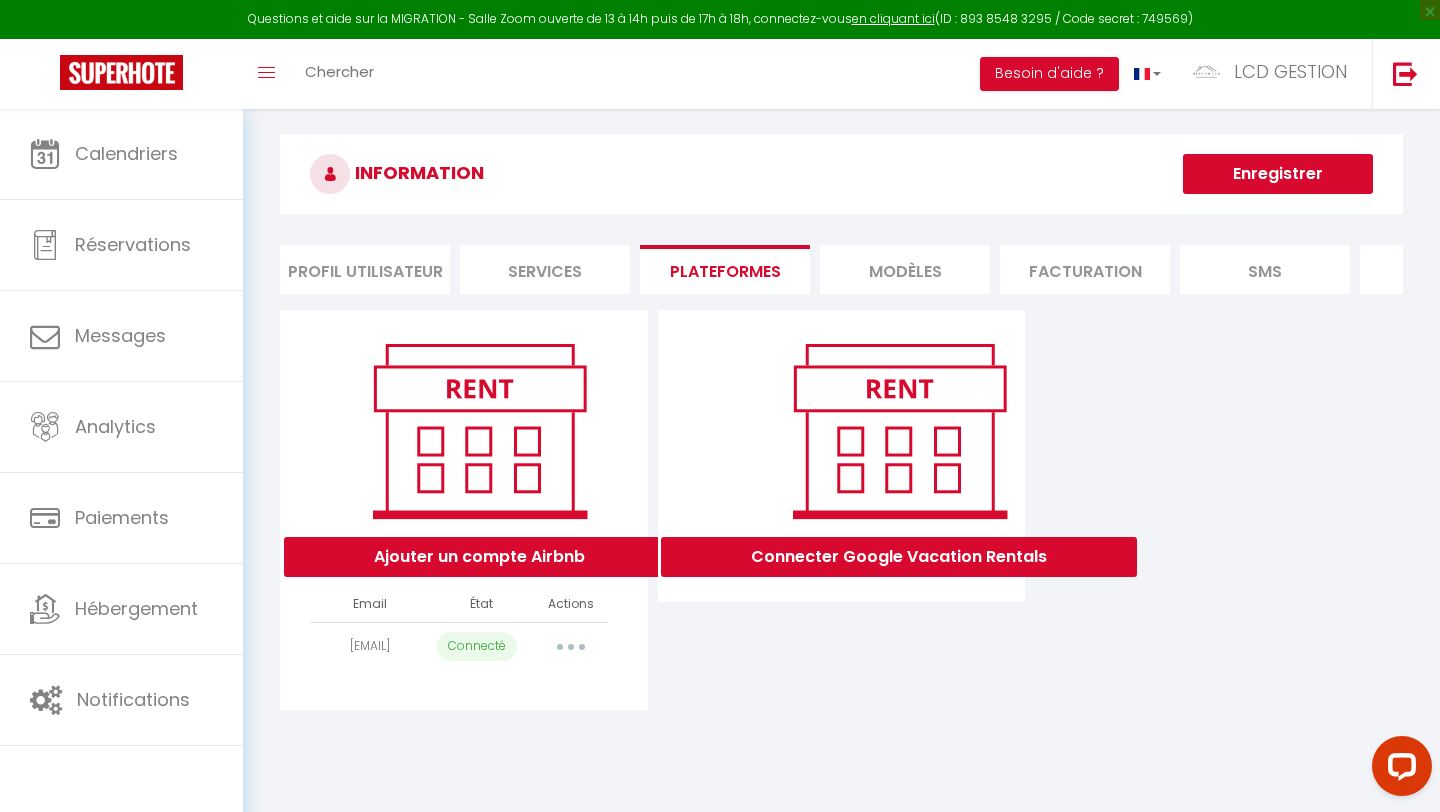 select on "40785" 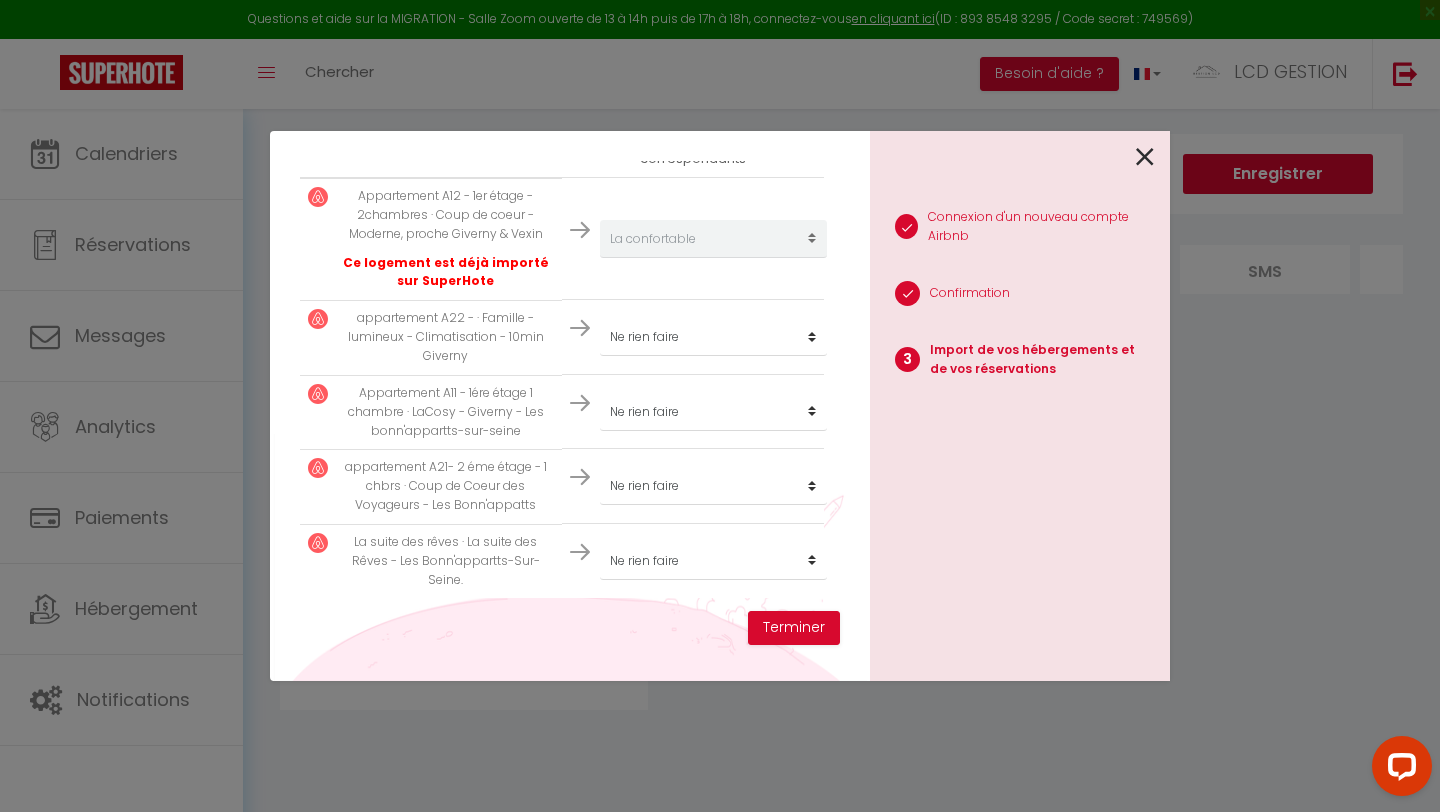 scroll, scrollTop: 395, scrollLeft: 0, axis: vertical 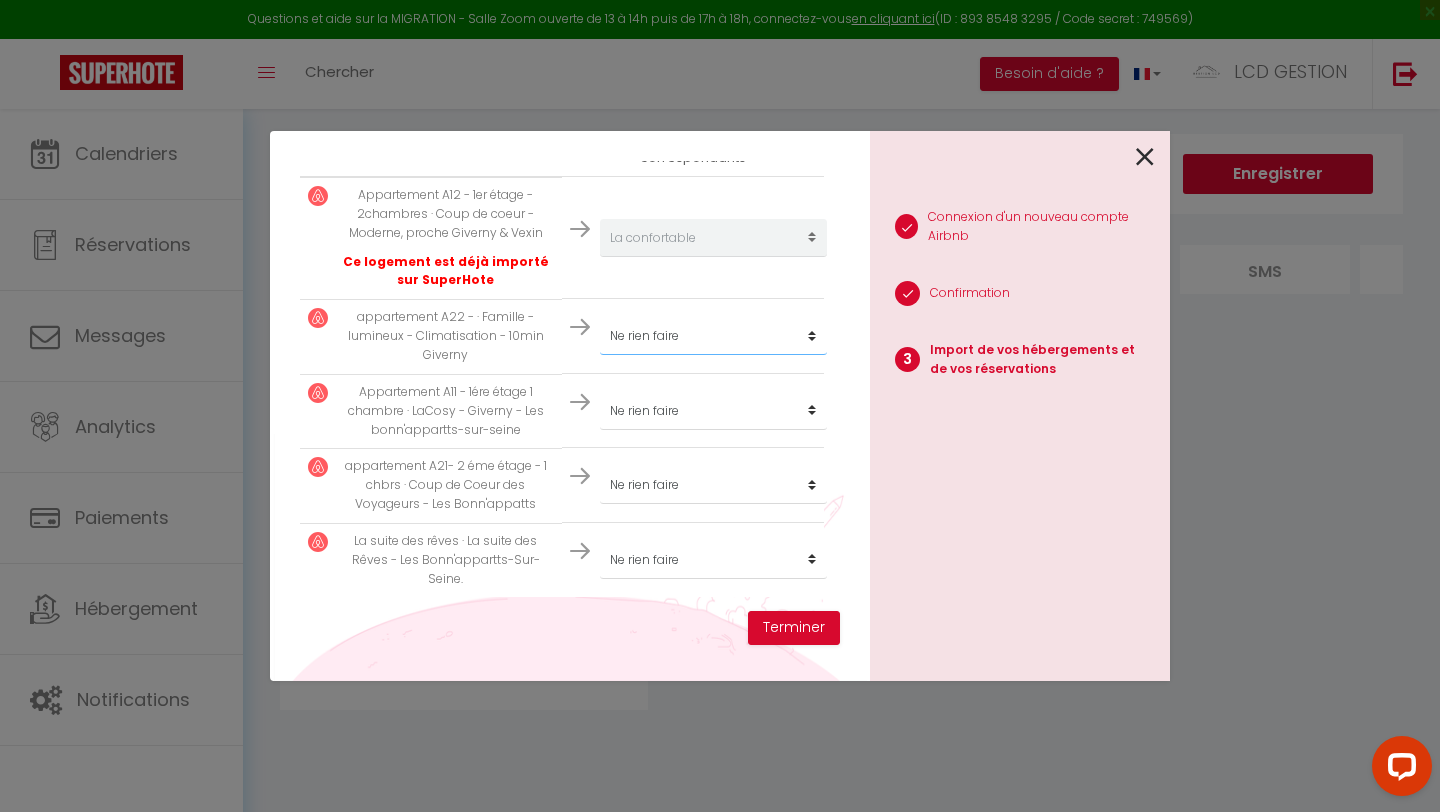 click on "Créer un nouveau hébergement
Ne rien faire
La confortable
La Spacieuse
La Chaleureuse
La Cozy
La Suite des rêves" at bounding box center (713, 238) 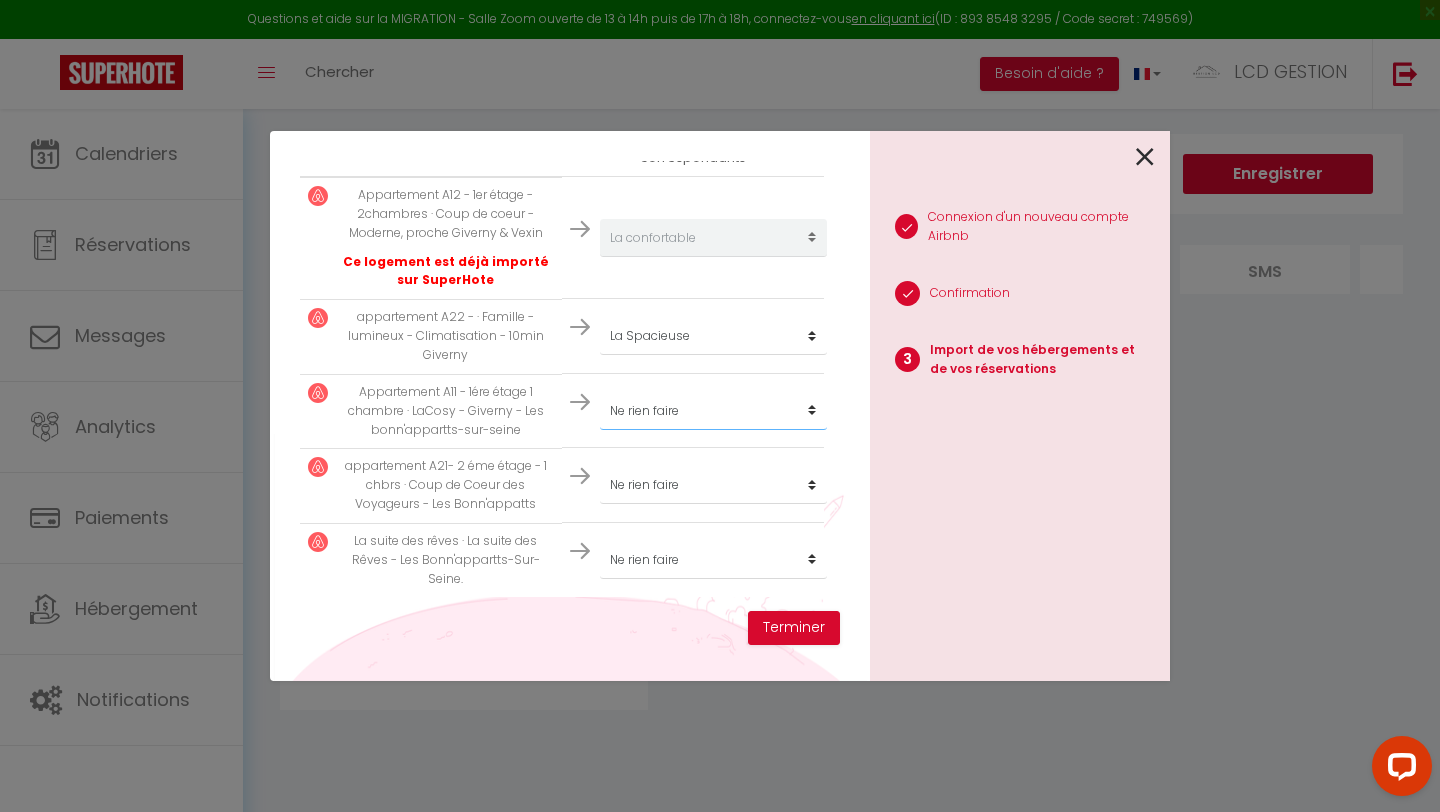 click on "Créer un nouveau hébergement
Ne rien faire
La confortable
La Spacieuse
La Chaleureuse
La Cozy
La Suite des rêves" at bounding box center (713, 238) 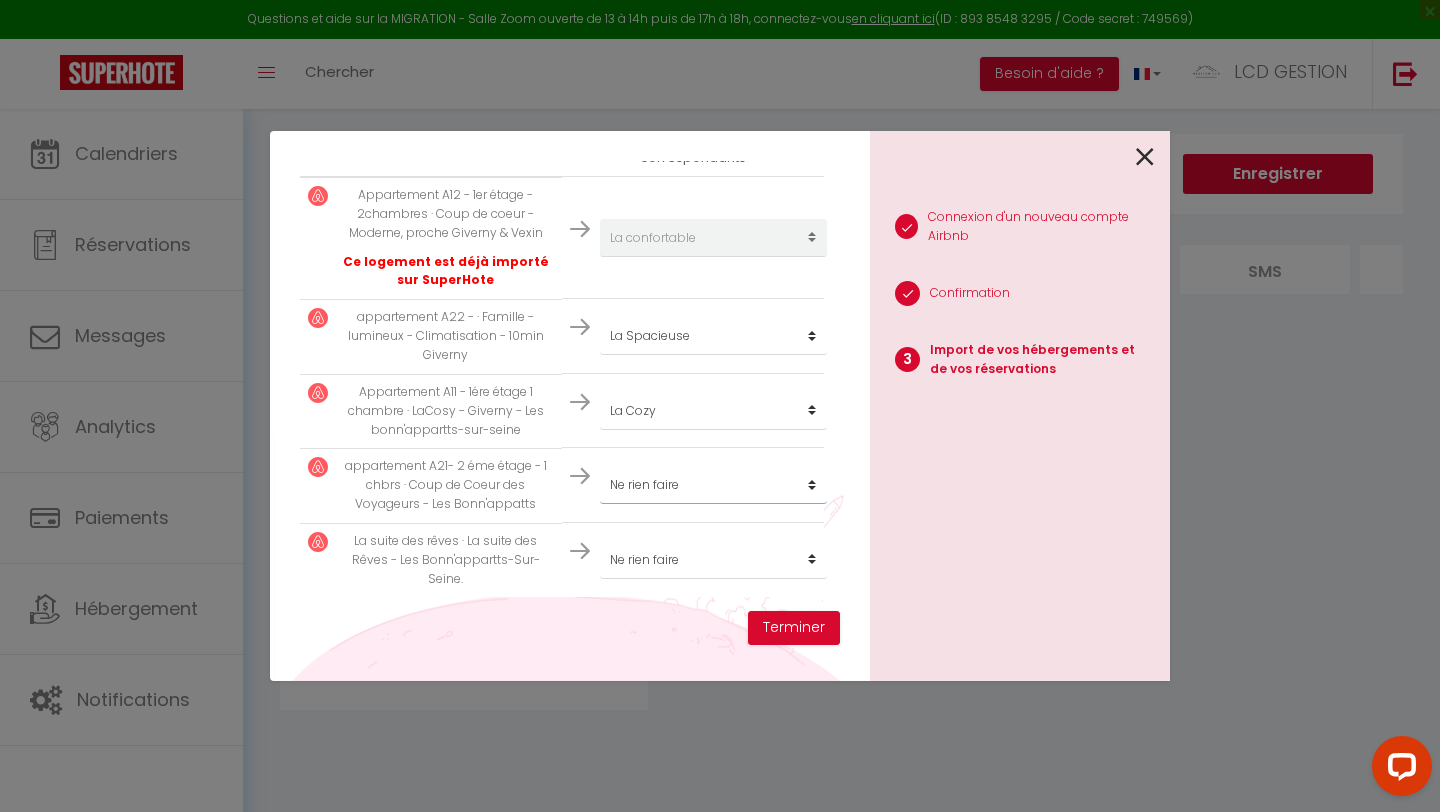 click on "Créer un nouveau hébergement
Ne rien faire
La confortable
La Spacieuse
La Chaleureuse
La Cozy
La Suite des rêves" at bounding box center (713, 238) 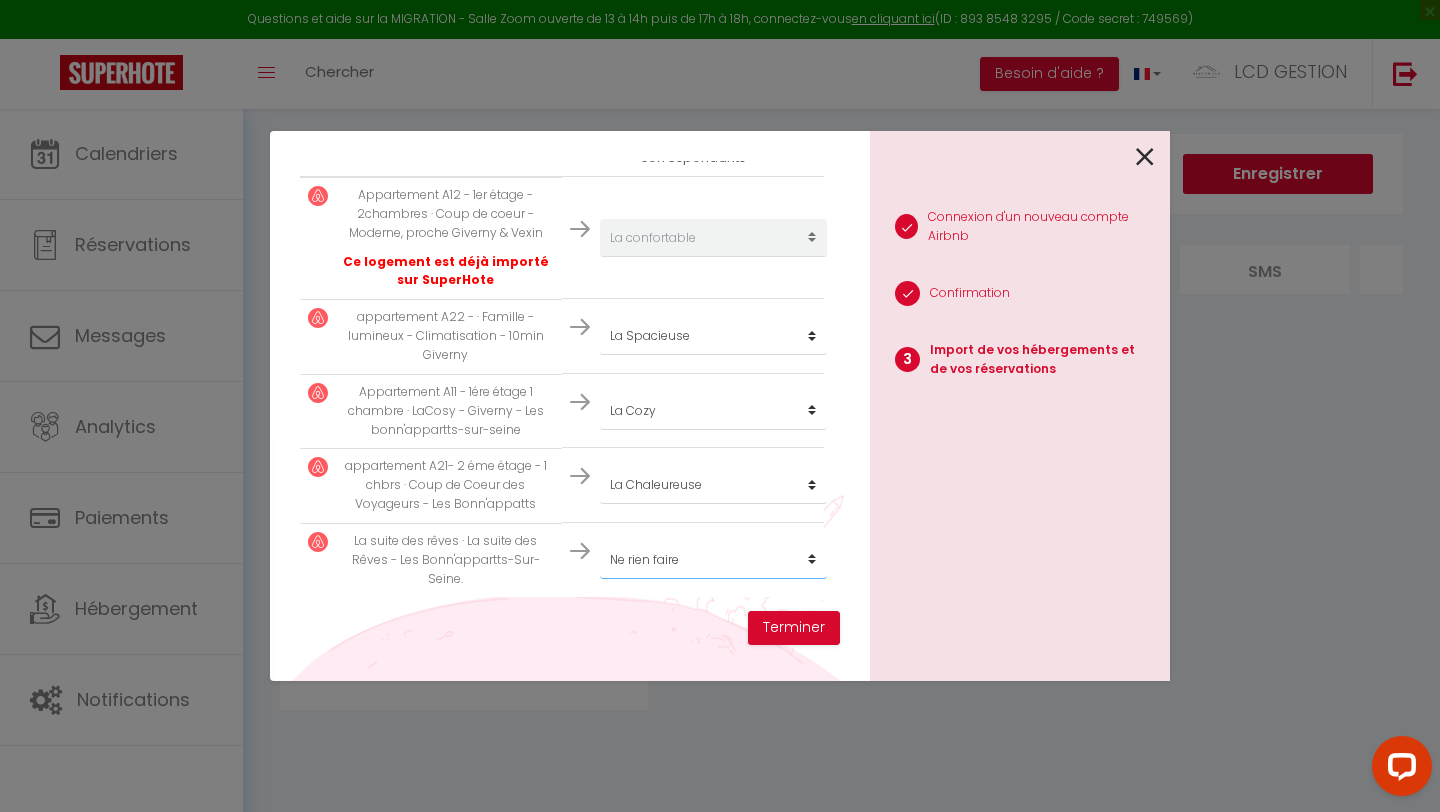 click on "Créer un nouveau hébergement
Ne rien faire
La confortable
La Spacieuse
La Chaleureuse
La Cozy
La Suite des rêves" at bounding box center (713, 238) 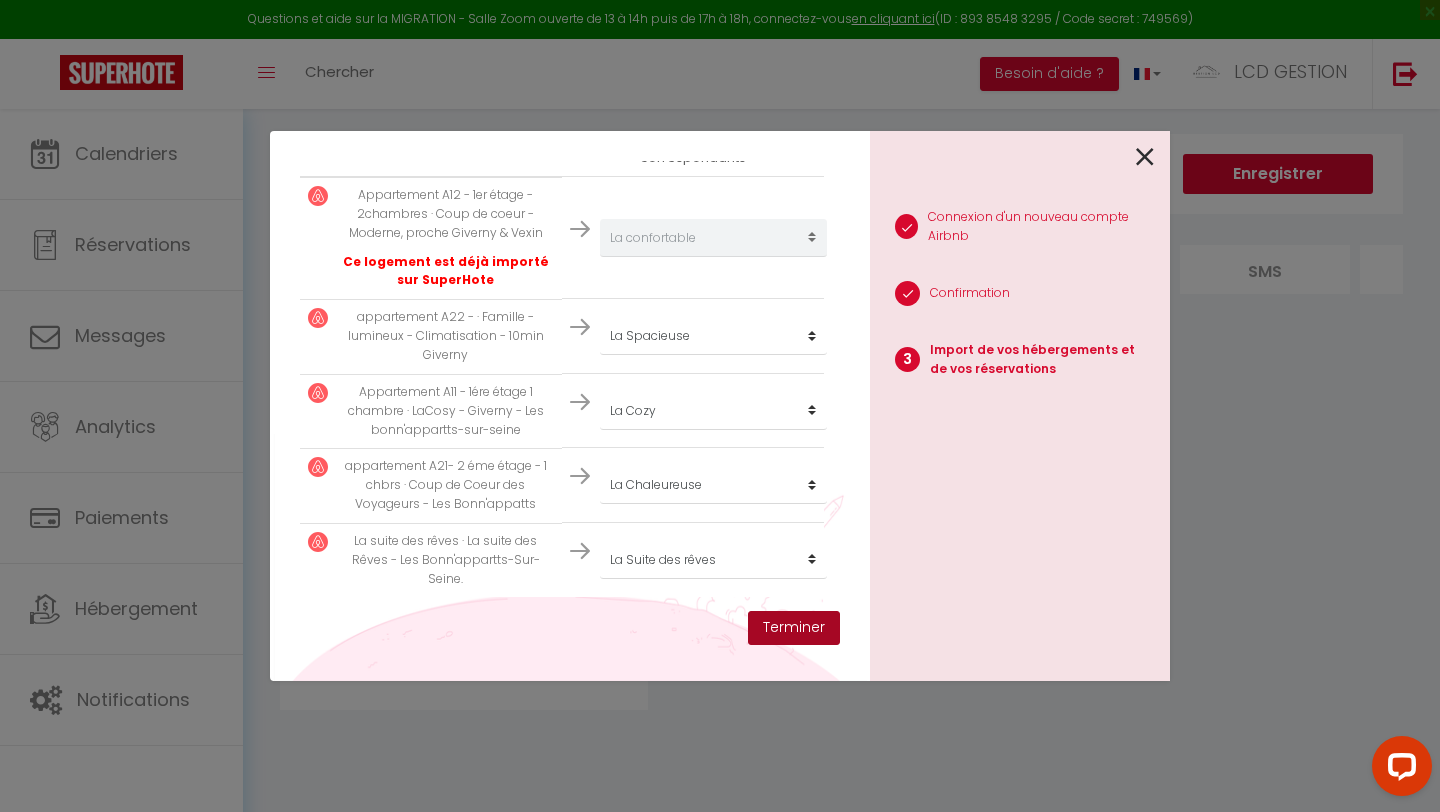 click on "Terminer" at bounding box center [794, 628] 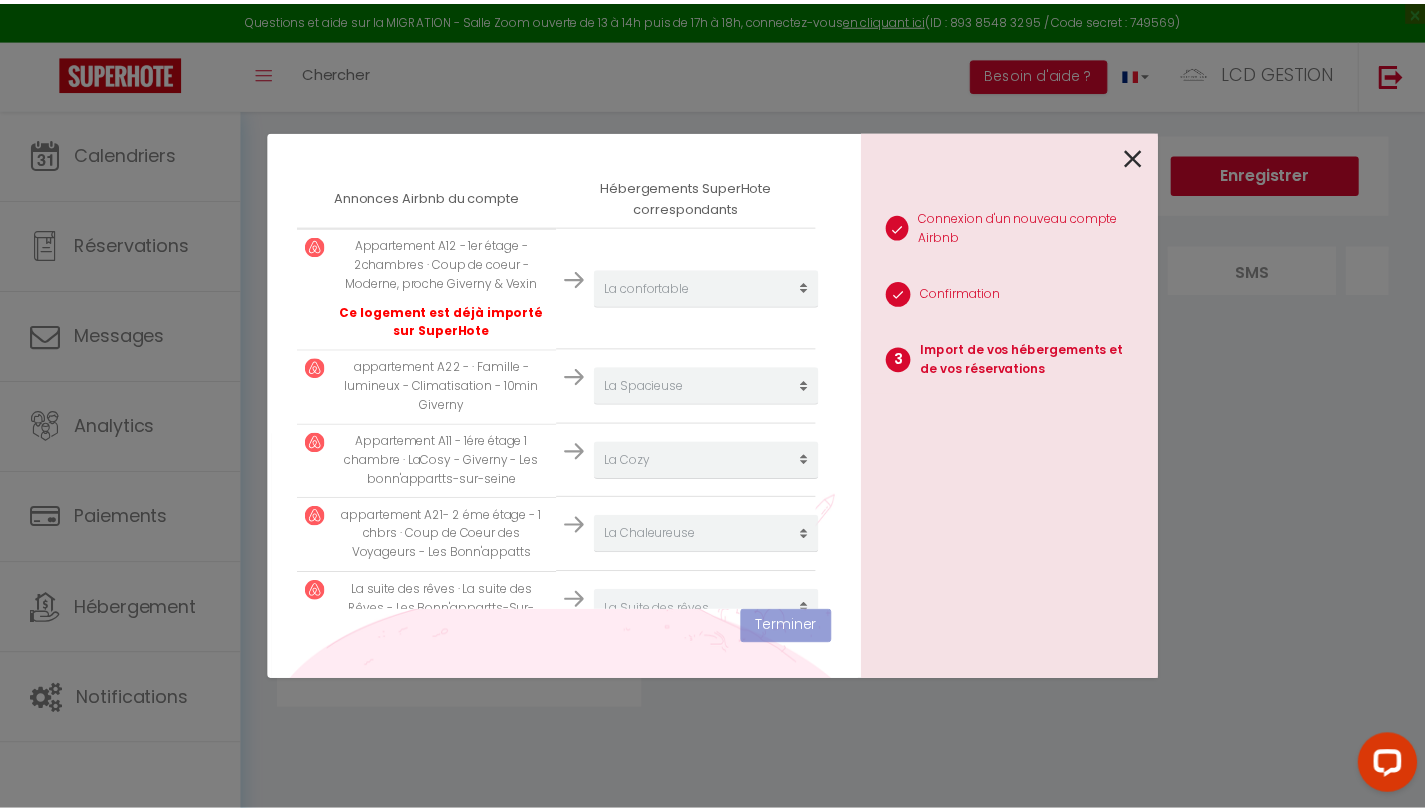 scroll, scrollTop: 445, scrollLeft: 0, axis: vertical 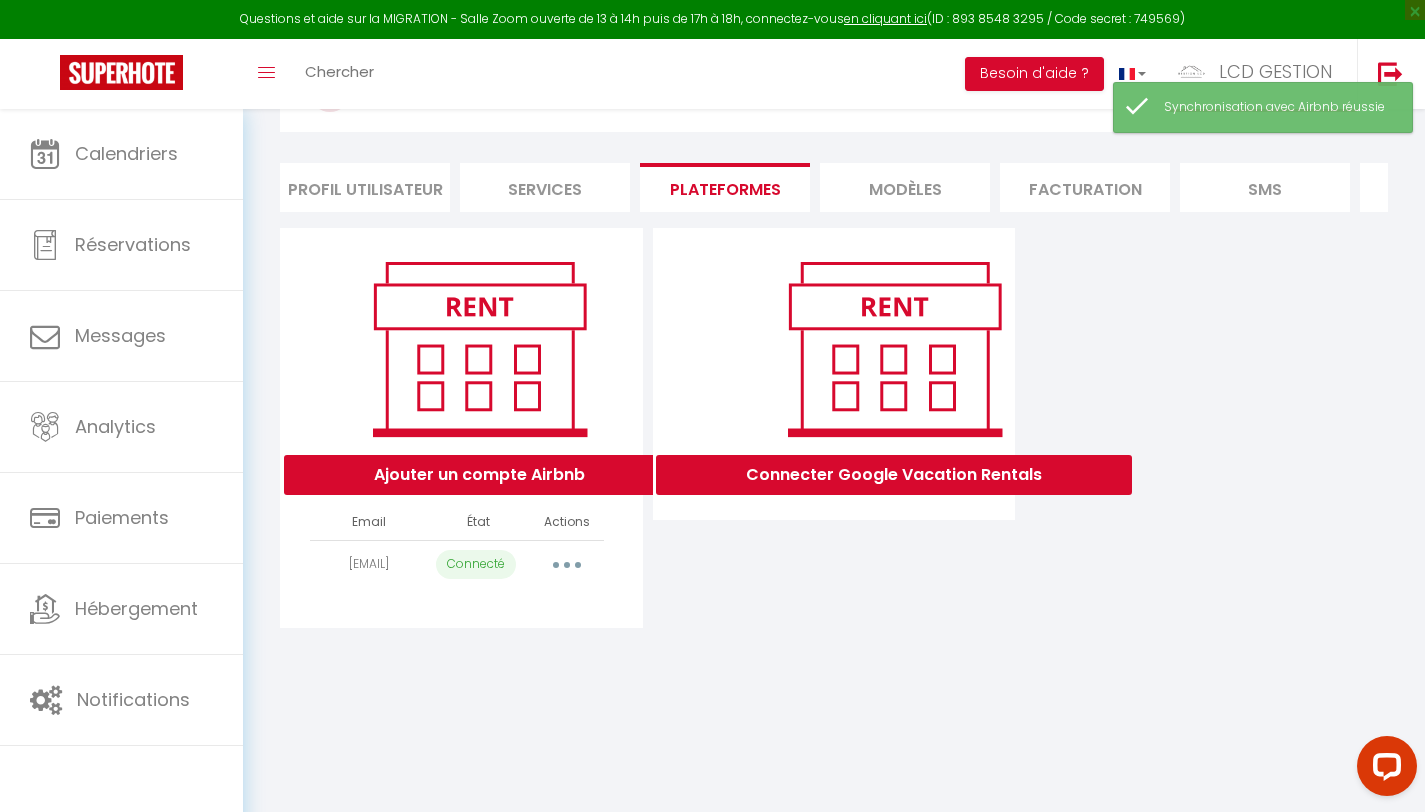 click at bounding box center (567, 565) 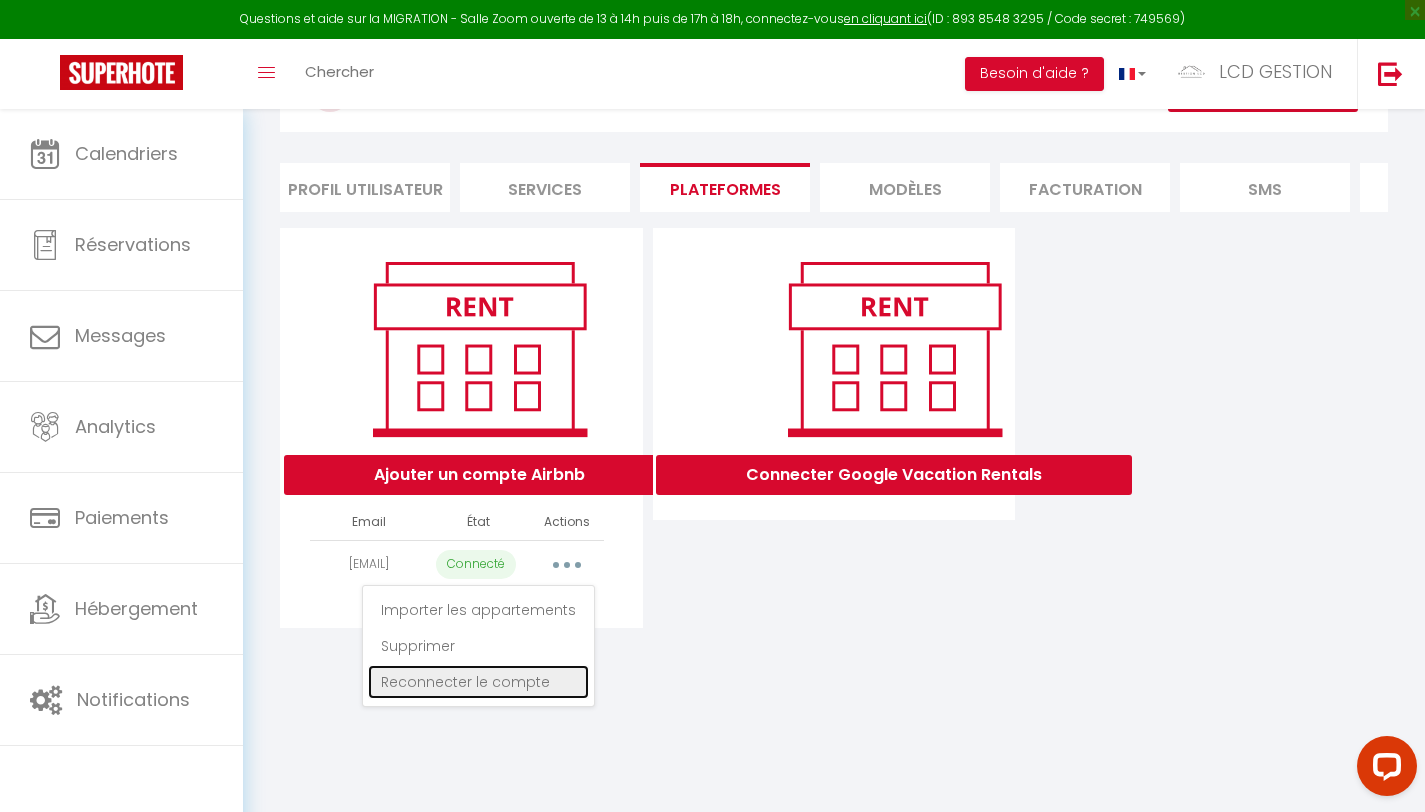 click on "Reconnecter le compte" at bounding box center [478, 682] 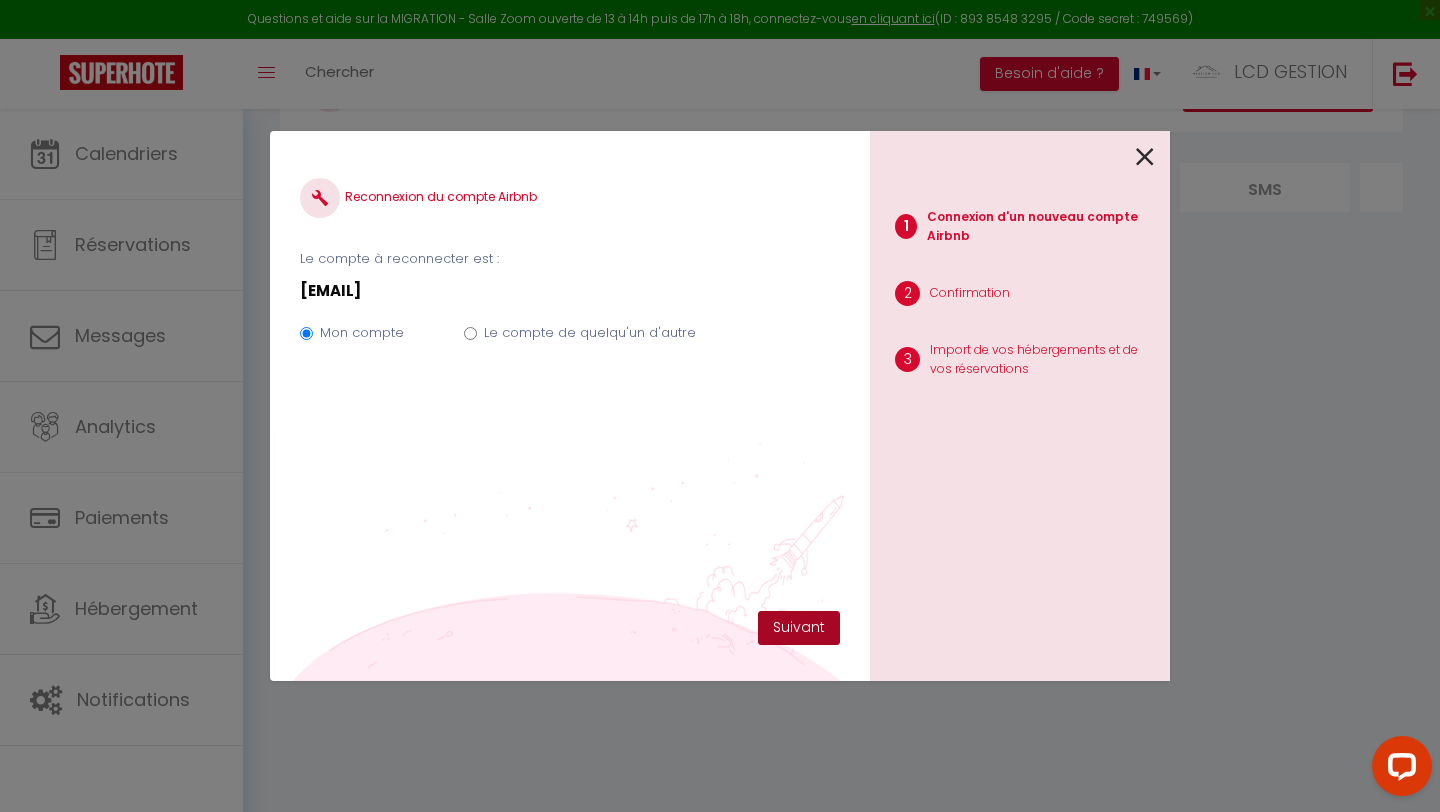 click on "Suivant" at bounding box center (799, 628) 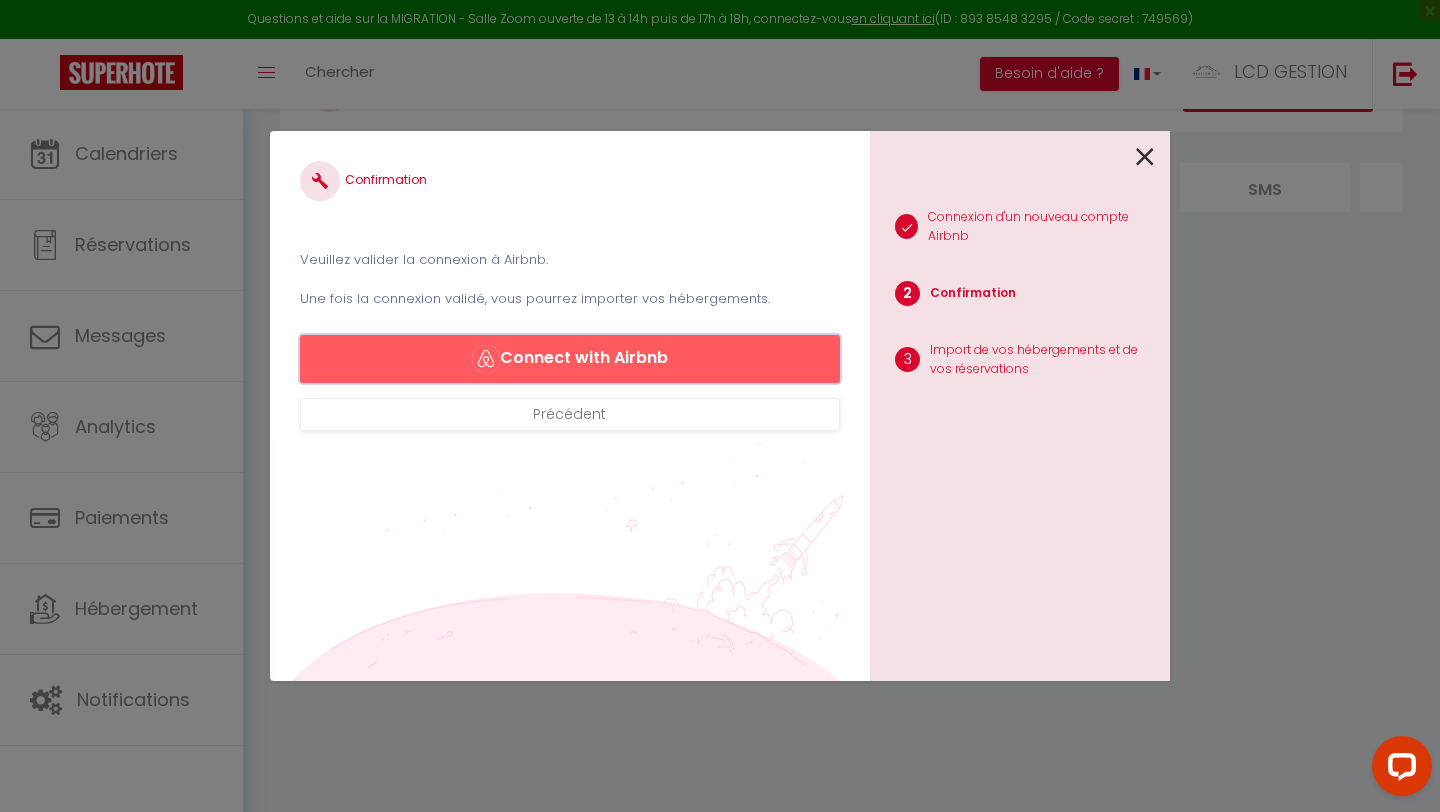 click on "Connect with Airbnb" at bounding box center (570, 359) 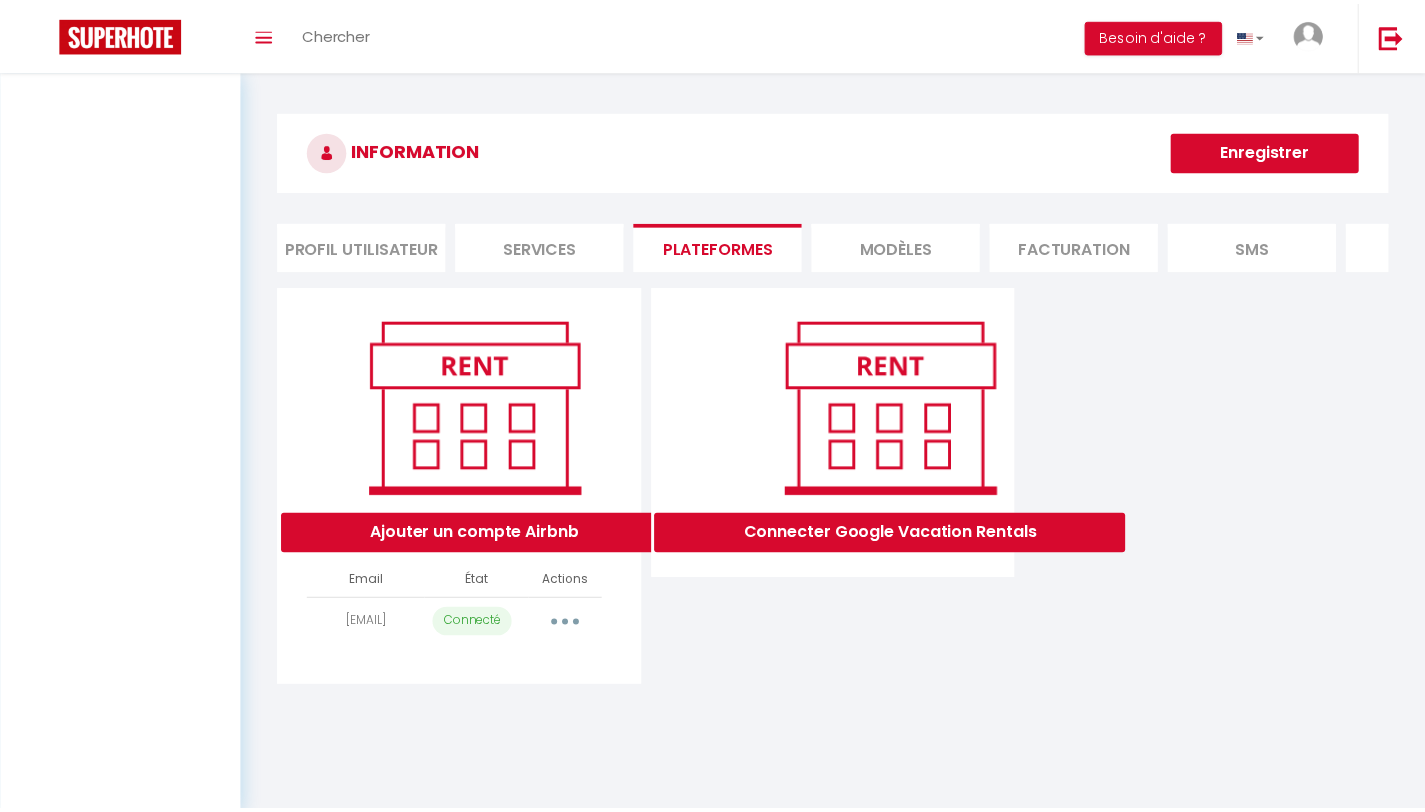 scroll, scrollTop: 0, scrollLeft: 0, axis: both 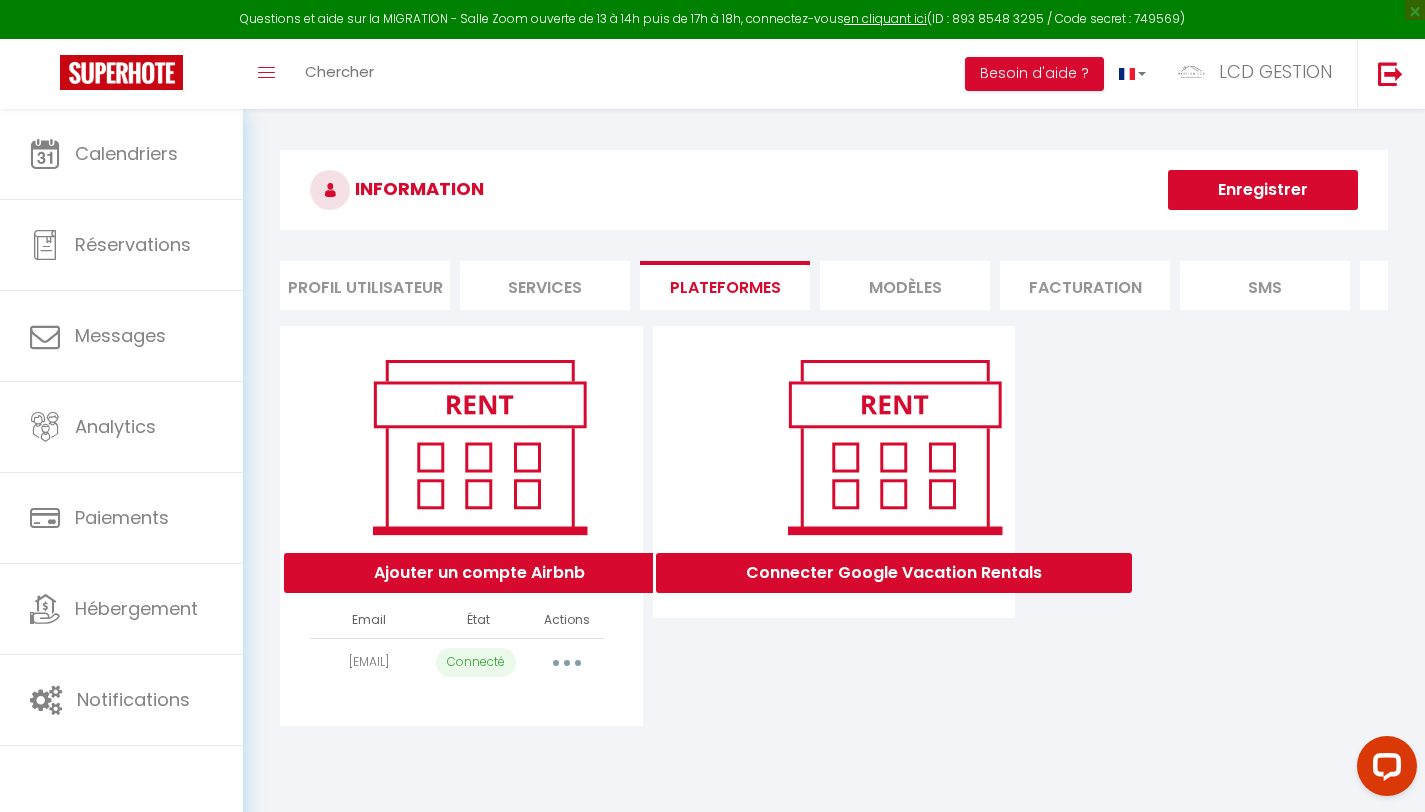 select on "40785" 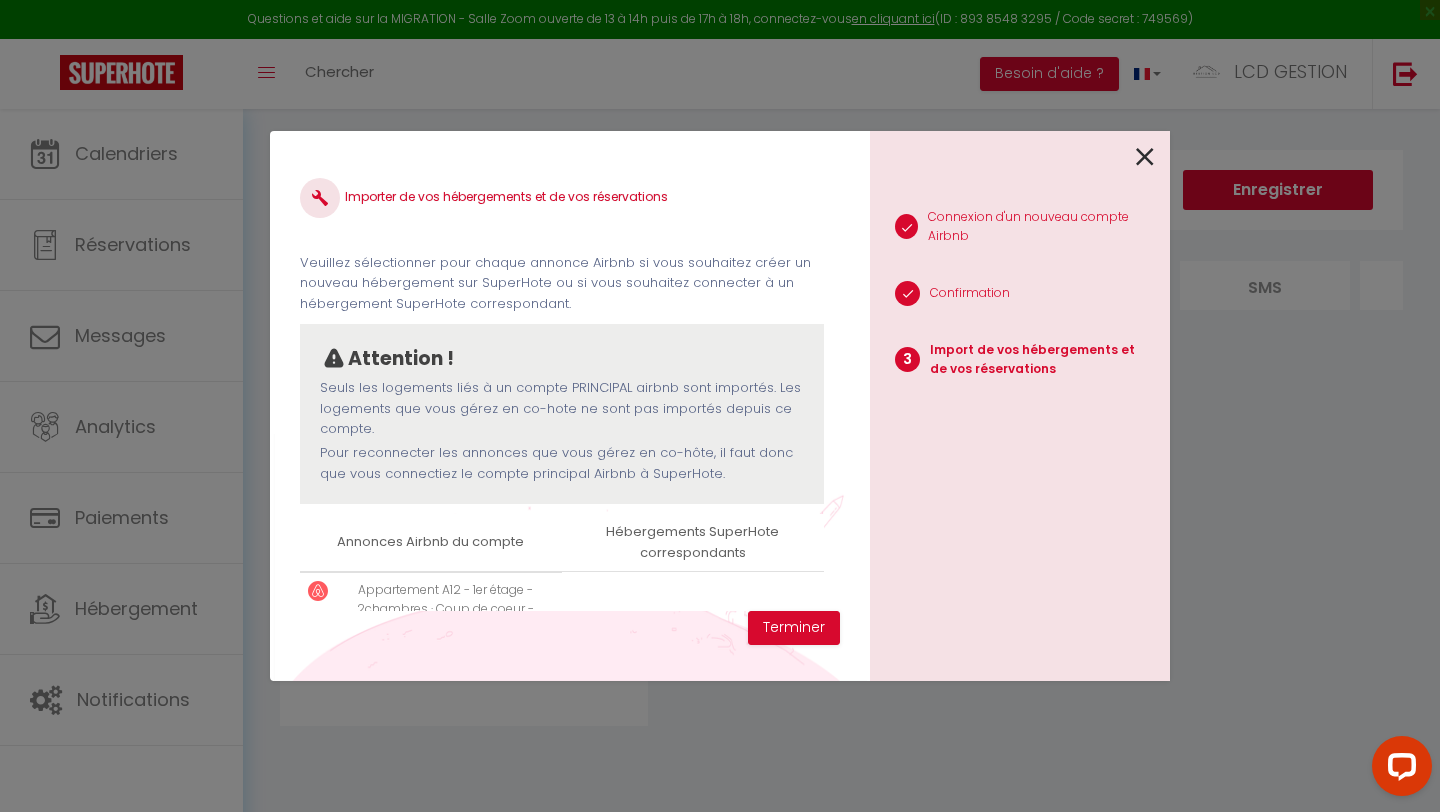 click on "Importer de vos hébergements et de vos réservations
Veuillez sélectionner pour chaque annonce Airbnb si vous souhaitez créer un nouveau hébergement sur SuperHote ou si vous souhaitez connecter à un hébergement SuperHote correspondant.
Attention !
Seuls les logements liés à un compte PRINCIPAL airbnb sont importés. Les logements que vous gérez en co-hote ne sont pas importés depuis ce compte.
Pour reconnecter les annonces que vous gérez en co-hôte, il faut donc que vous connectiez le compte principal Airbnb à SuperHote.
Synchronisation avec Airbnb en cours , veuillez patientez ...
Annonces Airbnb du compte   Hébergements SuperHote correspondants" at bounding box center [720, 406] 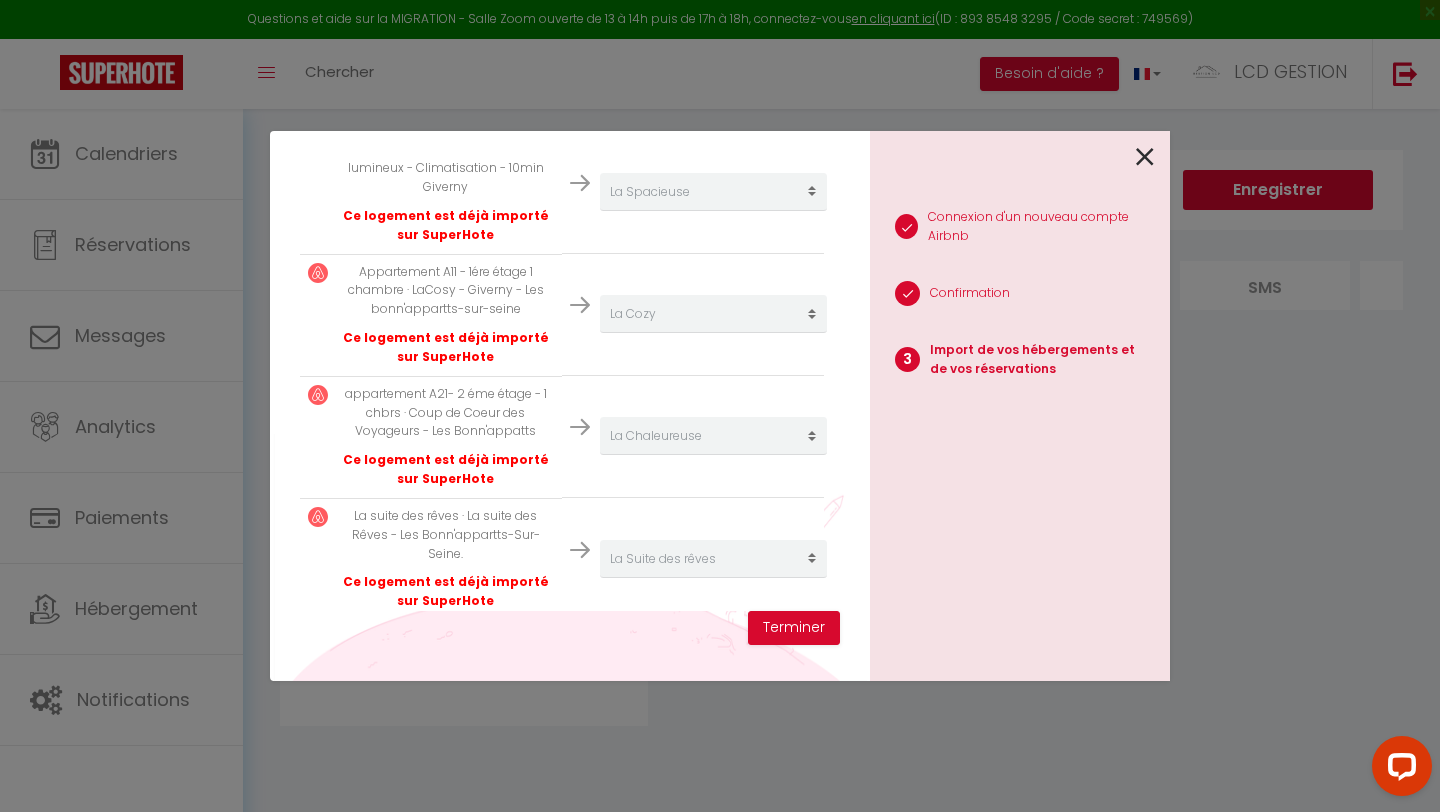 scroll, scrollTop: 586, scrollLeft: 0, axis: vertical 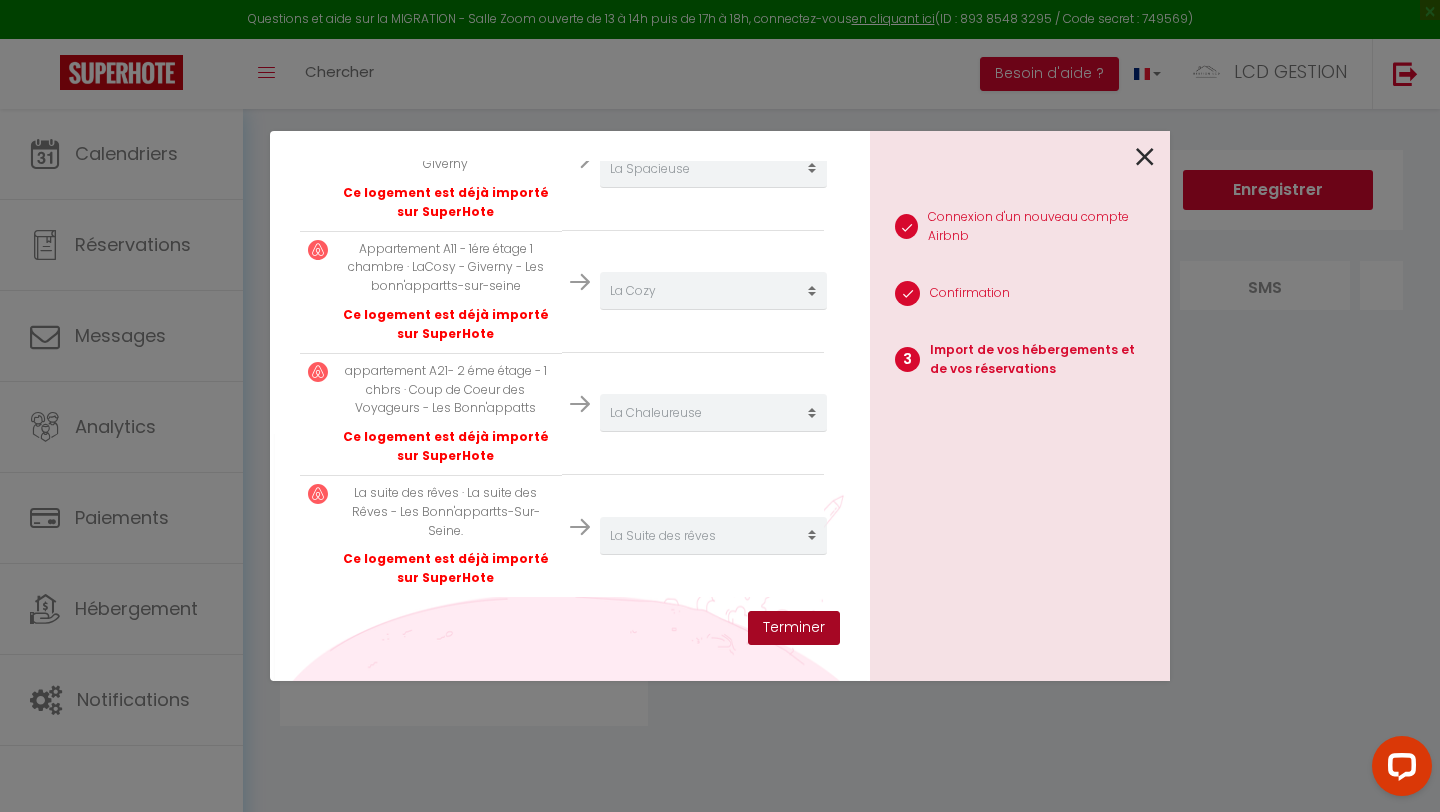 click on "Terminer" at bounding box center [794, 628] 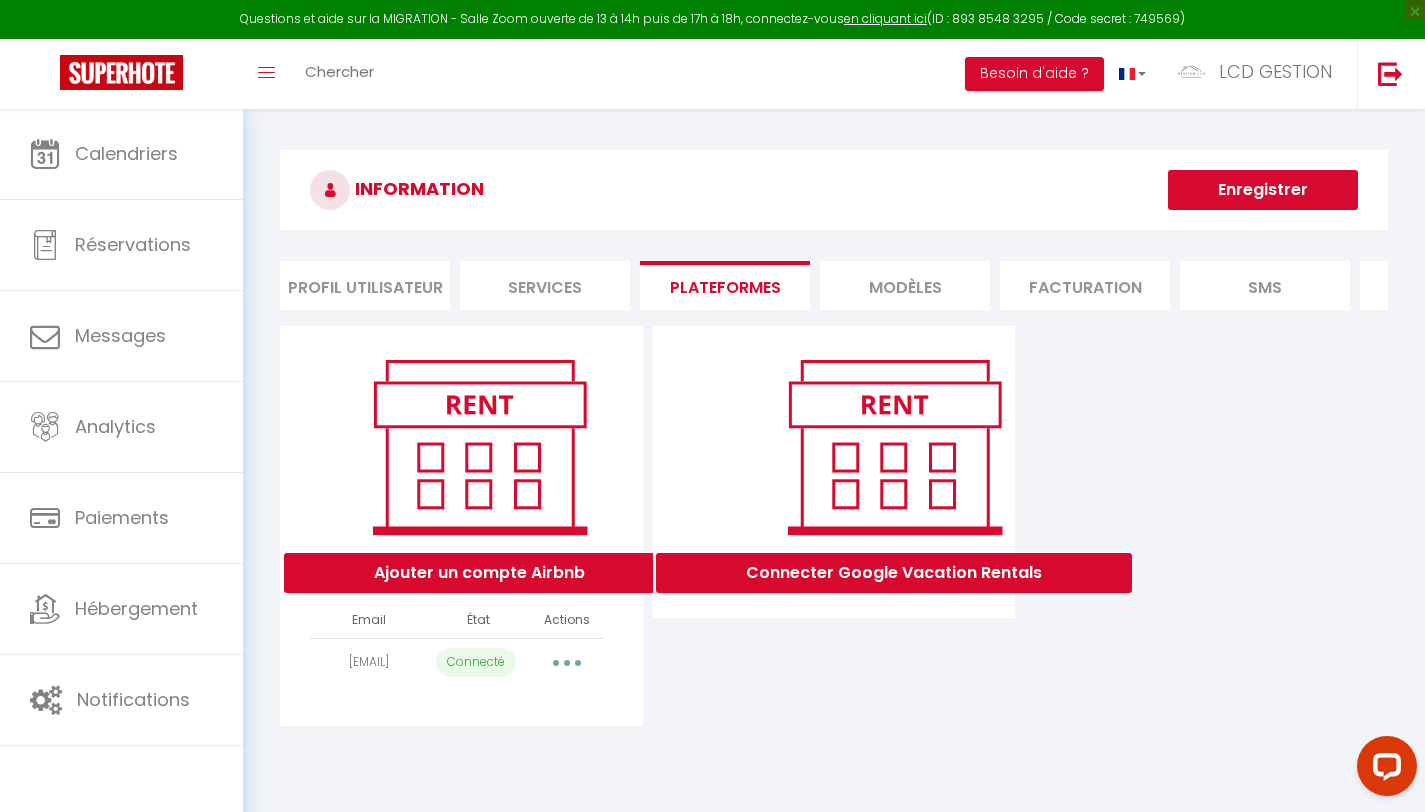 click at bounding box center [567, 663] 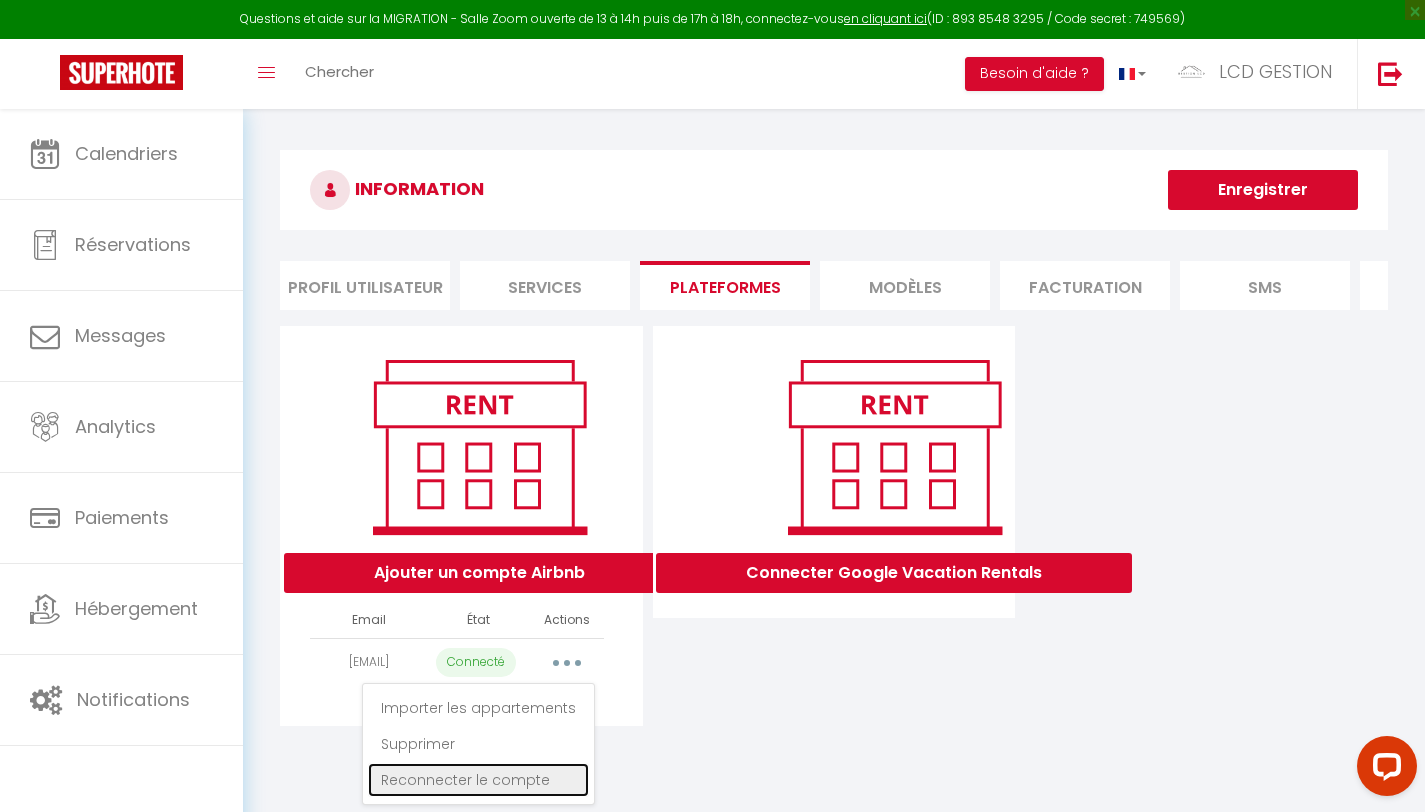 click on "Reconnecter le compte" at bounding box center [478, 780] 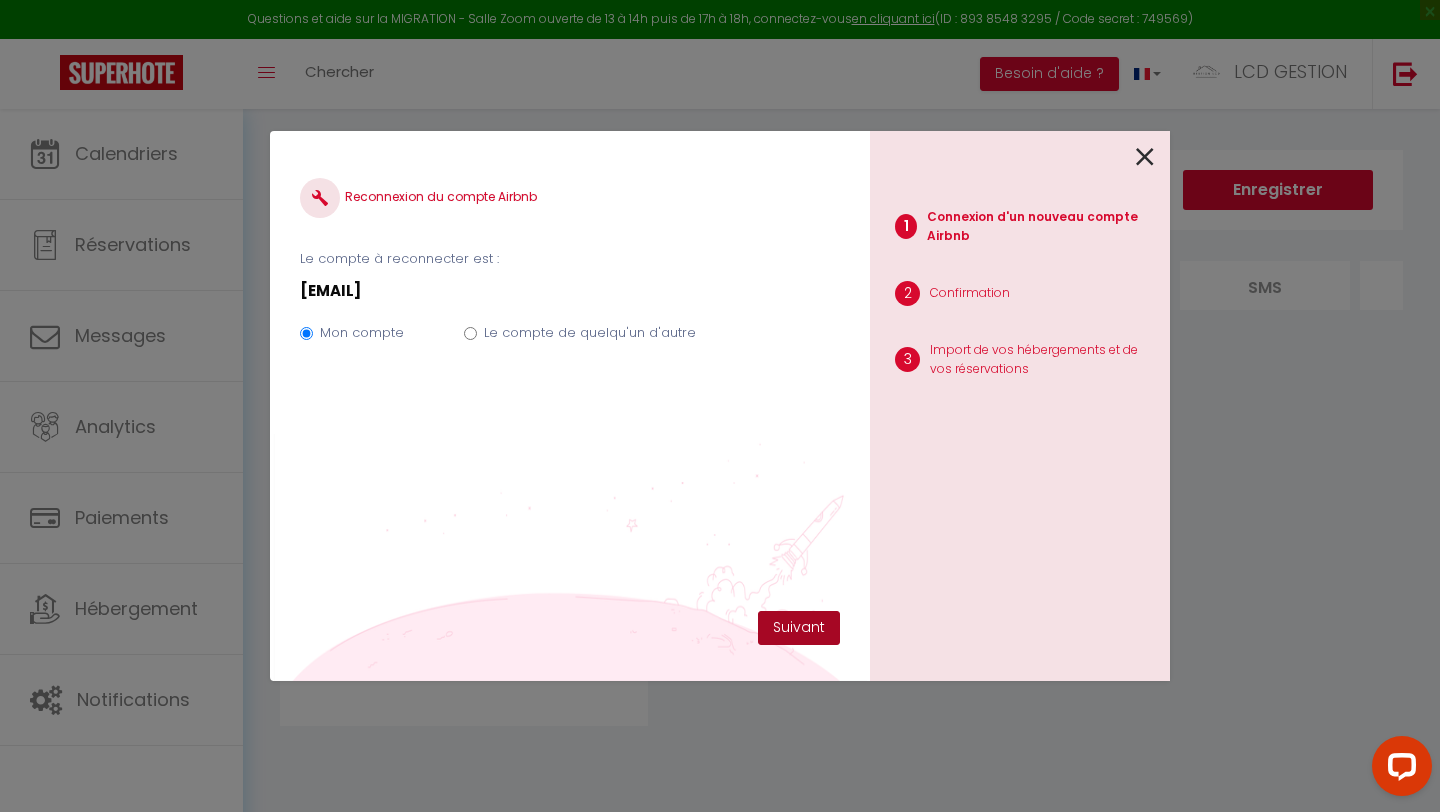 click on "Suivant" at bounding box center [799, 628] 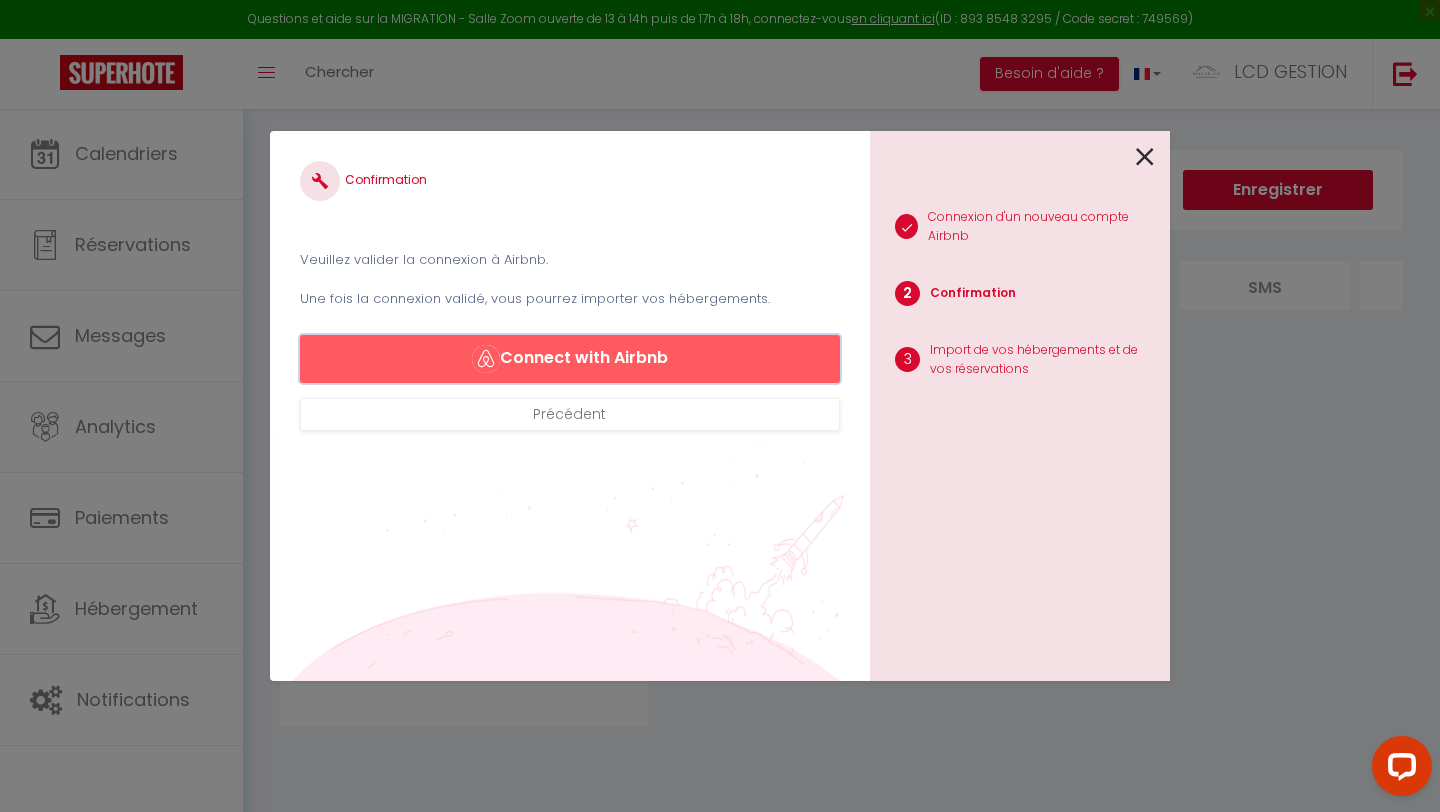 click on "Connect with Airbnb" at bounding box center [570, 359] 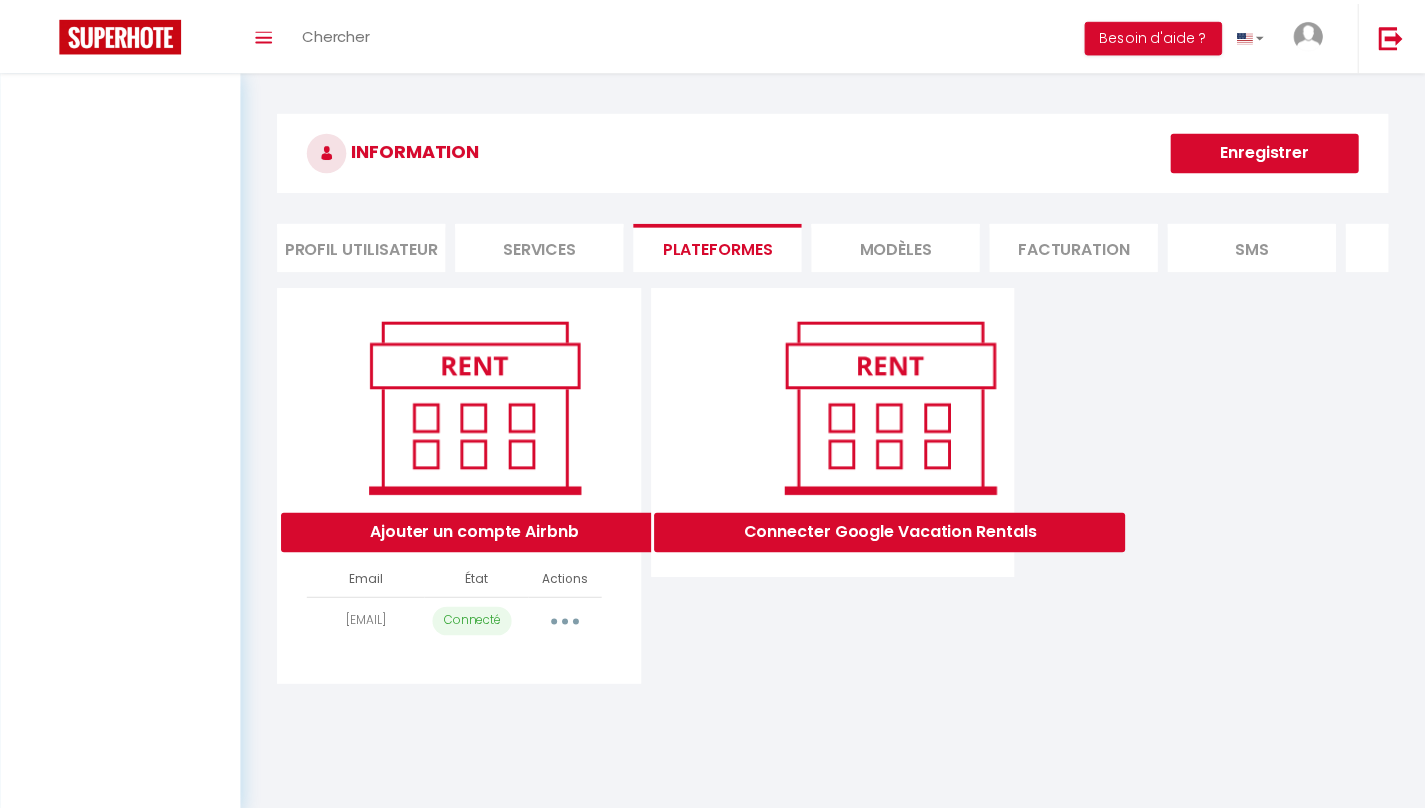 scroll, scrollTop: 0, scrollLeft: 0, axis: both 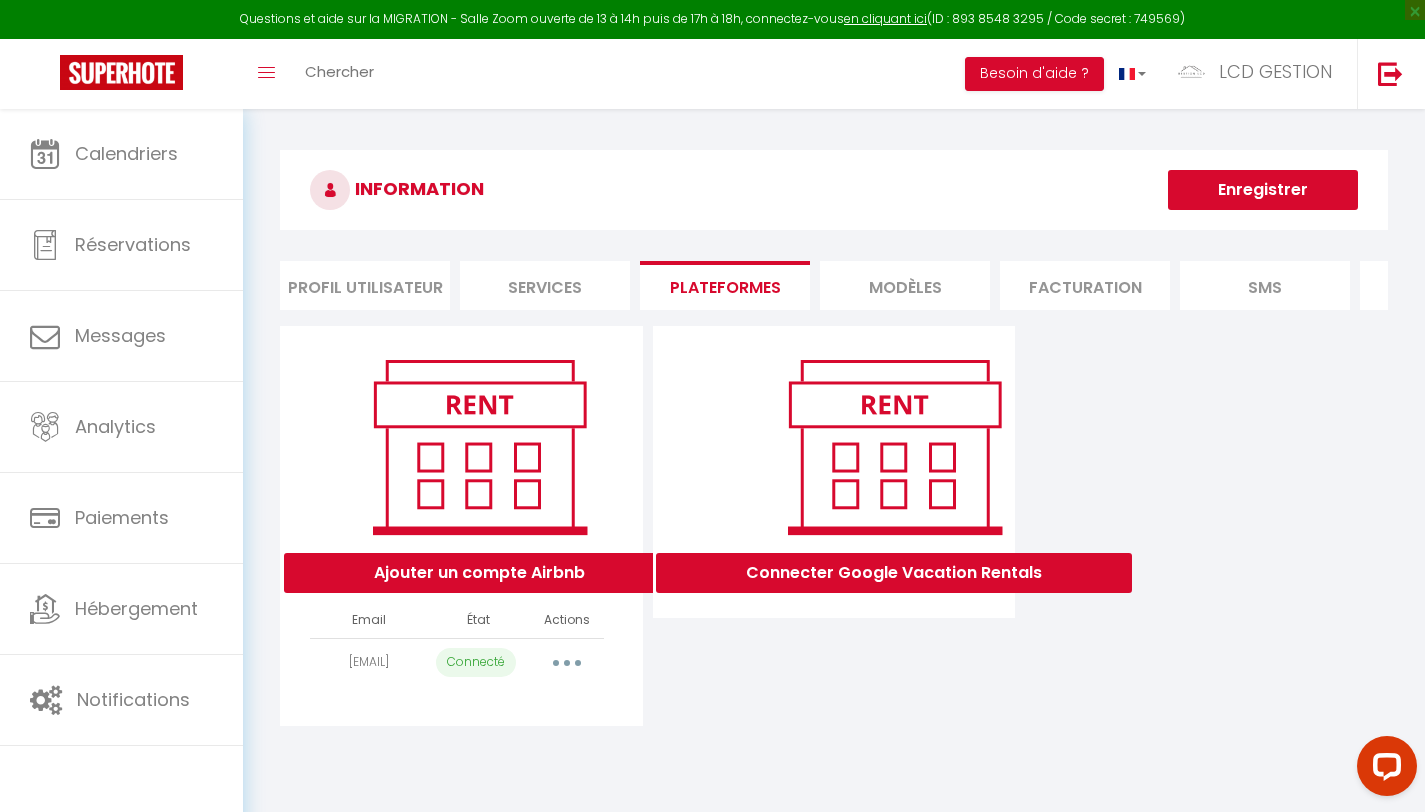 select on "40785" 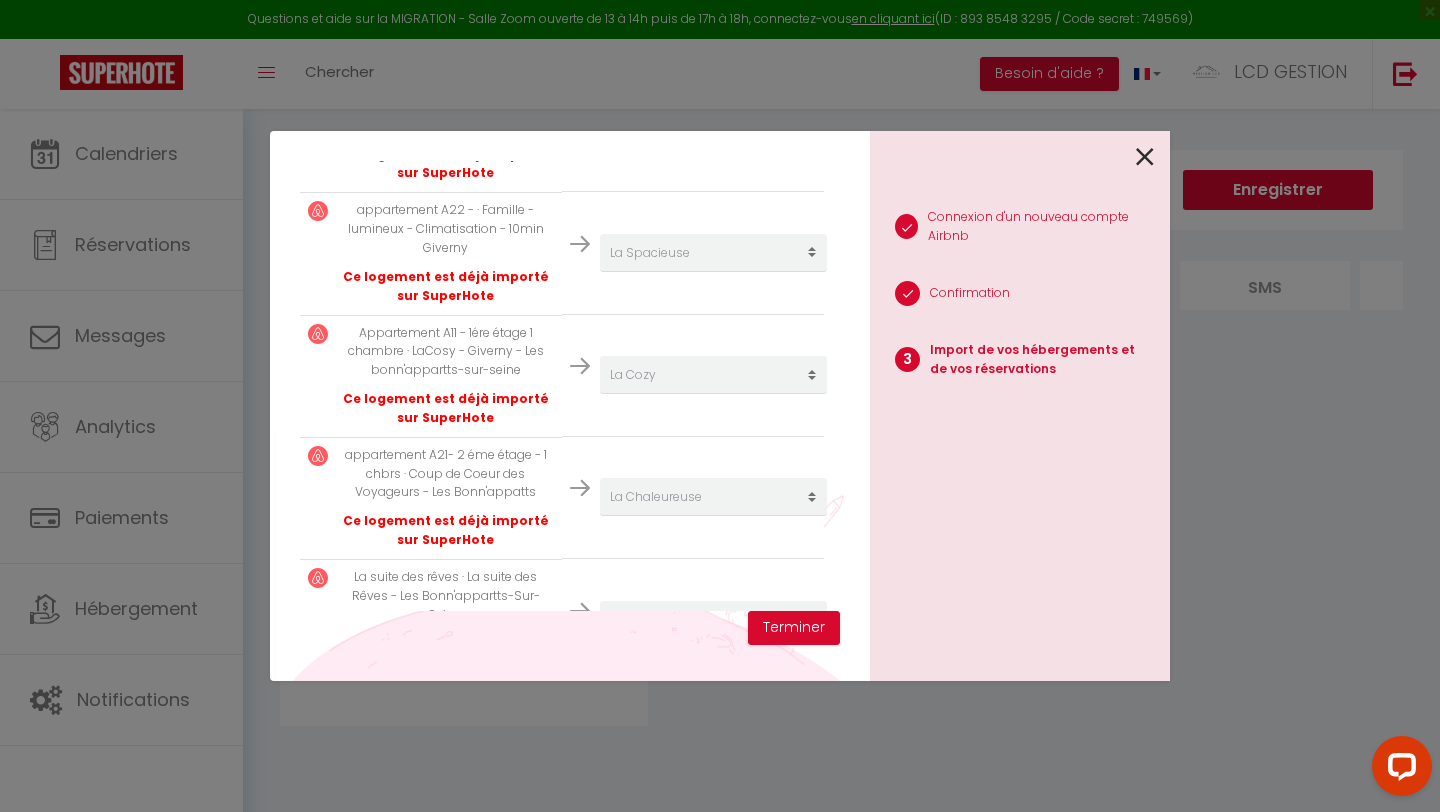 scroll, scrollTop: 586, scrollLeft: 0, axis: vertical 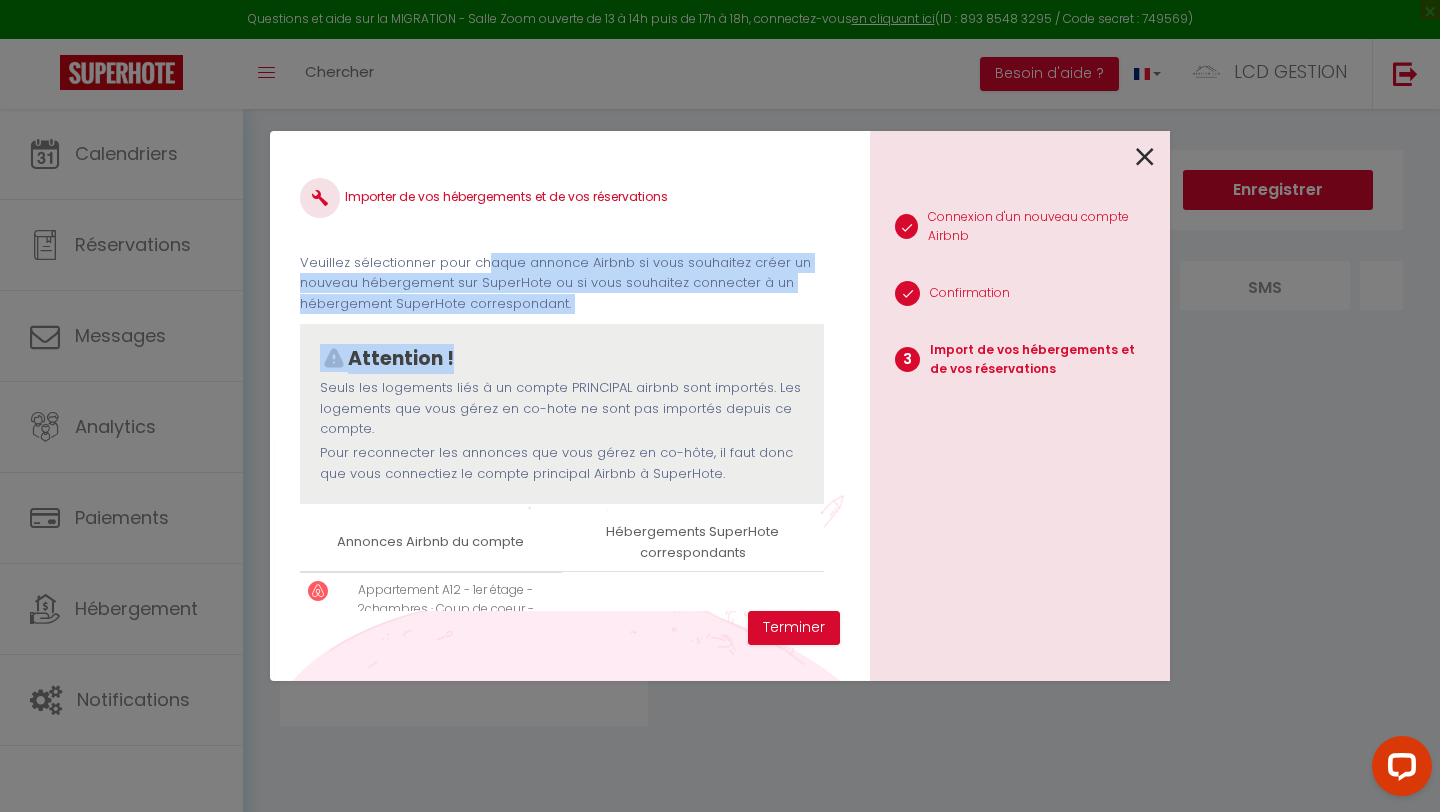 drag, startPoint x: 292, startPoint y: 260, endPoint x: 604, endPoint y: 336, distance: 321.12302 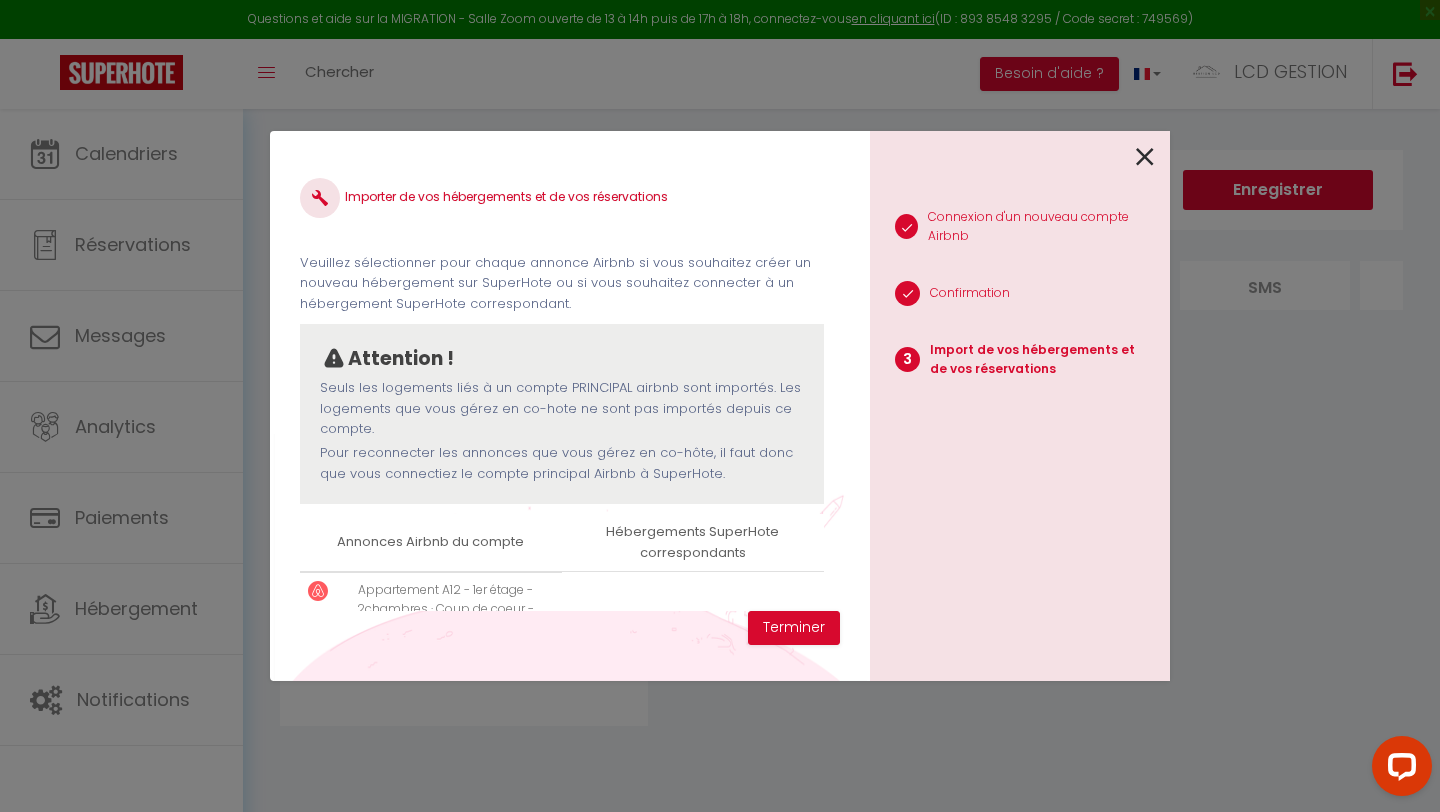 click on "Attention !
Seuls les logements liés à un compte PRINCIPAL airbnb sont importés. Les logements que vous gérez en co-hote ne sont pas importés depuis ce compte.
Pour reconnecter les annonces que vous gérez en co-hôte, il faut donc que vous connectiez le compte principal Airbnb à SuperHote." at bounding box center [562, 414] 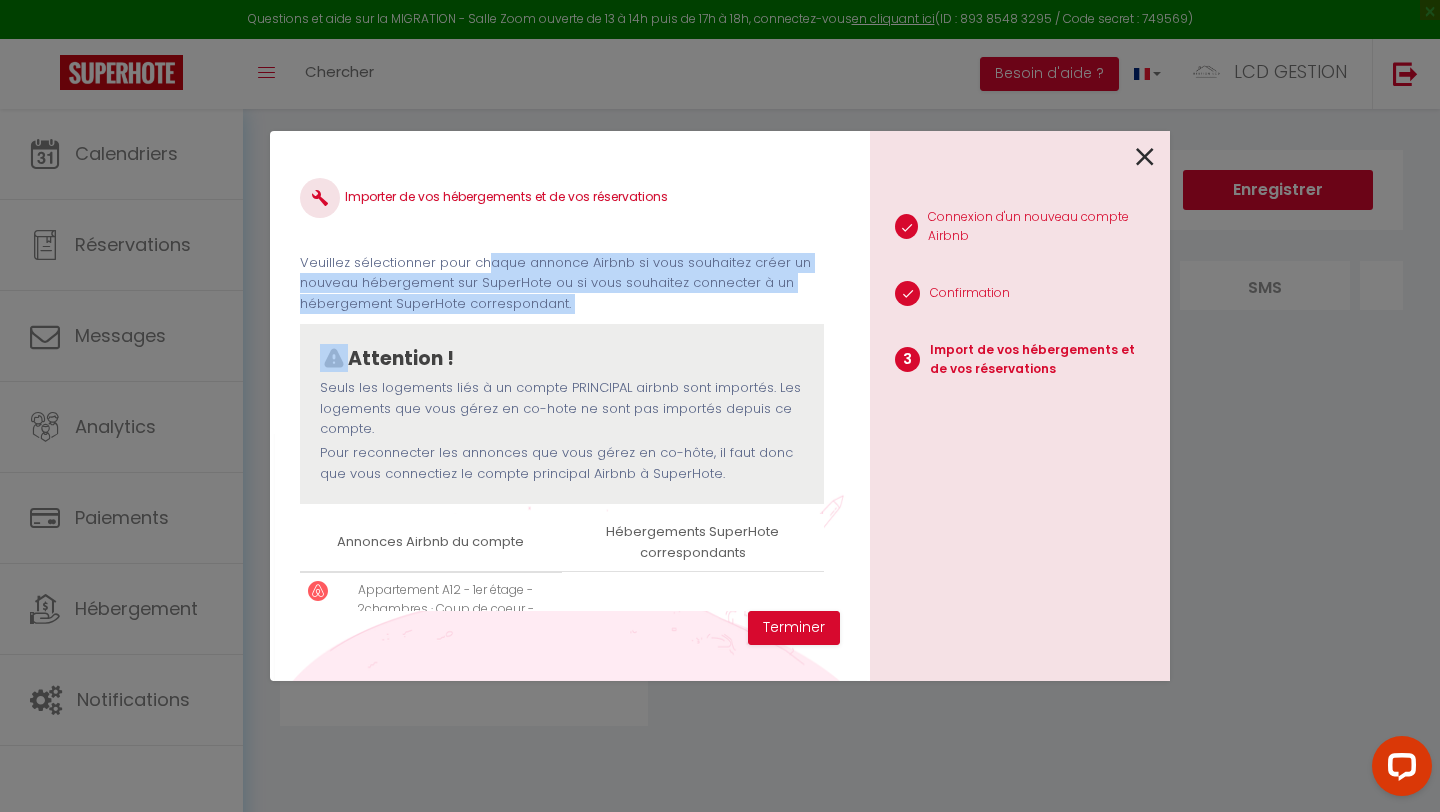 drag, startPoint x: 609, startPoint y: 321, endPoint x: 298, endPoint y: 256, distance: 317.72 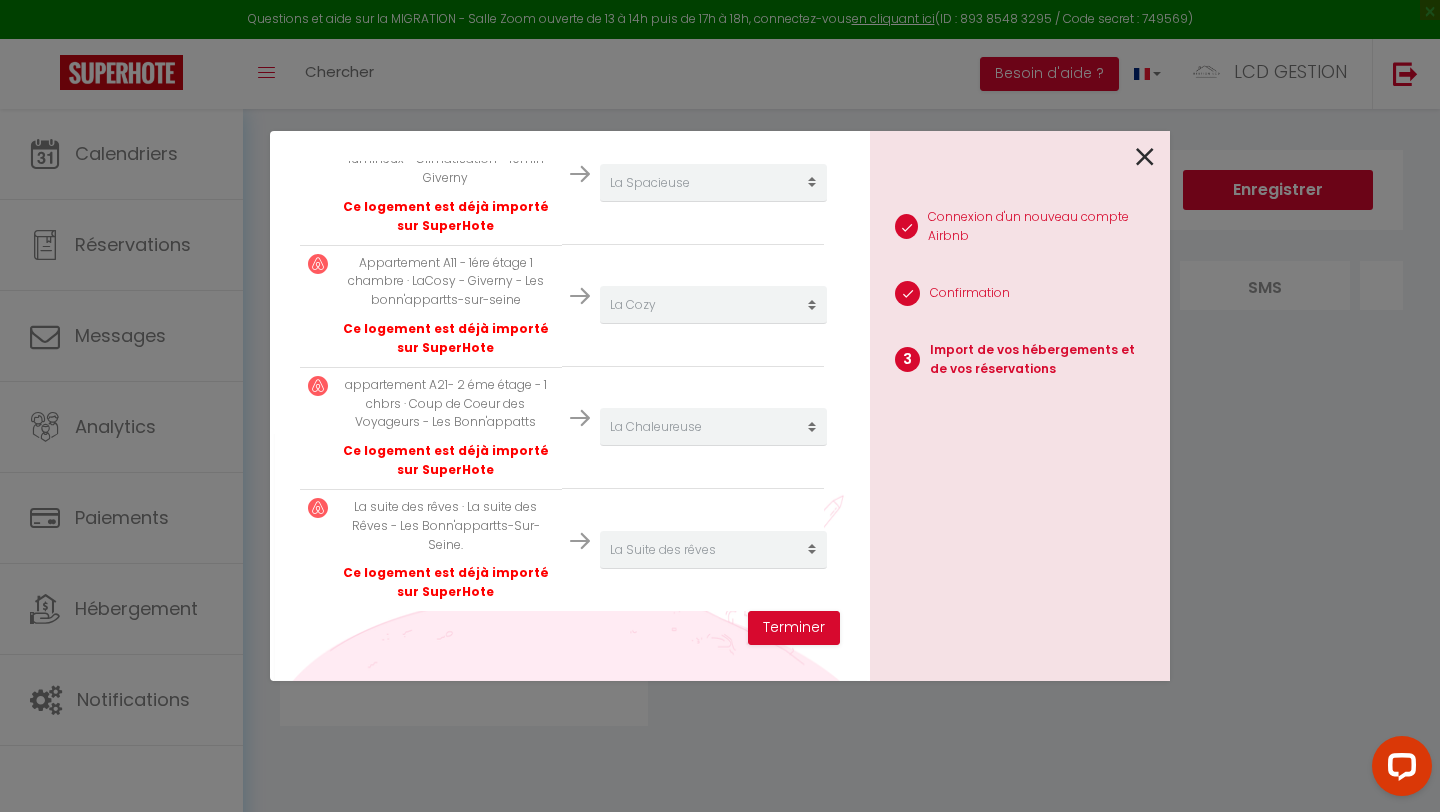 scroll, scrollTop: 586, scrollLeft: 0, axis: vertical 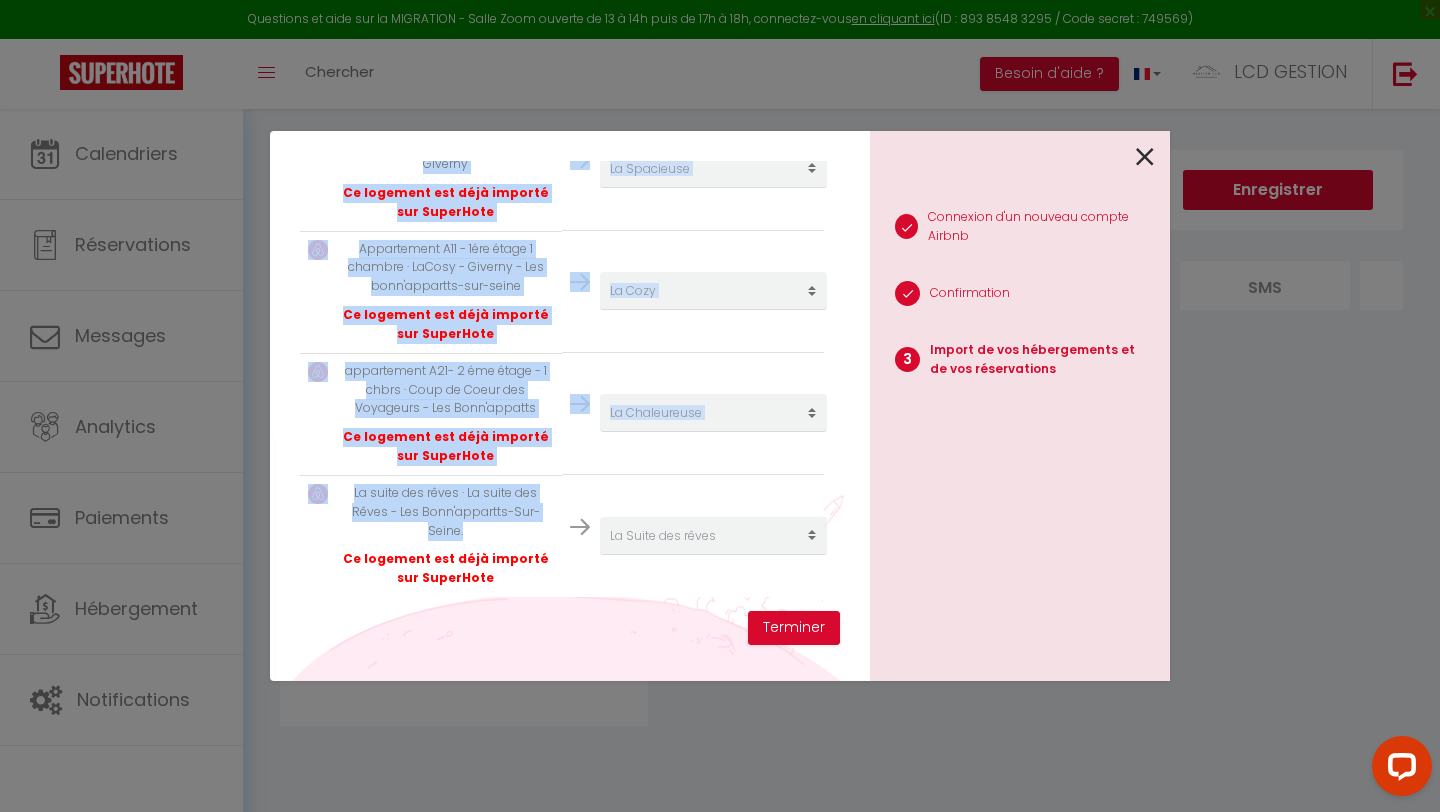 drag, startPoint x: 289, startPoint y: 479, endPoint x: 518, endPoint y: 530, distance: 234.61032 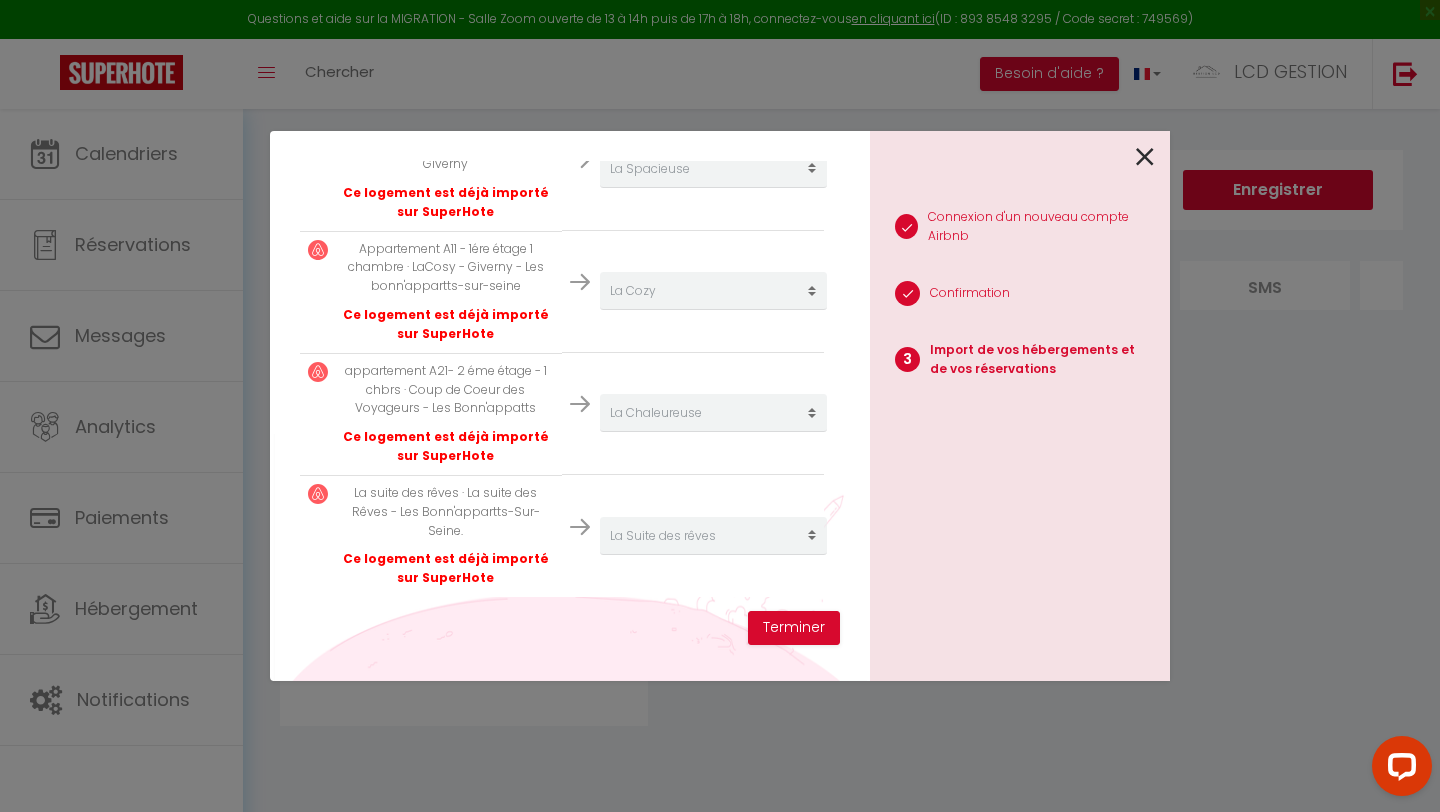 drag, startPoint x: 545, startPoint y: 579, endPoint x: 562, endPoint y: 576, distance: 17.262676 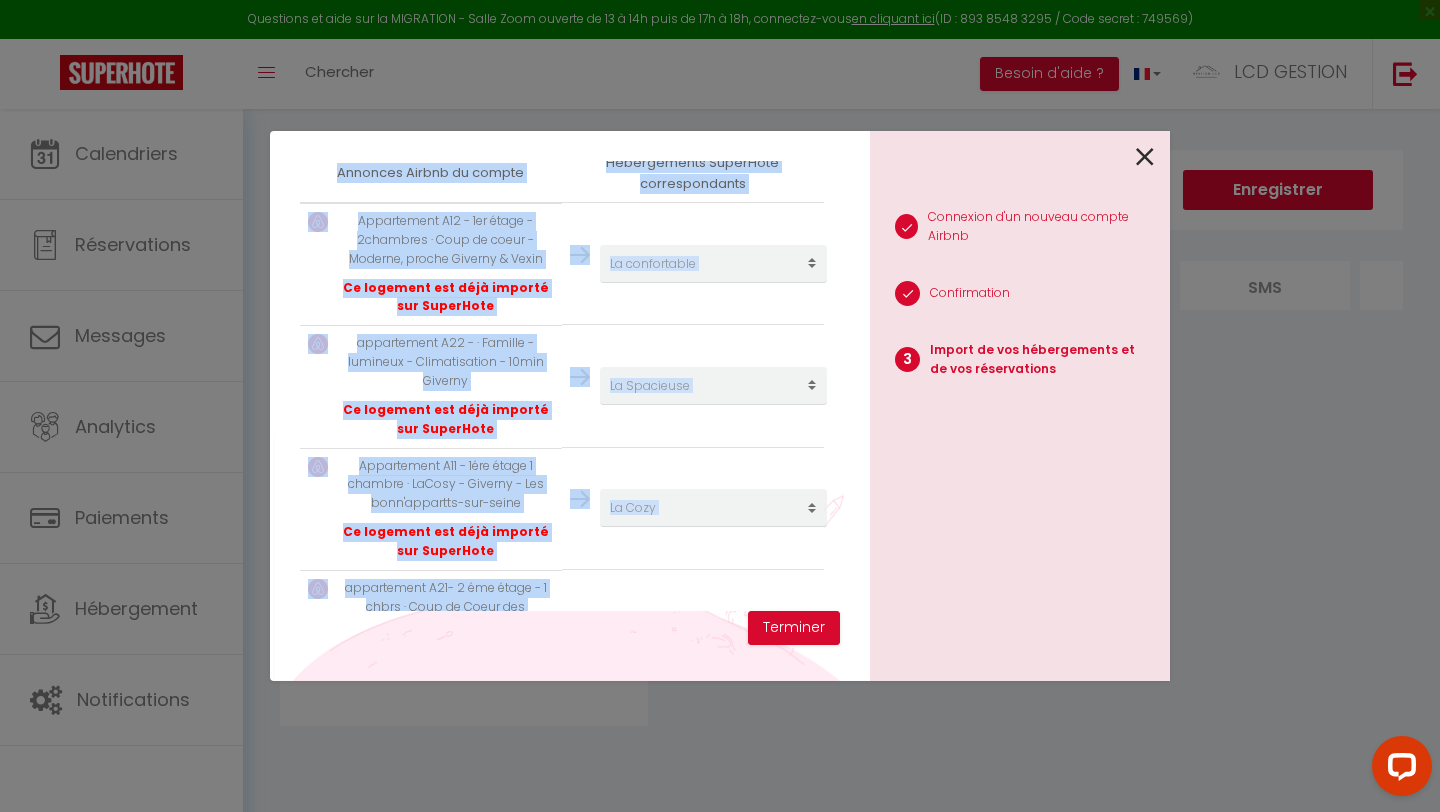 scroll, scrollTop: 231, scrollLeft: 0, axis: vertical 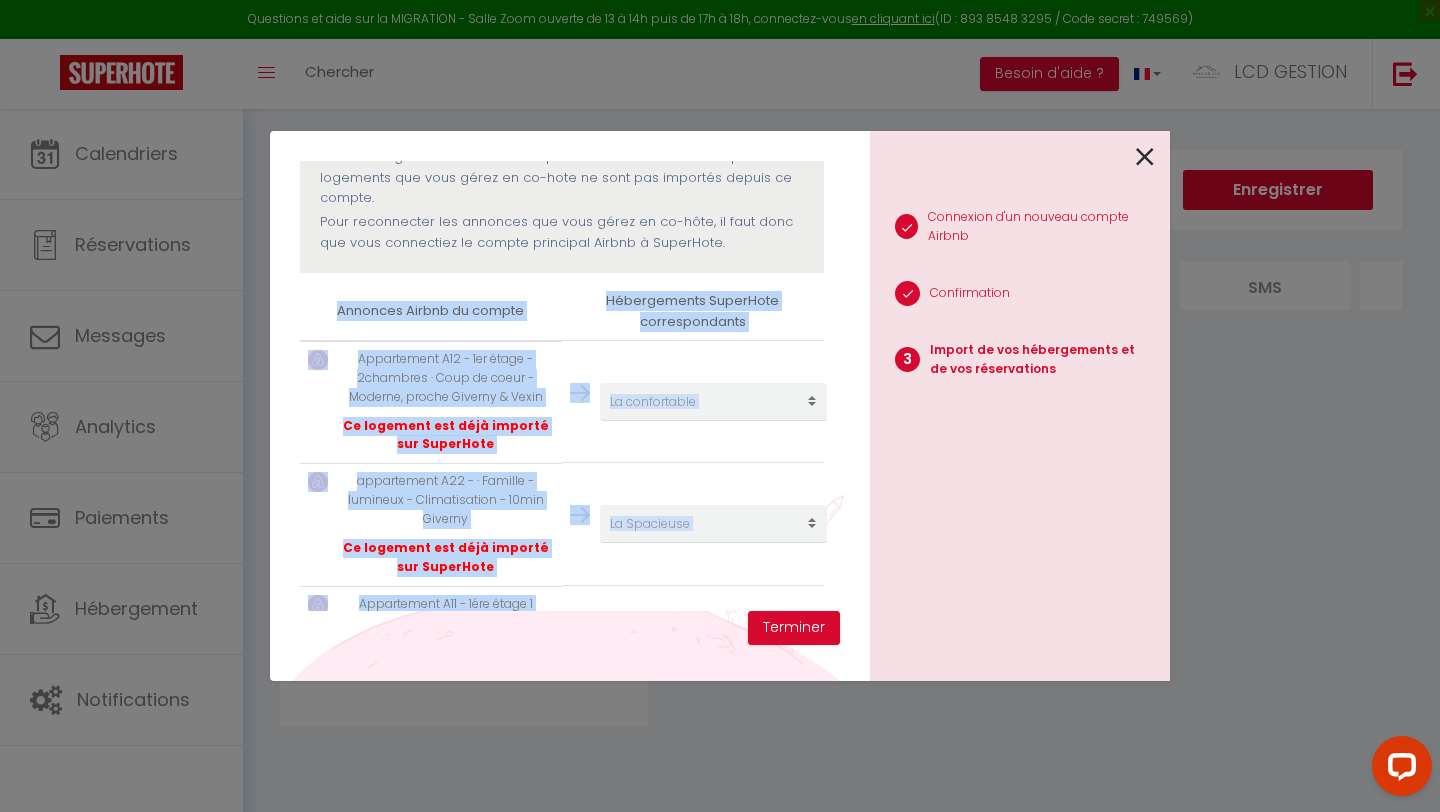 drag, startPoint x: 554, startPoint y: 581, endPoint x: 270, endPoint y: 312, distance: 391.1739 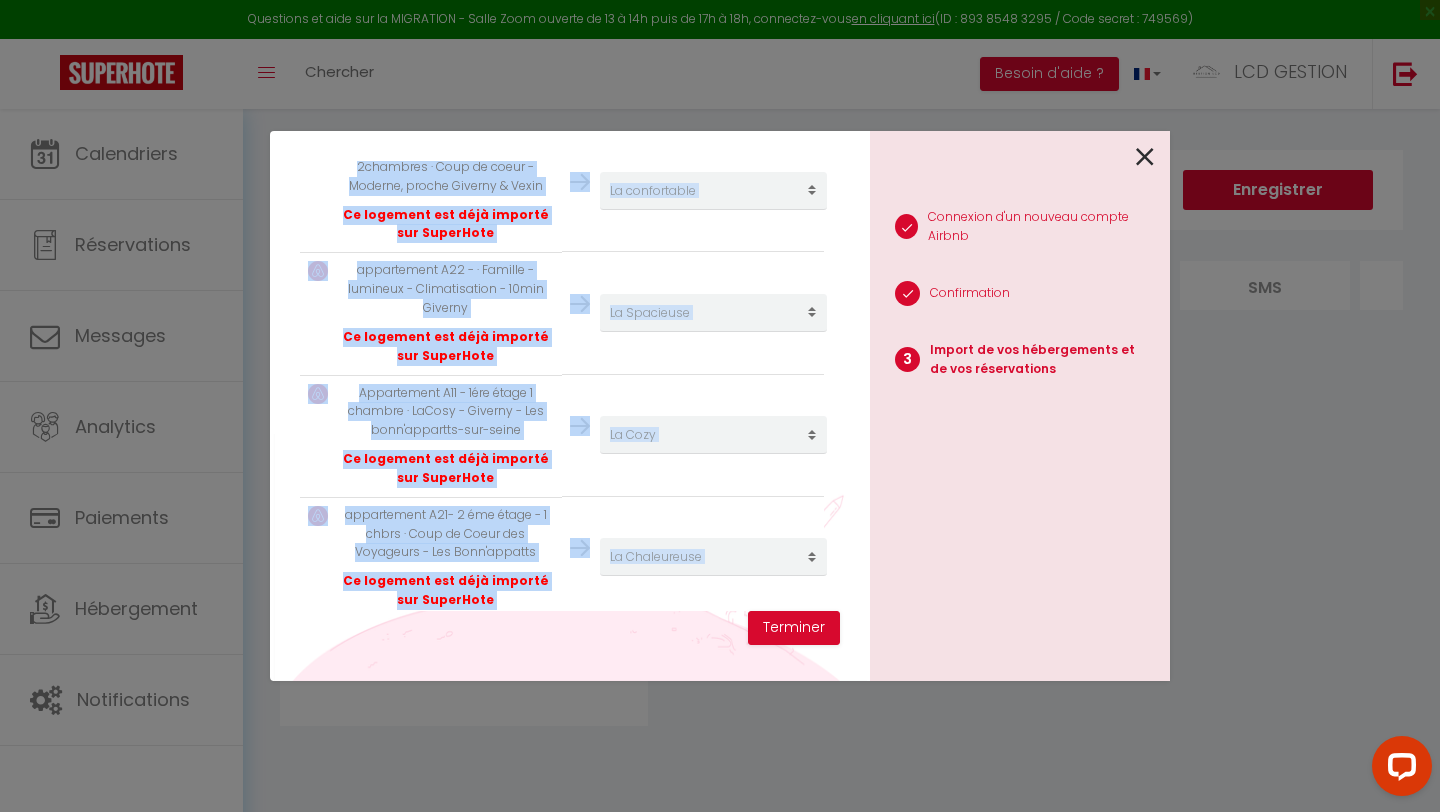 scroll, scrollTop: 586, scrollLeft: 0, axis: vertical 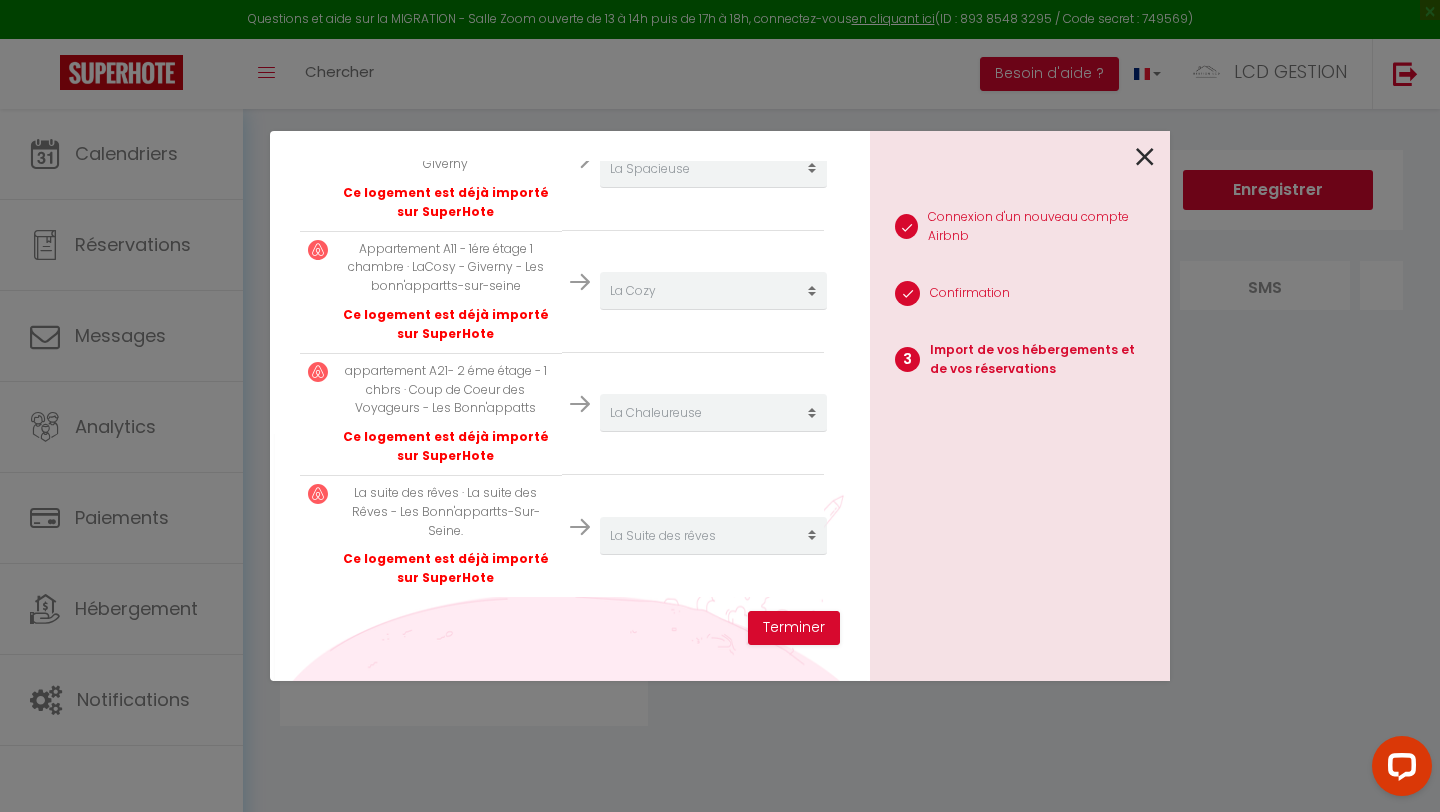 click on "Créer un nouveau hébergement
Ne rien faire
La confortable
La Spacieuse
La Chaleureuse
La Cozy
La Suite des rêves" at bounding box center (693, 535) 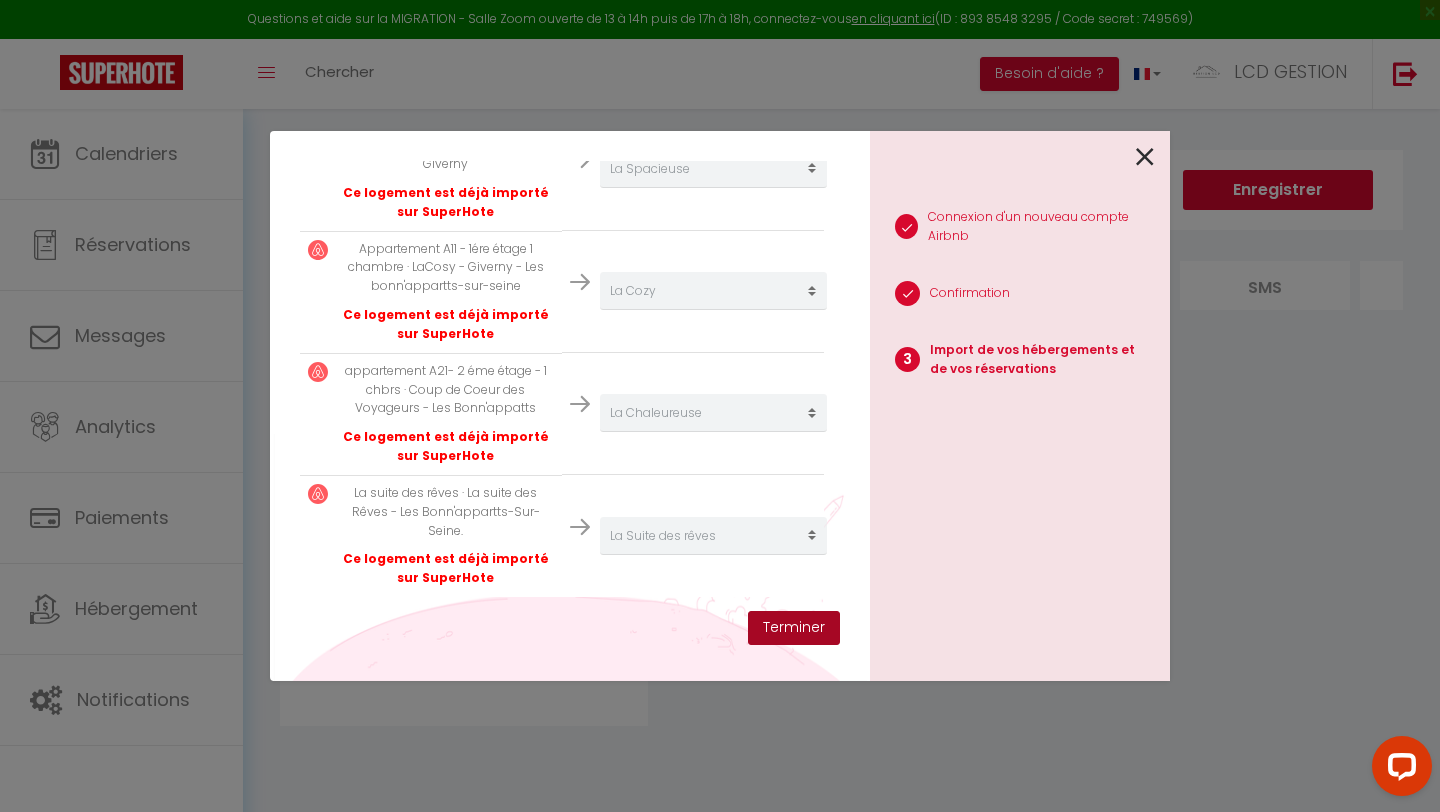 click on "Terminer" at bounding box center [794, 628] 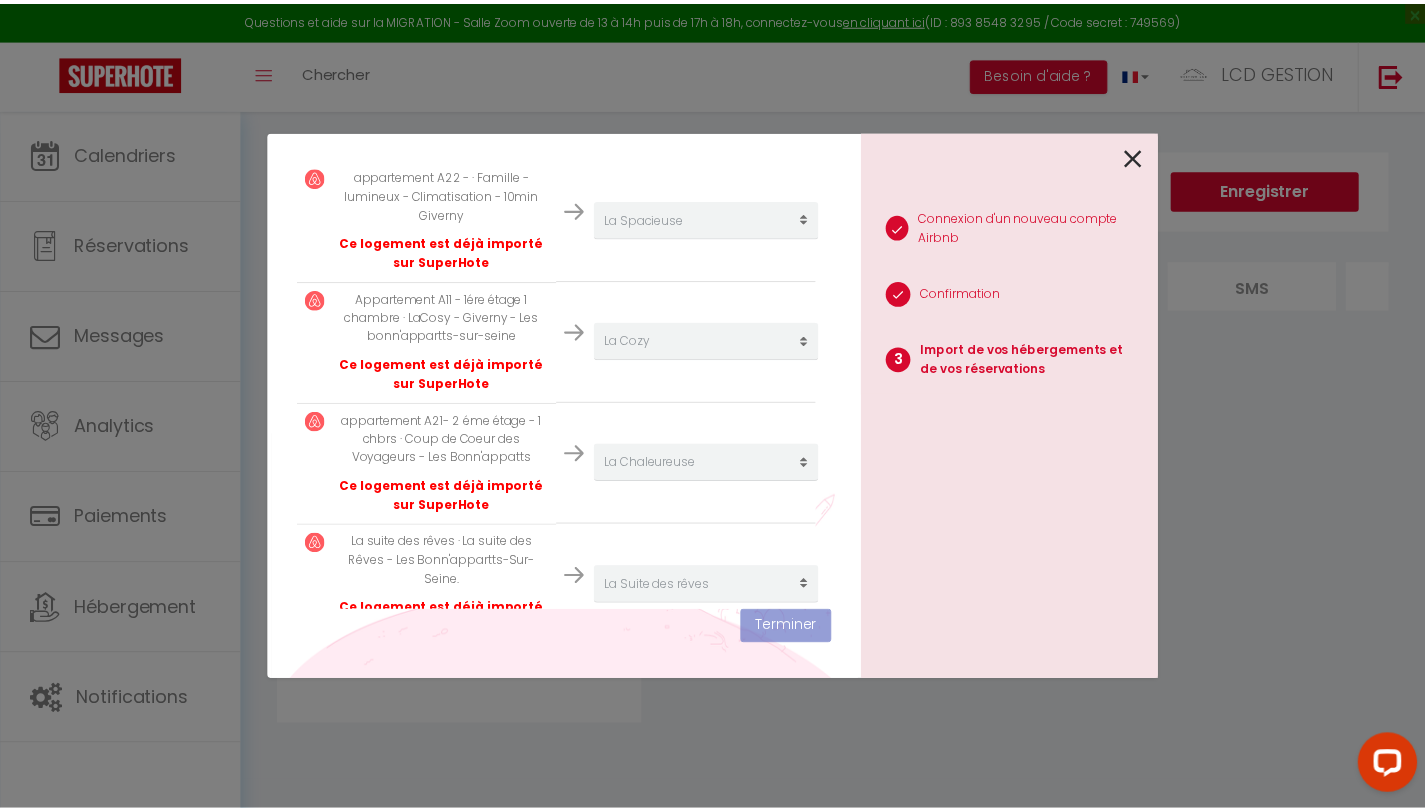 scroll, scrollTop: 636, scrollLeft: 0, axis: vertical 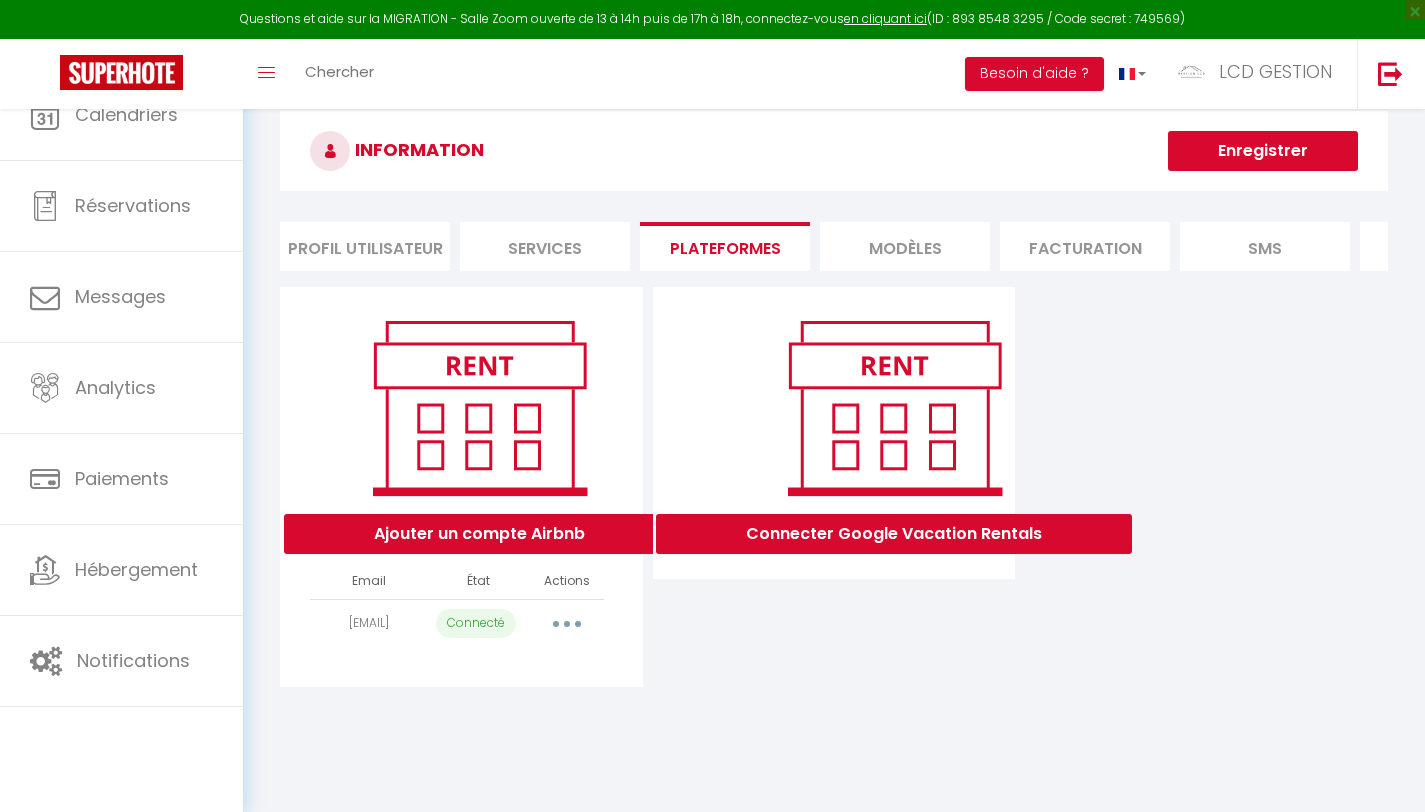 select on "40785" 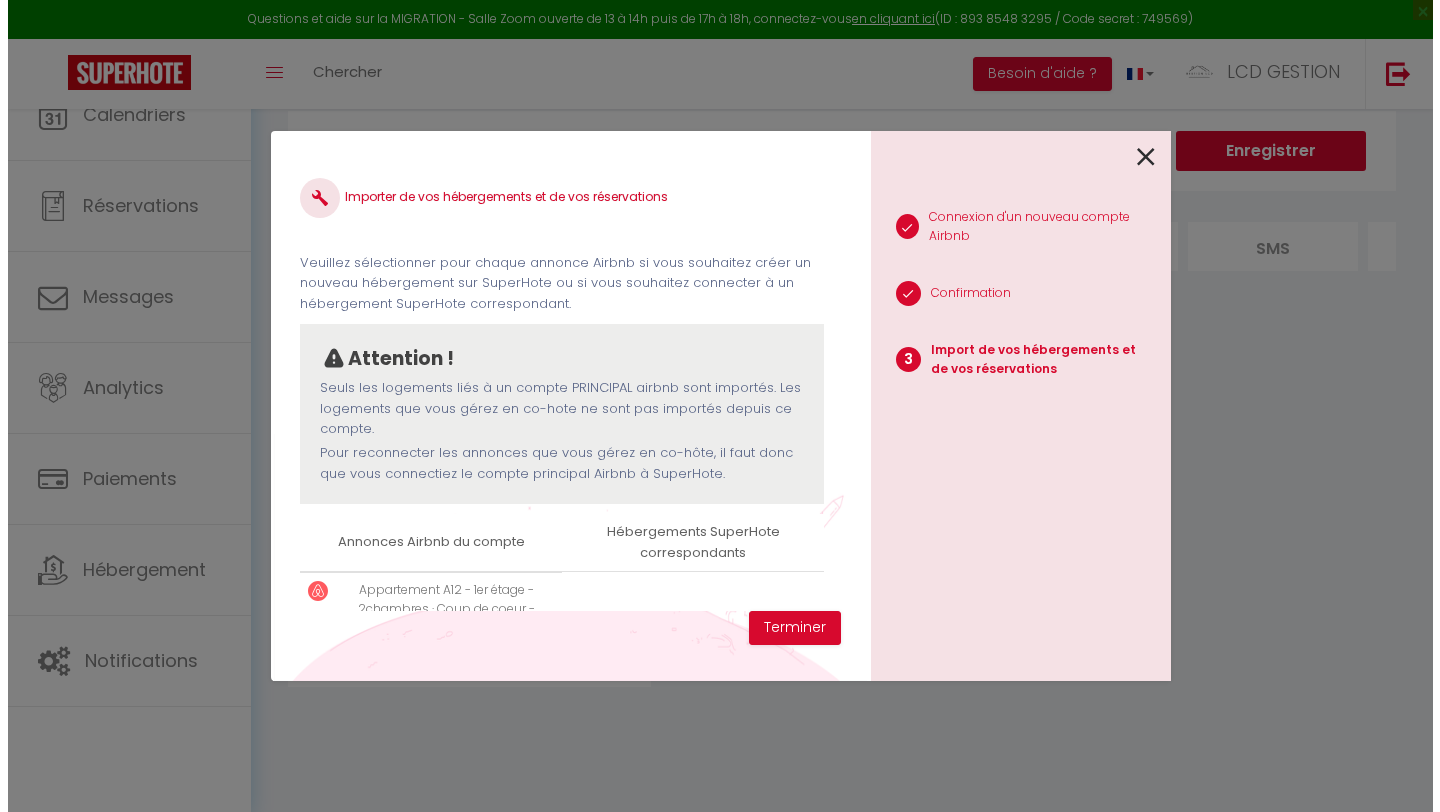 scroll, scrollTop: 0, scrollLeft: 0, axis: both 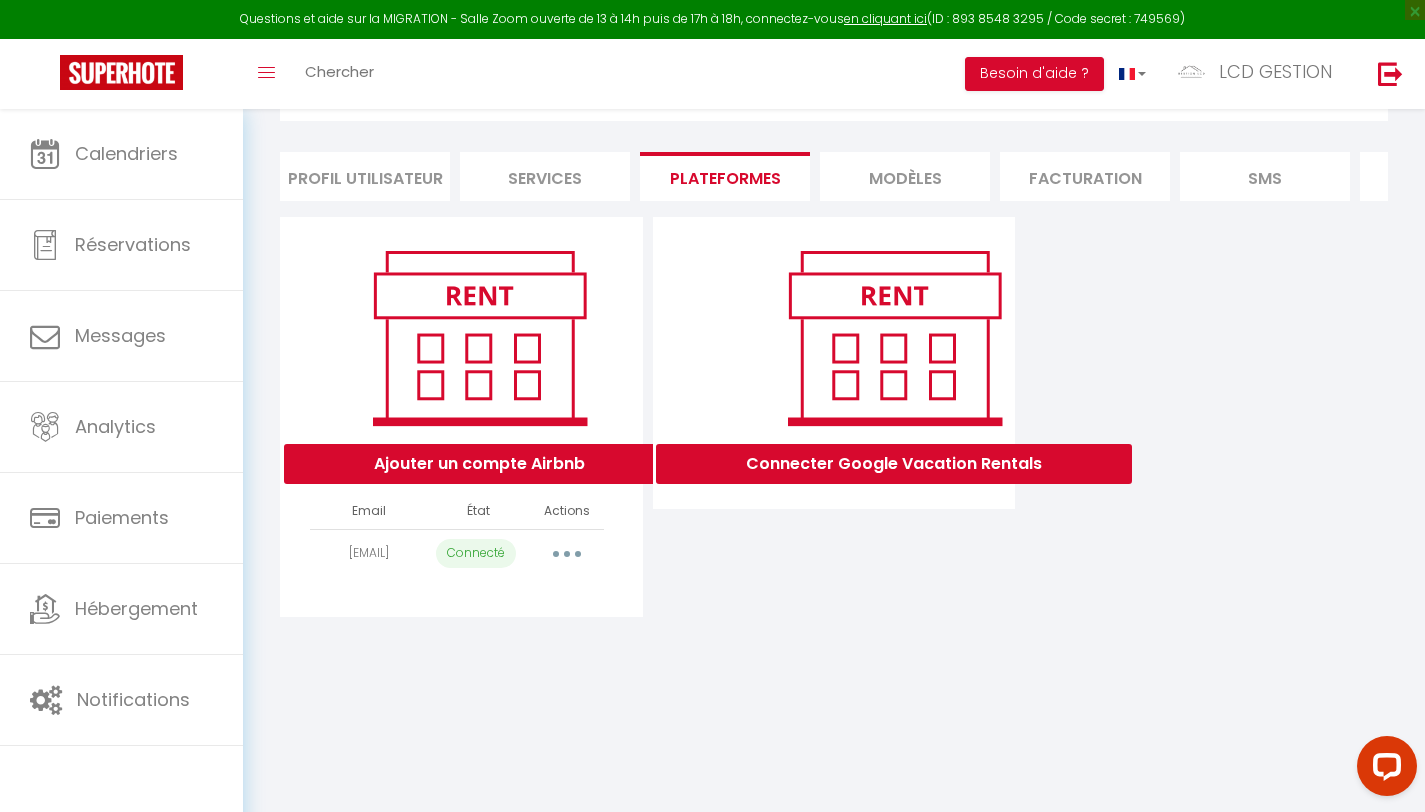 select on "40785" 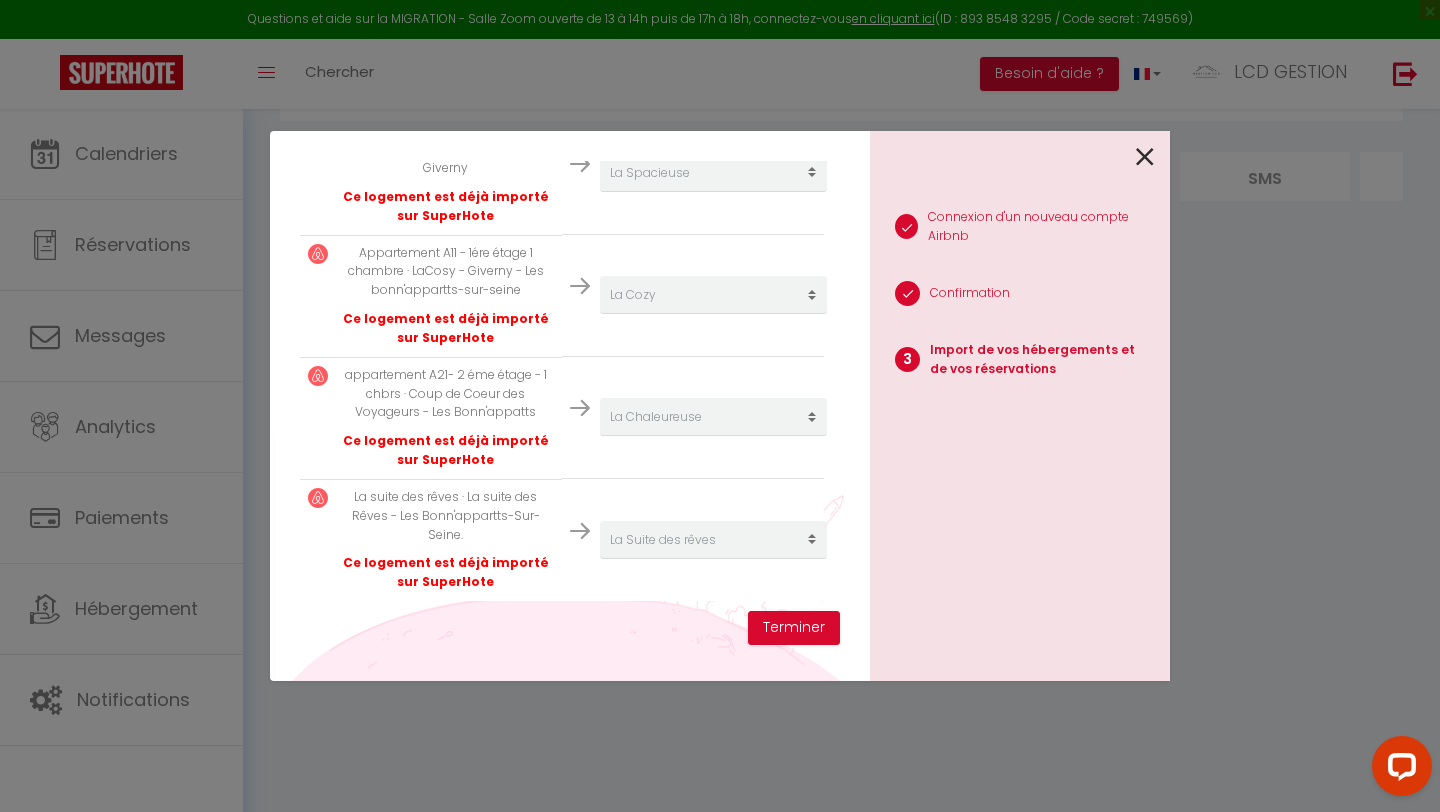 scroll, scrollTop: 586, scrollLeft: 0, axis: vertical 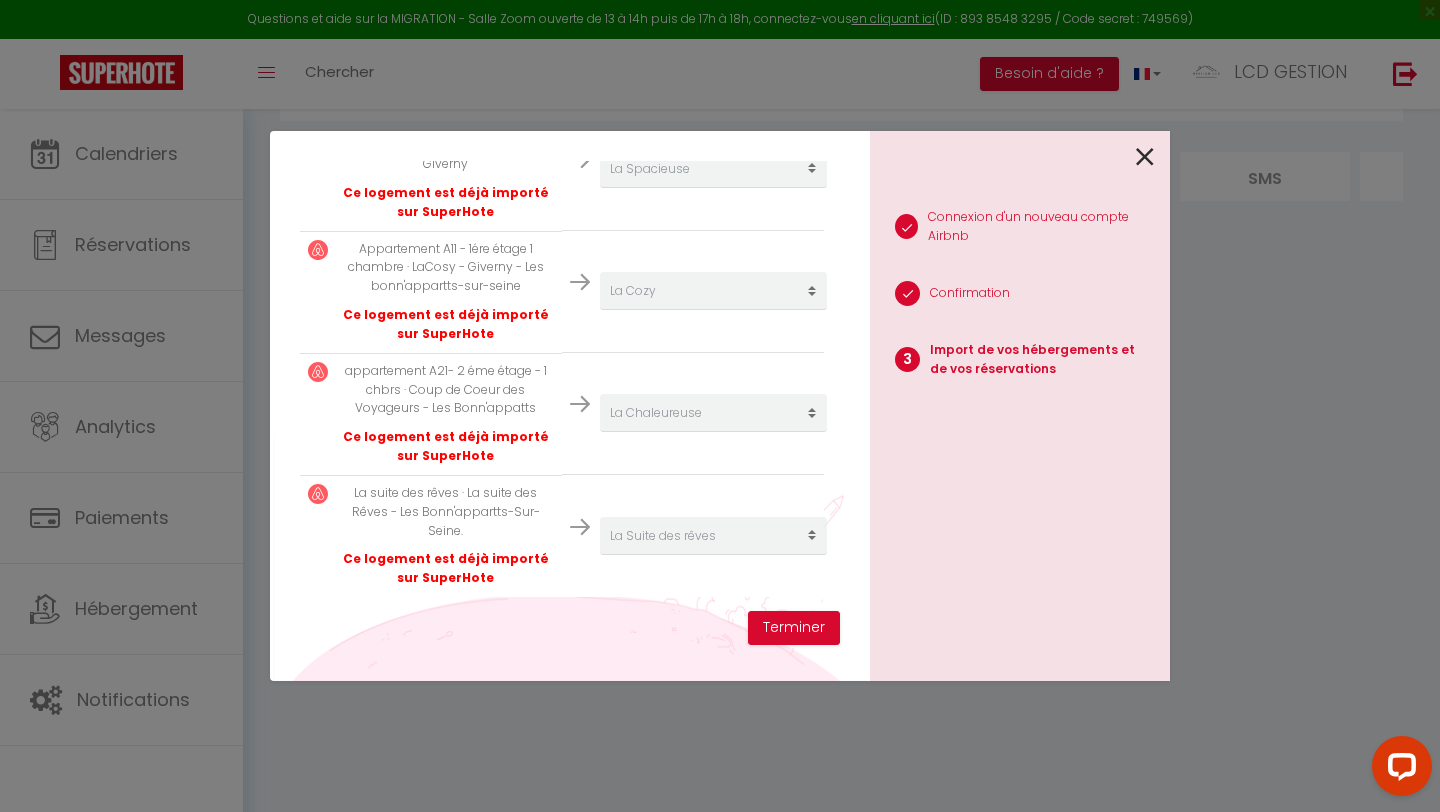 drag, startPoint x: 646, startPoint y: 612, endPoint x: 472, endPoint y: 585, distance: 176.08237 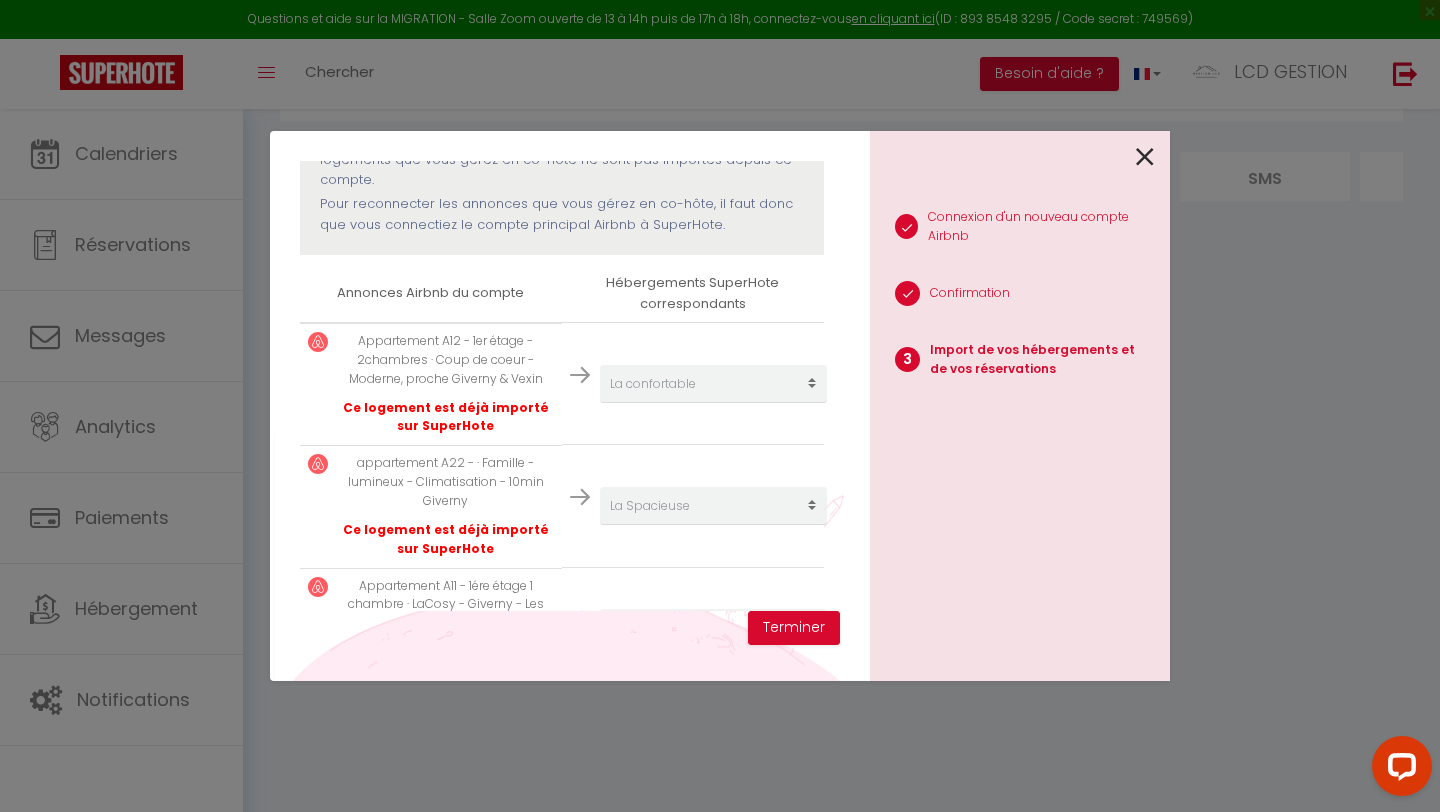 drag, startPoint x: 487, startPoint y: 589, endPoint x: 307, endPoint y: 159, distance: 466.15448 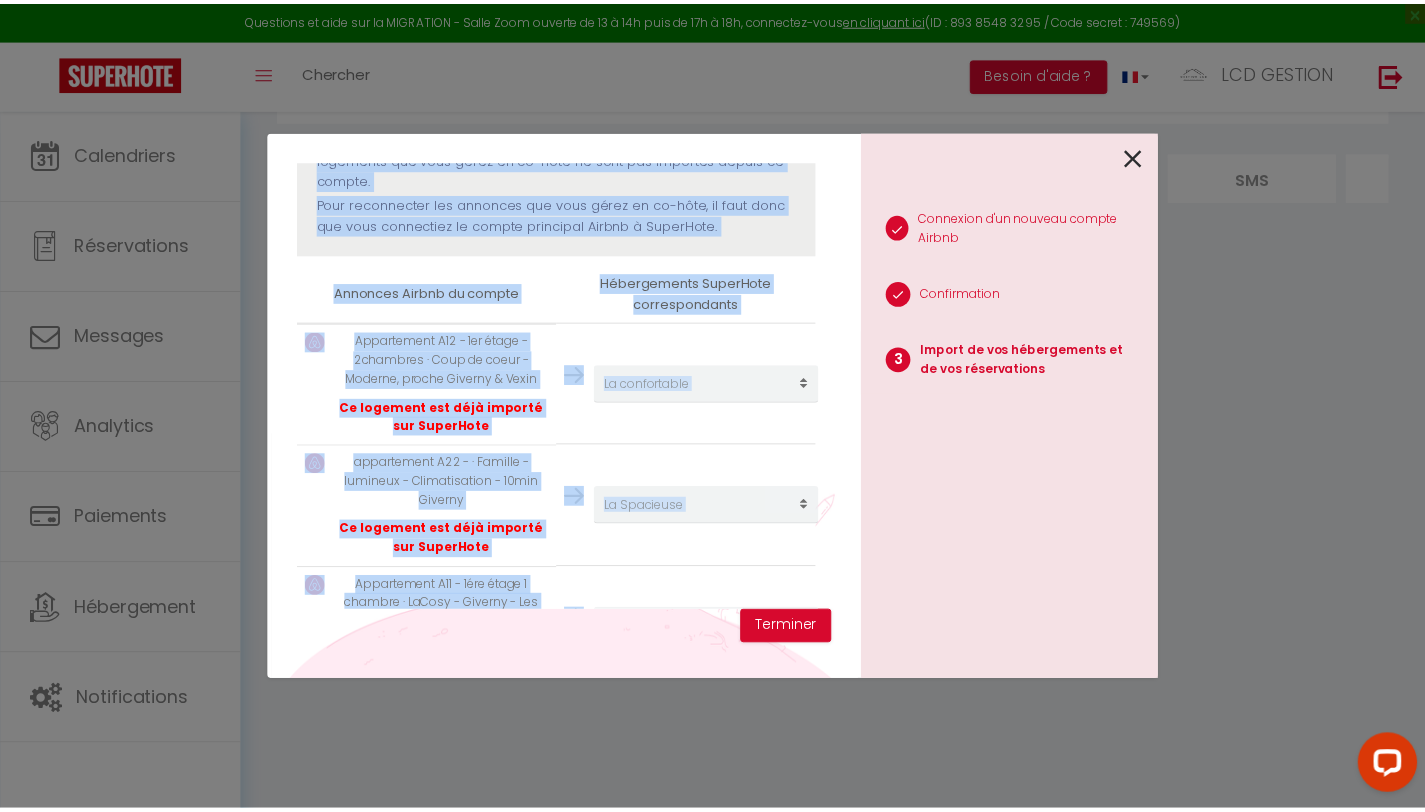 scroll, scrollTop: 211, scrollLeft: 0, axis: vertical 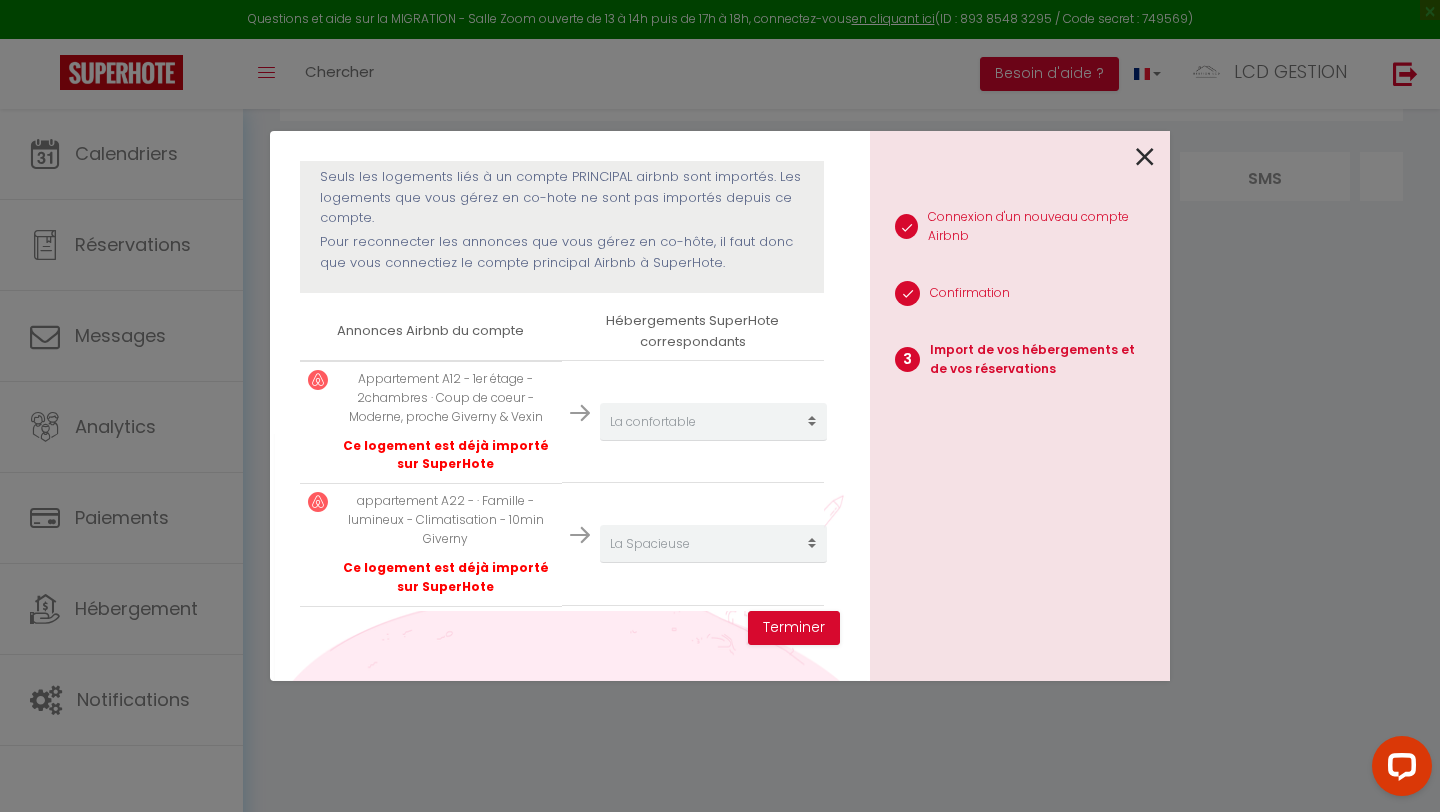 click at bounding box center [1145, 157] 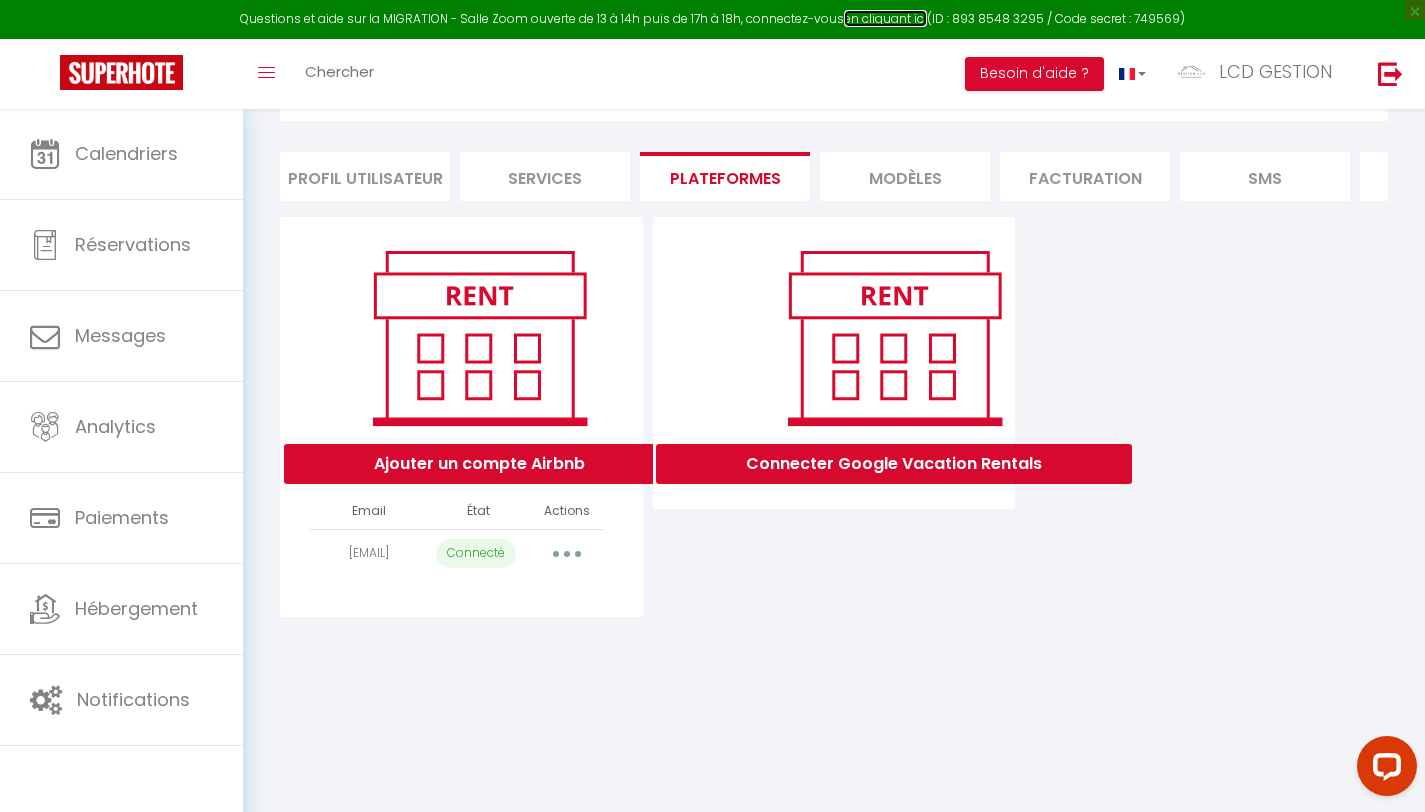 click on "en cliquant ici" at bounding box center [885, 18] 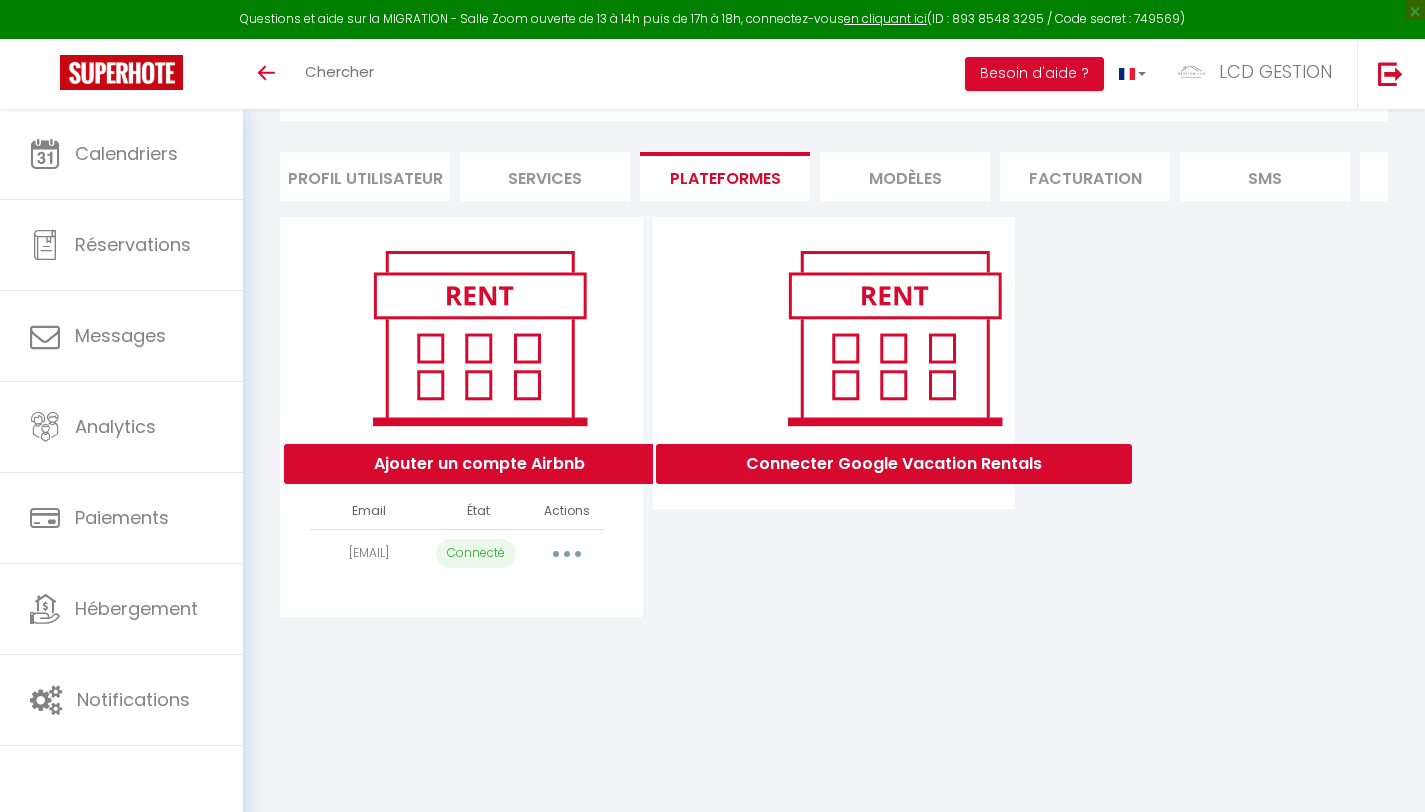 scroll, scrollTop: 109, scrollLeft: 0, axis: vertical 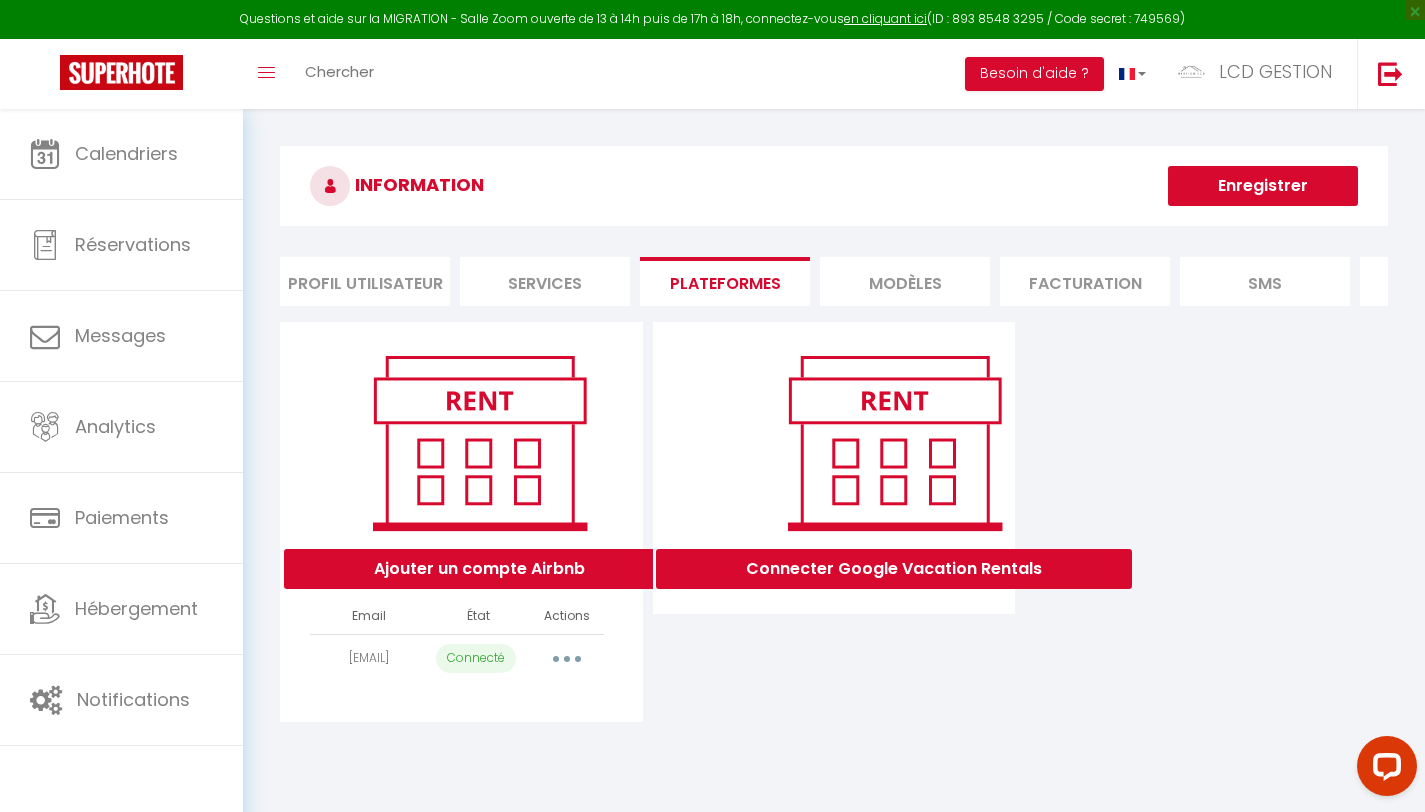 select on "40785" 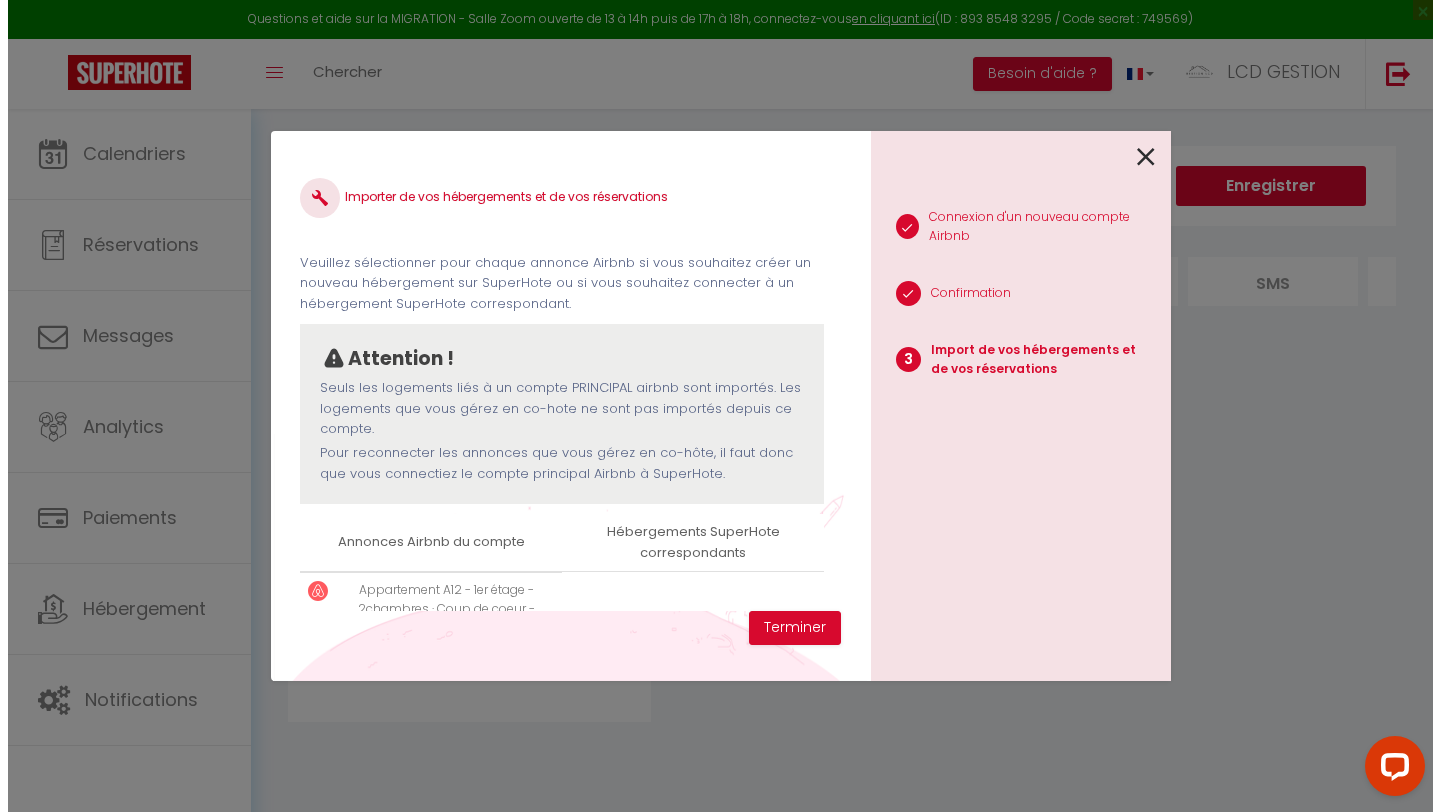 scroll, scrollTop: 0, scrollLeft: 317, axis: horizontal 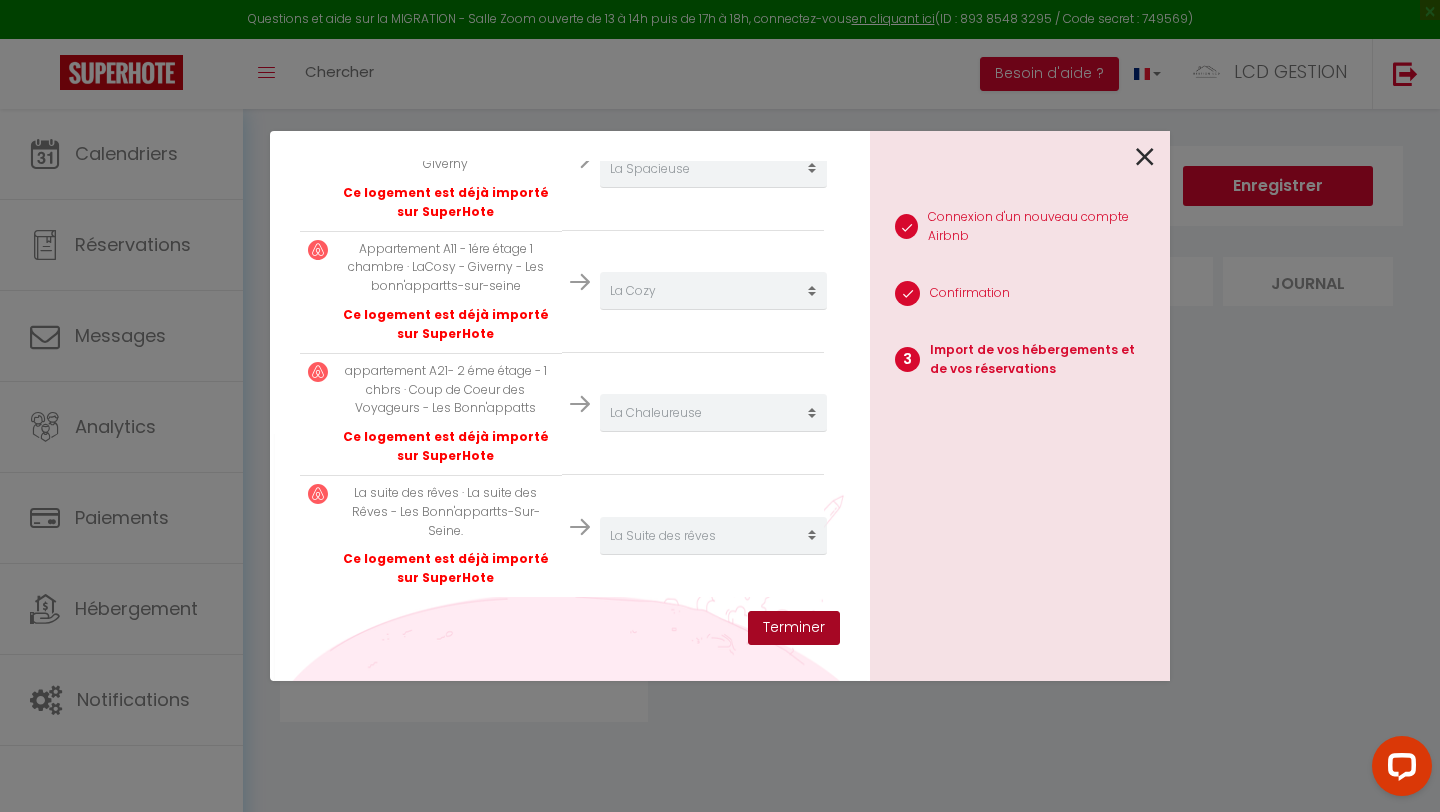click on "Terminer" at bounding box center (794, 628) 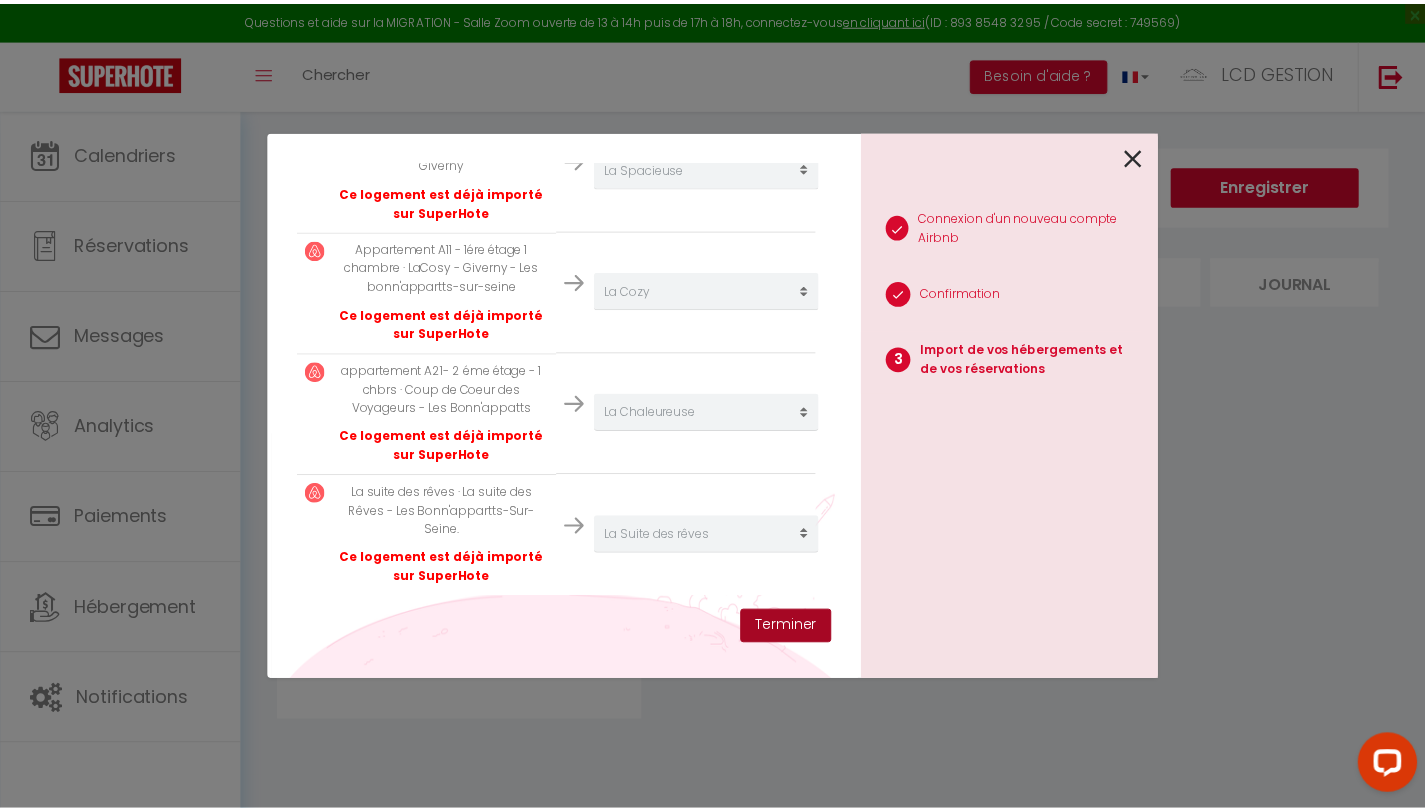 scroll, scrollTop: 636, scrollLeft: 0, axis: vertical 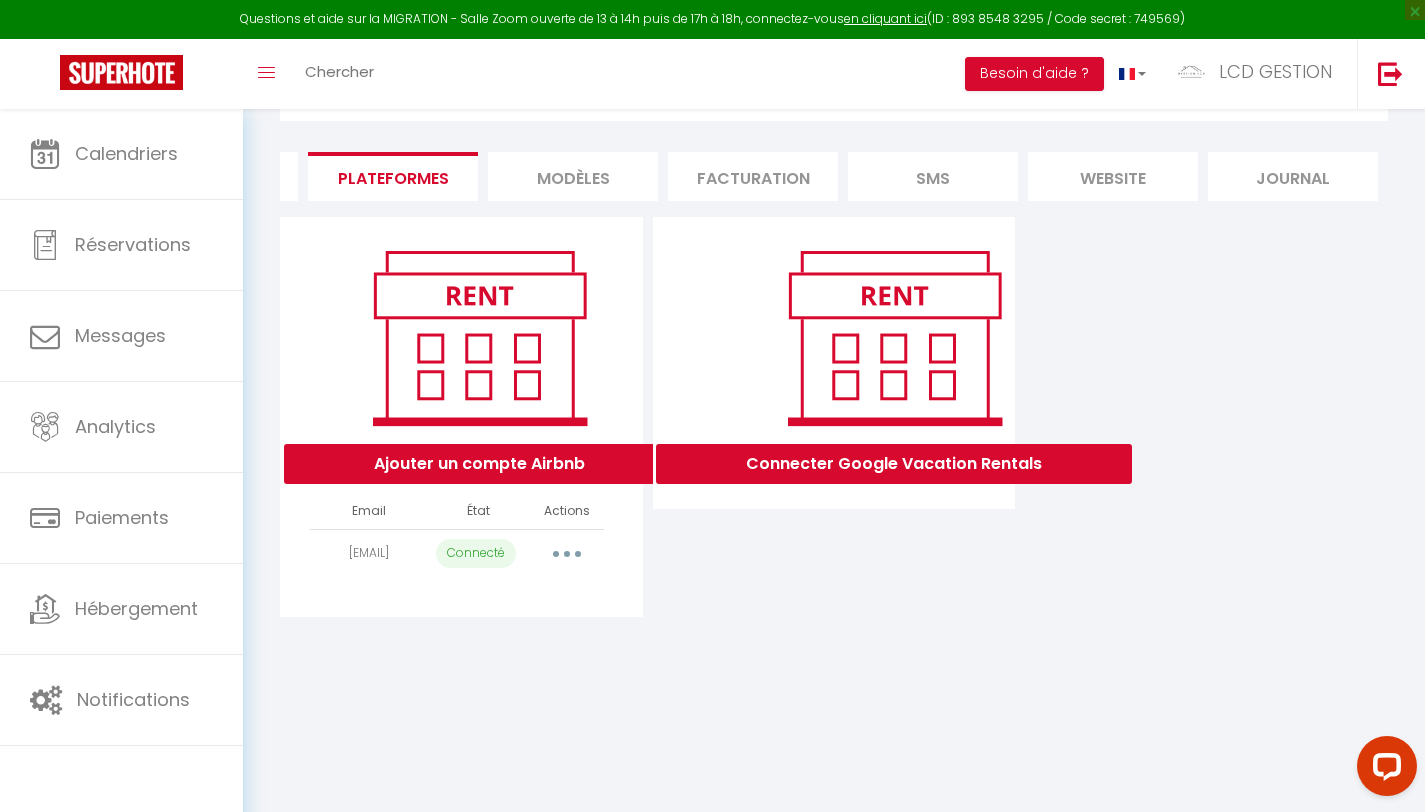 drag, startPoint x: 647, startPoint y: 224, endPoint x: 1145, endPoint y: 514, distance: 576.28467 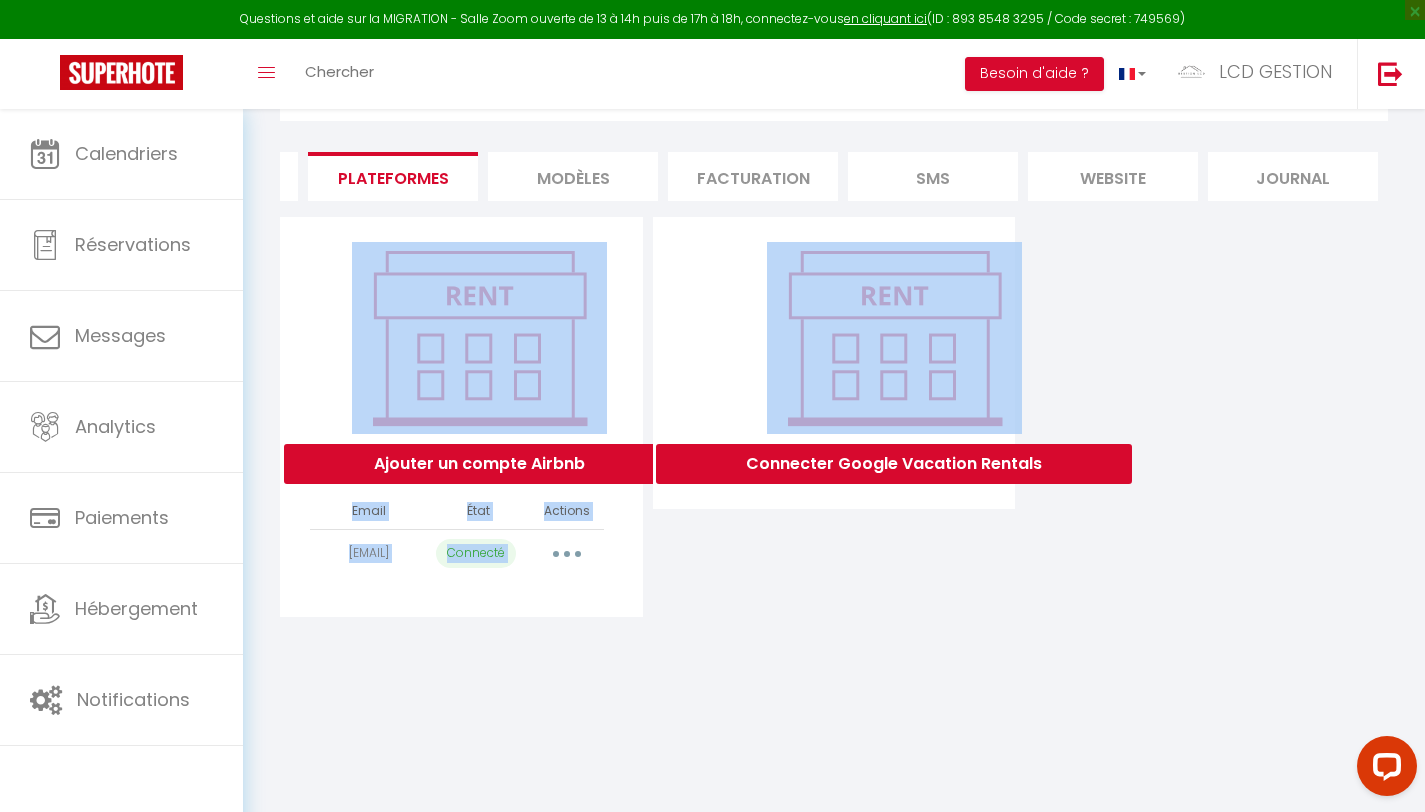 drag, startPoint x: 980, startPoint y: 553, endPoint x: 600, endPoint y: 310, distance: 451.05322 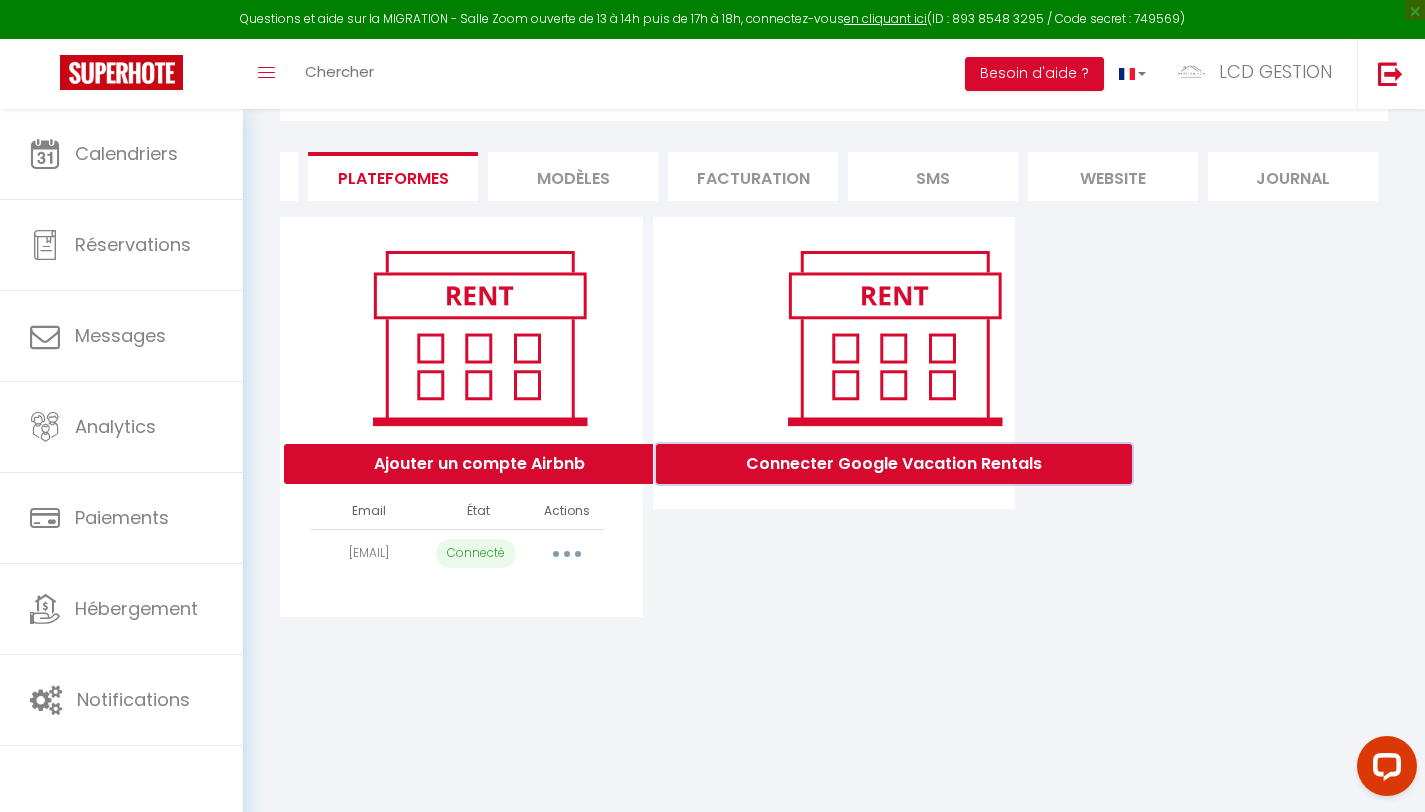 drag, startPoint x: 683, startPoint y: 484, endPoint x: 1057, endPoint y: 486, distance: 374.00534 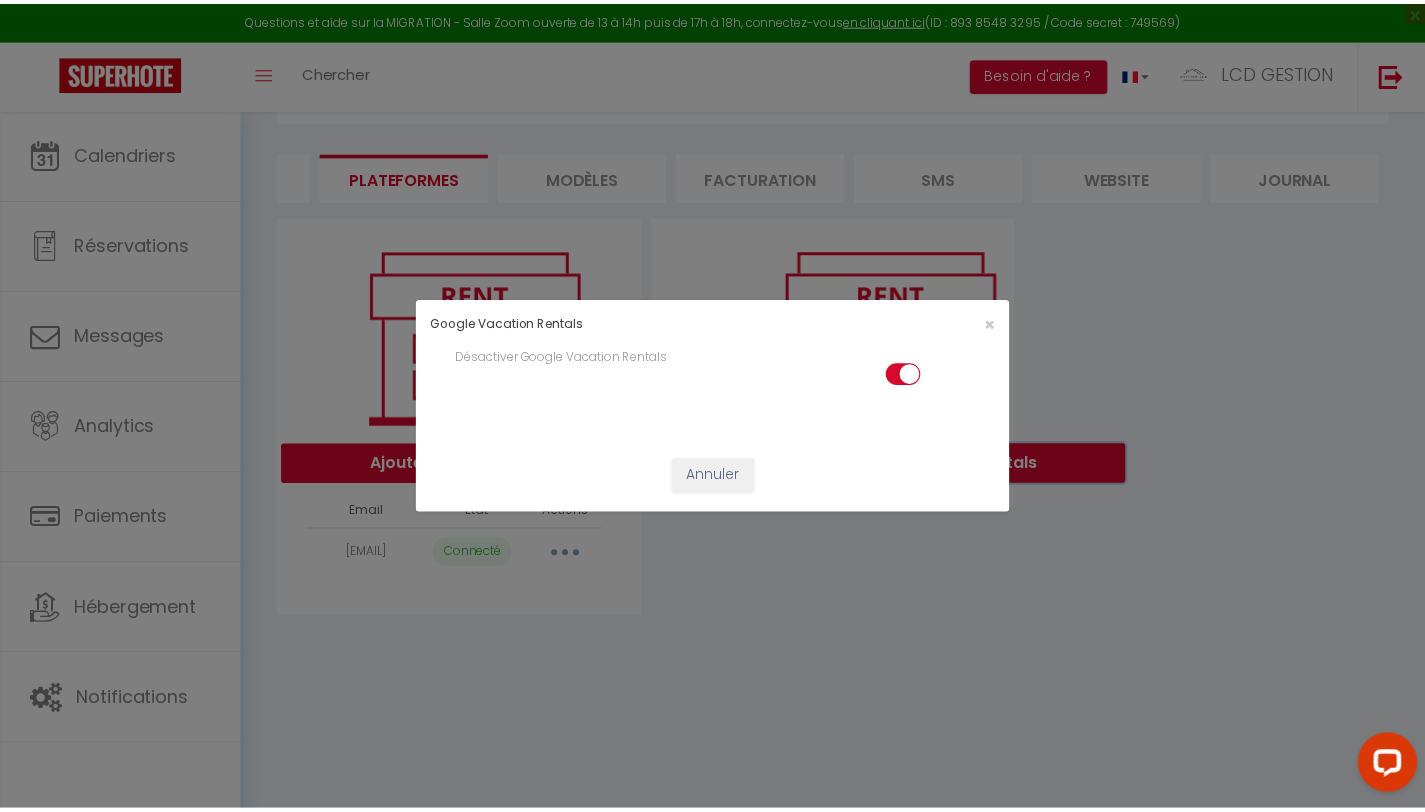 scroll, scrollTop: 0, scrollLeft: 317, axis: horizontal 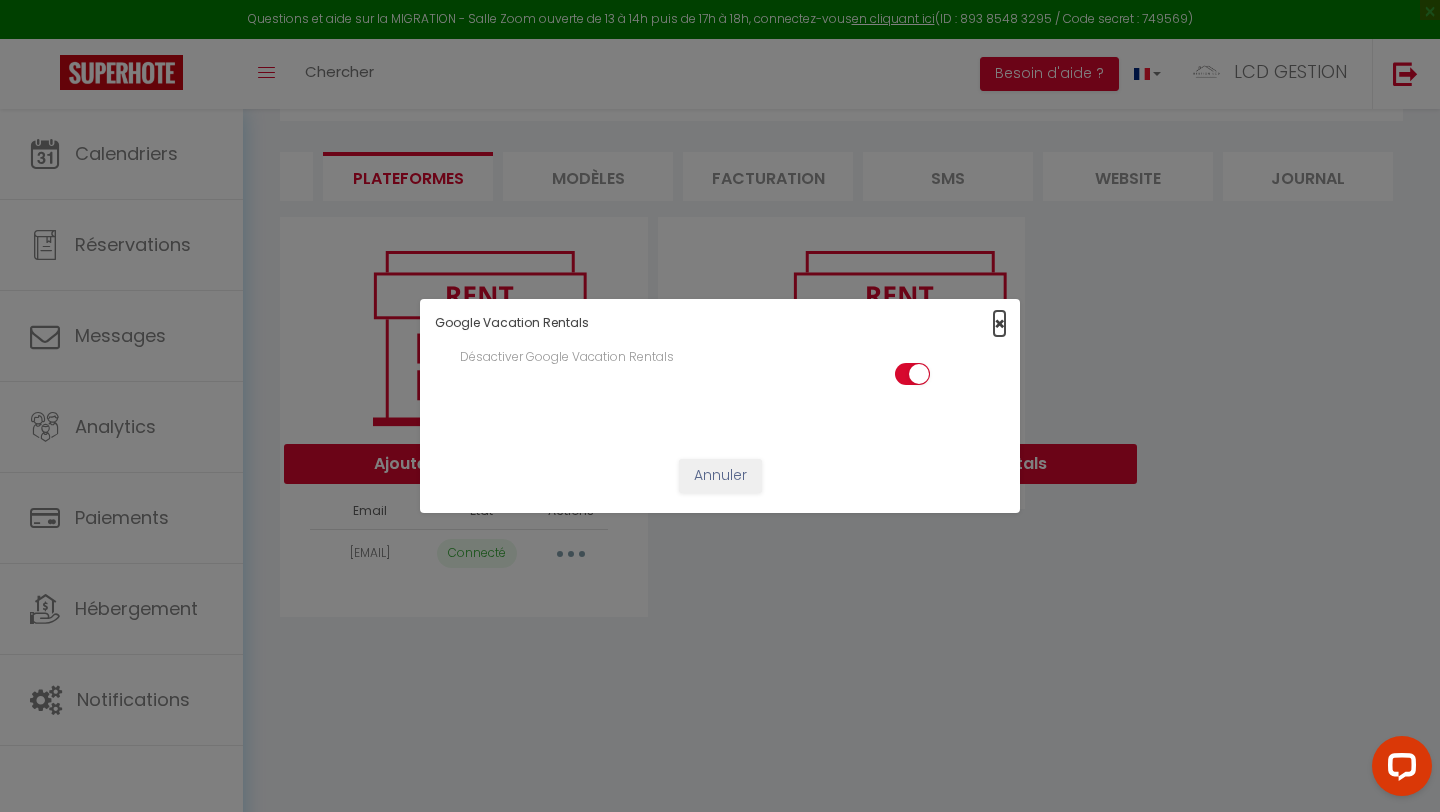 click on "×" at bounding box center [999, 323] 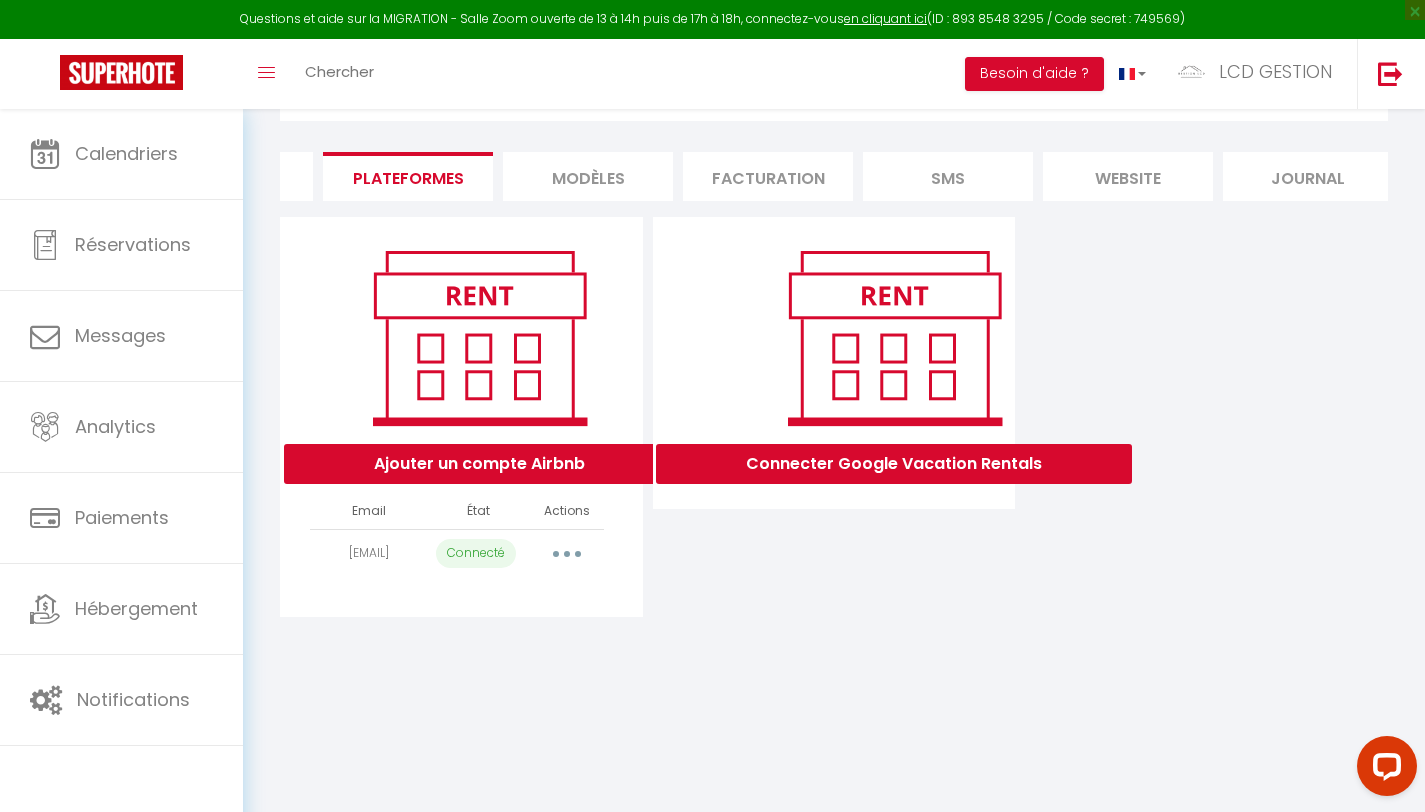 drag, startPoint x: 1061, startPoint y: 534, endPoint x: 815, endPoint y: 433, distance: 265.9267 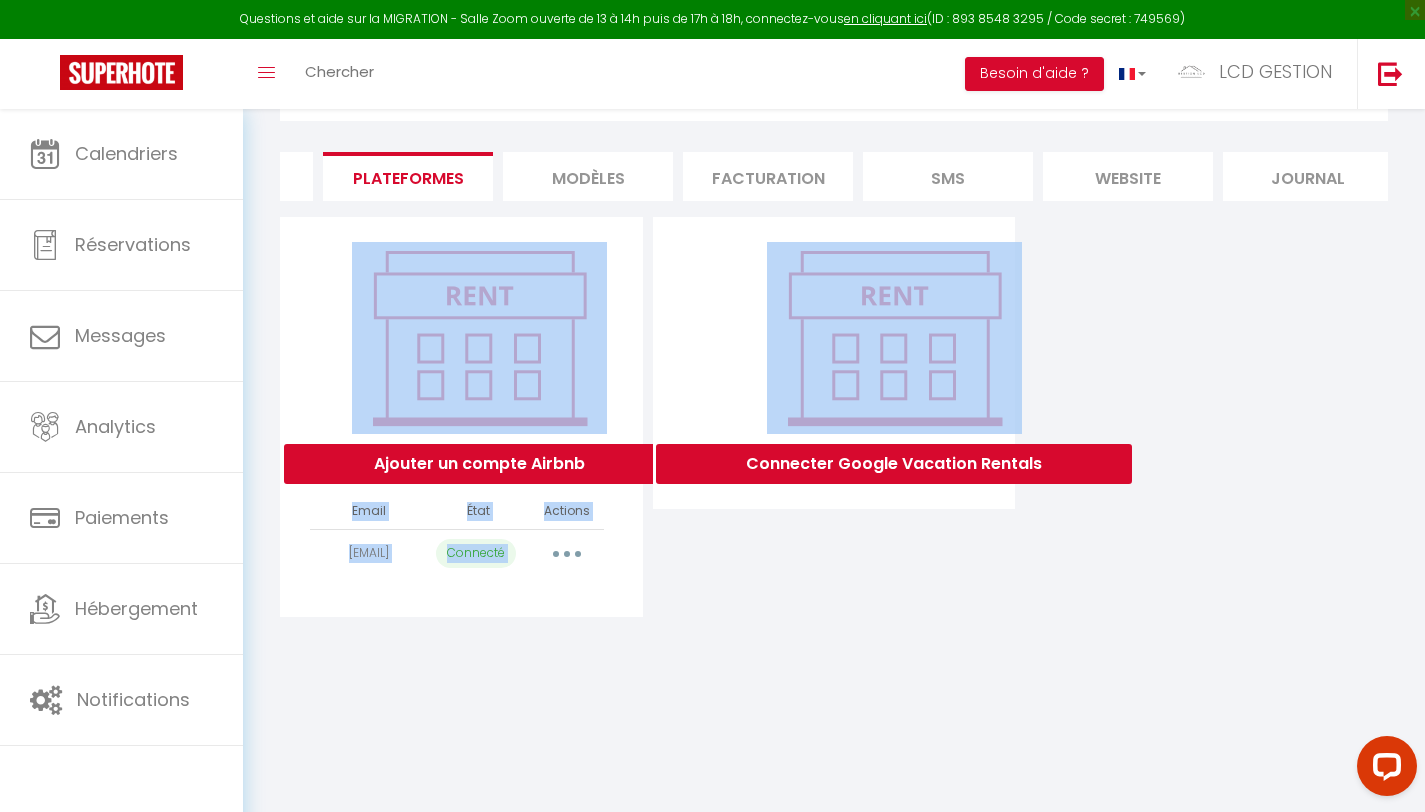 drag, startPoint x: 666, startPoint y: 590, endPoint x: 372, endPoint y: 407, distance: 346.30188 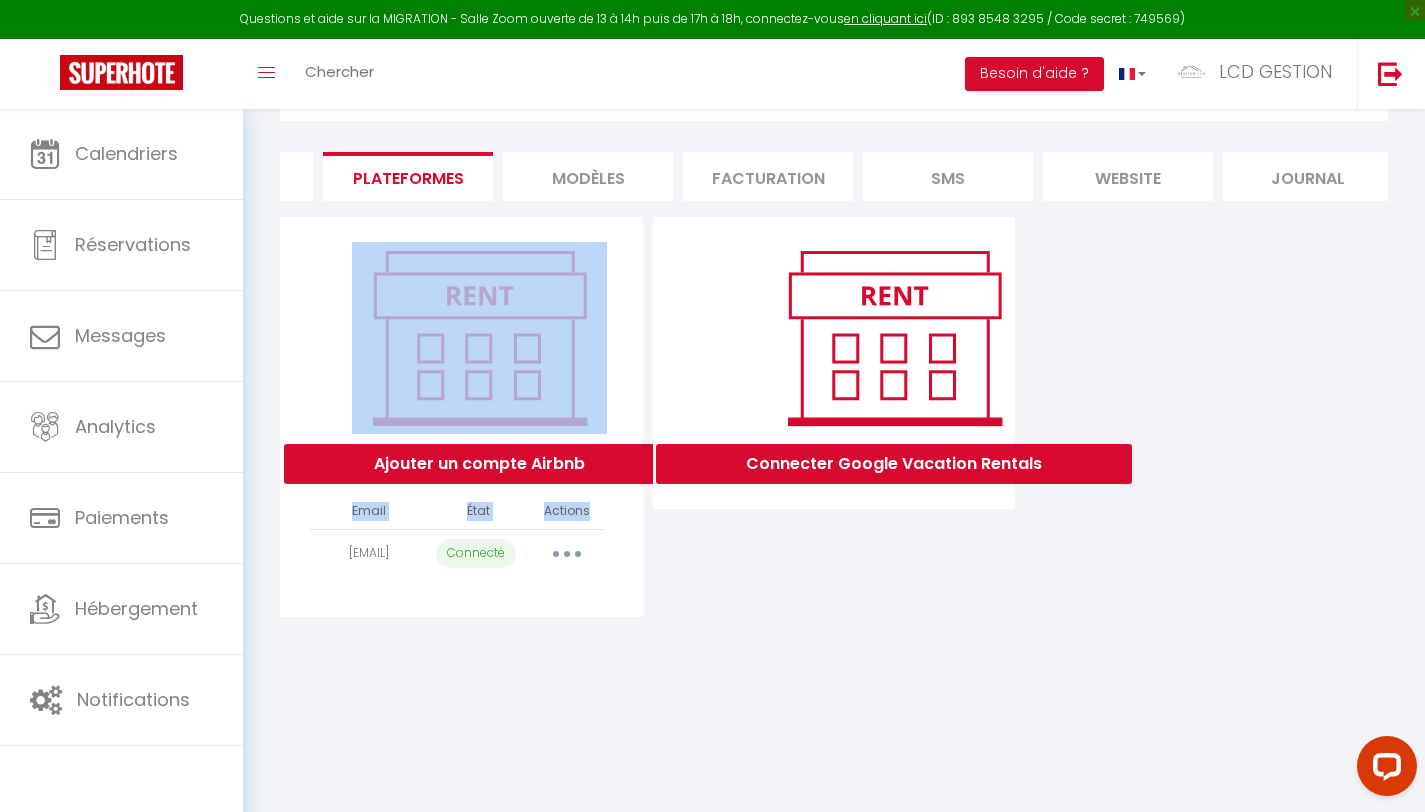 drag, startPoint x: 292, startPoint y: 244, endPoint x: 600, endPoint y: 552, distance: 435.5778 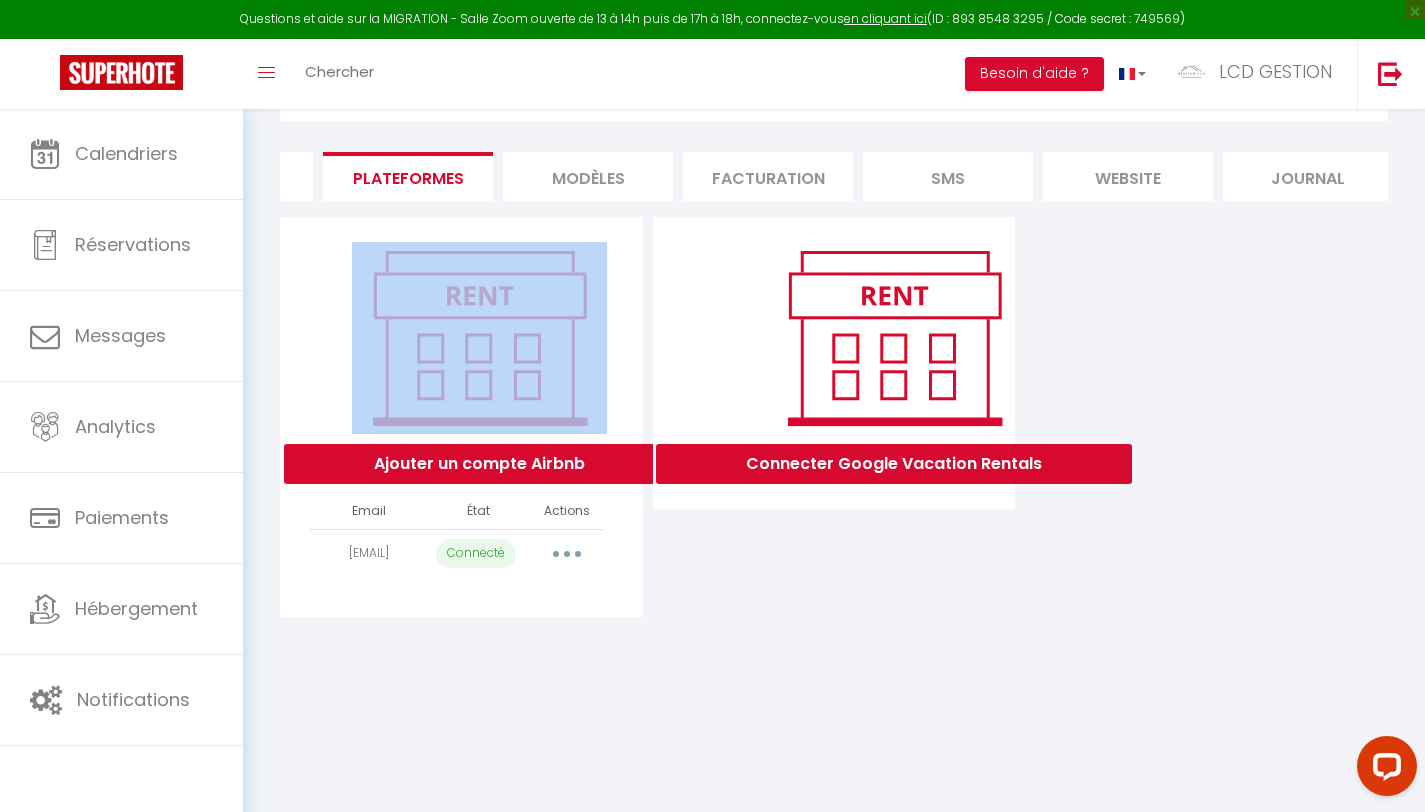 click on "Ajouter un compte Airbnb
Email   État   Actions
ouarhouabder@gmail.com
Connecté
Importer les appartements   Supprimer
Reconnecter le compte" at bounding box center [461, 417] 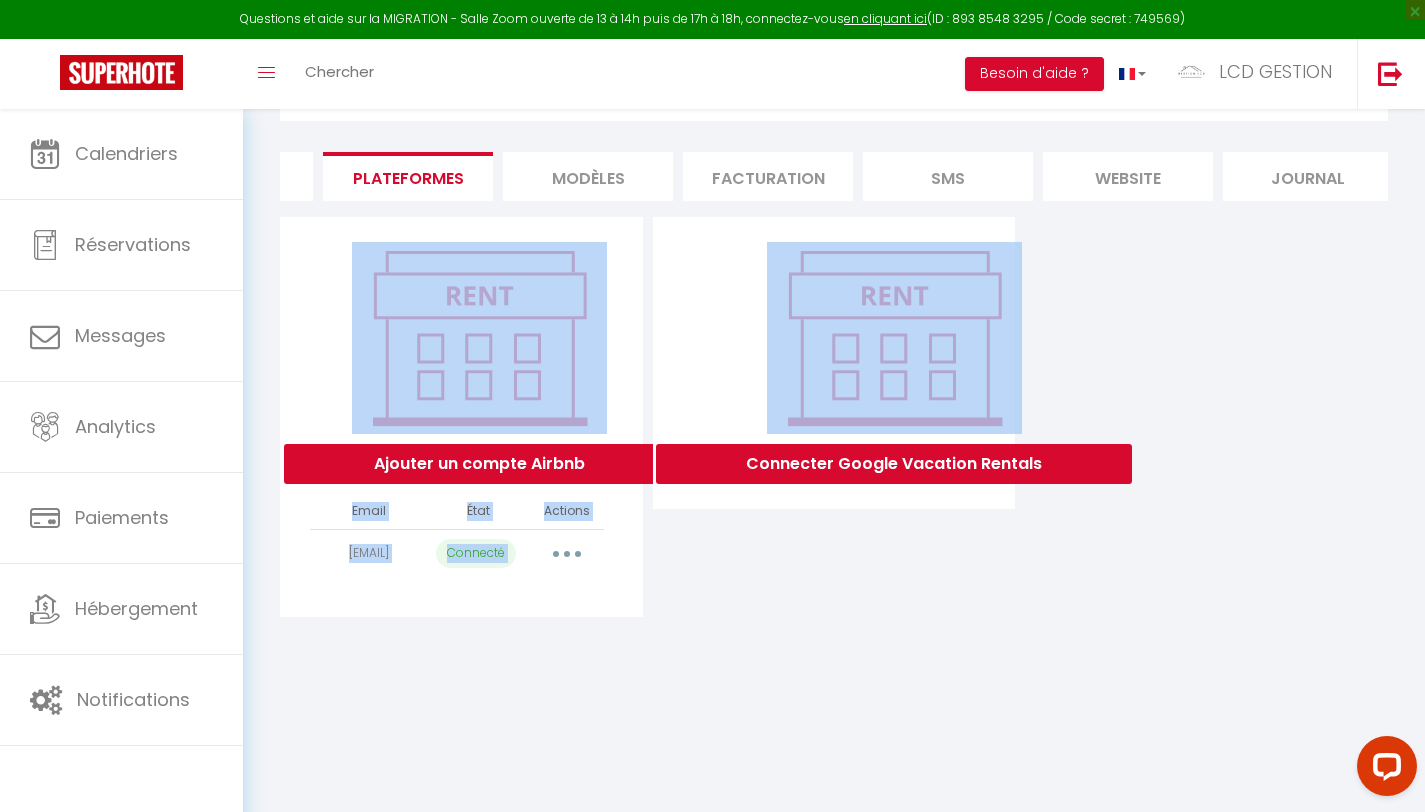 drag, startPoint x: 661, startPoint y: 603, endPoint x: 326, endPoint y: 270, distance: 472.34946 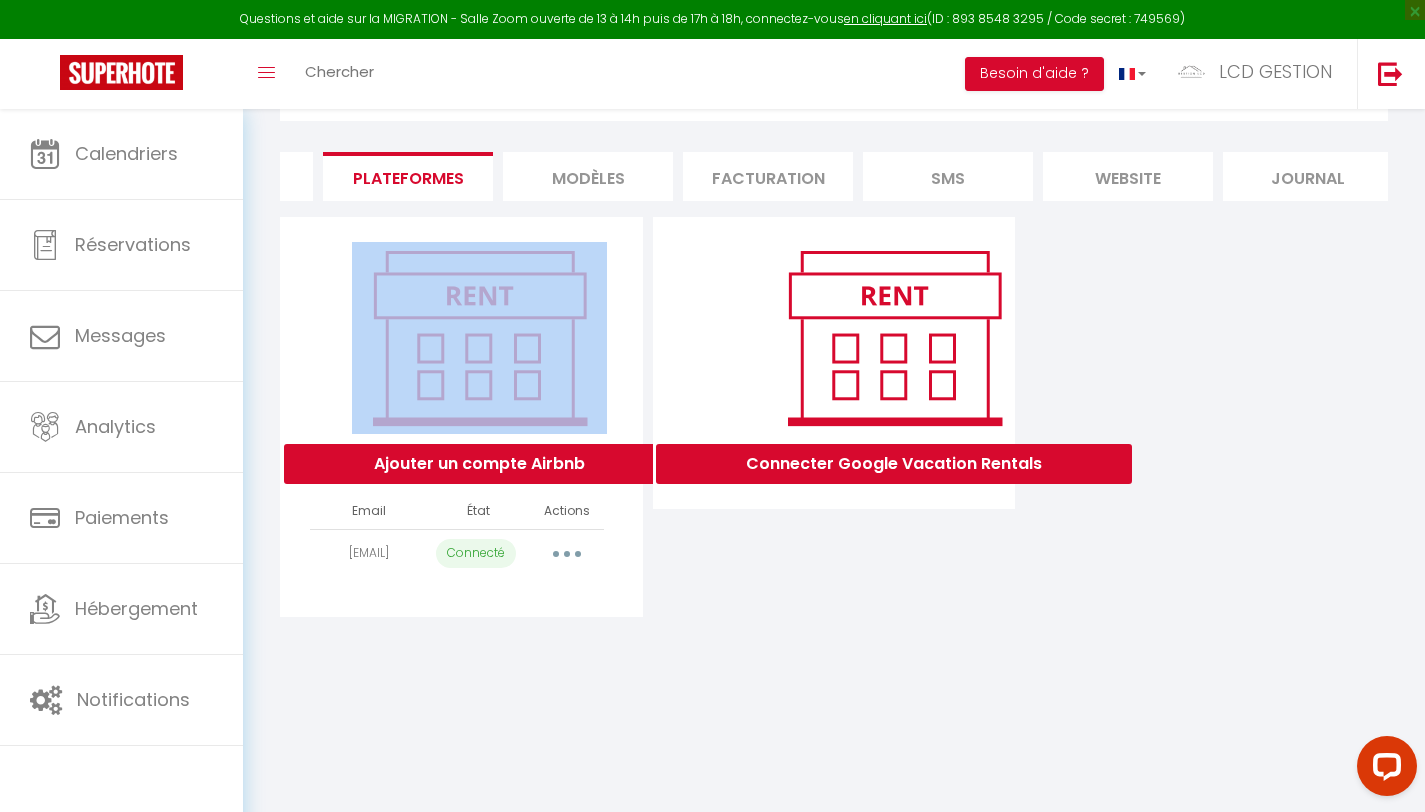 drag, startPoint x: 322, startPoint y: 253, endPoint x: 614, endPoint y: 583, distance: 440.64044 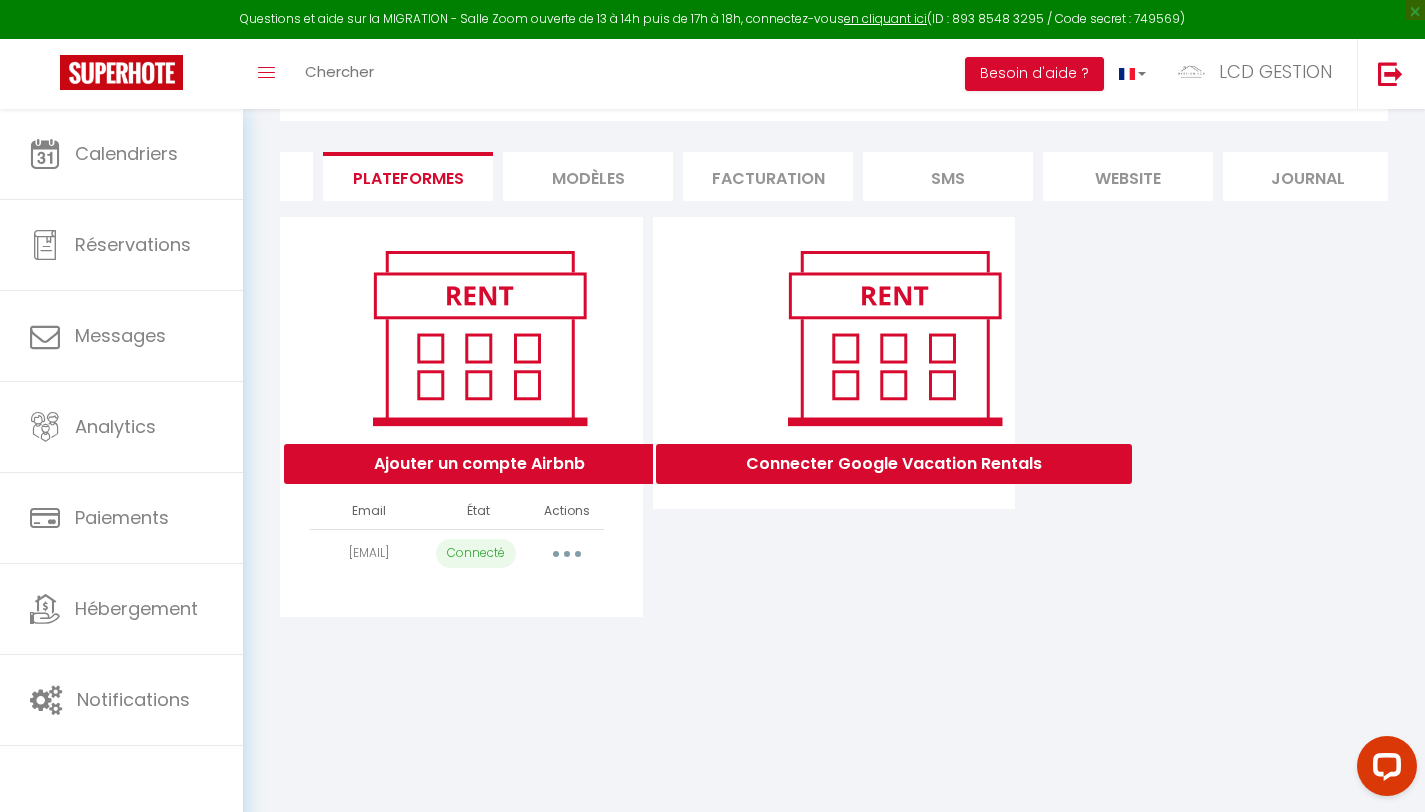 drag, startPoint x: 628, startPoint y: 586, endPoint x: 432, endPoint y: 457, distance: 234.64229 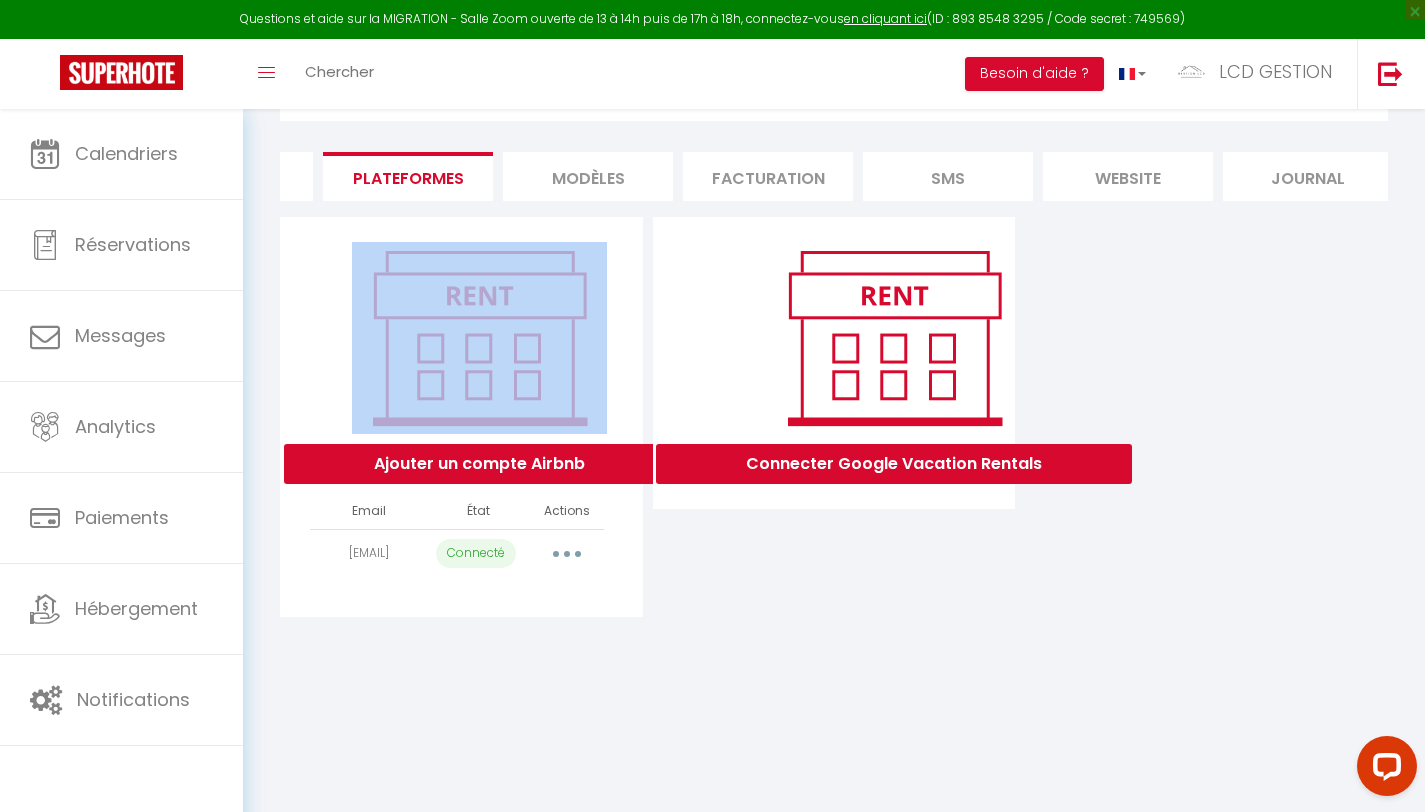 drag, startPoint x: 325, startPoint y: 277, endPoint x: 623, endPoint y: 585, distance: 428.56503 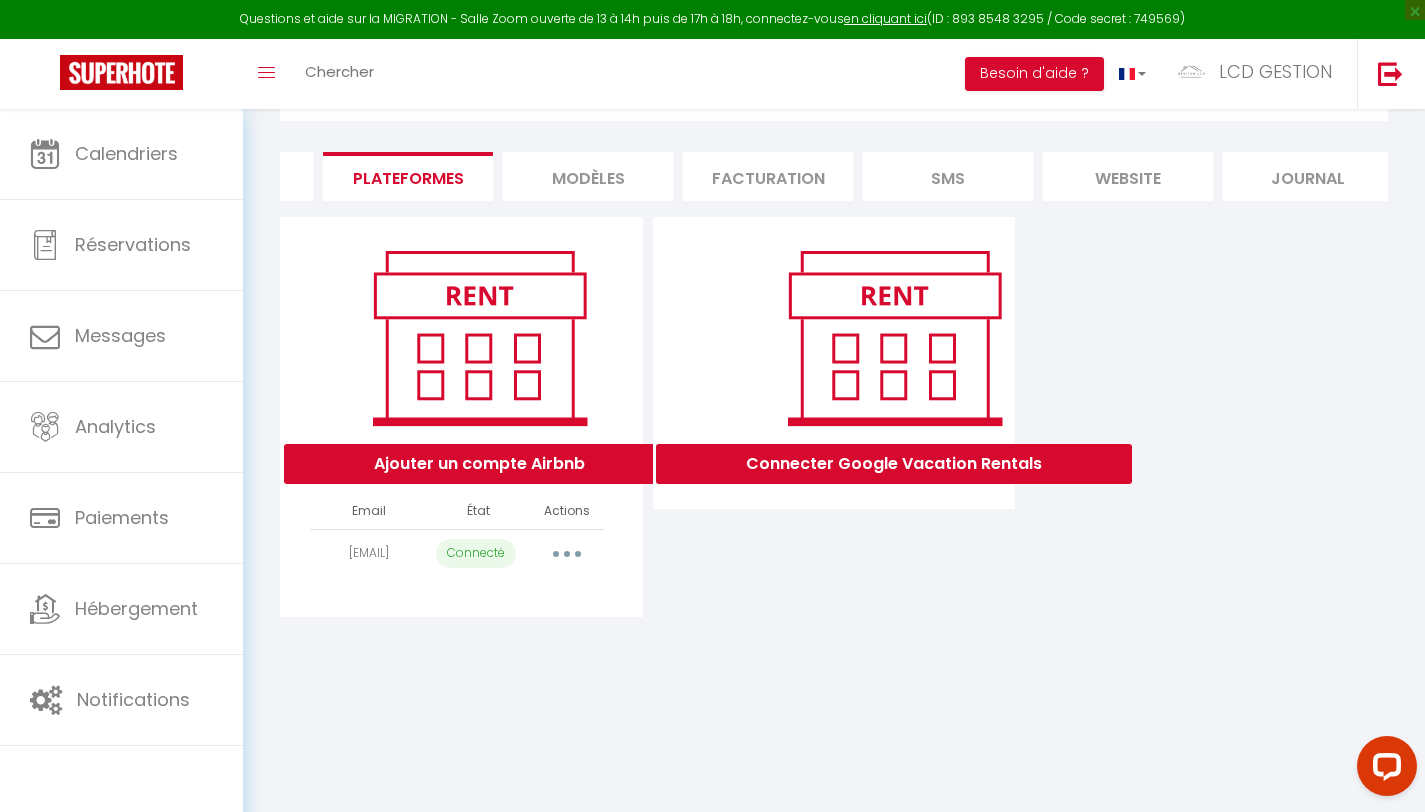 click on "Connecter Google Vacation Rentals" at bounding box center [834, 417] 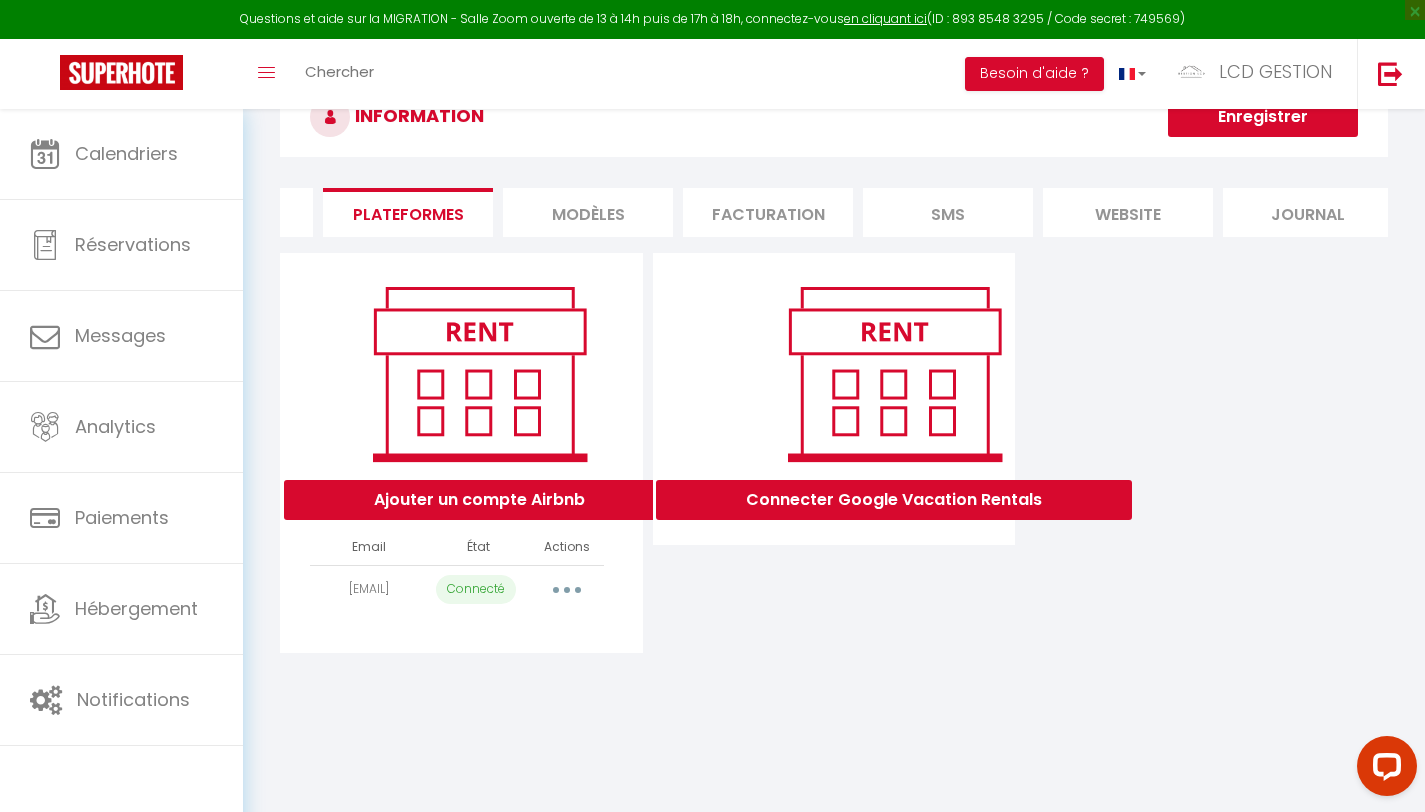 scroll, scrollTop: 0, scrollLeft: 0, axis: both 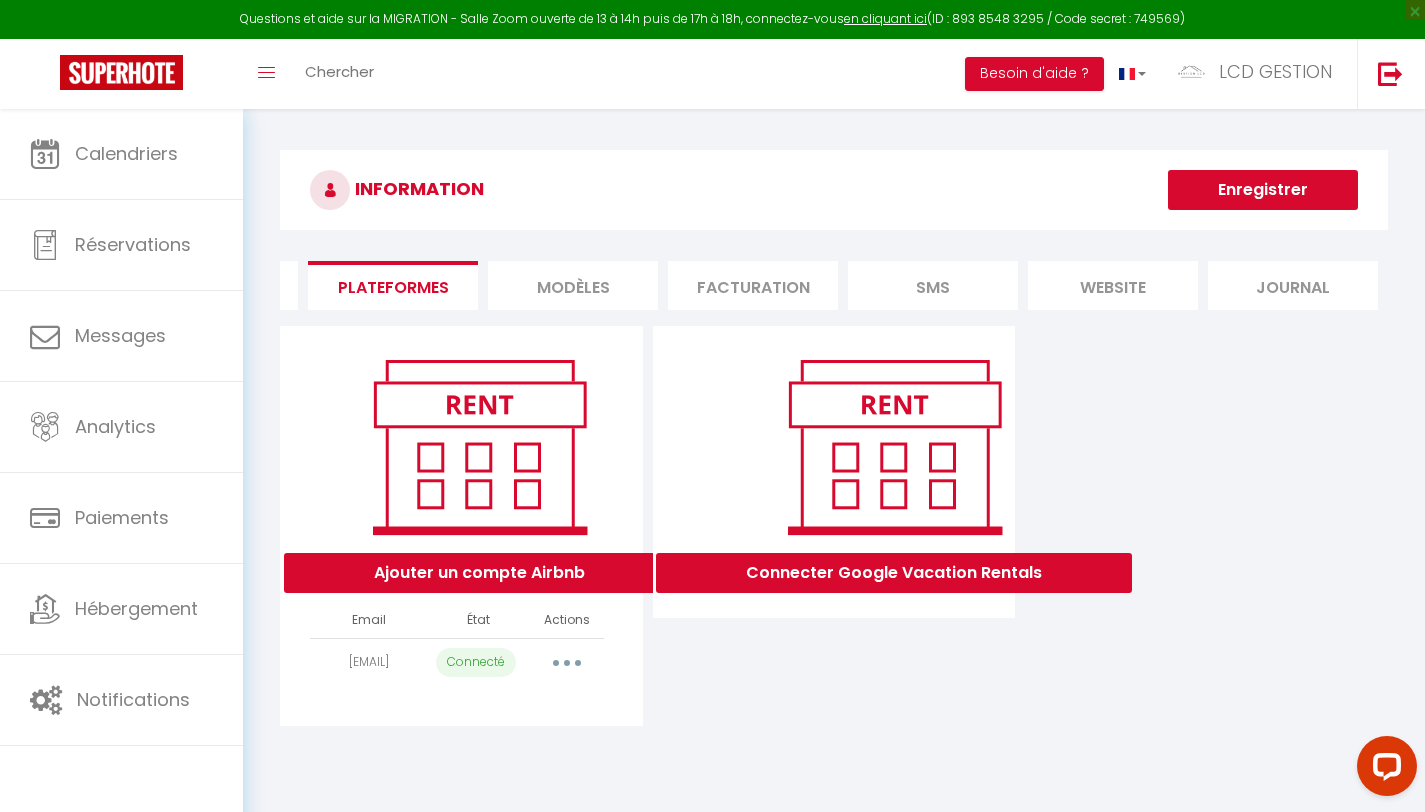click on "SMS" at bounding box center [933, 285] 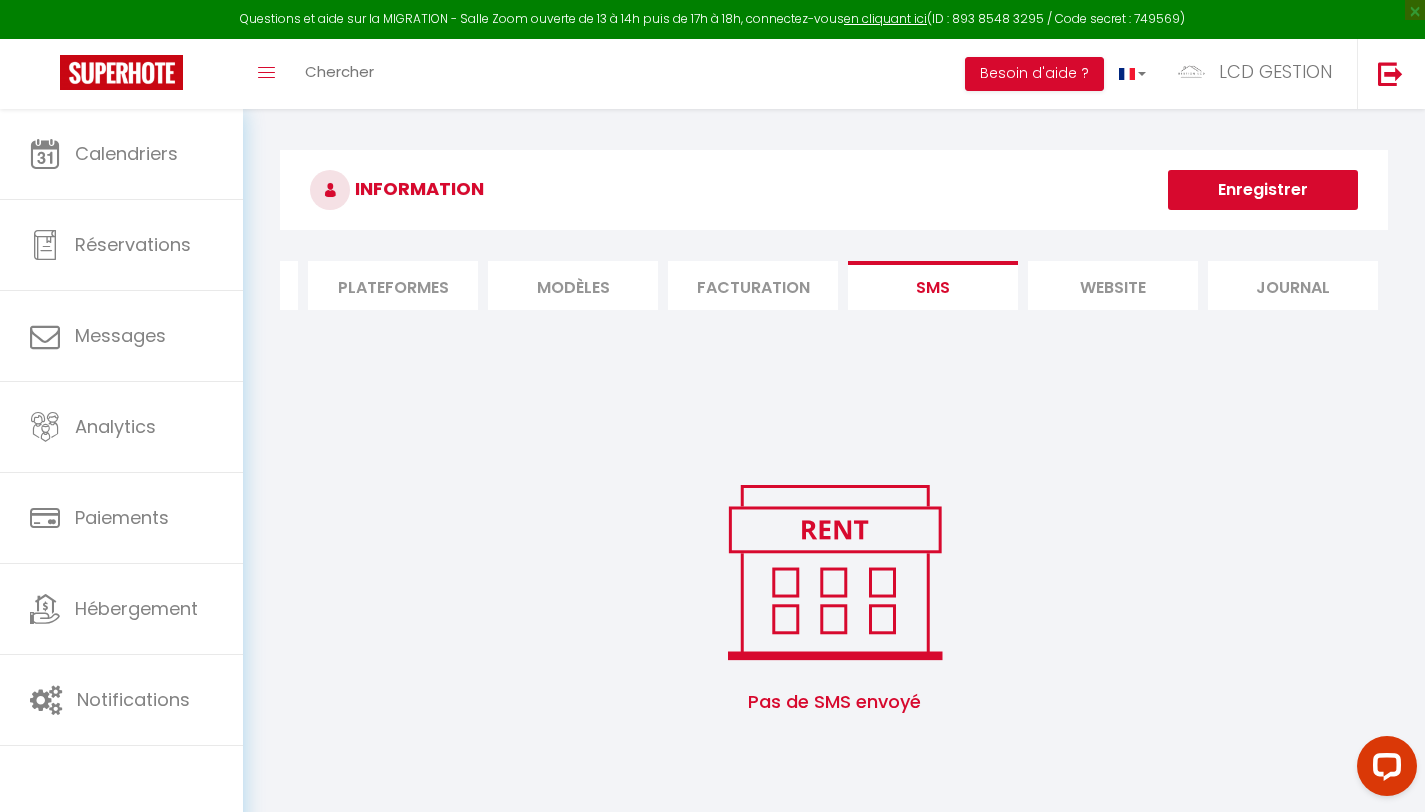 click on "Journal" at bounding box center [1293, 285] 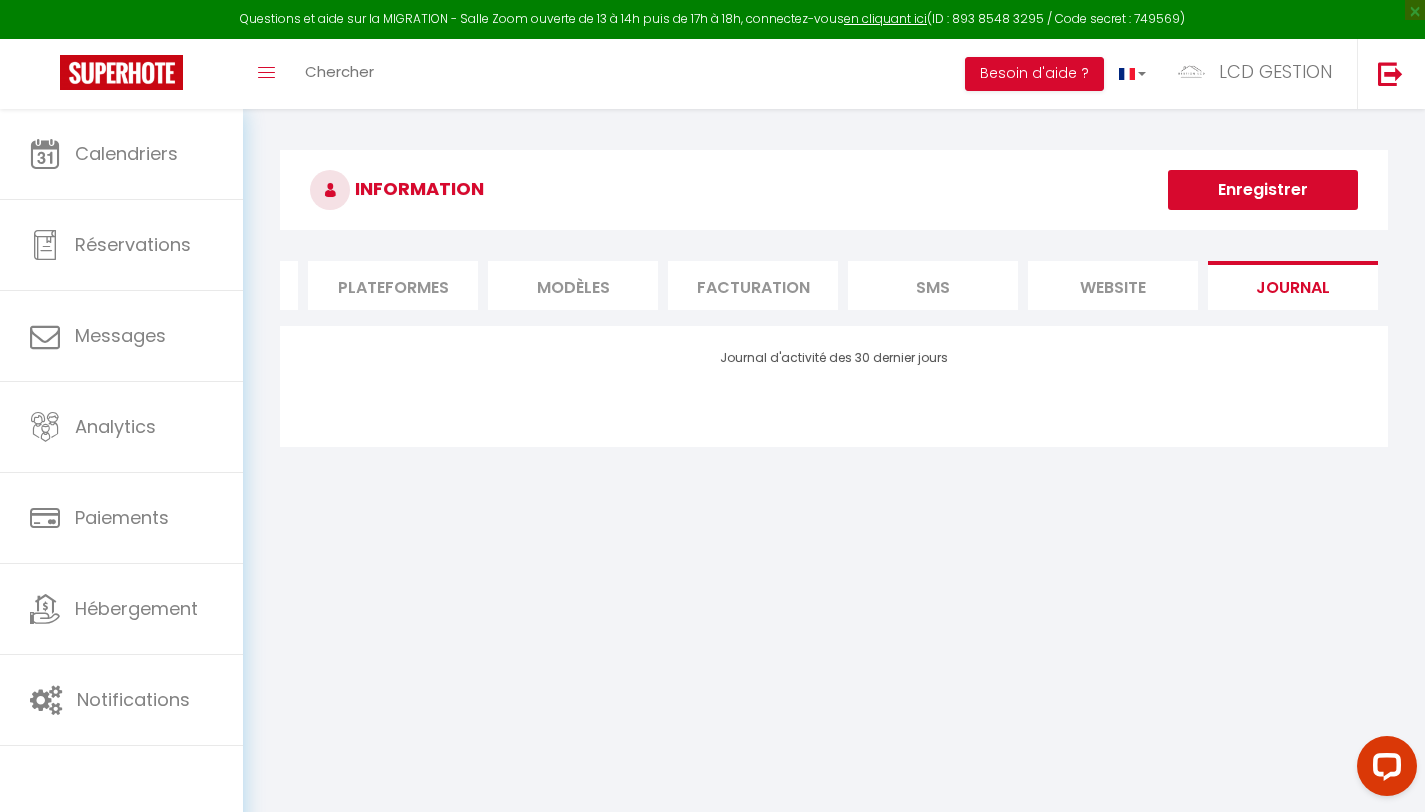 click on "website" at bounding box center [1113, 285] 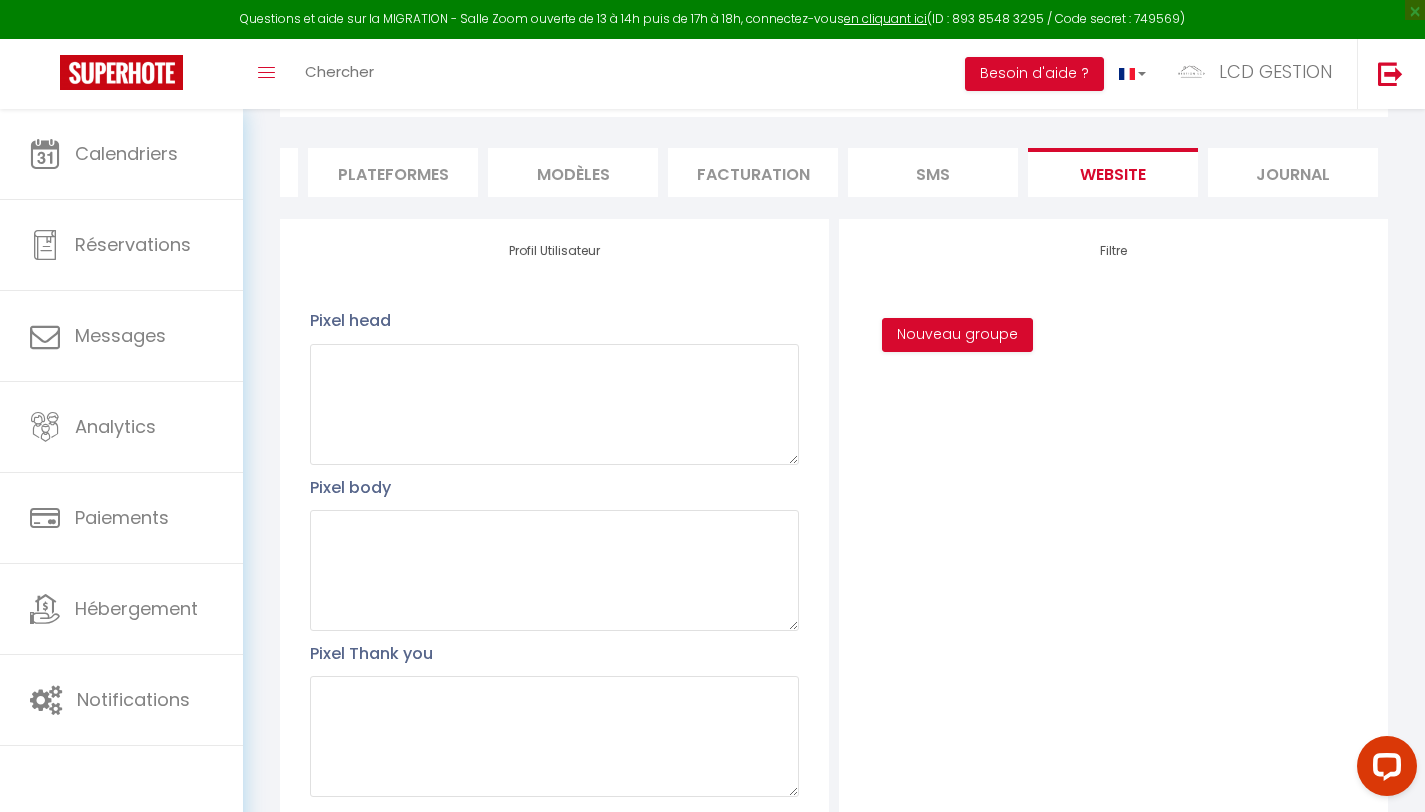 scroll, scrollTop: 0, scrollLeft: 0, axis: both 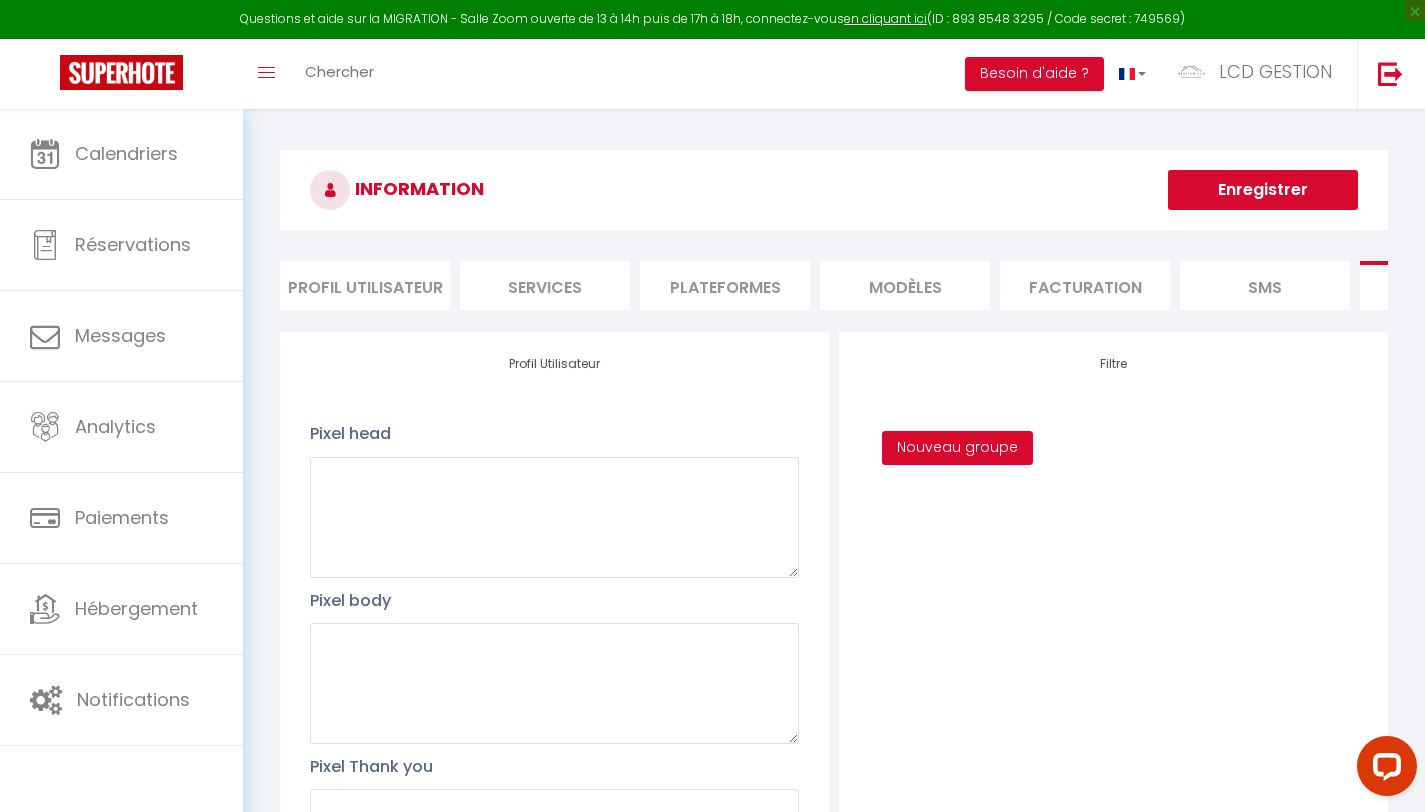 click on "Profil Utilisateur" at bounding box center (365, 285) 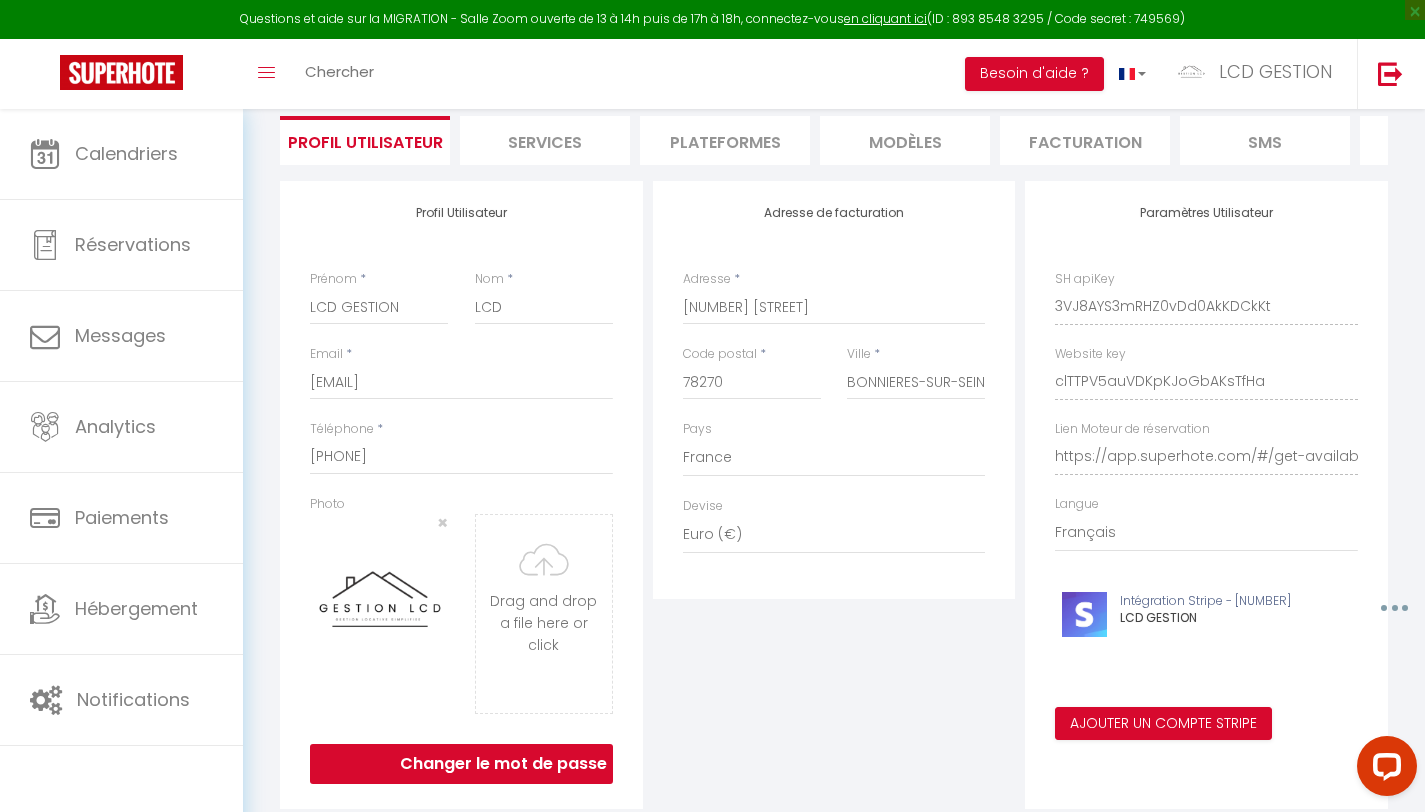 scroll, scrollTop: 0, scrollLeft: 0, axis: both 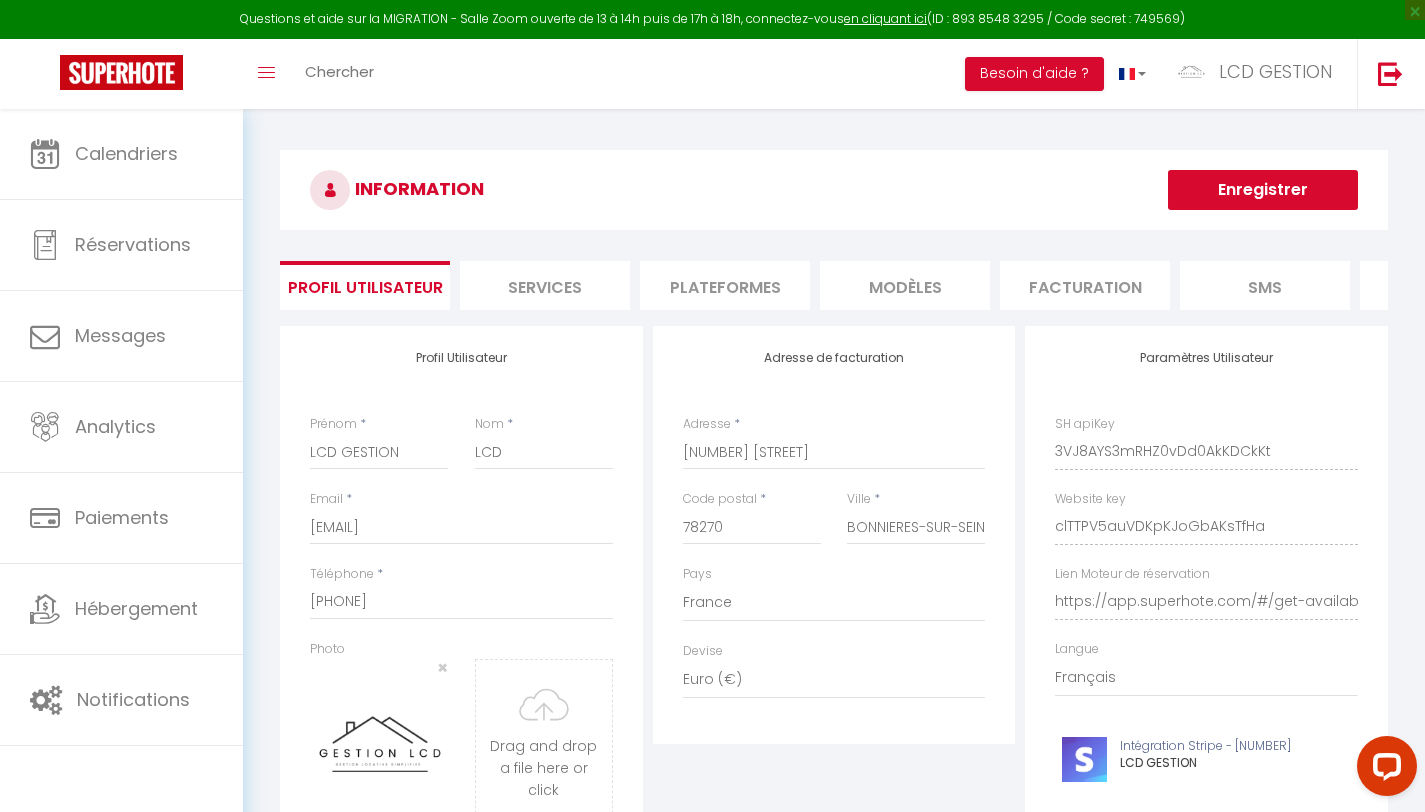 click on "Services" at bounding box center (545, 285) 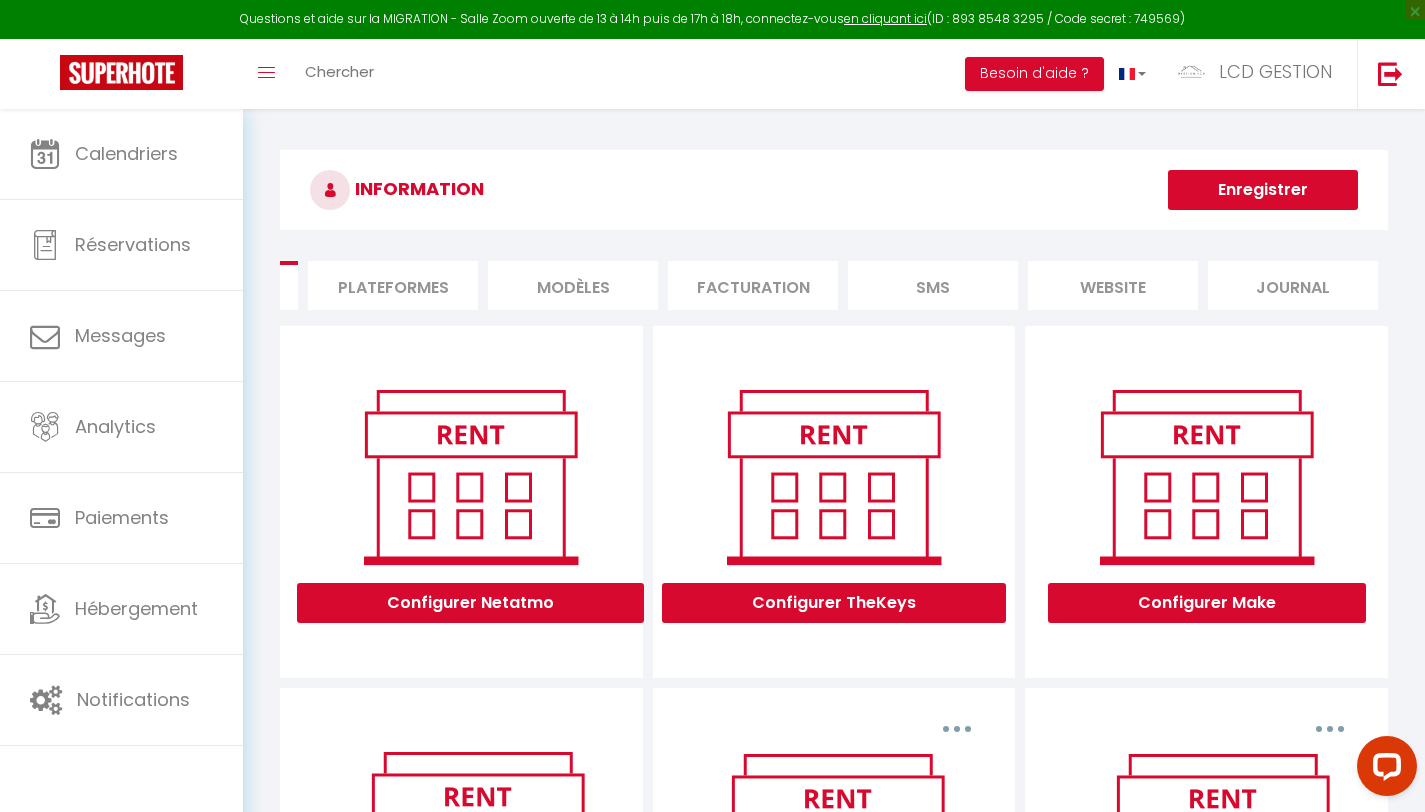 scroll, scrollTop: 0, scrollLeft: 330, axis: horizontal 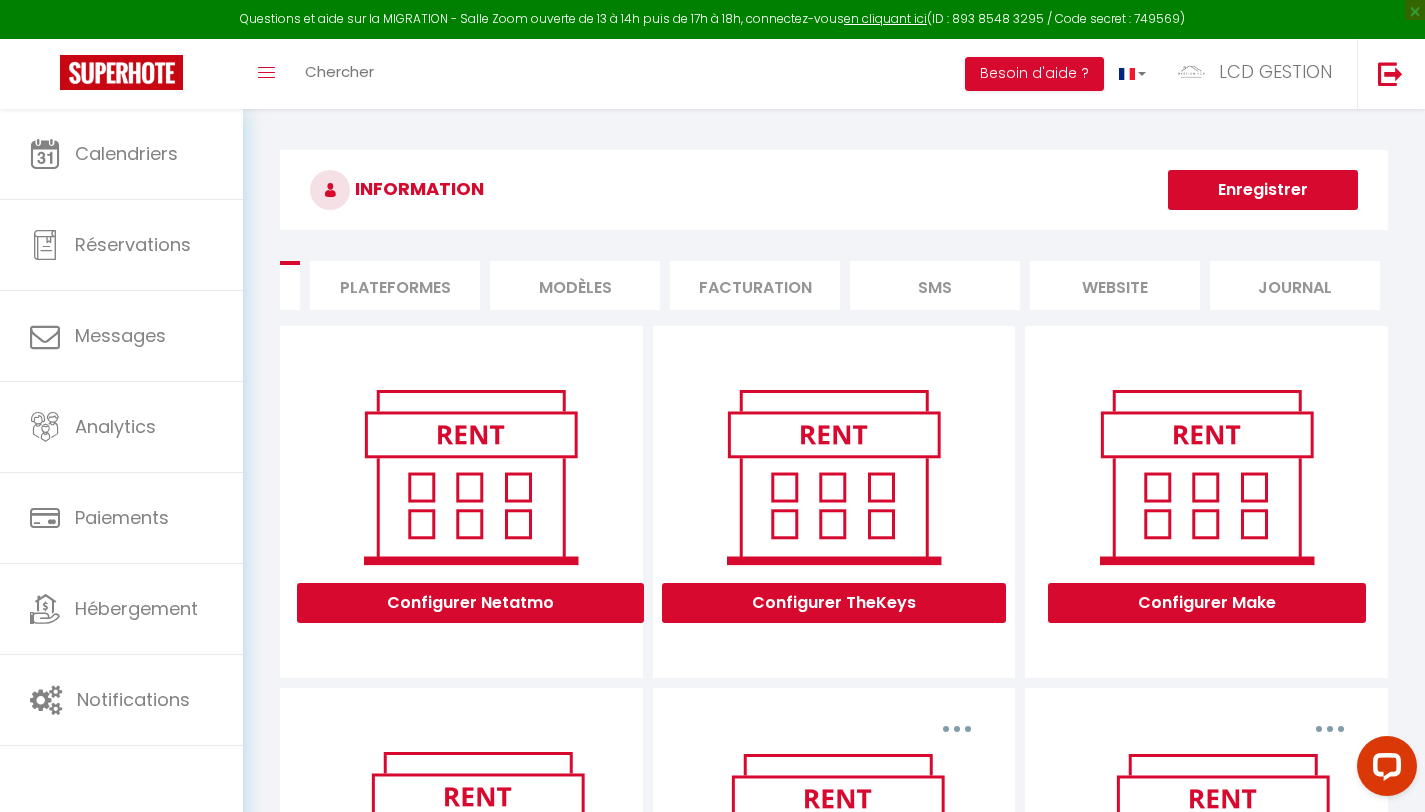 click on "MODÈLES" at bounding box center [575, 285] 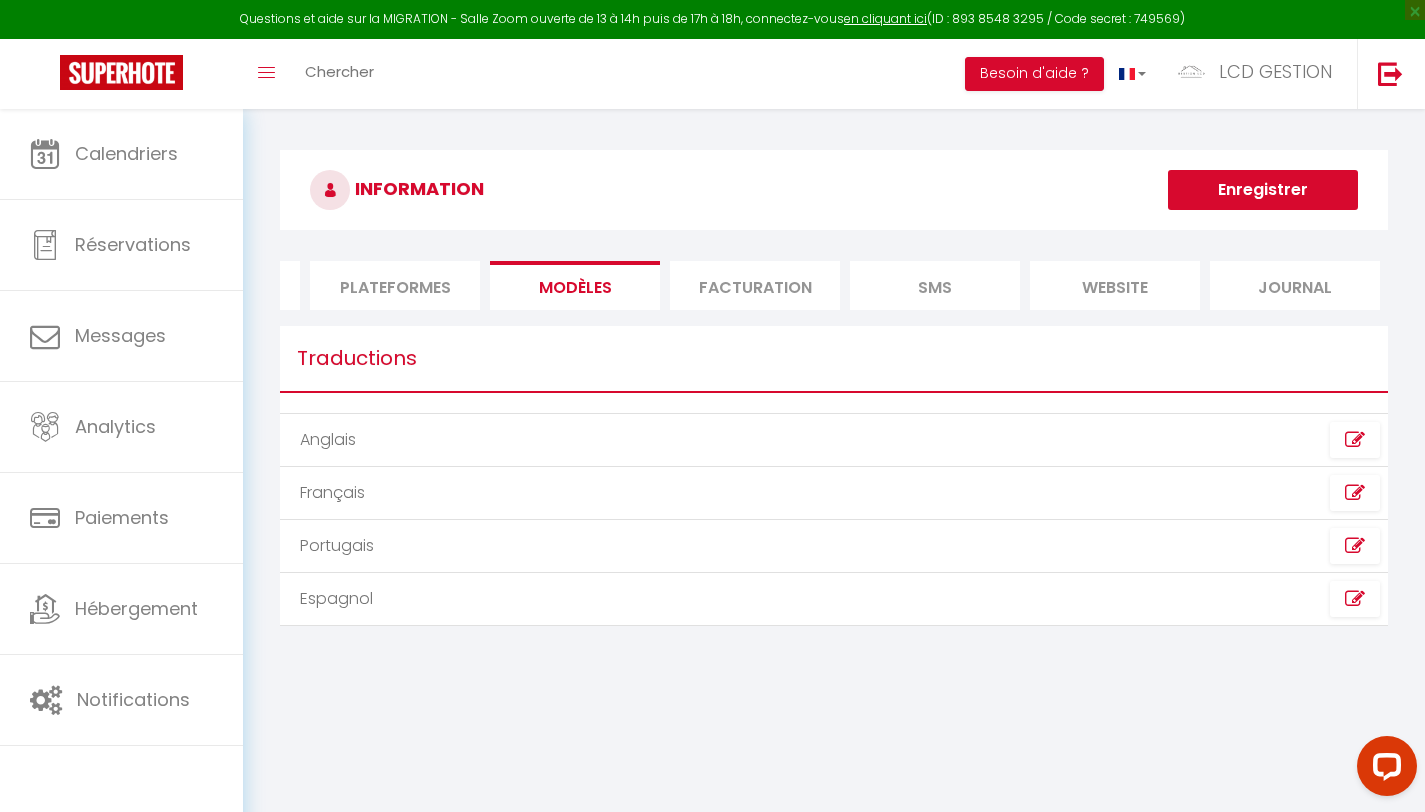 click on "Facturation" at bounding box center [755, 285] 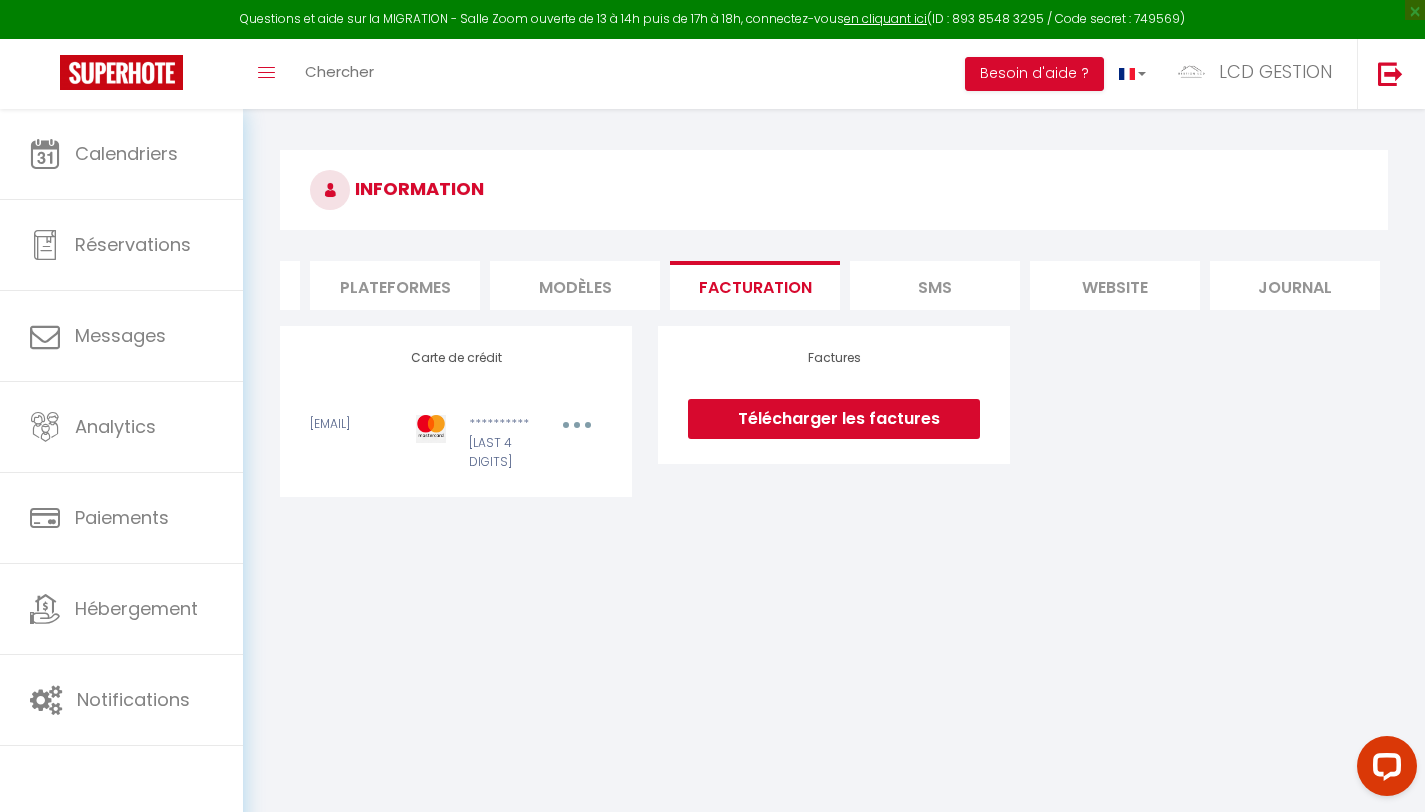 click on "SMS" at bounding box center (935, 285) 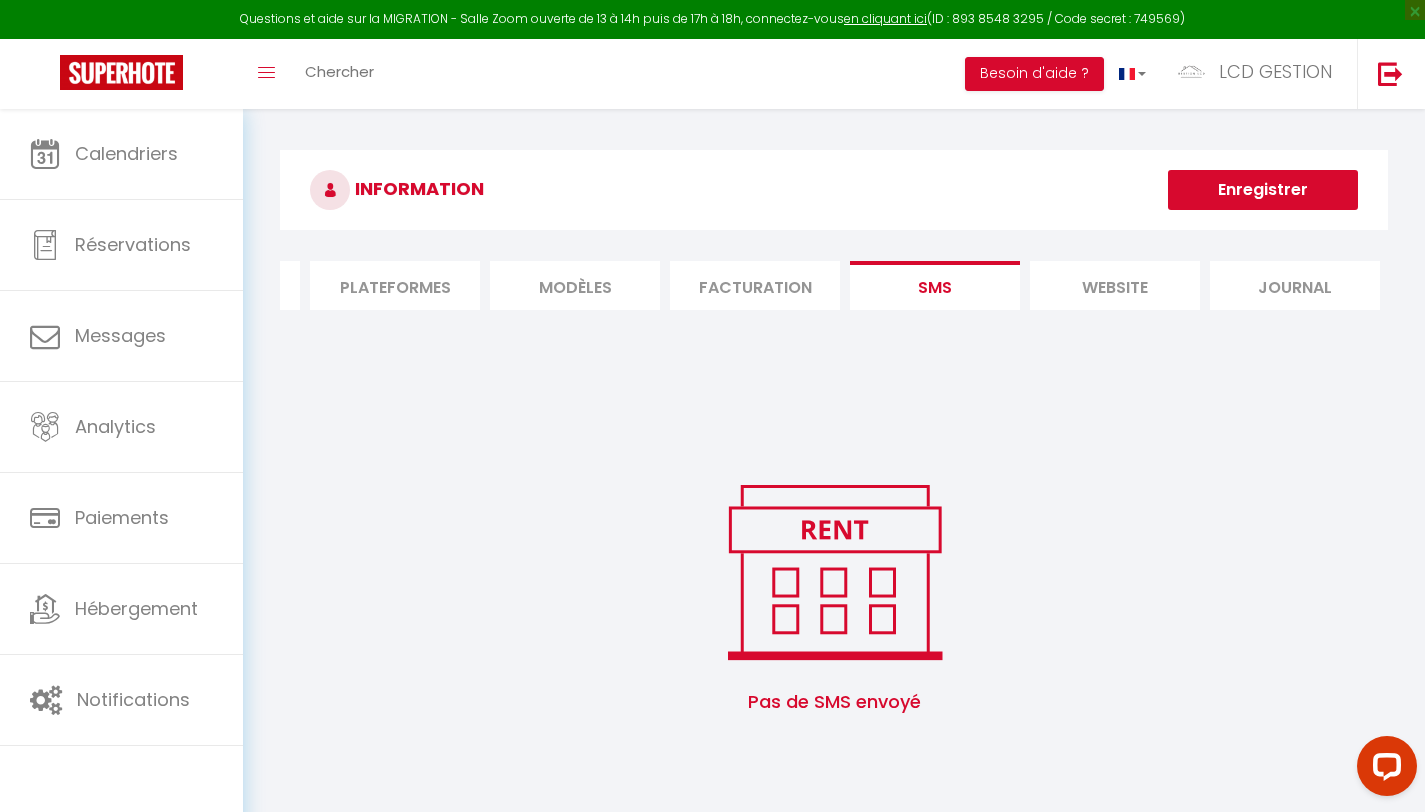 click on "website" at bounding box center (1115, 285) 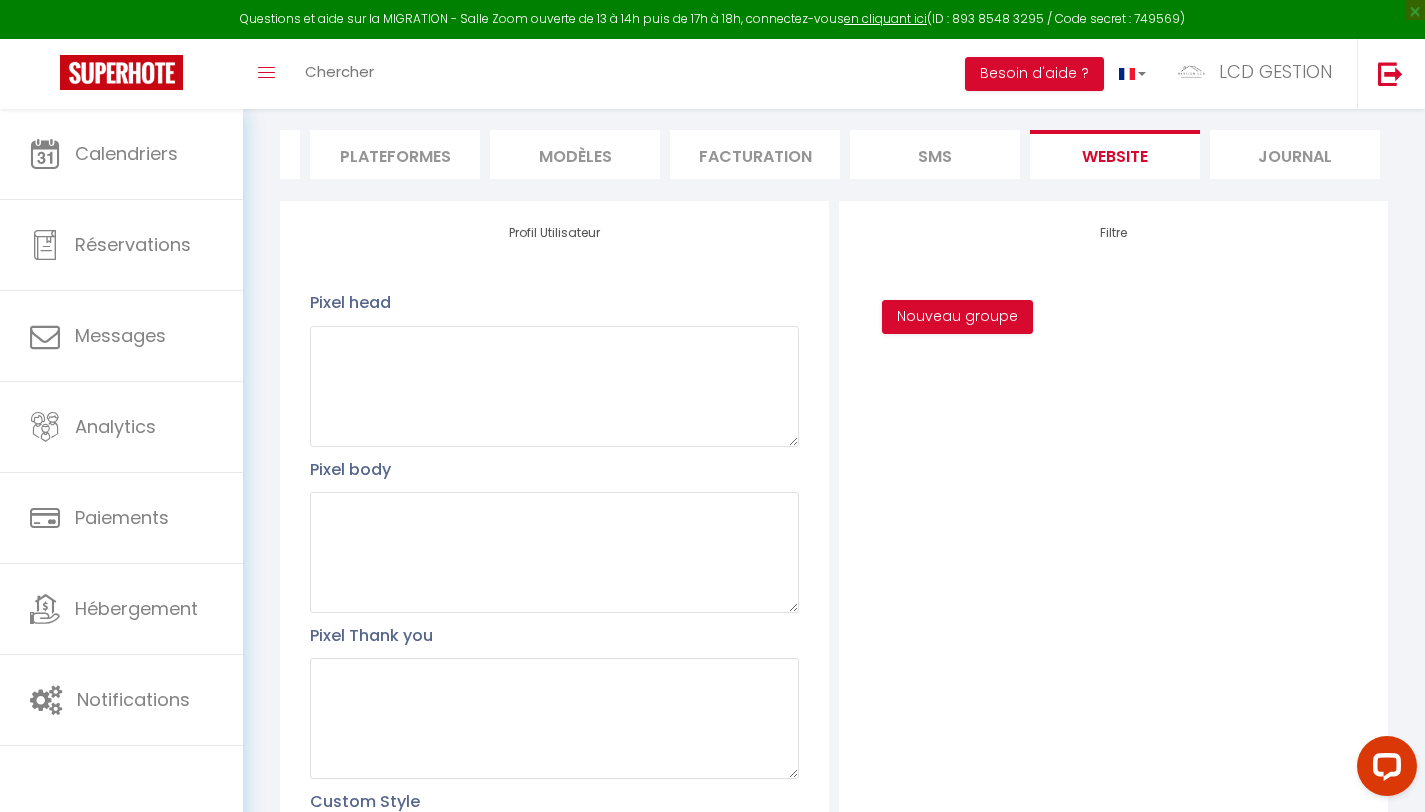 scroll, scrollTop: 0, scrollLeft: 0, axis: both 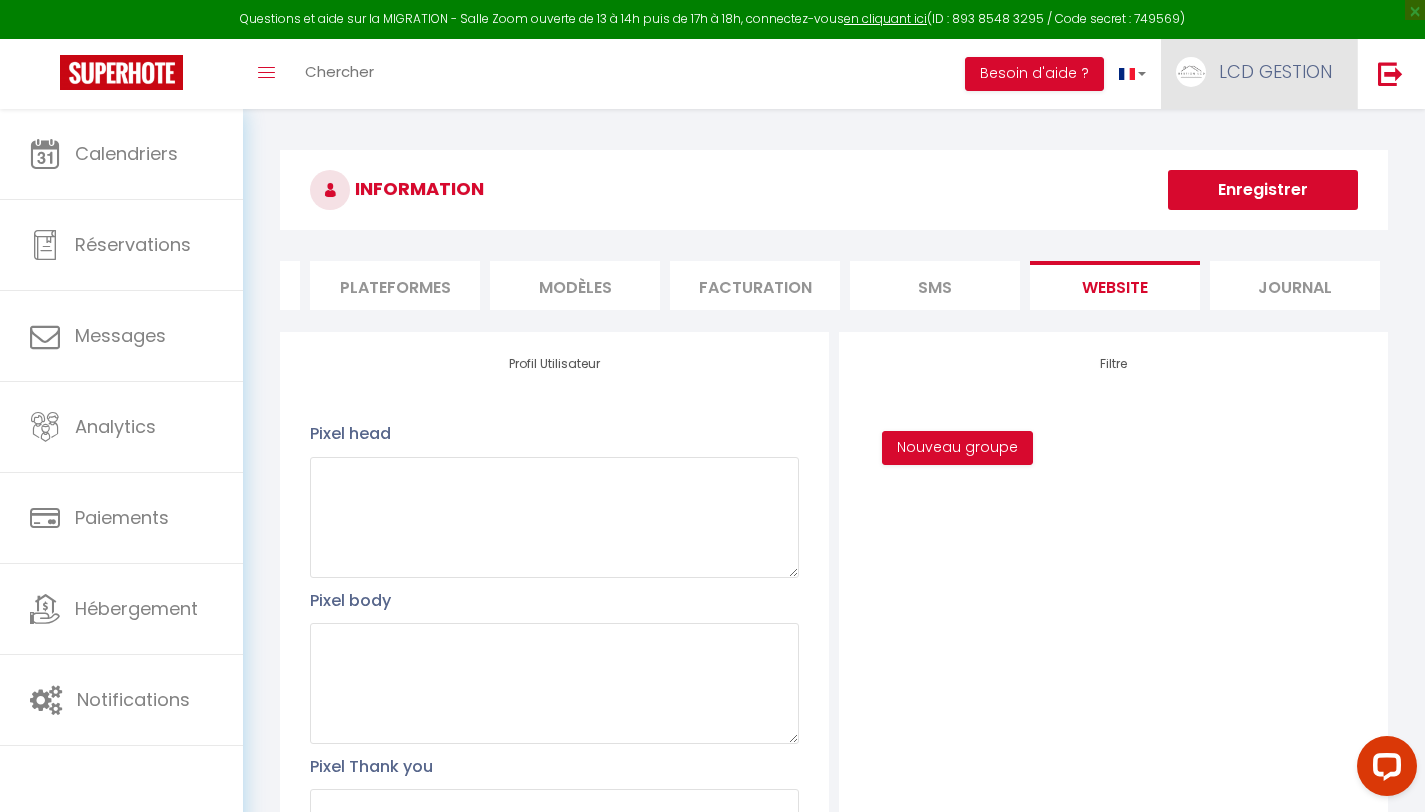 click at bounding box center (1191, 72) 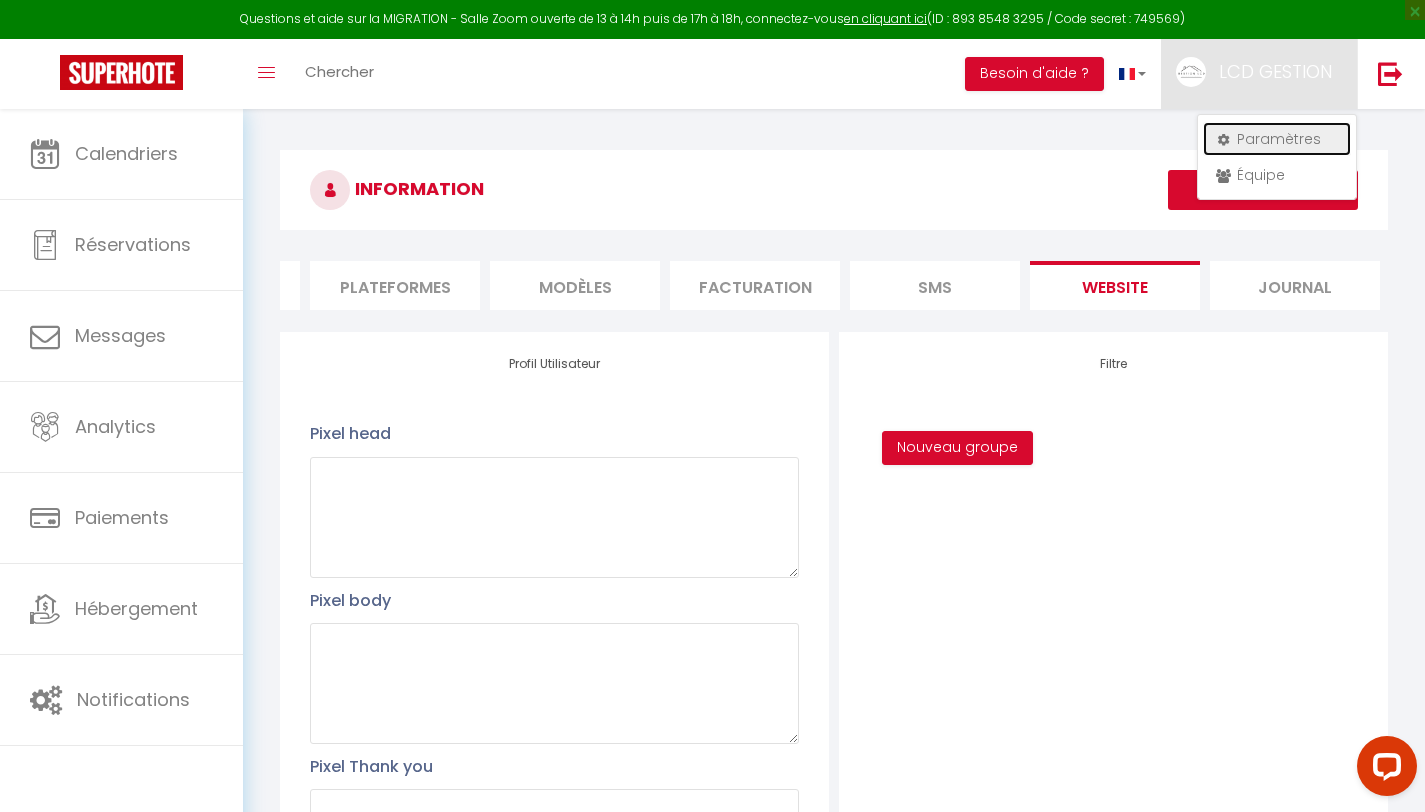 click on "Paramètres" at bounding box center (1277, 139) 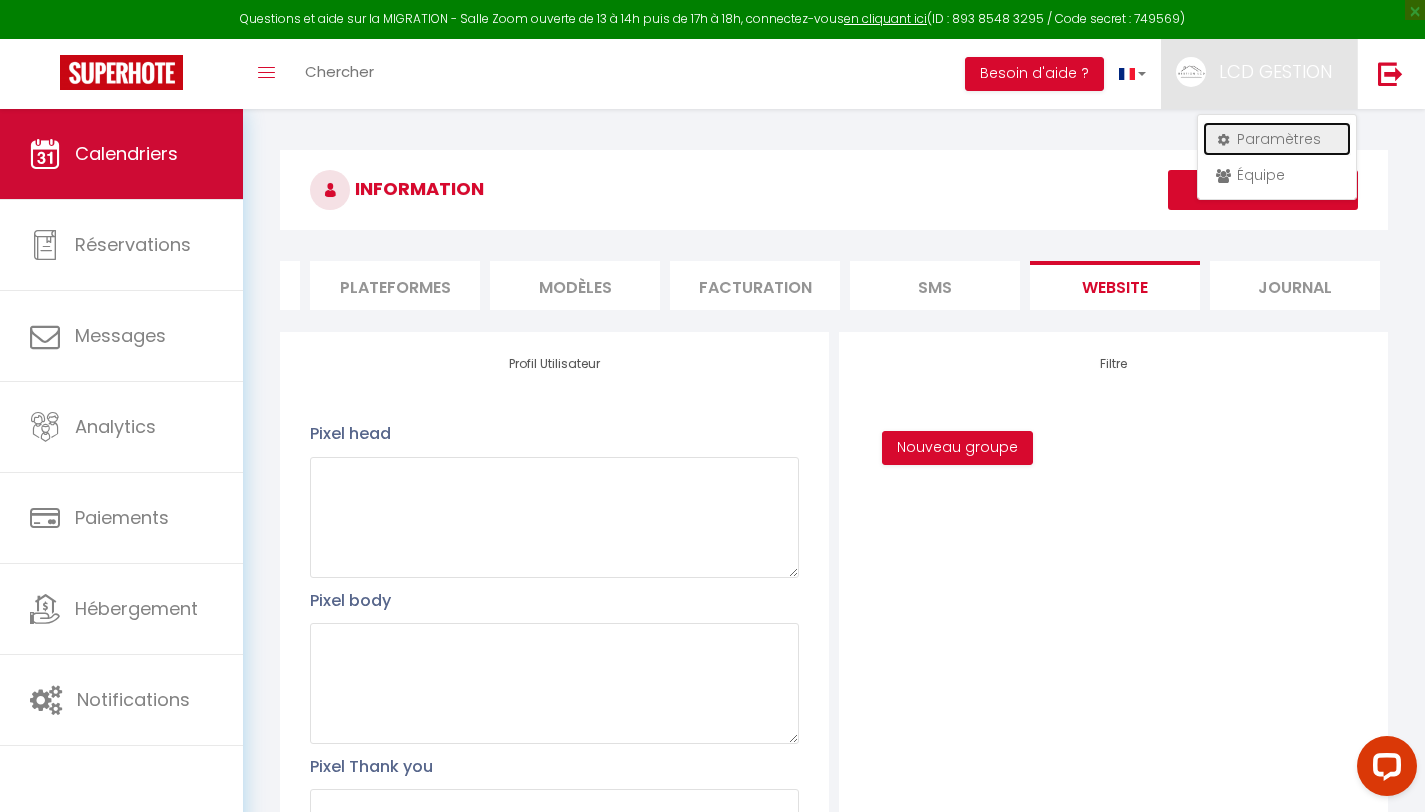click on "Calendriers" at bounding box center (121, 154) 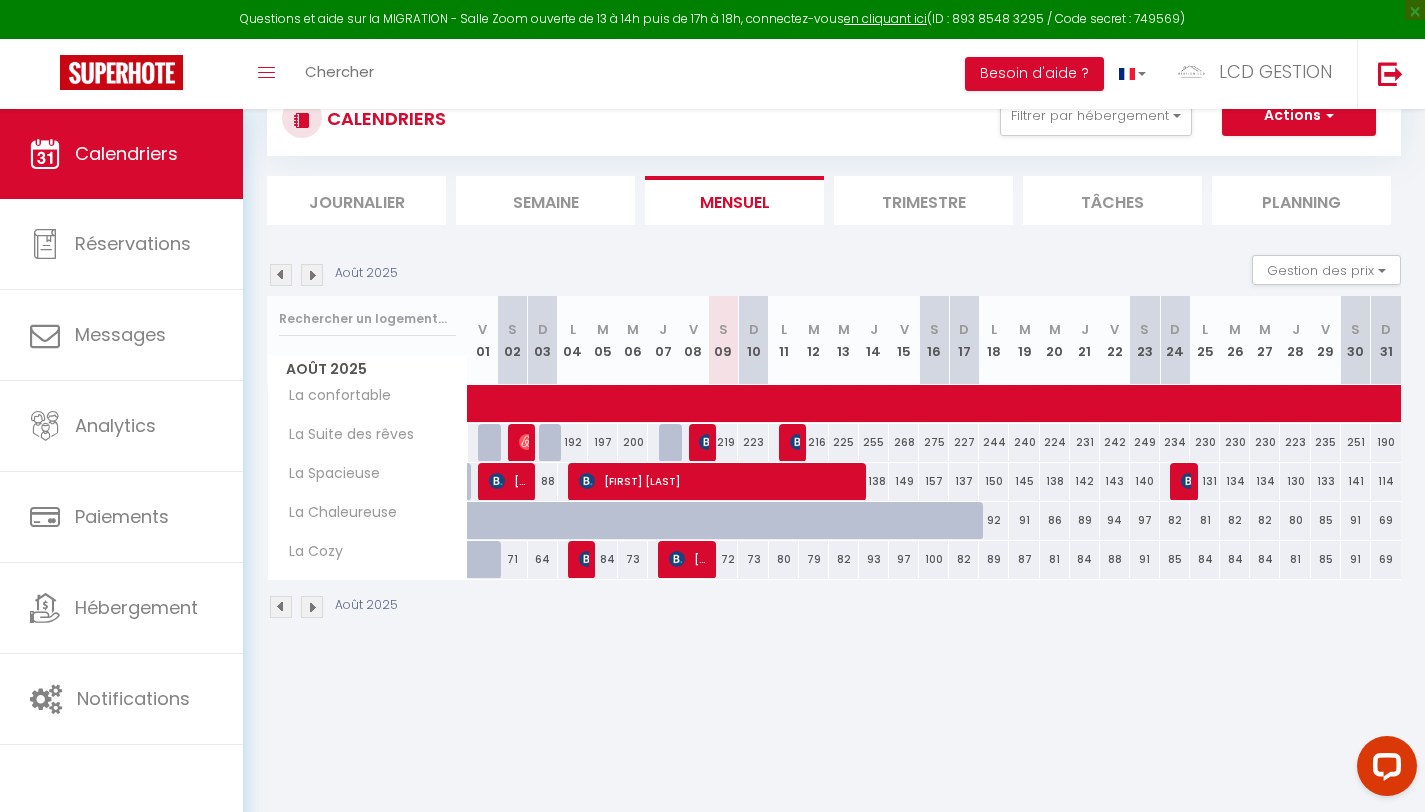 scroll, scrollTop: 0, scrollLeft: 0, axis: both 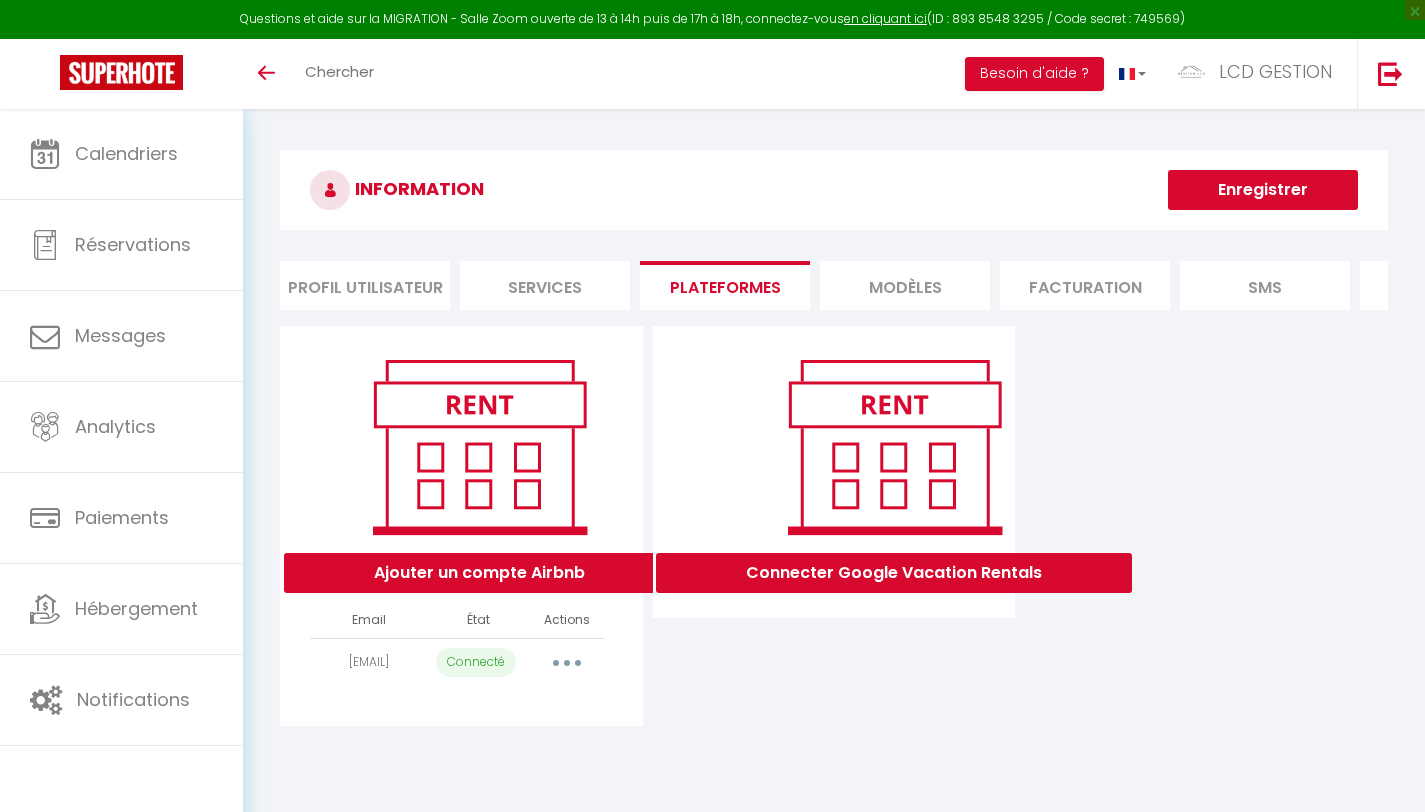 drag, startPoint x: 561, startPoint y: 647, endPoint x: 605, endPoint y: 655, distance: 44.72136 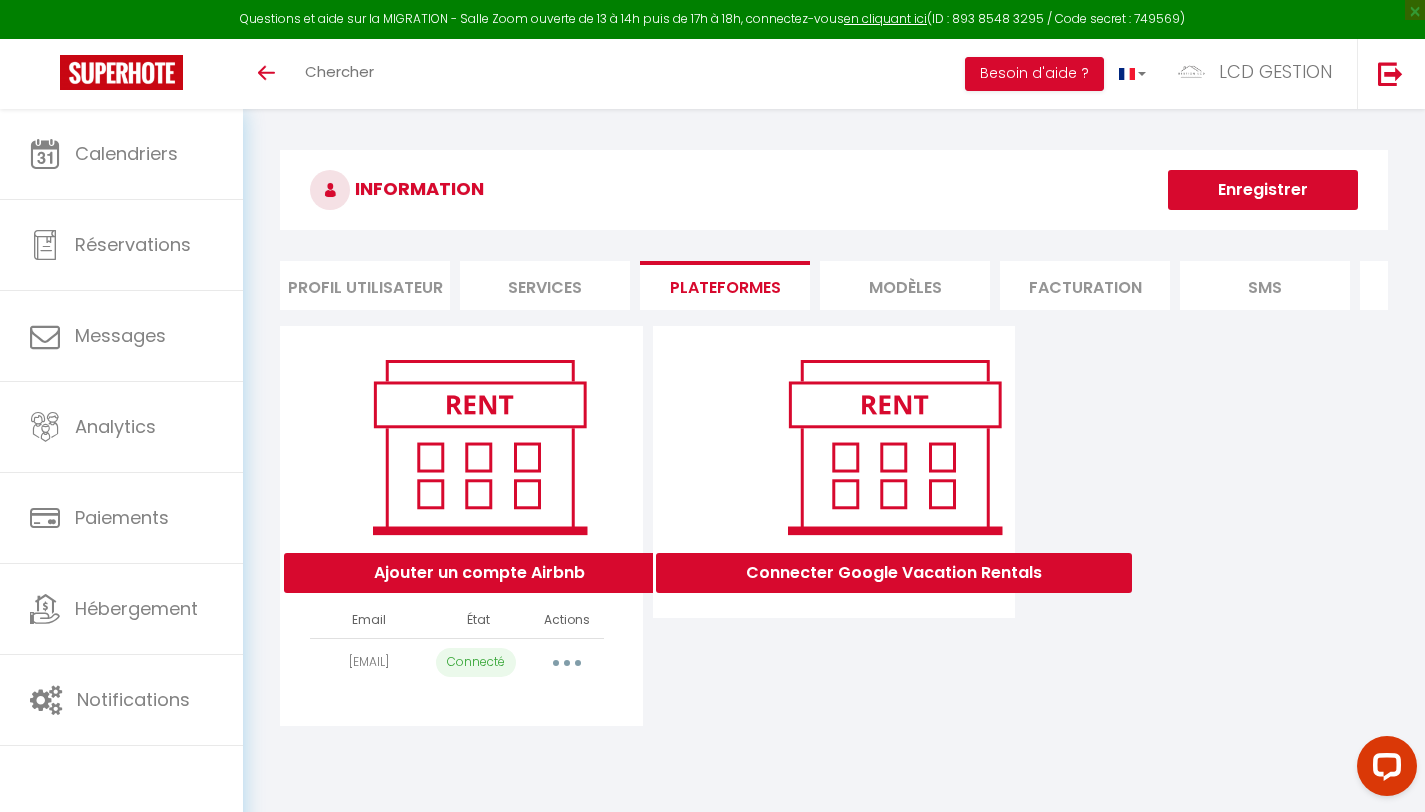 scroll, scrollTop: 0, scrollLeft: 0, axis: both 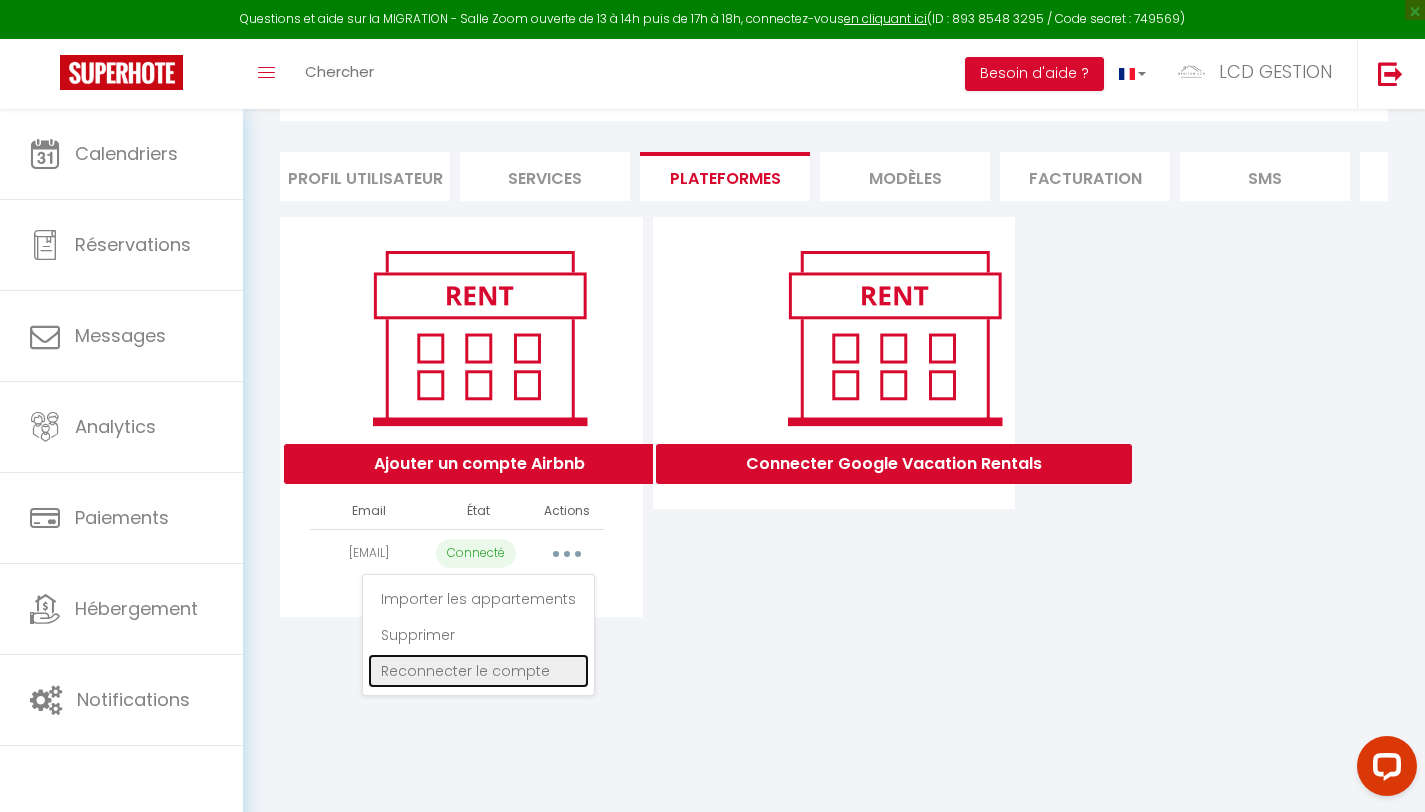 click on "Reconnecter le compte" at bounding box center (478, 671) 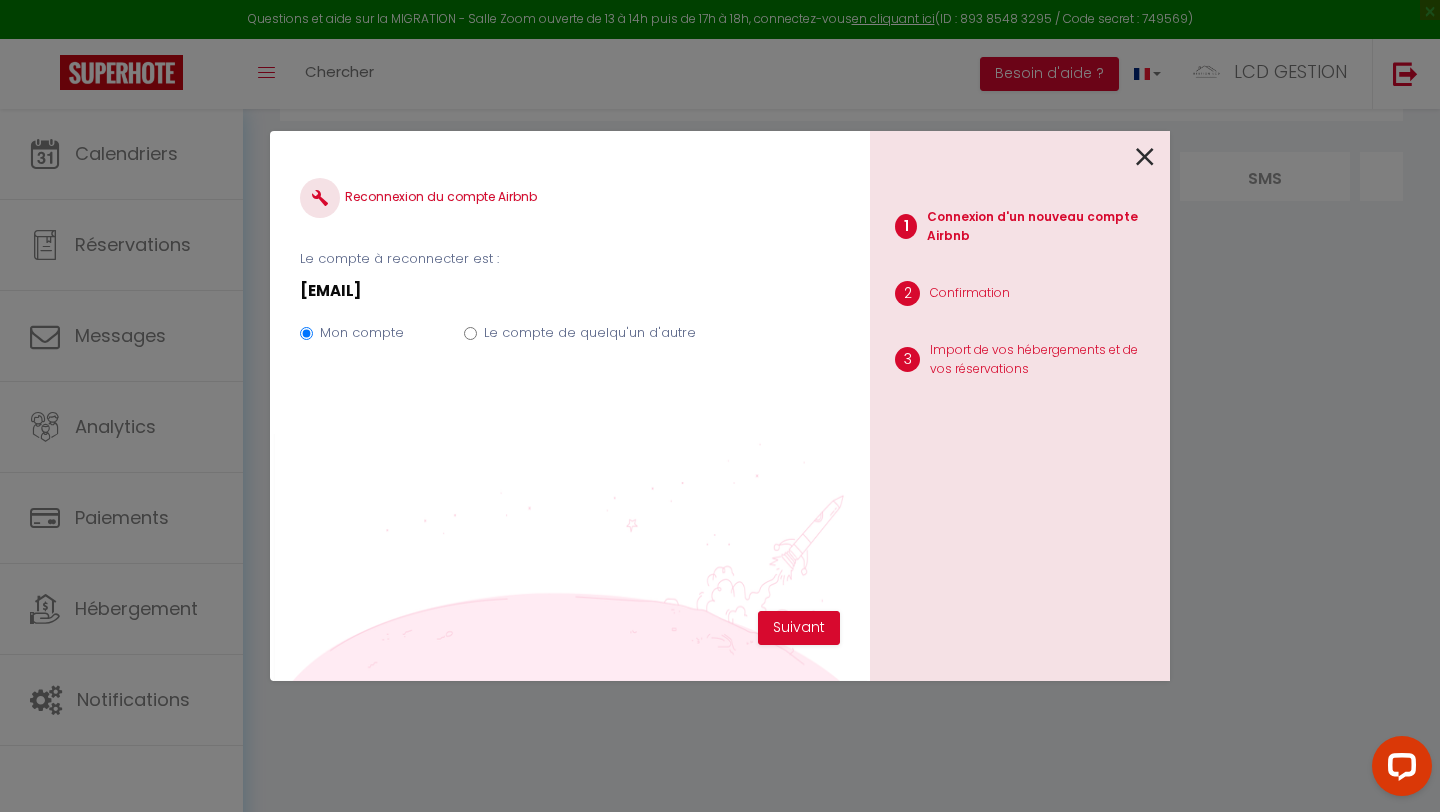 select on "40785" 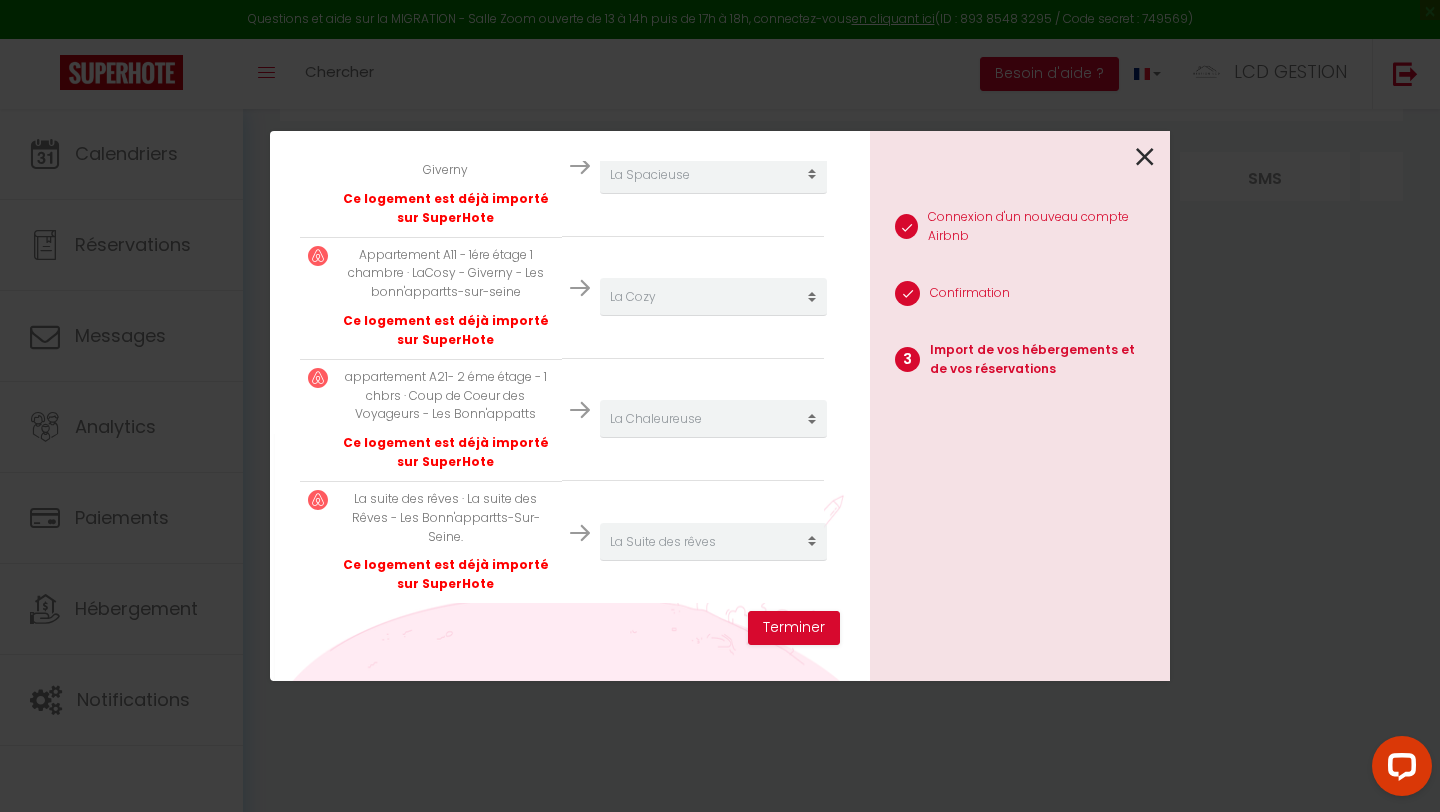 scroll, scrollTop: 586, scrollLeft: 0, axis: vertical 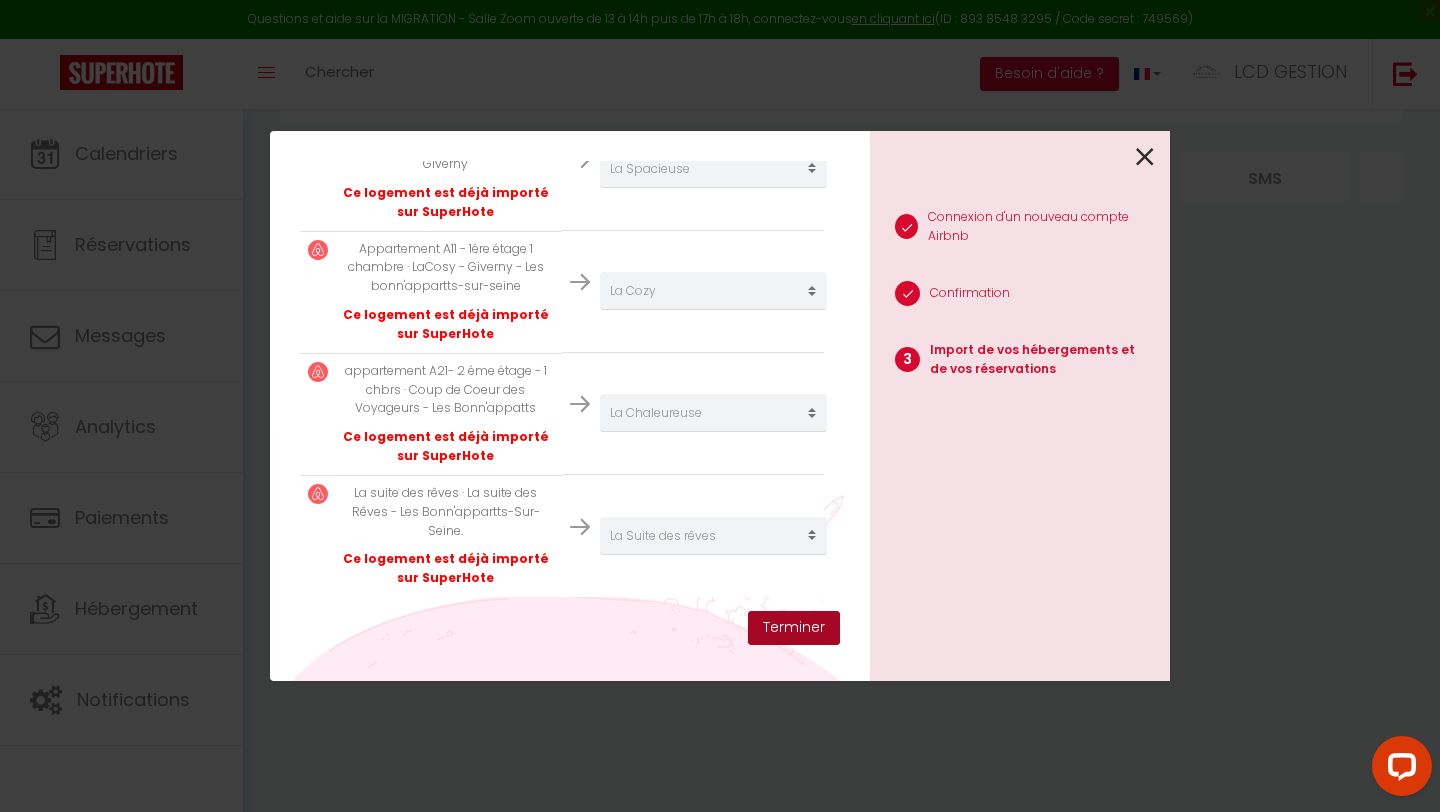 click on "Terminer" at bounding box center (794, 628) 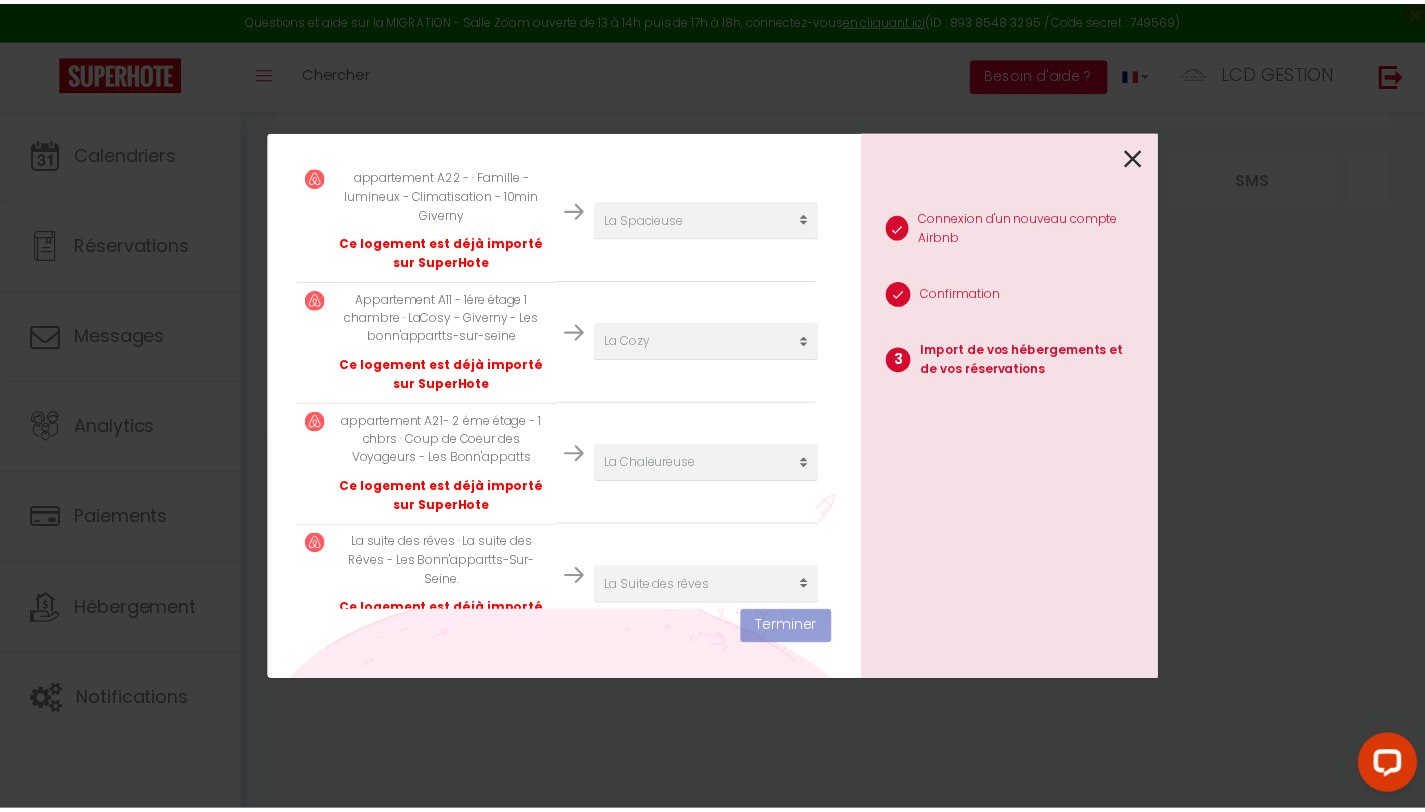 scroll, scrollTop: 636, scrollLeft: 0, axis: vertical 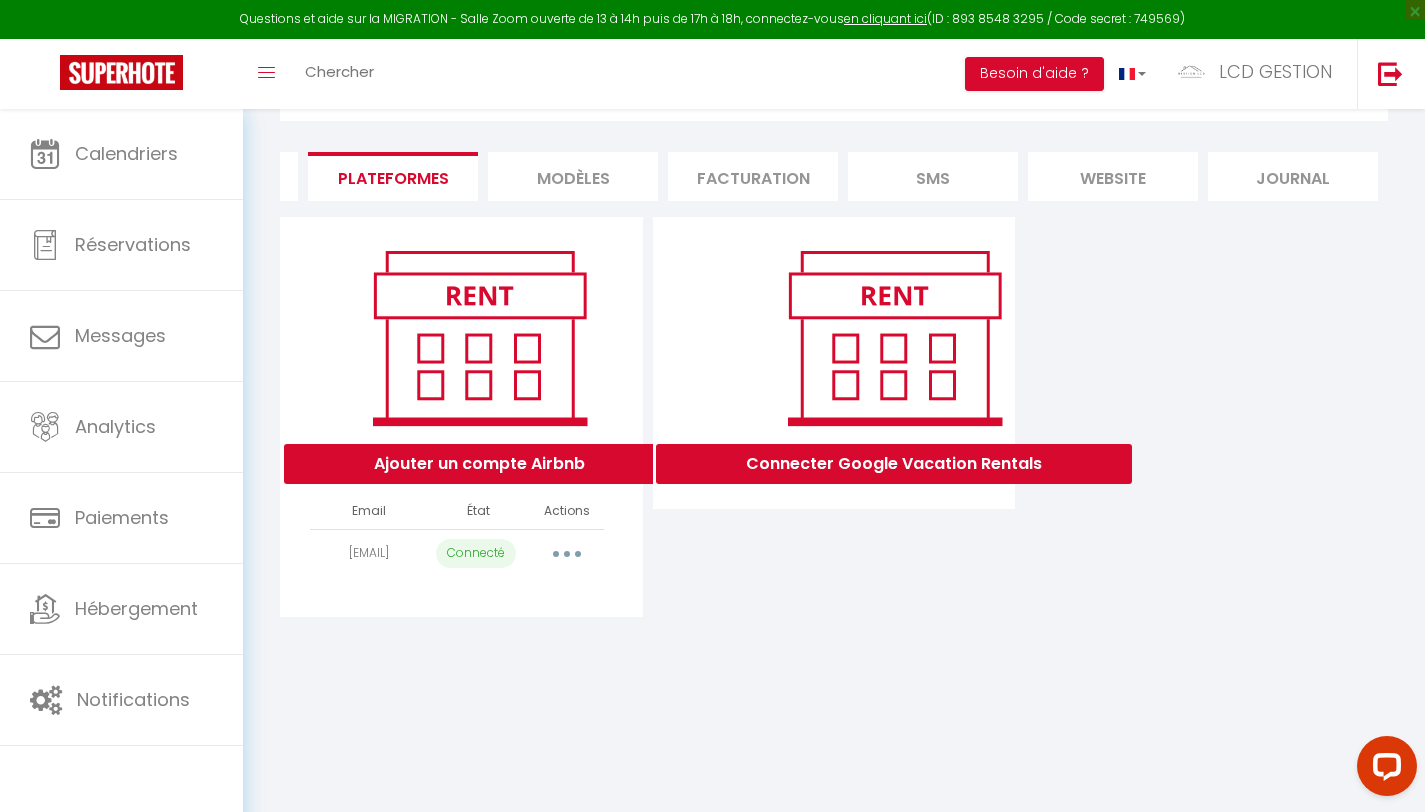 click on "Facturation" at bounding box center (753, 176) 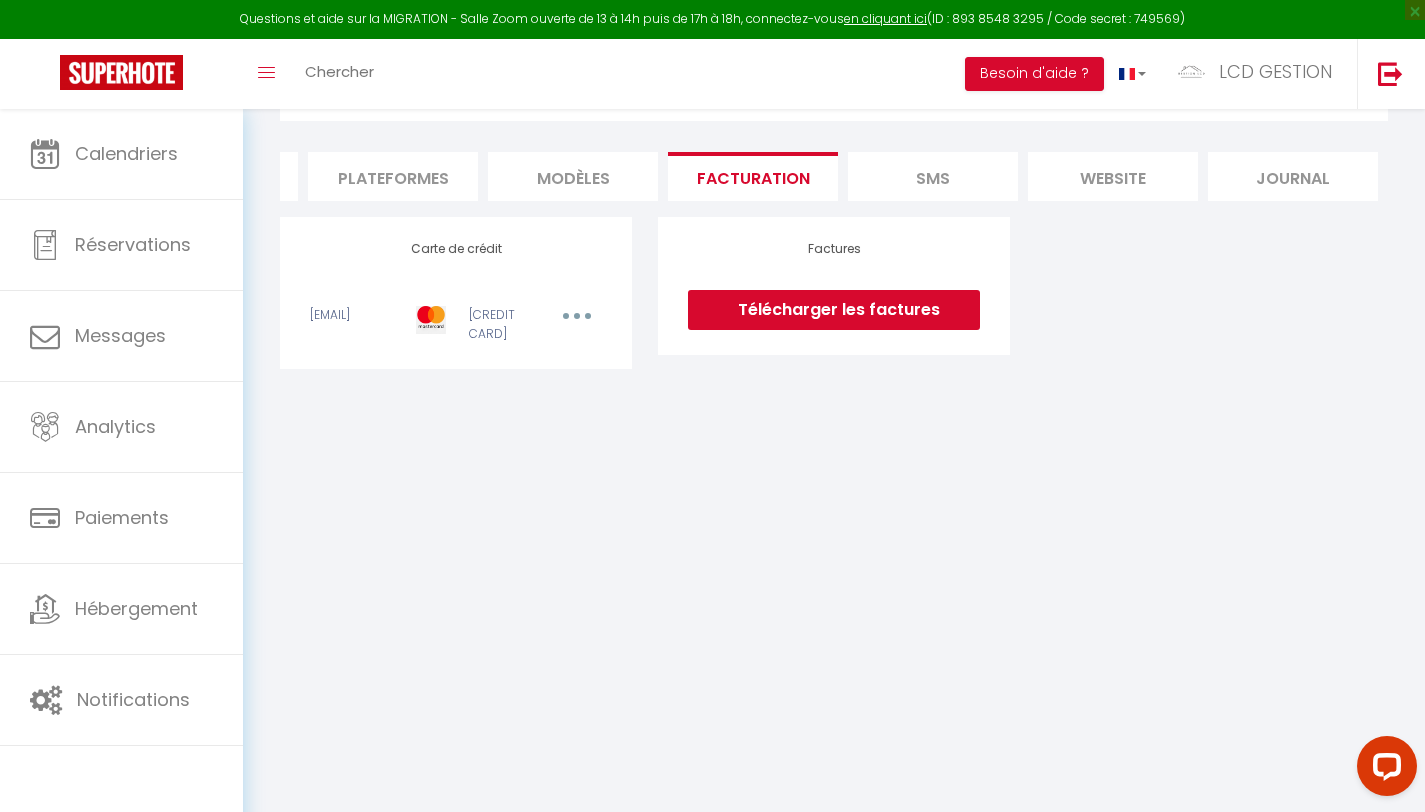 click on "Télécharger les factures" at bounding box center [834, 310] 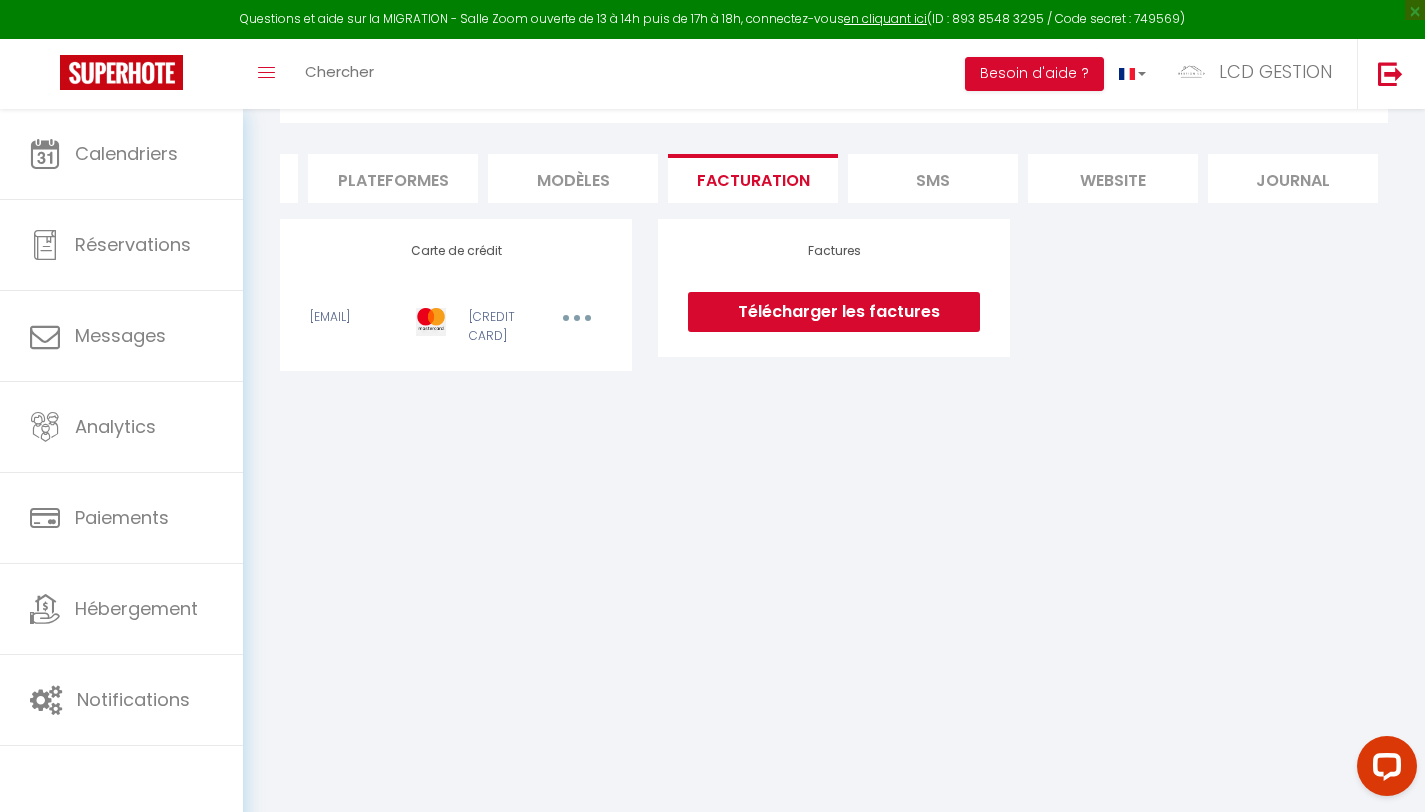 scroll, scrollTop: 109, scrollLeft: 0, axis: vertical 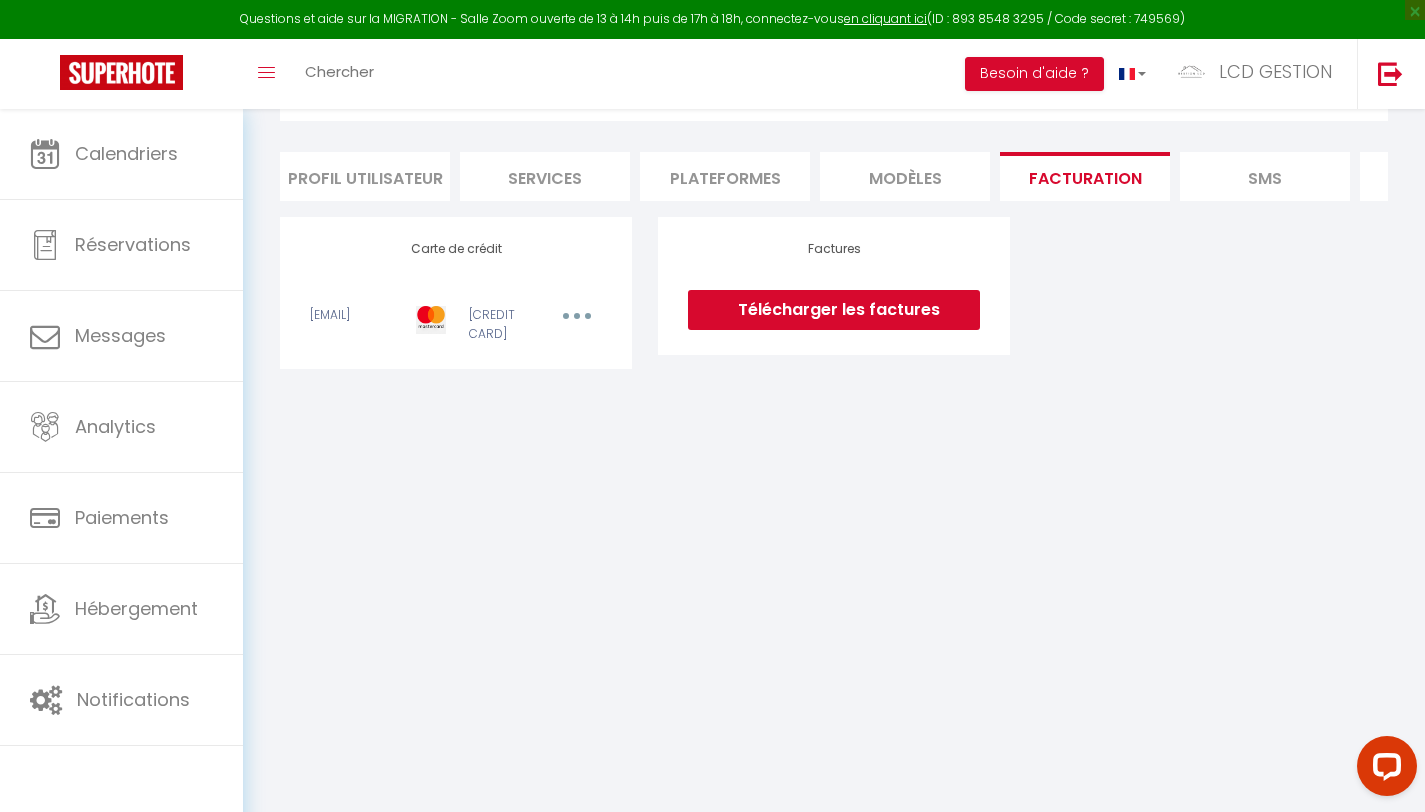 drag, startPoint x: 374, startPoint y: 224, endPoint x: 388, endPoint y: 212, distance: 18.439089 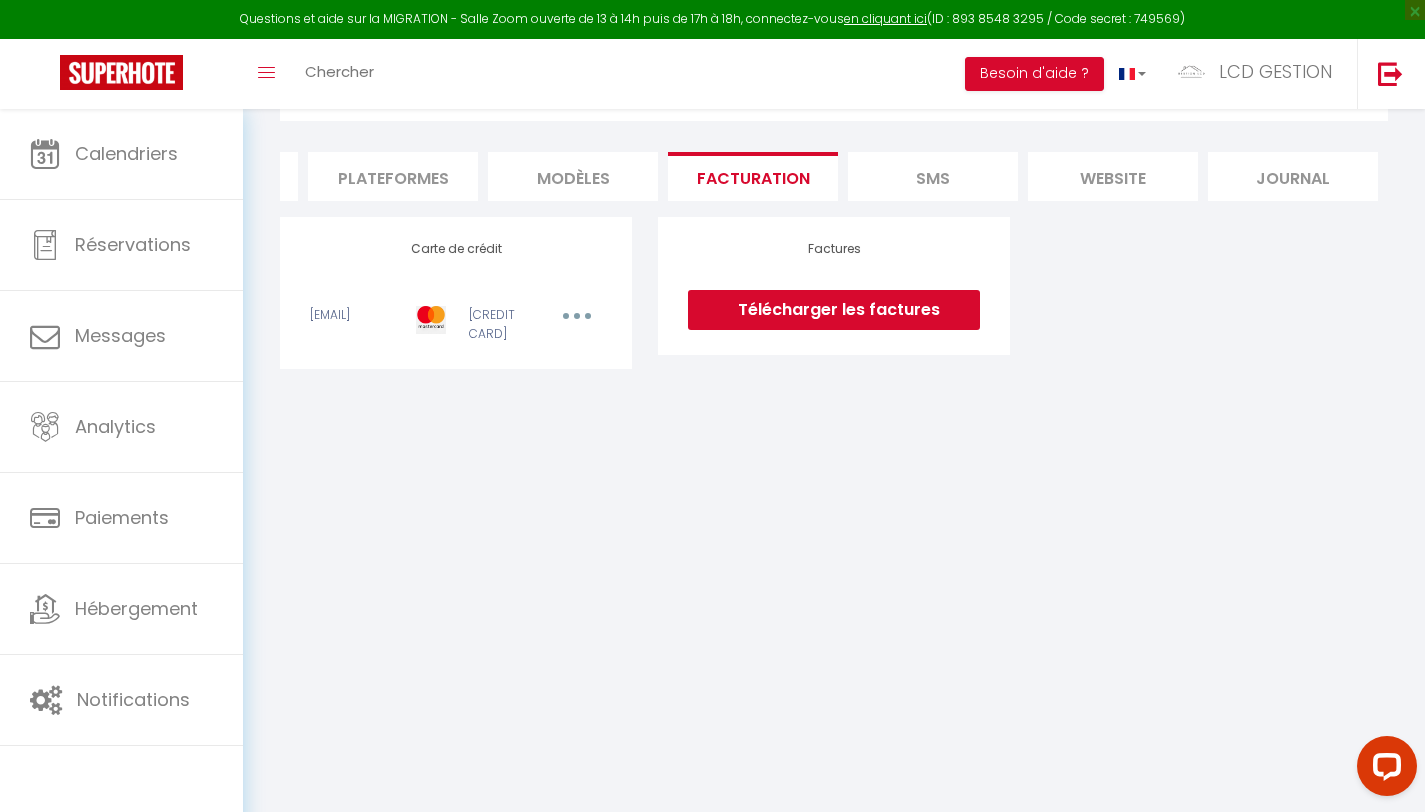 scroll, scrollTop: 0, scrollLeft: 0, axis: both 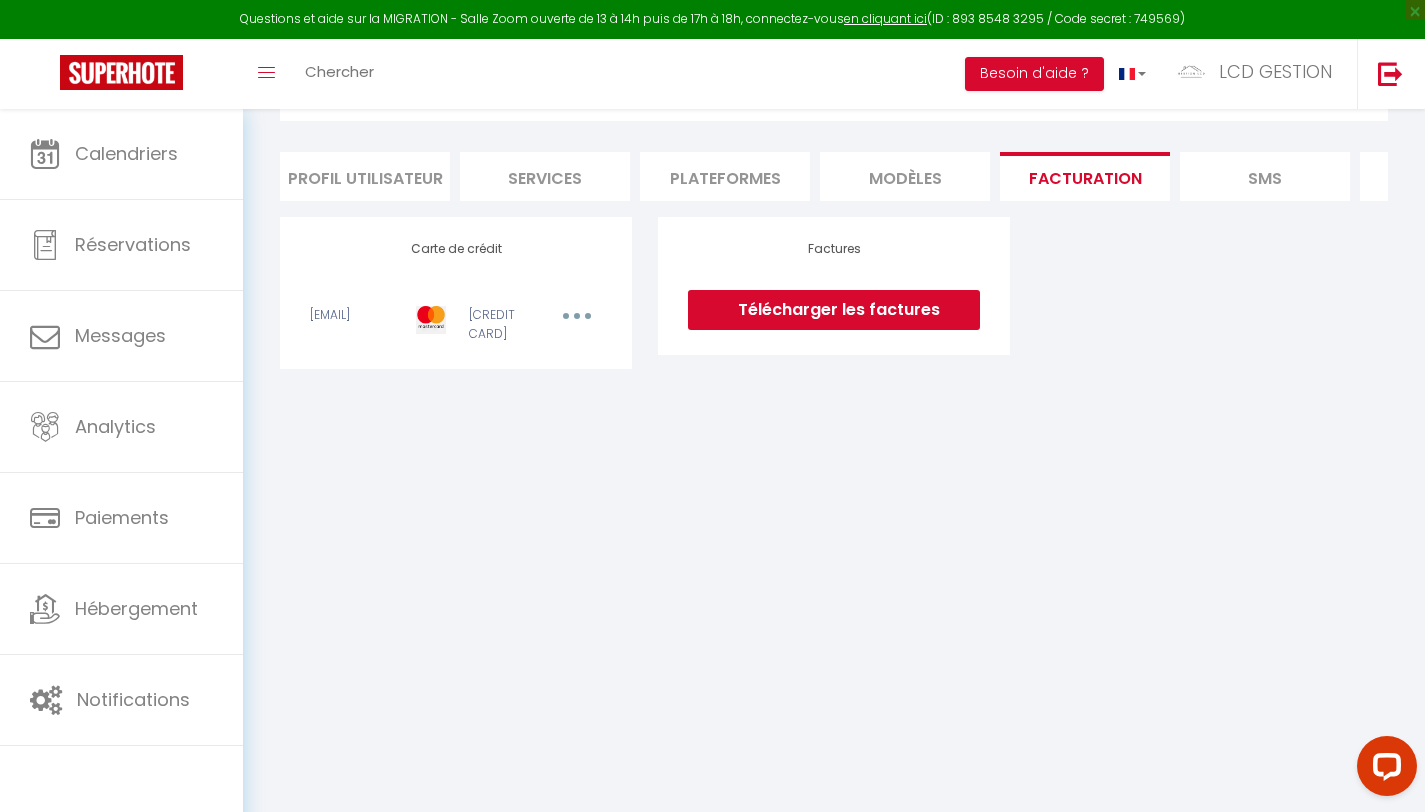 click on "INFORMATION
Profil Utilisateur
Services
Plateformes
MODÈLES
Facturation
SMS
website
Journal
Profil Utilisateur
Prénom   *   LCD GESTION   Nom   *   LCD   Email   *   ouarhouabder@gmail.com   Téléphone   *   0756828401   Photo   ×         Drag and drop a file here or click Ooops, something wrong appended. Remove   Drag and drop or click to replace
Changer le mot de passe
Adresse de facturation
Adresse   *   39 RUE GEORGES HERREWEN   Code postal   *   78270   Ville   *   BONNIERES-SUR-SEINE   Pays     Devise         SH apiKey     Website key" at bounding box center [834, 208] 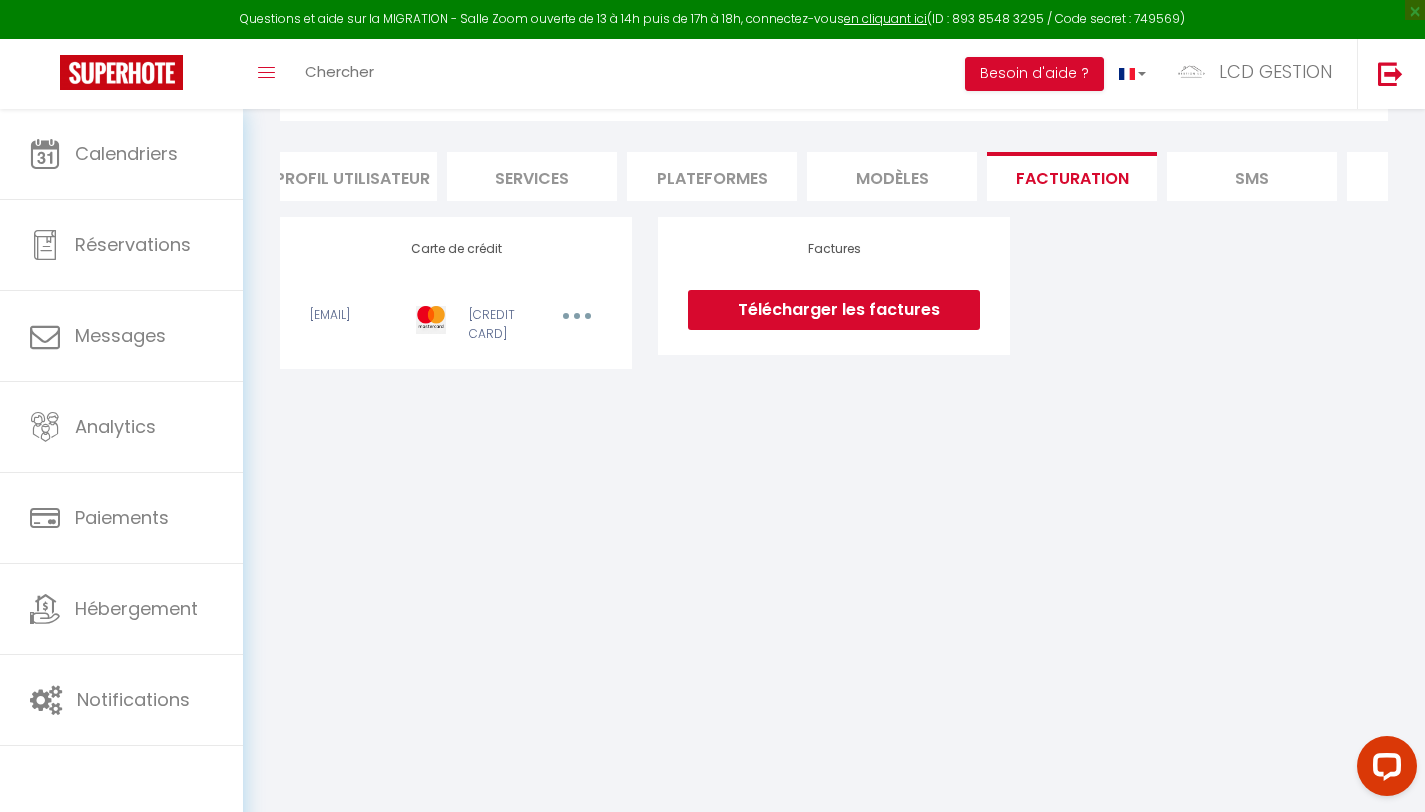 scroll, scrollTop: 0, scrollLeft: 0, axis: both 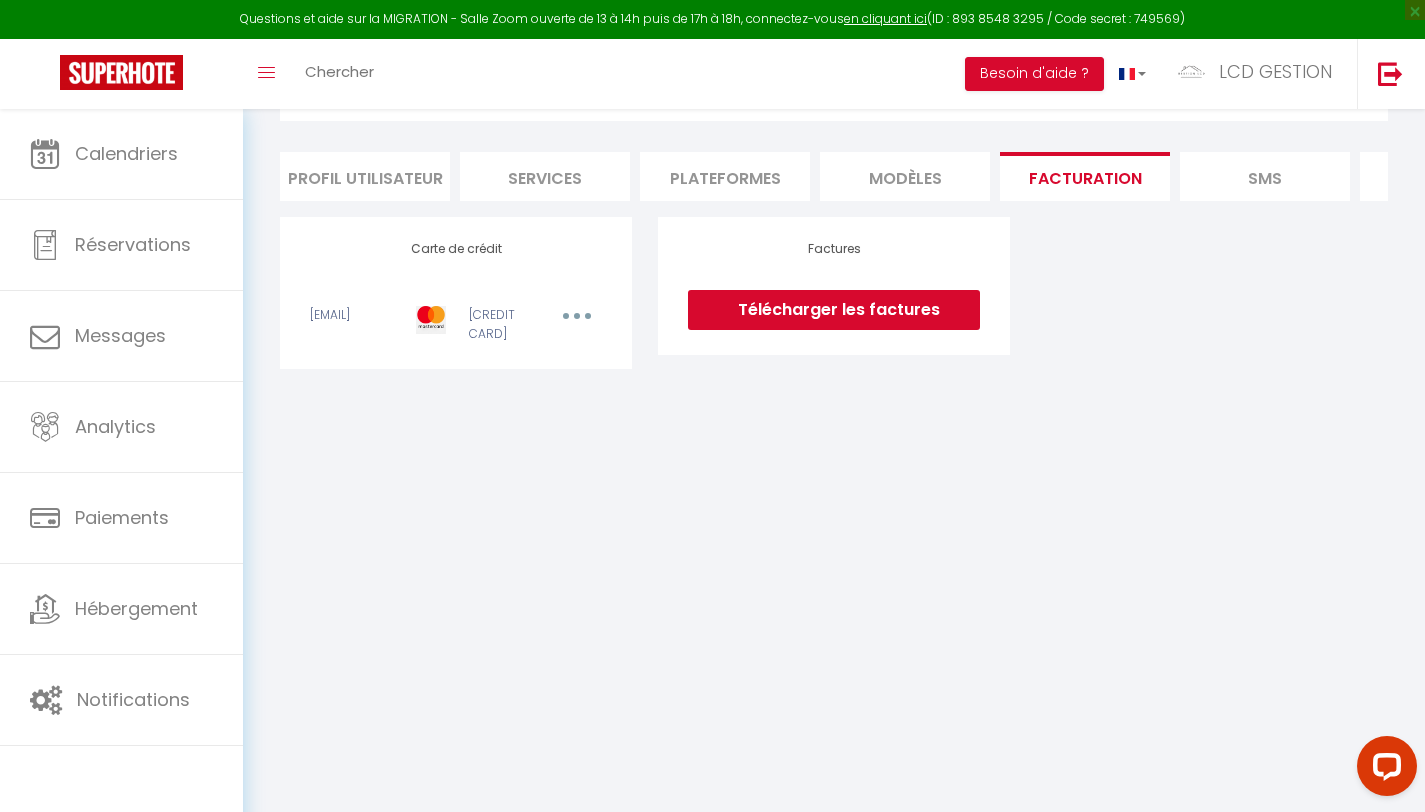 drag, startPoint x: 620, startPoint y: 177, endPoint x: 501, endPoint y: 180, distance: 119.03781 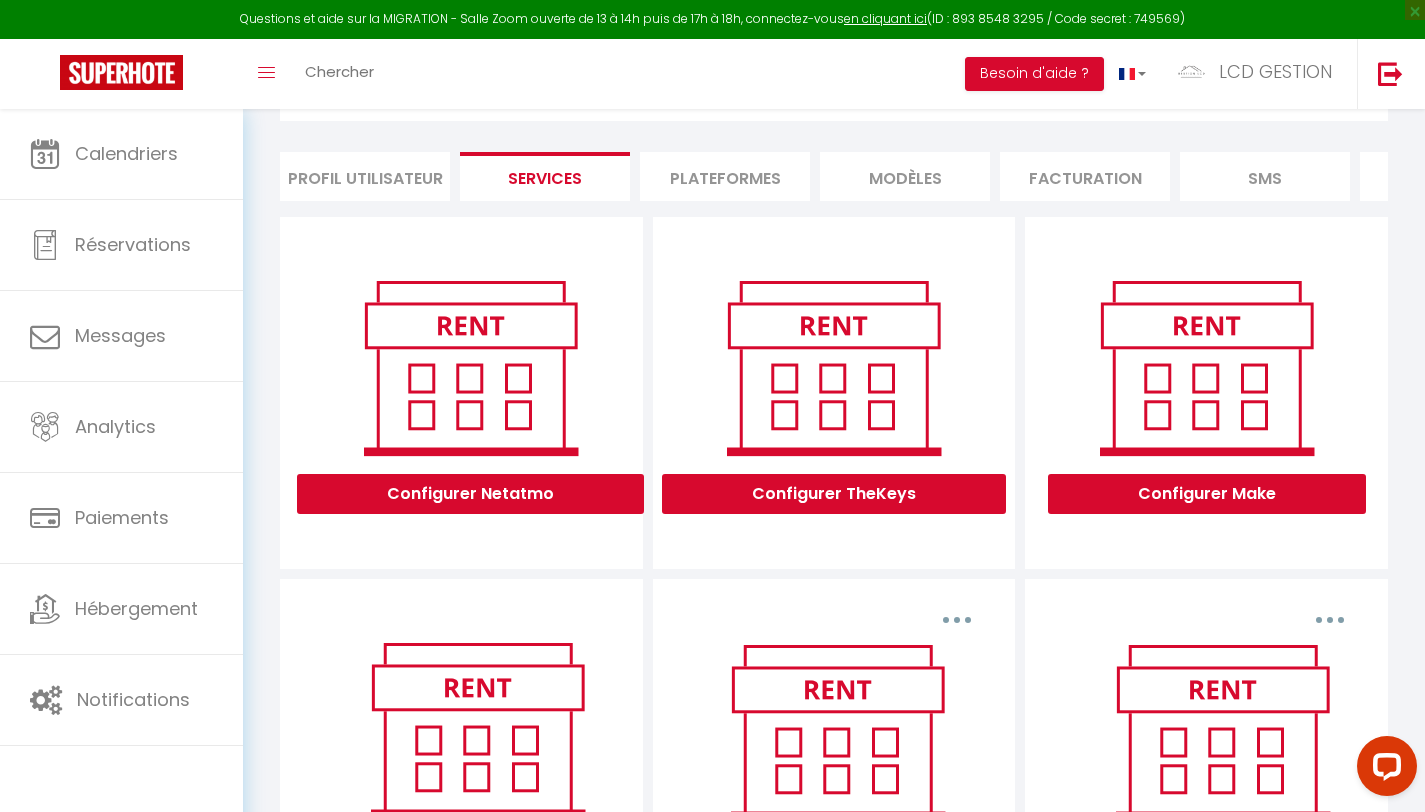 drag, startPoint x: 532, startPoint y: 136, endPoint x: 511, endPoint y: 149, distance: 24.698177 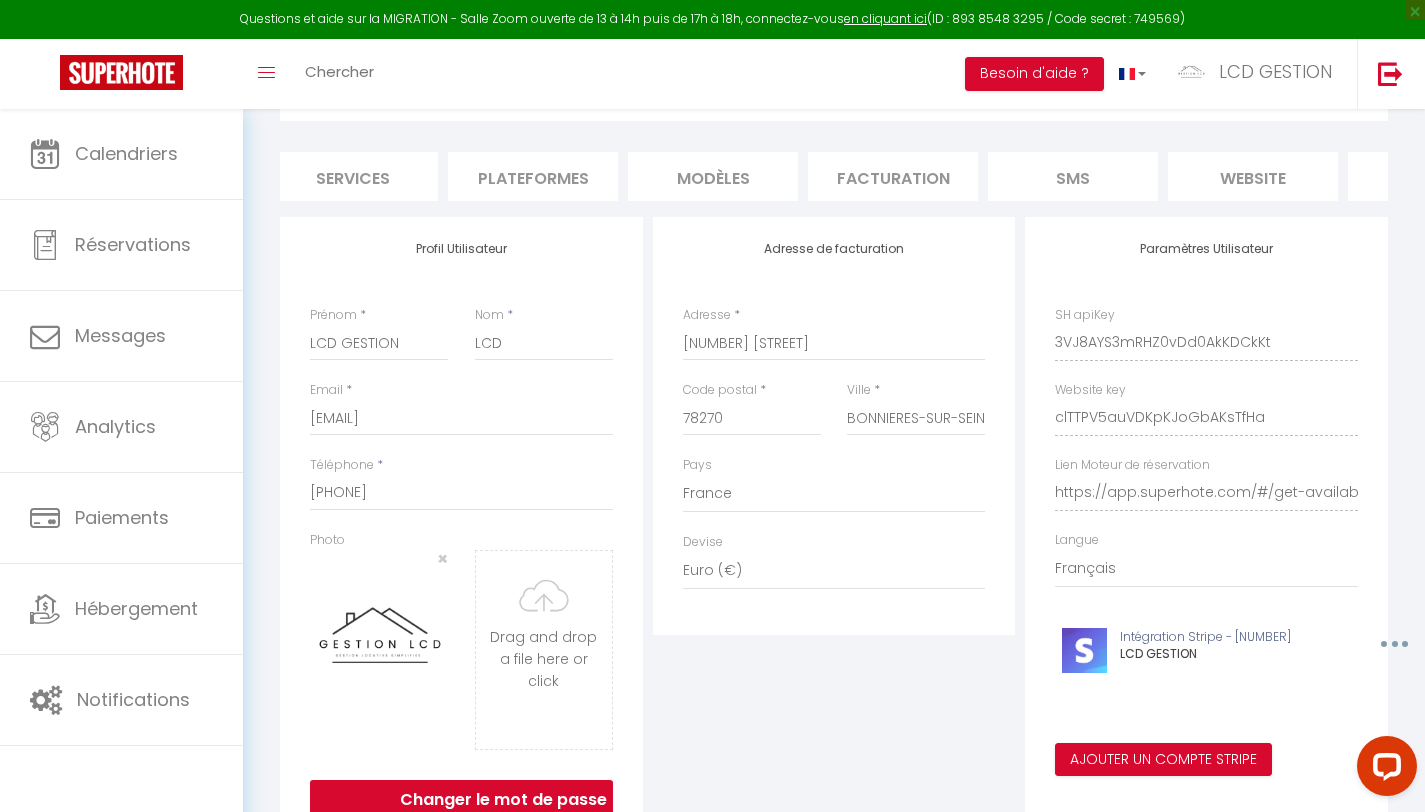 scroll, scrollTop: 0, scrollLeft: 332, axis: horizontal 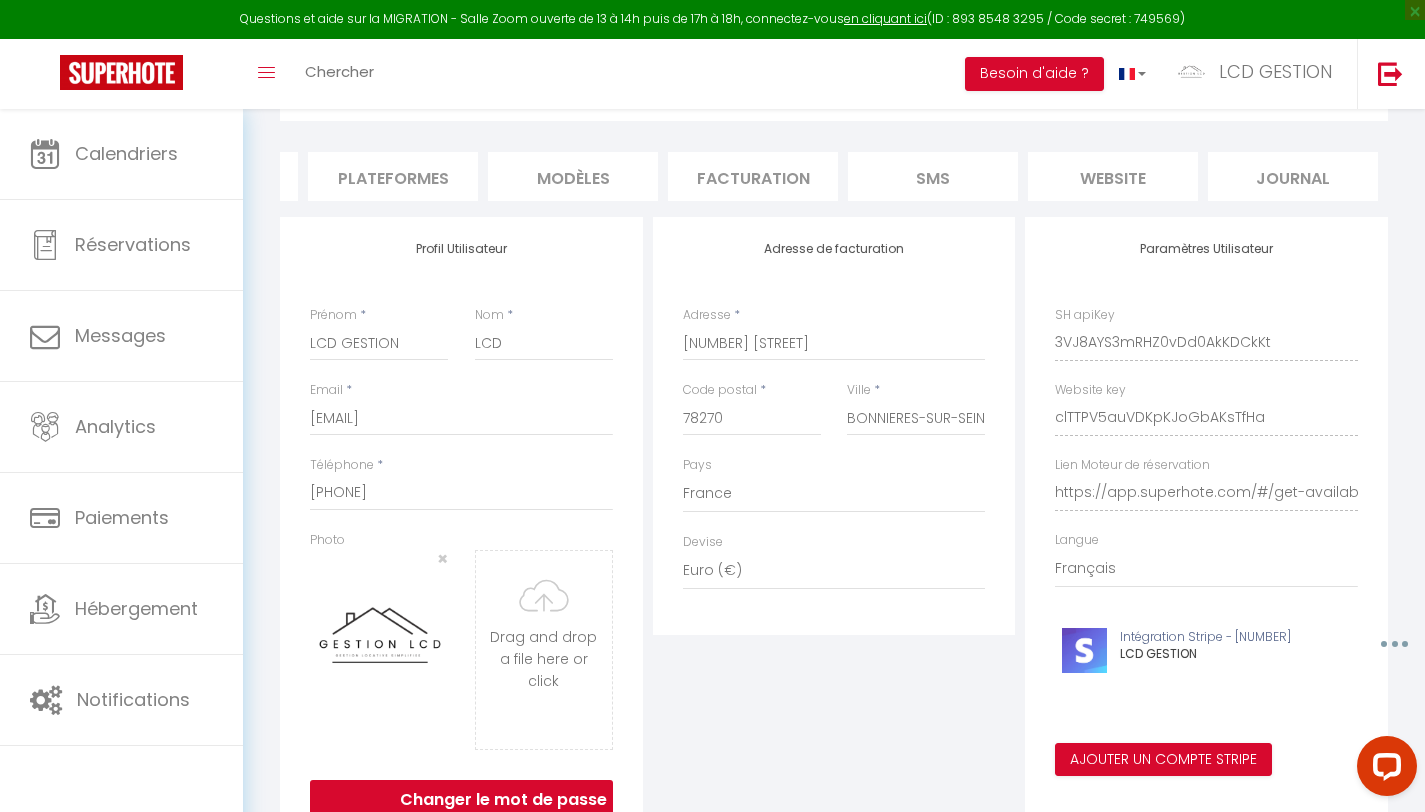 click on "MODÈLES" at bounding box center [573, 176] 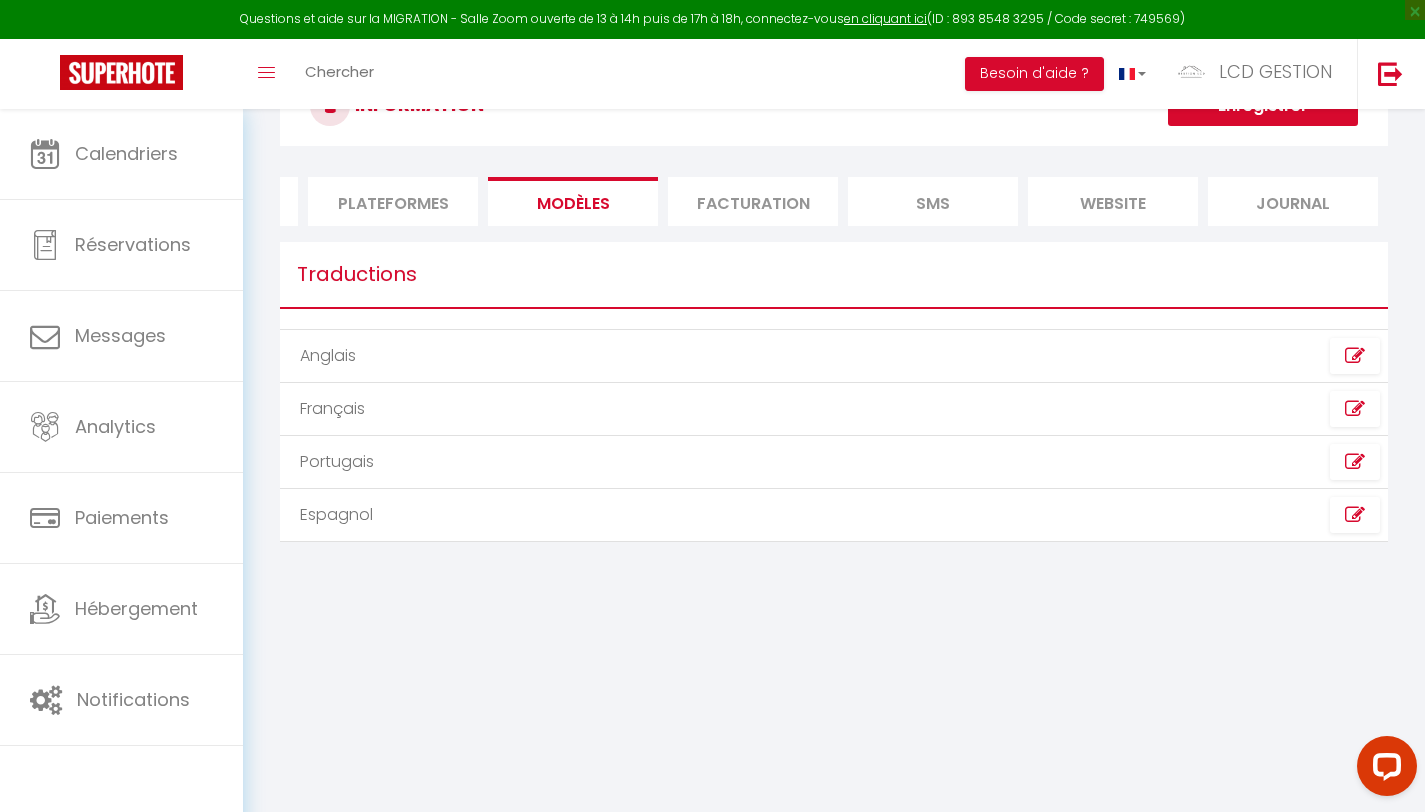 scroll, scrollTop: 0, scrollLeft: 0, axis: both 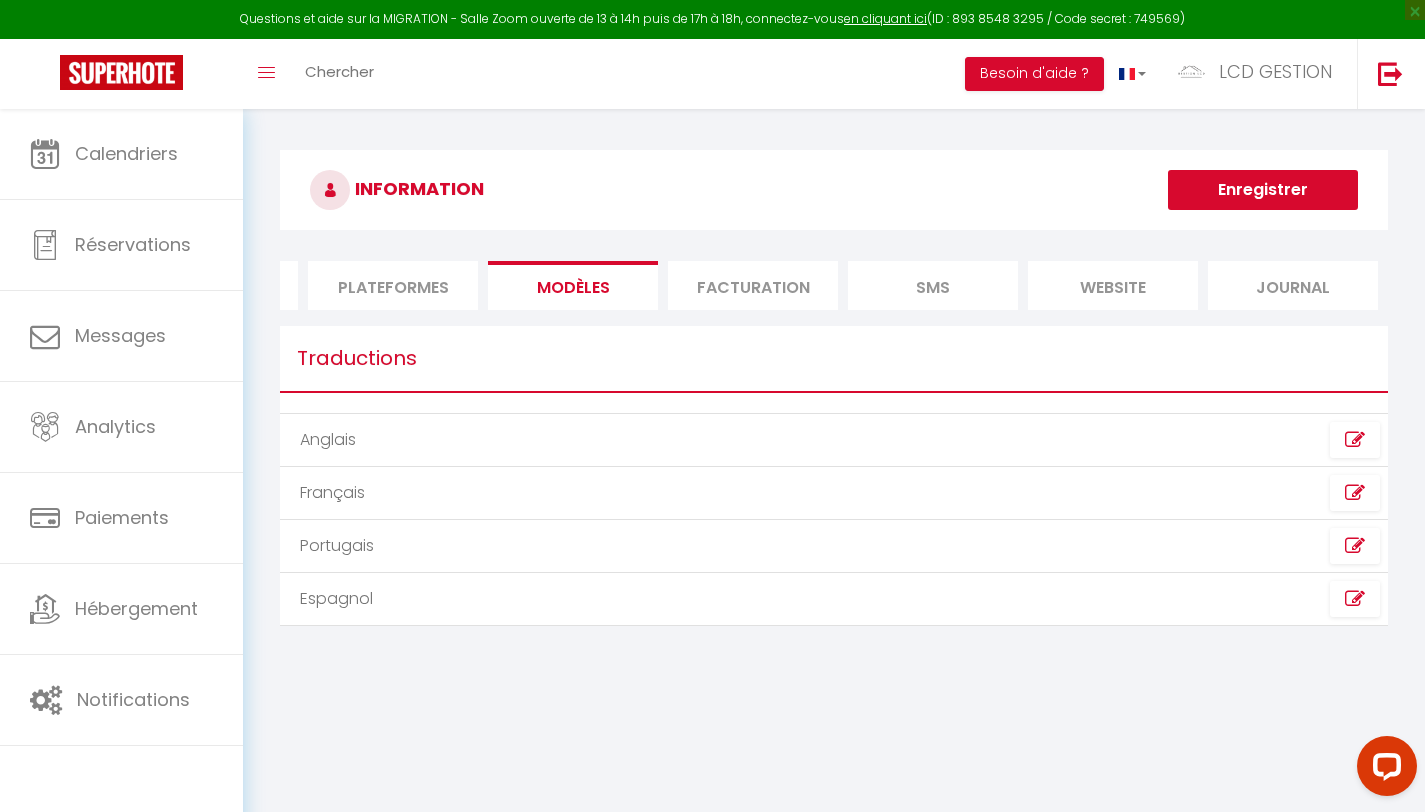 click on "Enregistrer" at bounding box center [1263, 190] 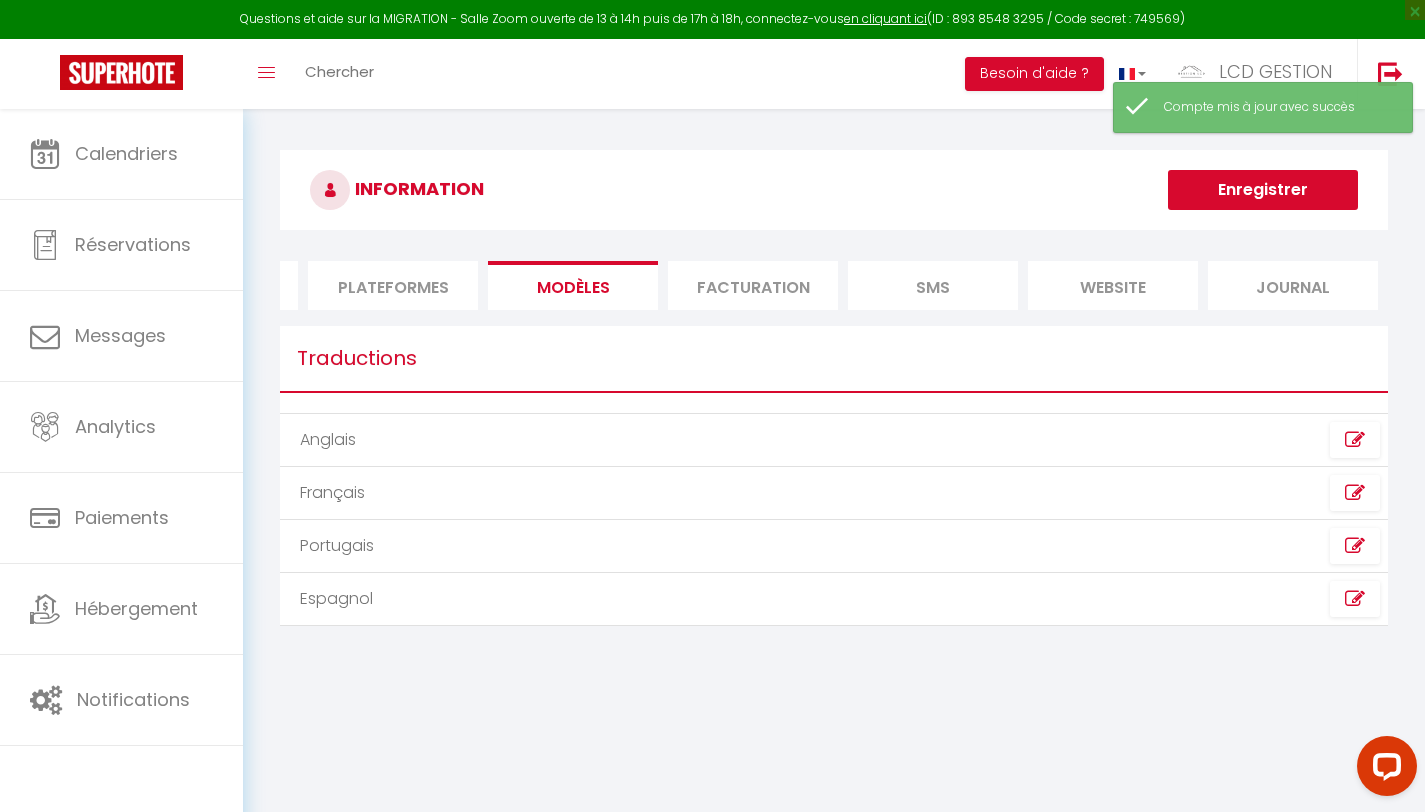 click on "Enregistrer" at bounding box center [1263, 190] 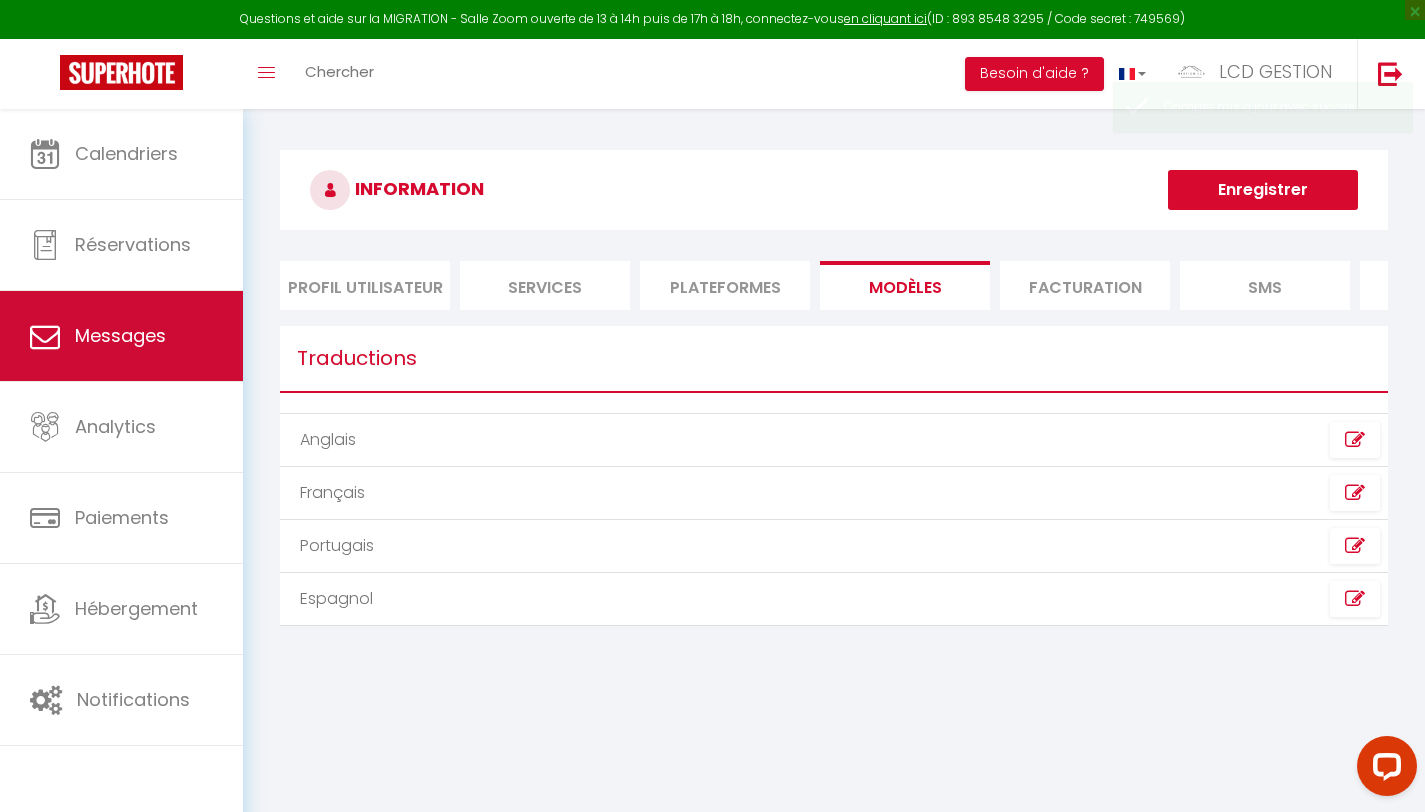 click on "Messages" at bounding box center [121, 336] 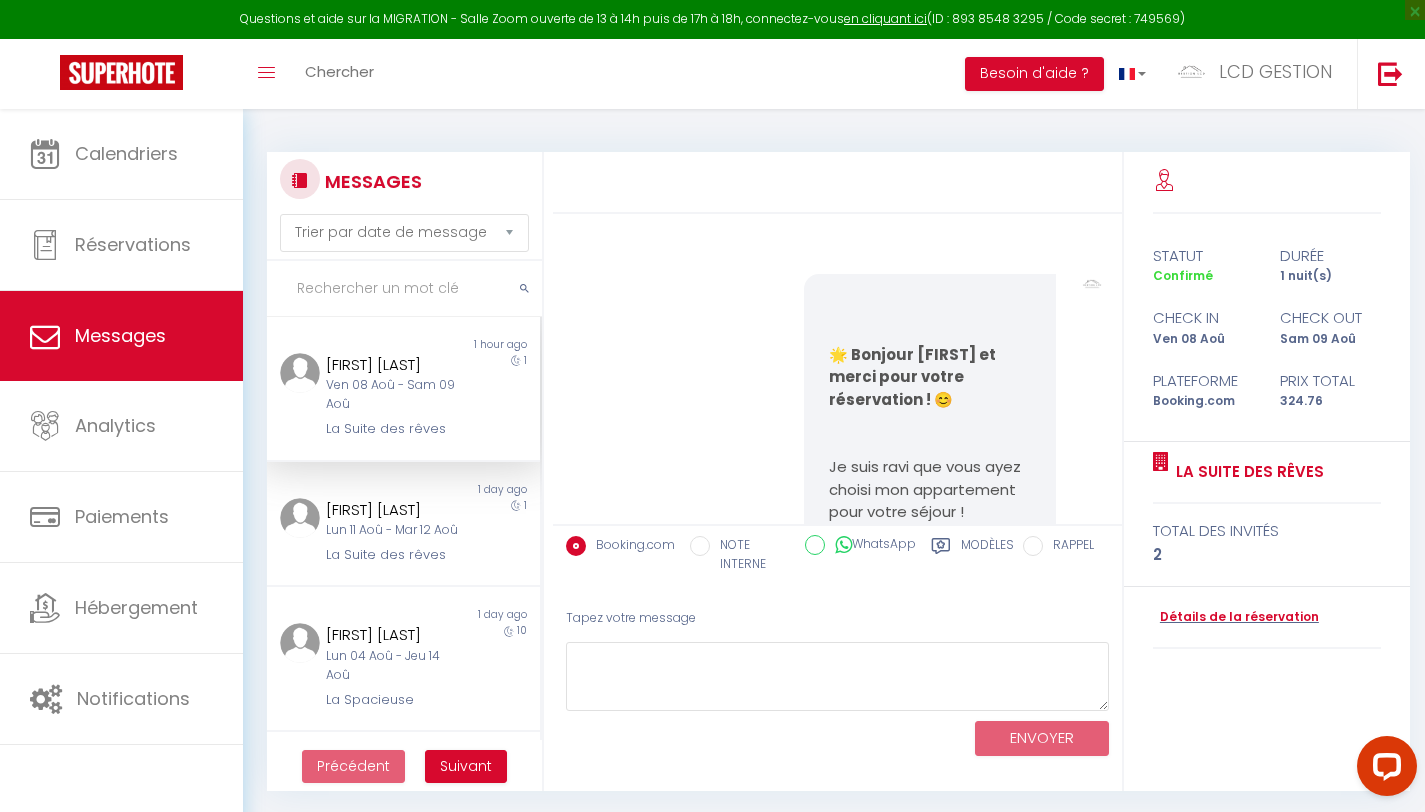 scroll, scrollTop: 3777, scrollLeft: 0, axis: vertical 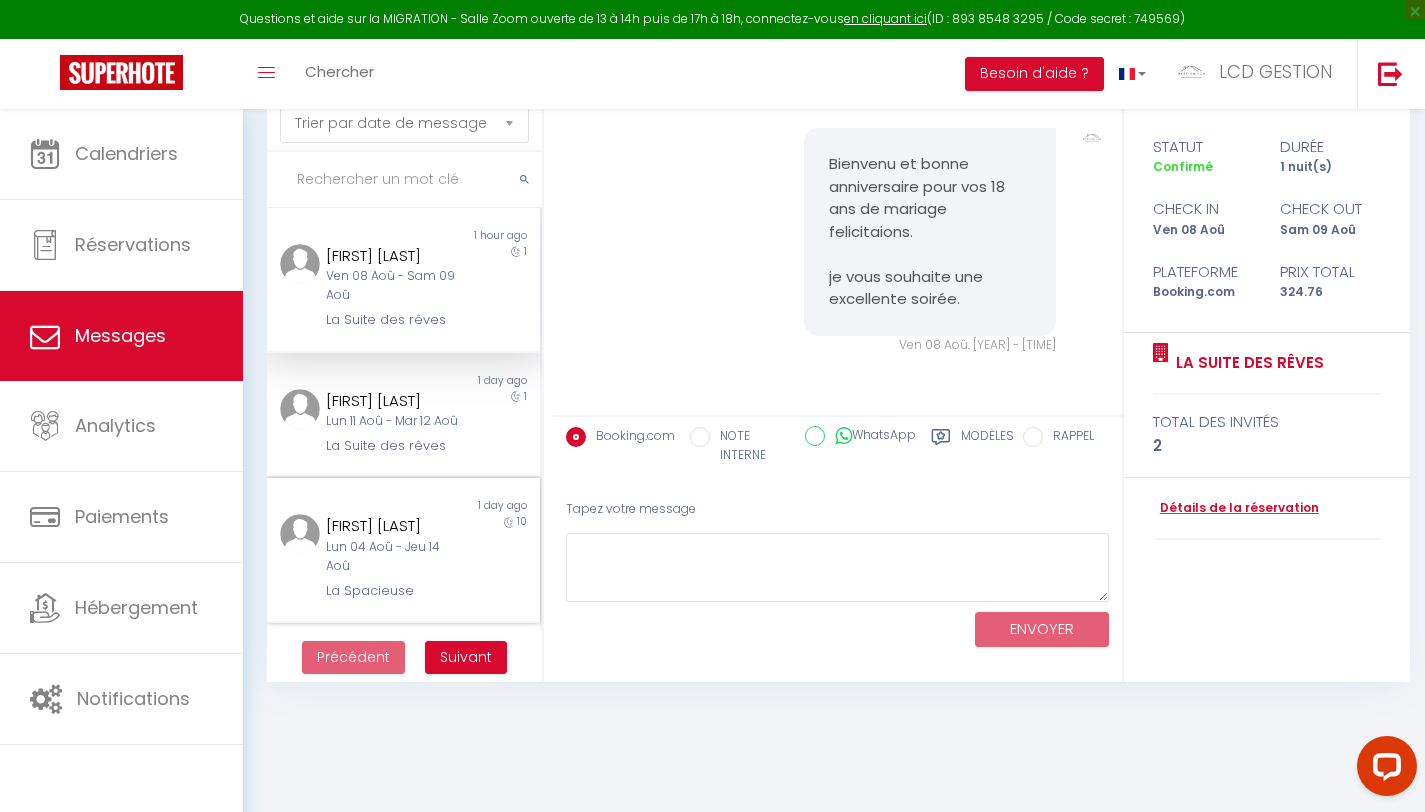 click on "Lun 04 Aoû - Jeu 14 Aoû" at bounding box center (392, 557) 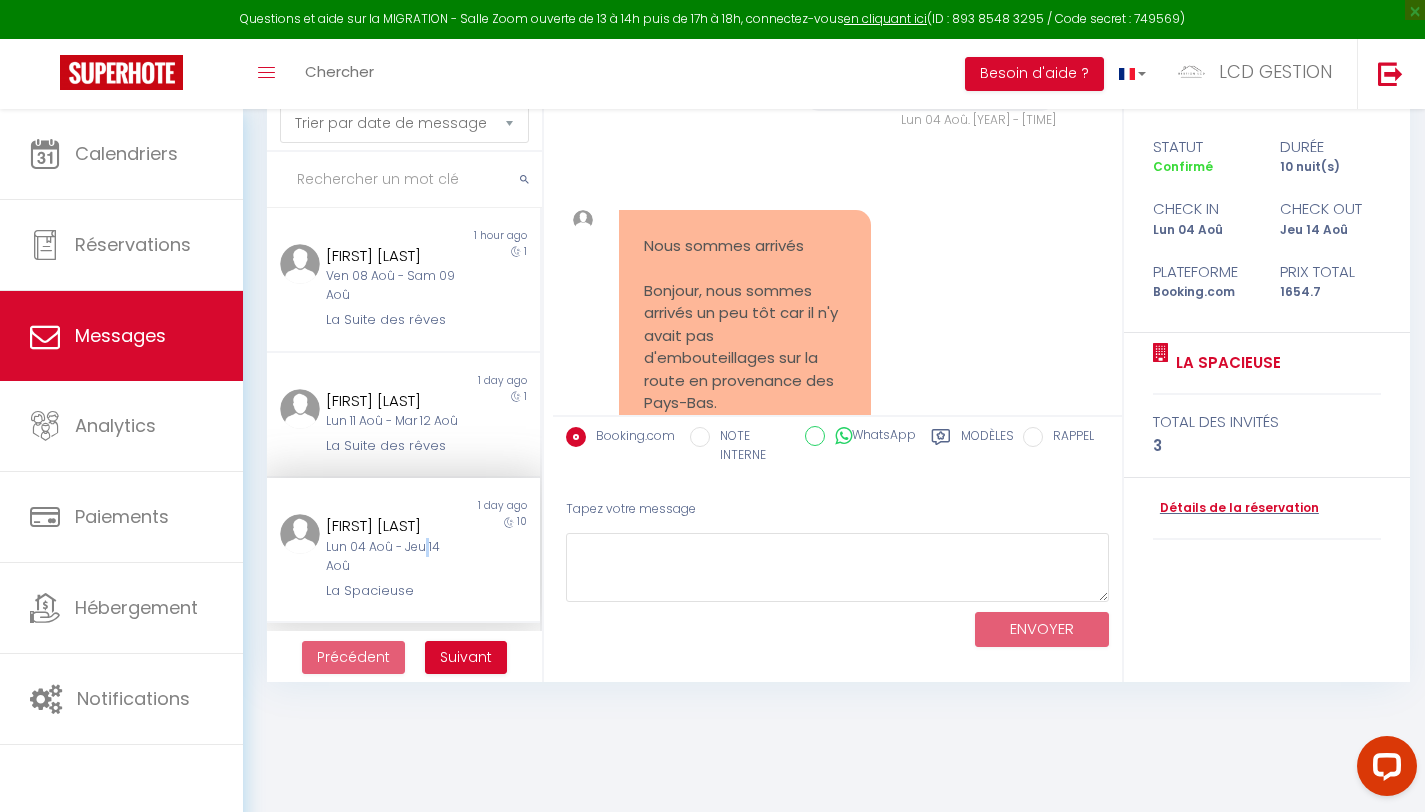 scroll, scrollTop: 5835, scrollLeft: 0, axis: vertical 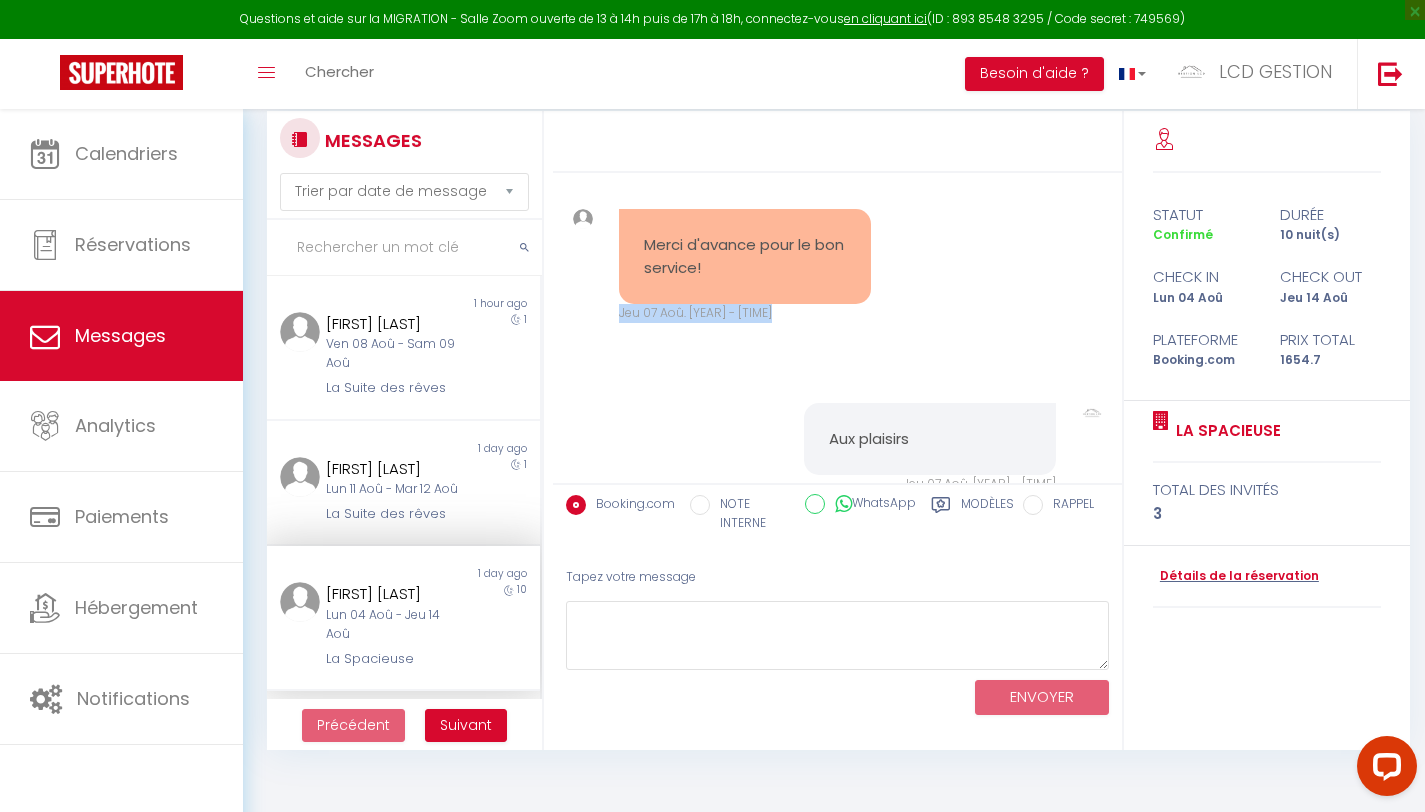drag, startPoint x: 791, startPoint y: 400, endPoint x: 619, endPoint y: 404, distance: 172.04651 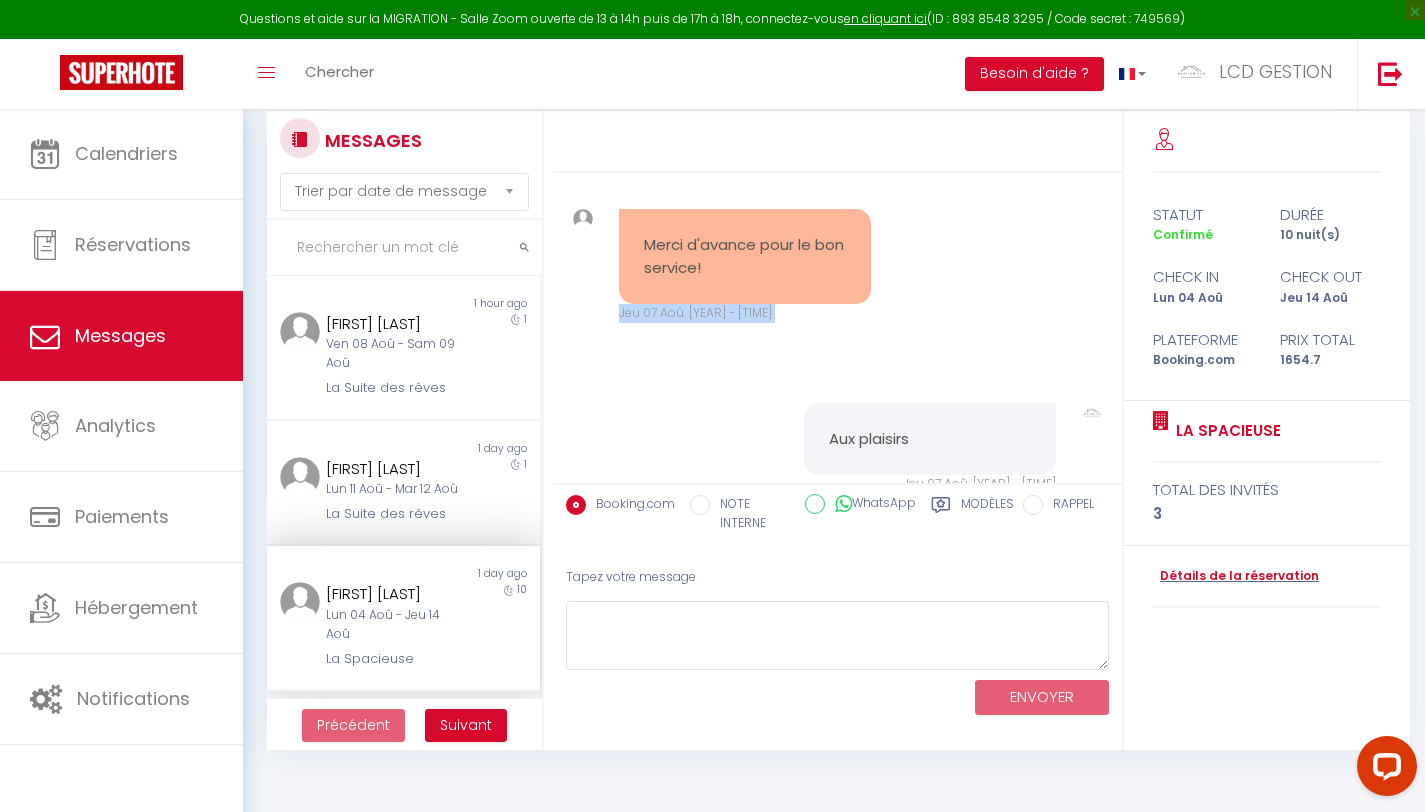 drag, startPoint x: 752, startPoint y: 405, endPoint x: 627, endPoint y: 407, distance: 125.016 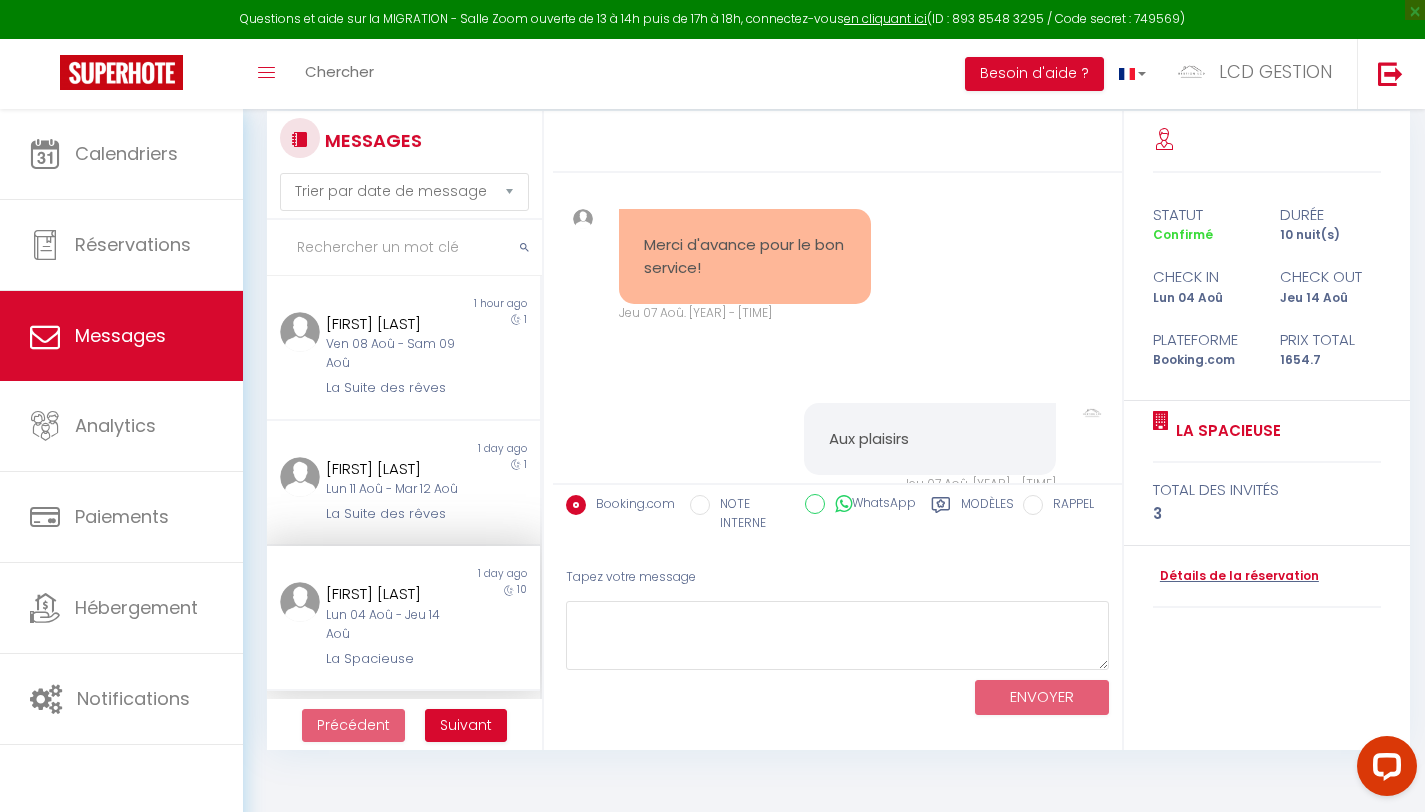 click on "Merci d'avance pour le bon service!   Jeu 07 Aoû. 2025 - 14:41:06     Note Sms     Merci d'avance pour le bon service!   Jeu 07 Aoû. 2025 - 14:41:06" at bounding box center [838, 266] 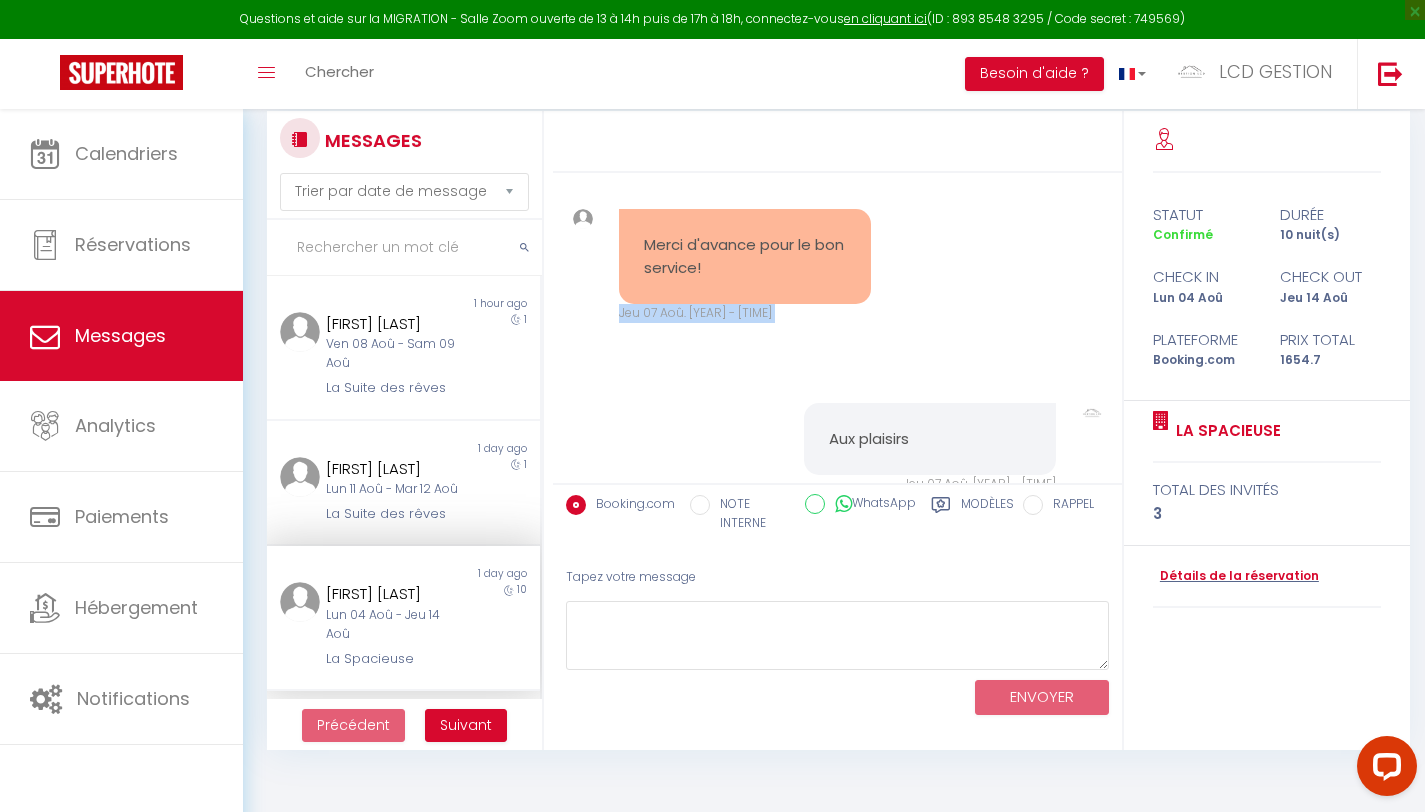 drag, startPoint x: 778, startPoint y: 406, endPoint x: 625, endPoint y: 407, distance: 153.00327 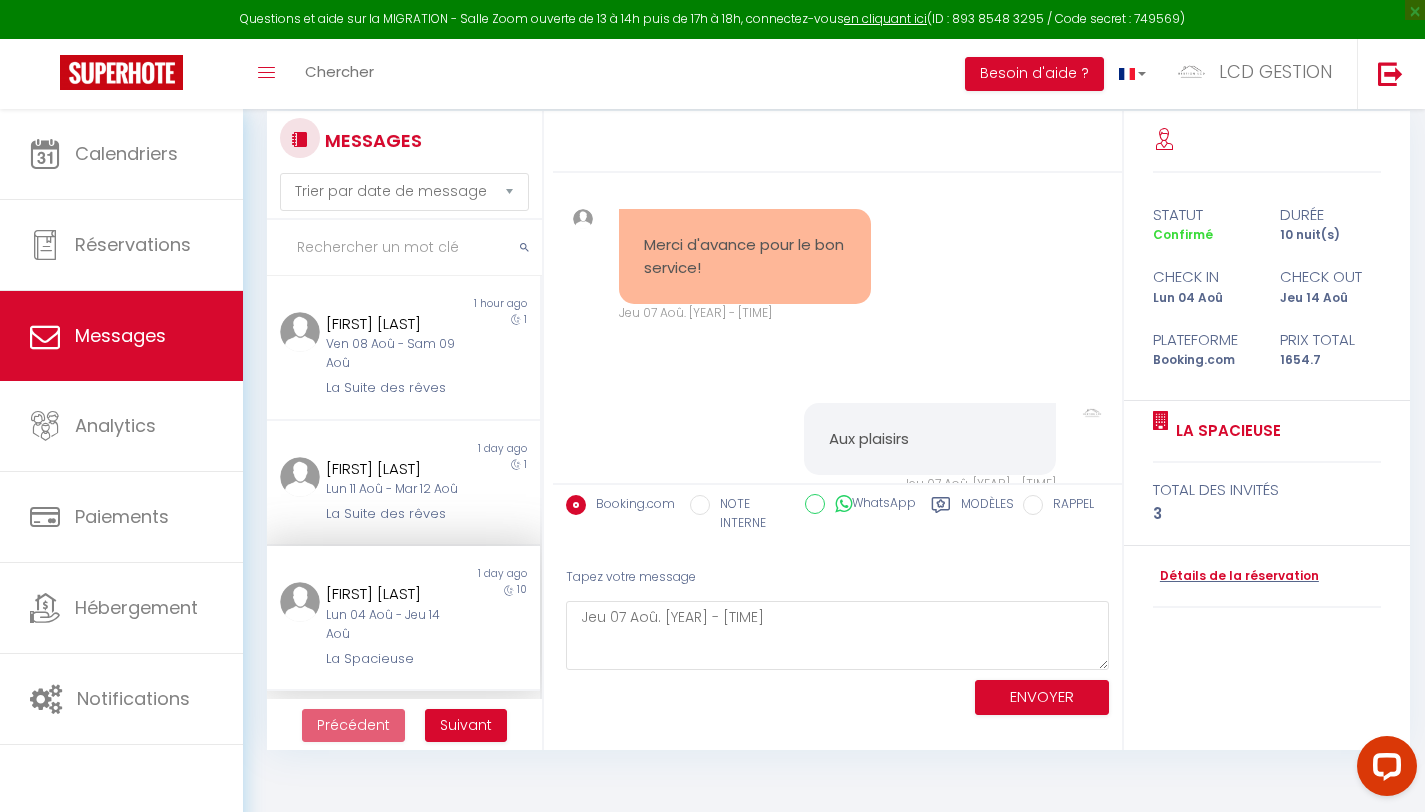 click on "Merci d'avance pour le bon service!   Jeu 07 Aoû. 2025 - 14:41:06     Note Sms     Merci d'avance pour le bon service!   Jeu 07 Aoû. 2025 - 14:41:06" at bounding box center [838, 266] 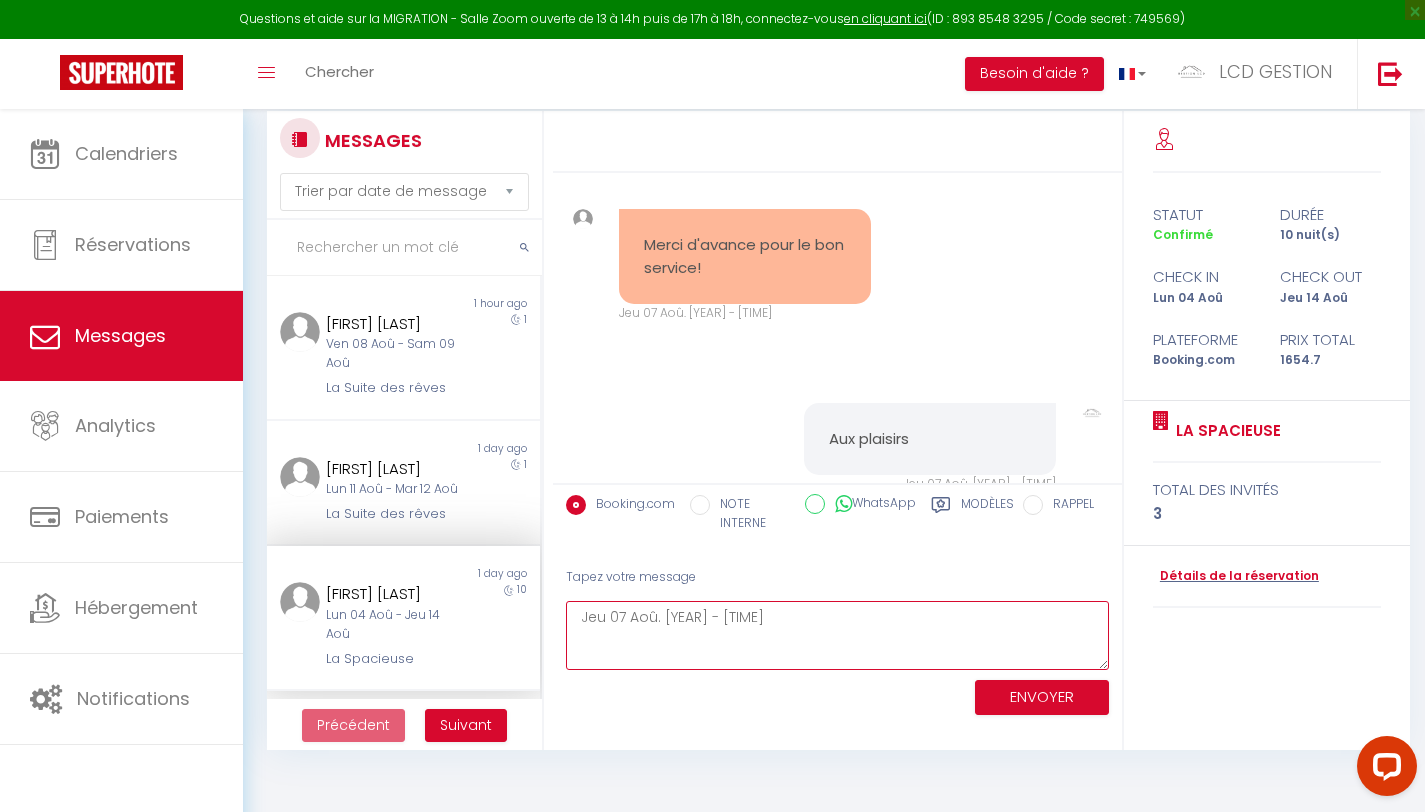drag, startPoint x: 769, startPoint y: 623, endPoint x: 548, endPoint y: 629, distance: 221.08144 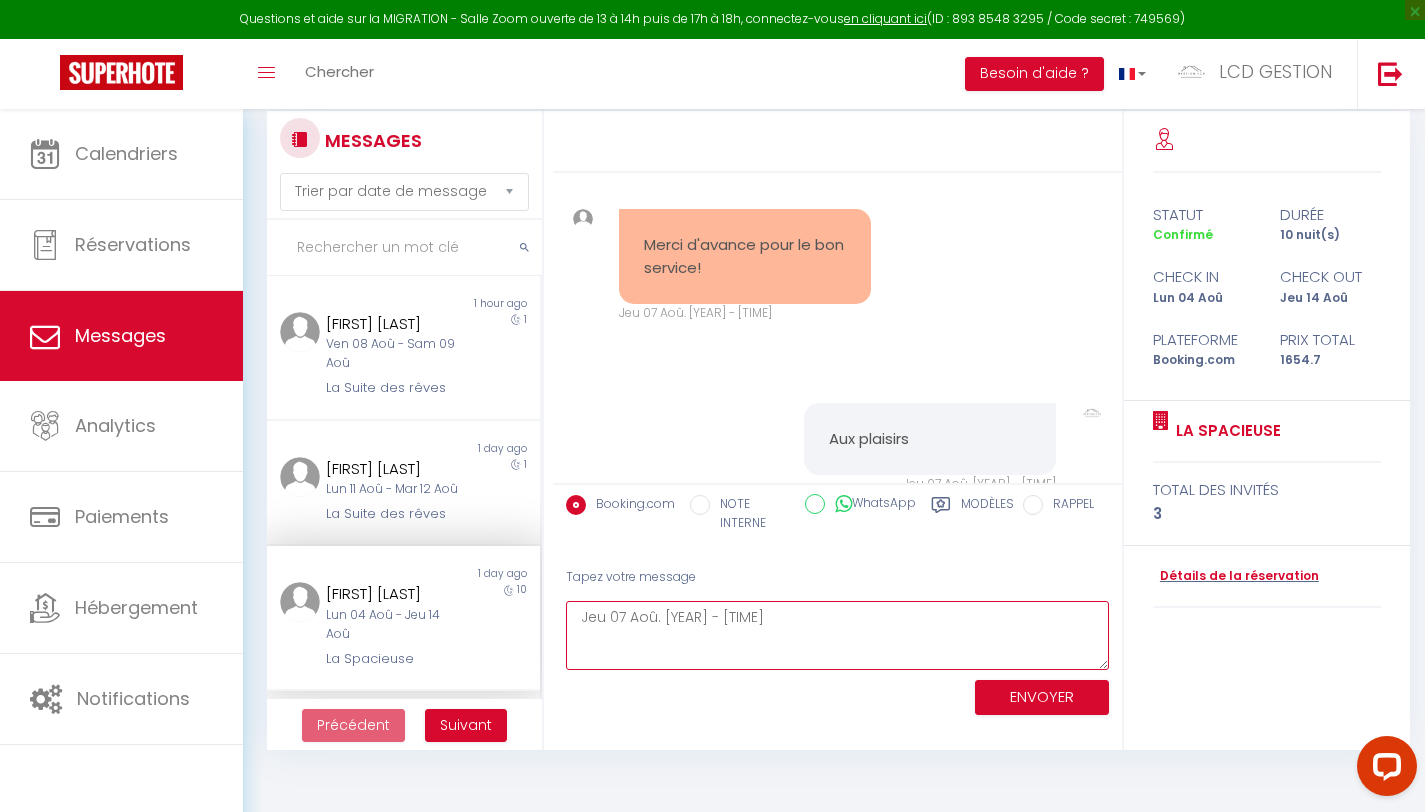 drag, startPoint x: 785, startPoint y: 630, endPoint x: 585, endPoint y: 624, distance: 200.08998 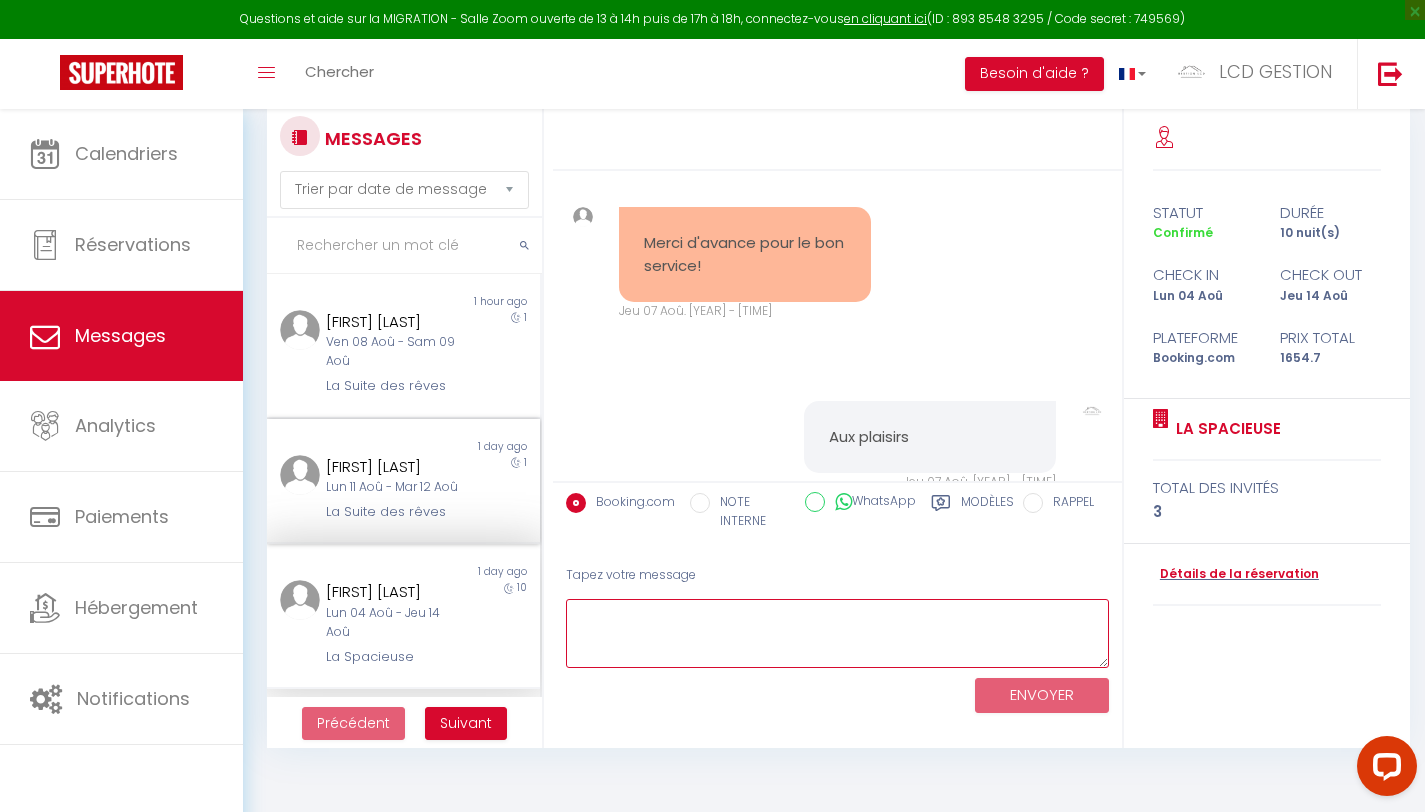 scroll, scrollTop: 45, scrollLeft: 0, axis: vertical 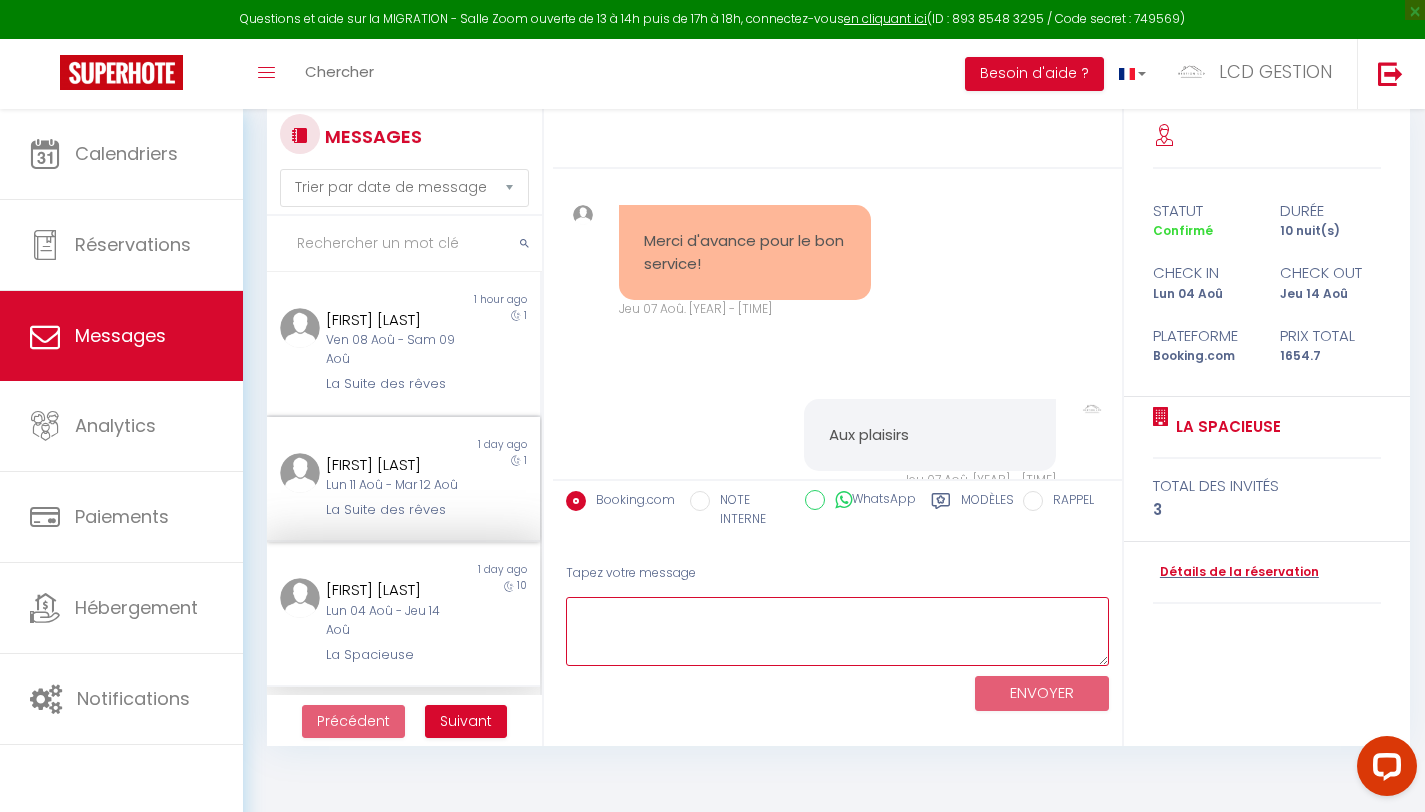 type 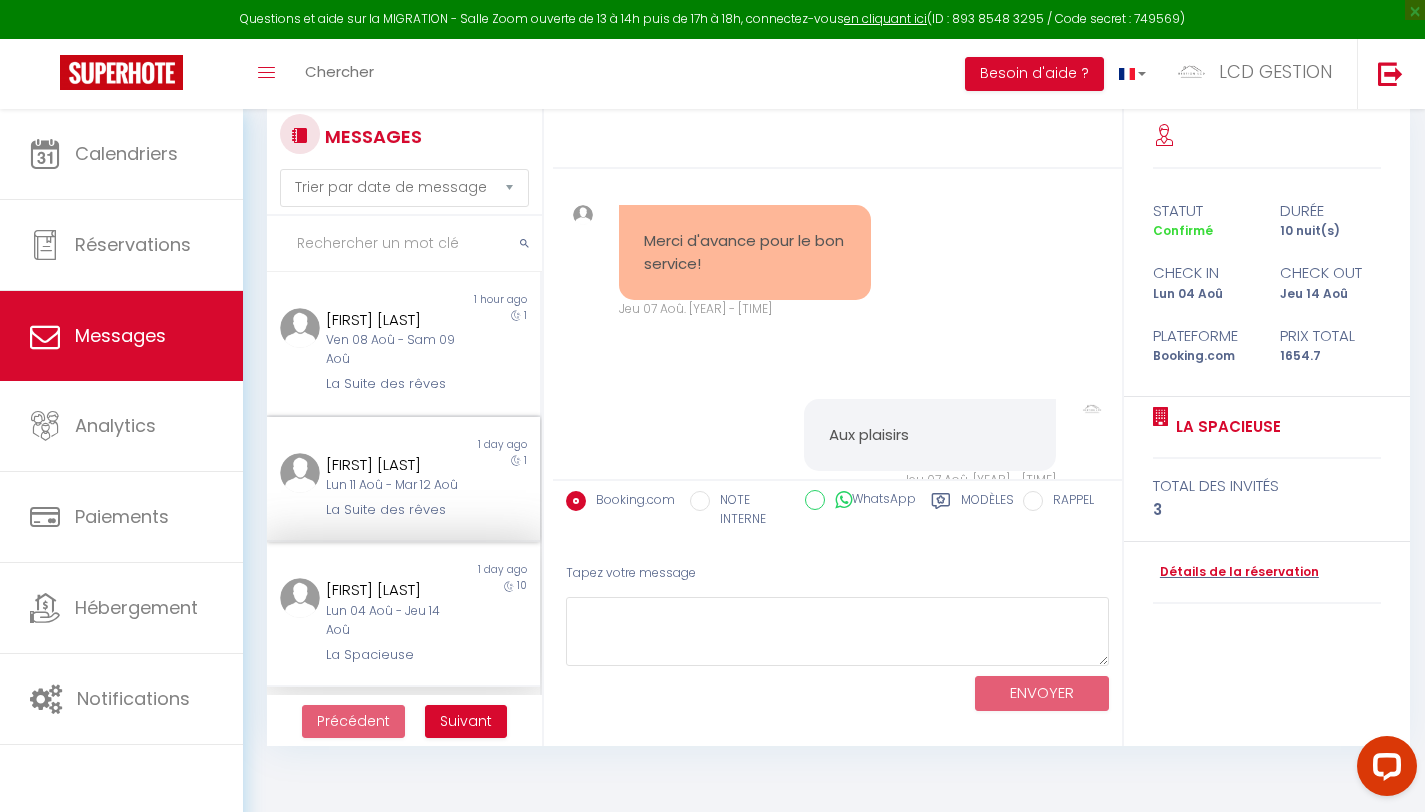click on "Lun 11 Aoû - Mar 12 Aoû" at bounding box center (392, 485) 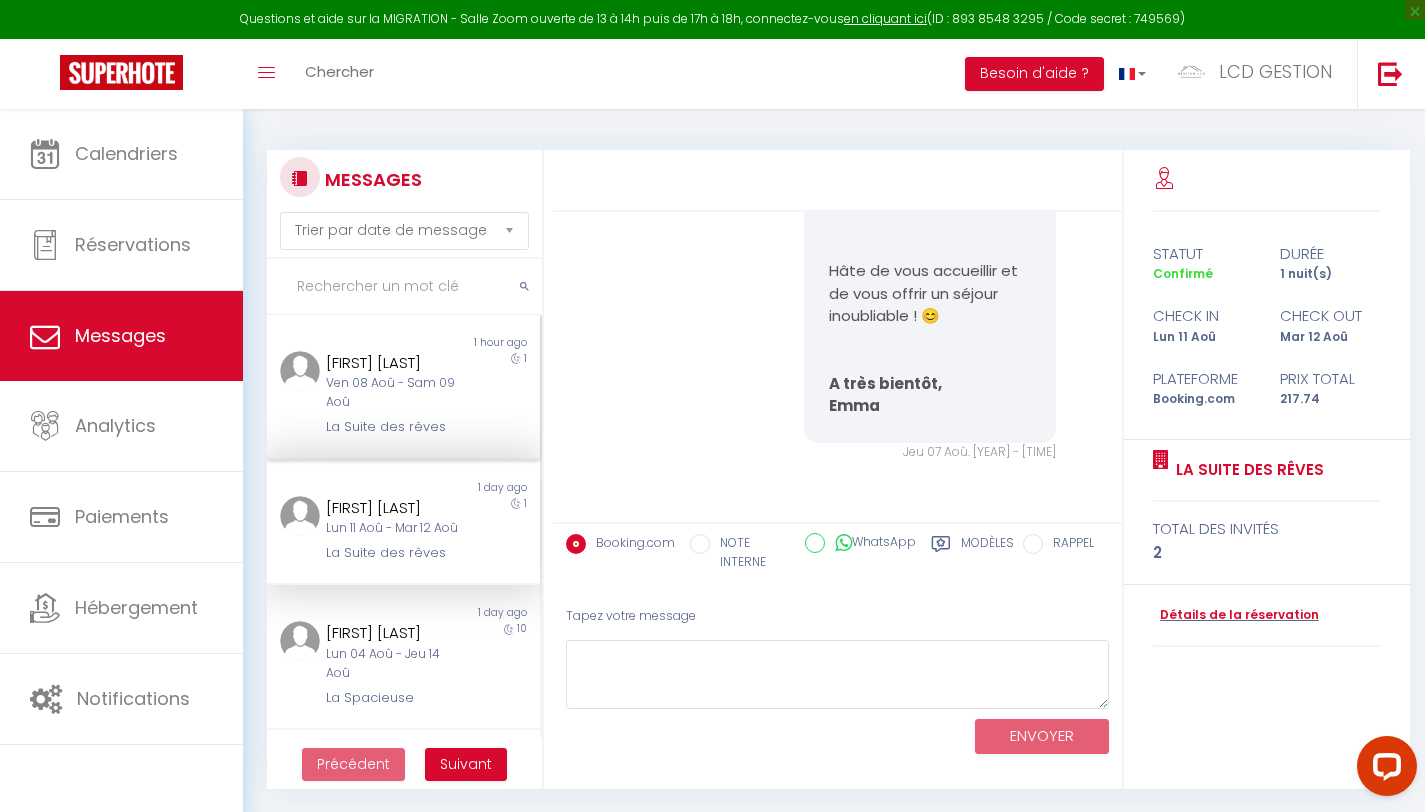 scroll, scrollTop: 0, scrollLeft: 0, axis: both 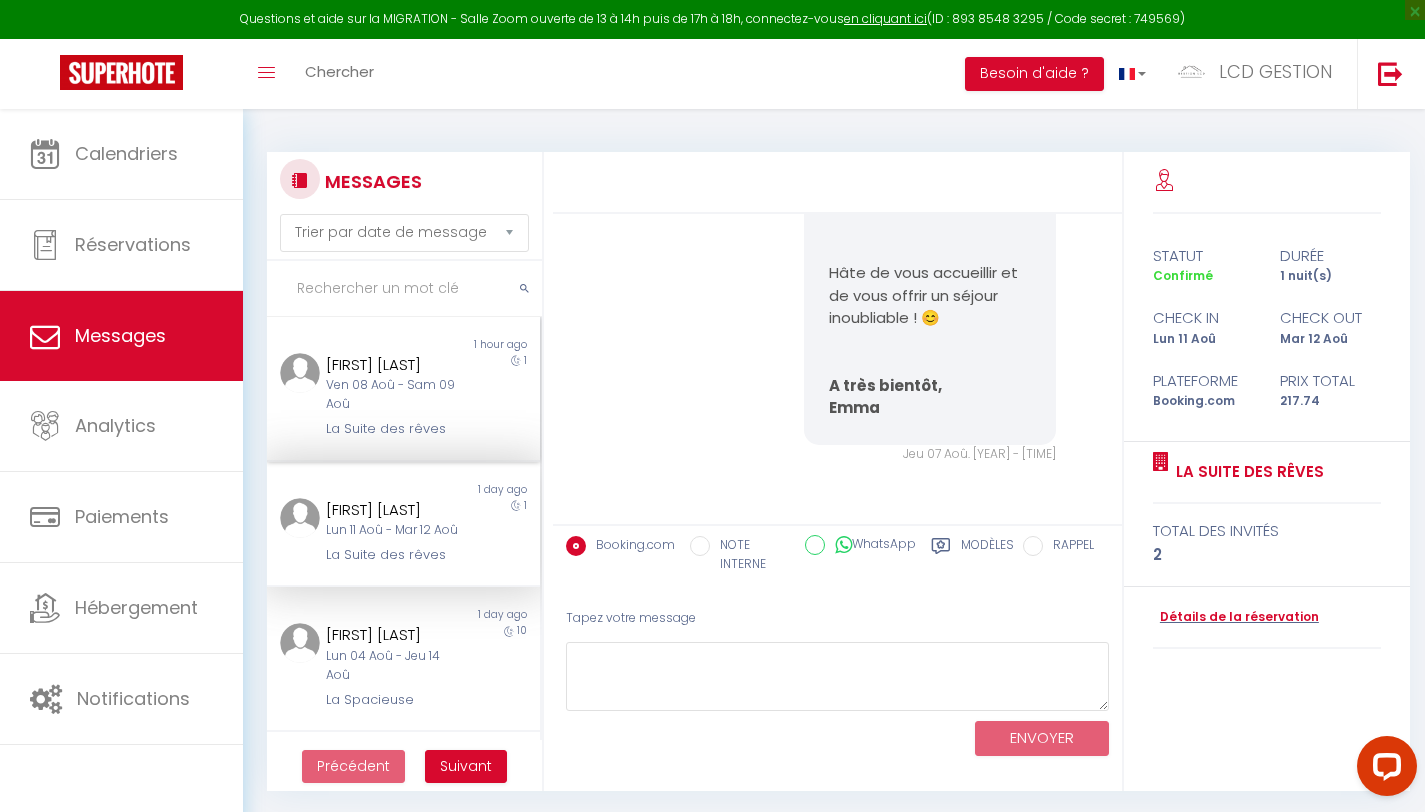 click on "1" at bounding box center (506, 396) 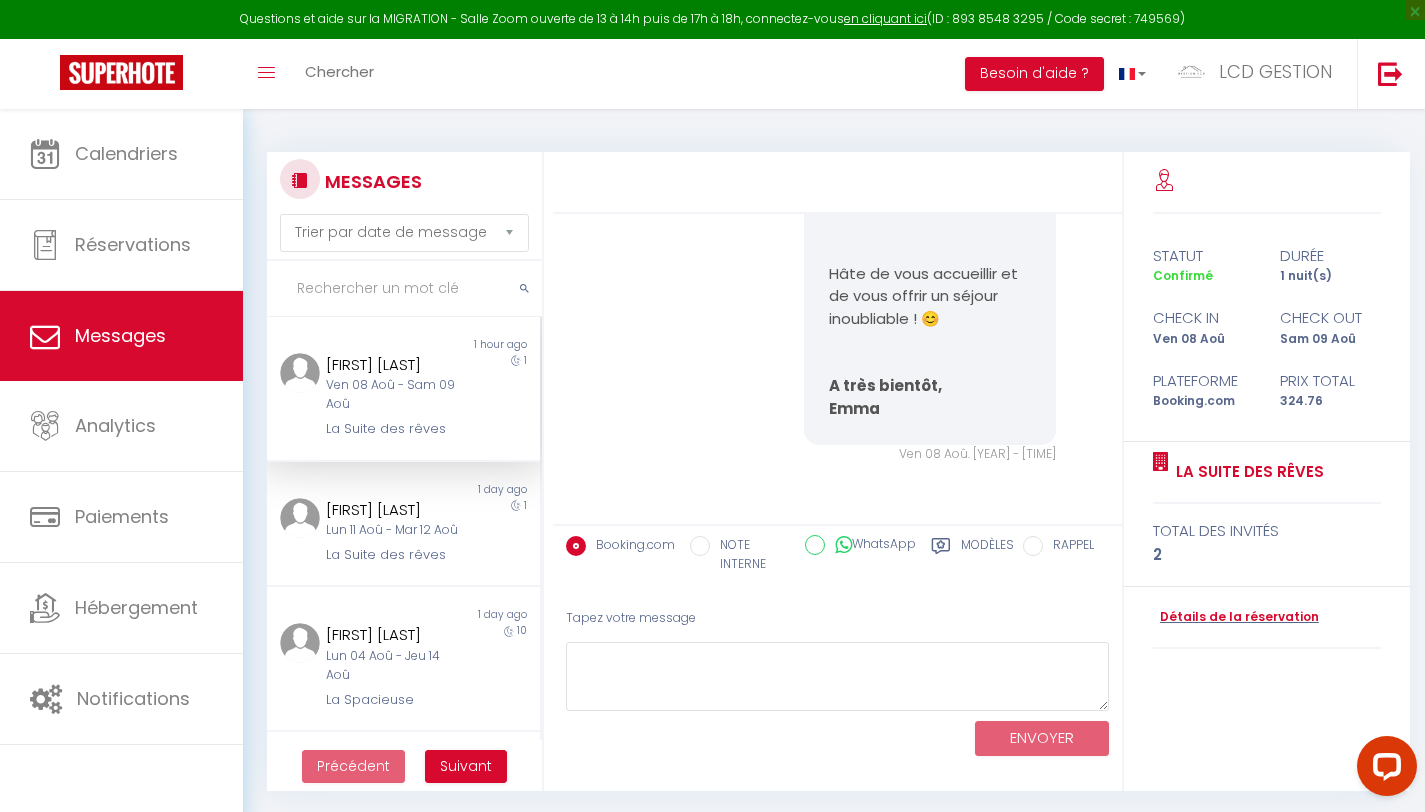 scroll, scrollTop: 3777, scrollLeft: 0, axis: vertical 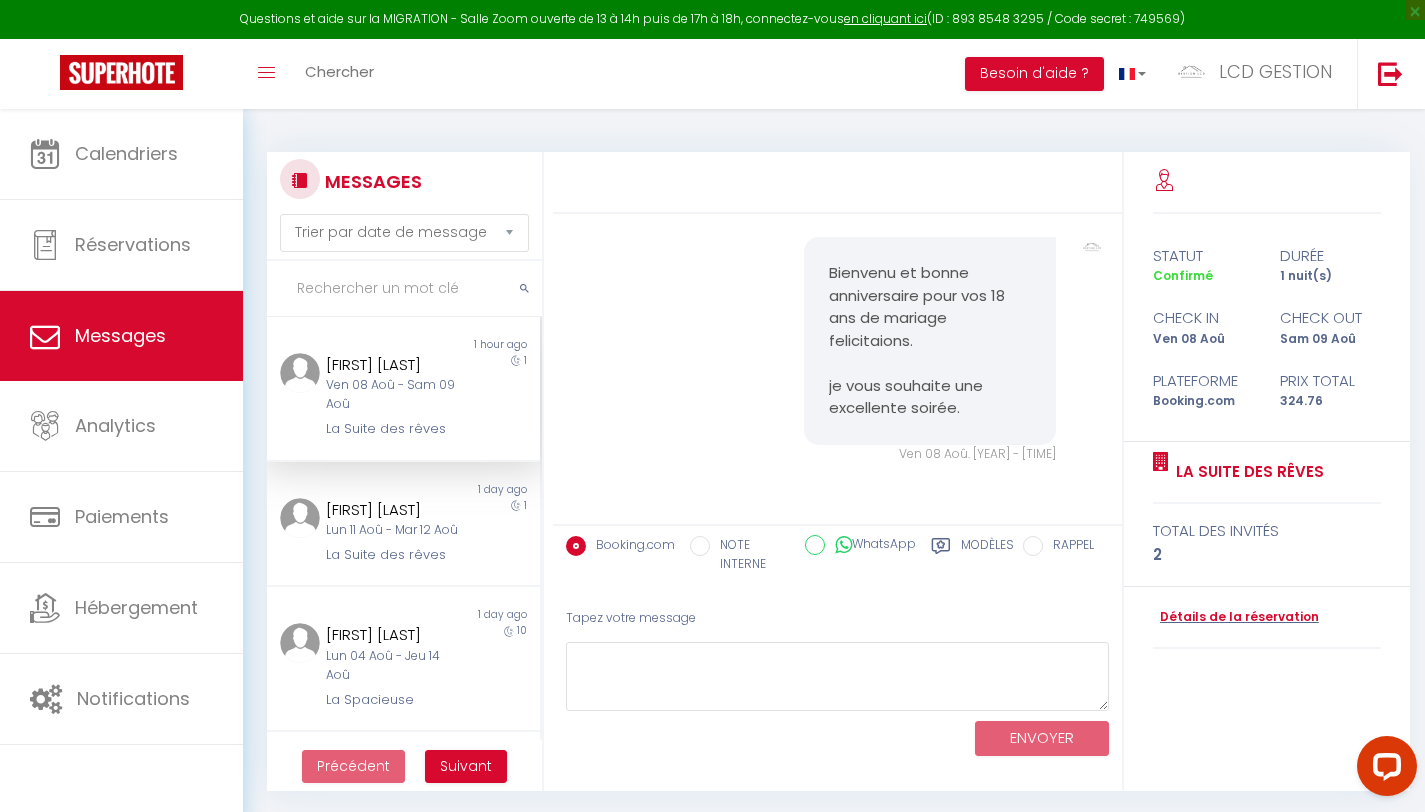 click on "1" at bounding box center [506, 396] 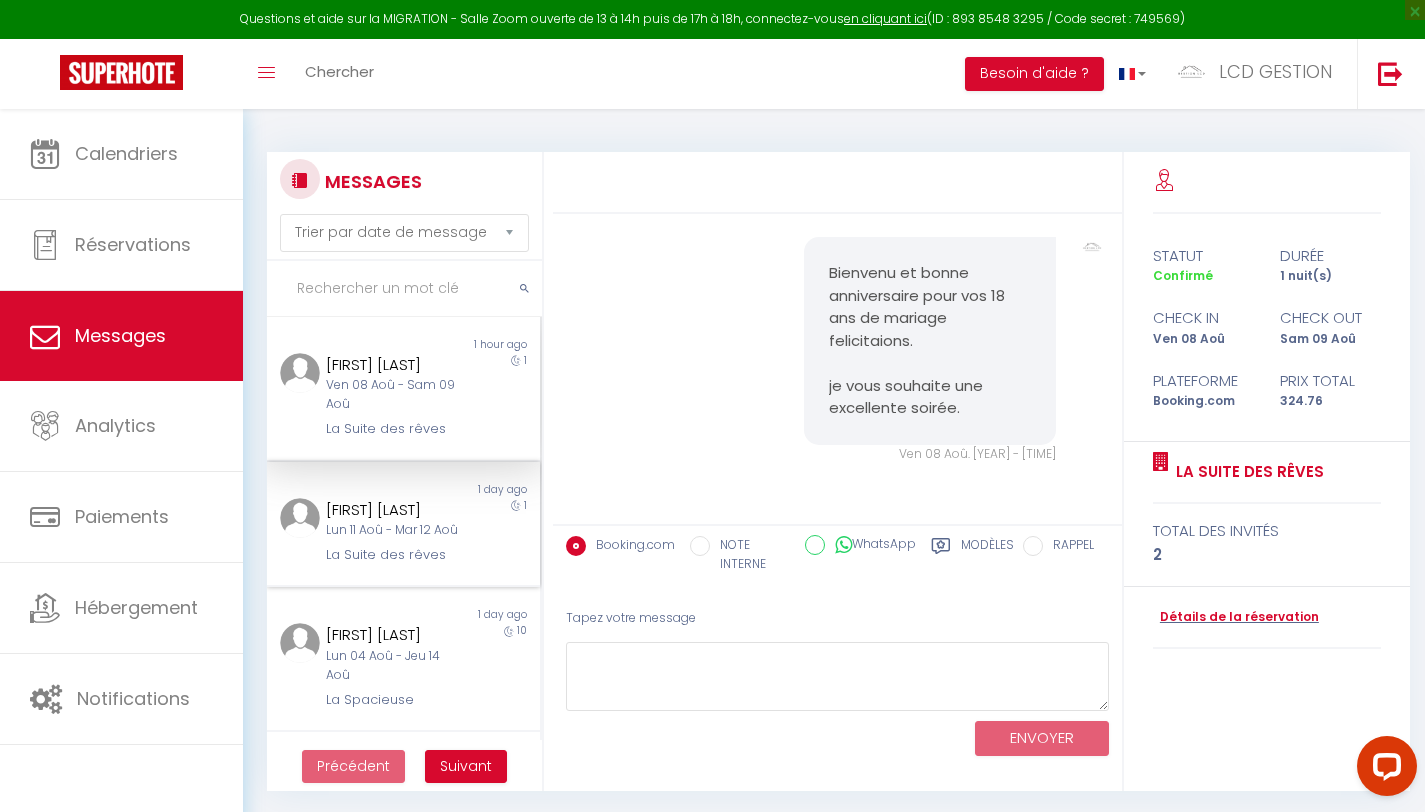 drag, startPoint x: 463, startPoint y: 533, endPoint x: 476, endPoint y: 533, distance: 13 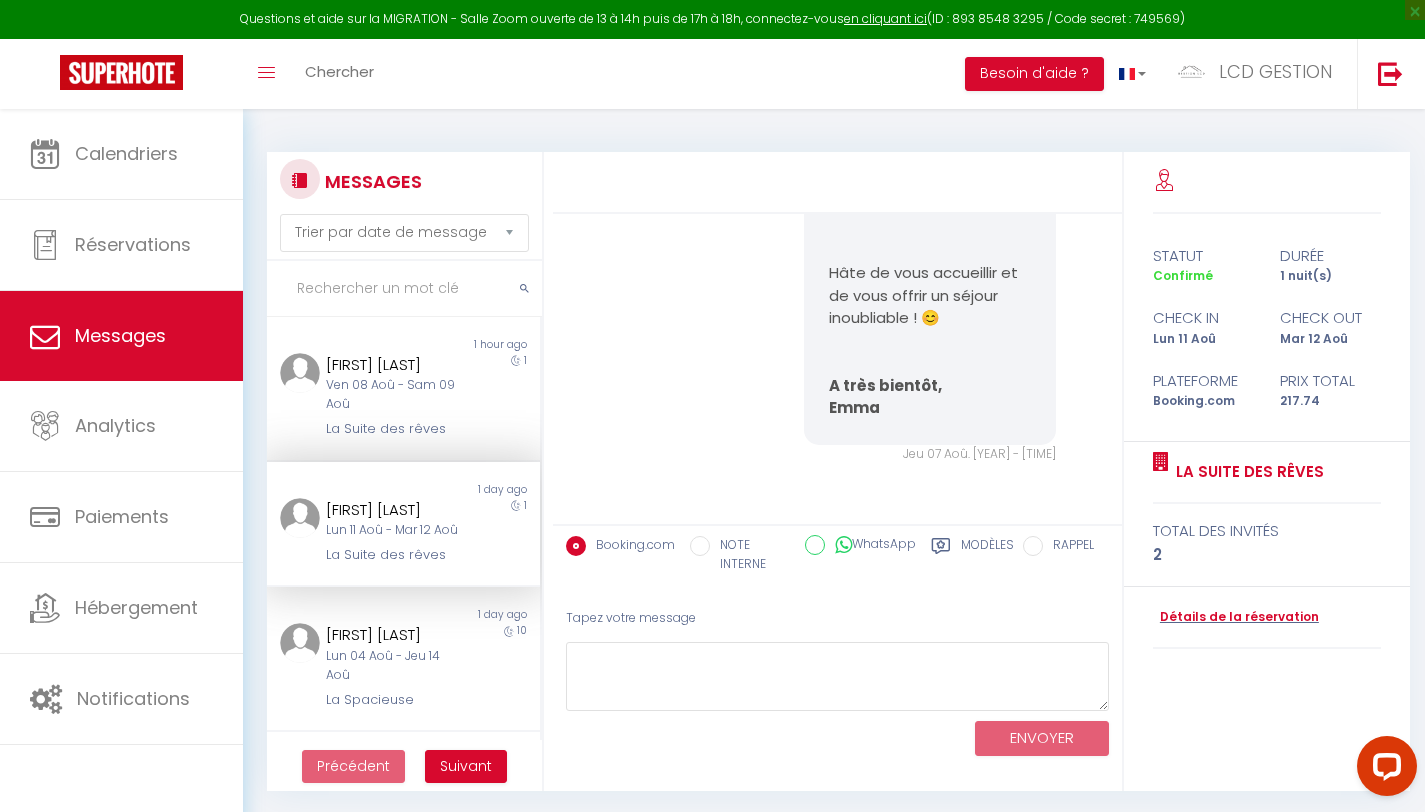 scroll, scrollTop: 945, scrollLeft: 0, axis: vertical 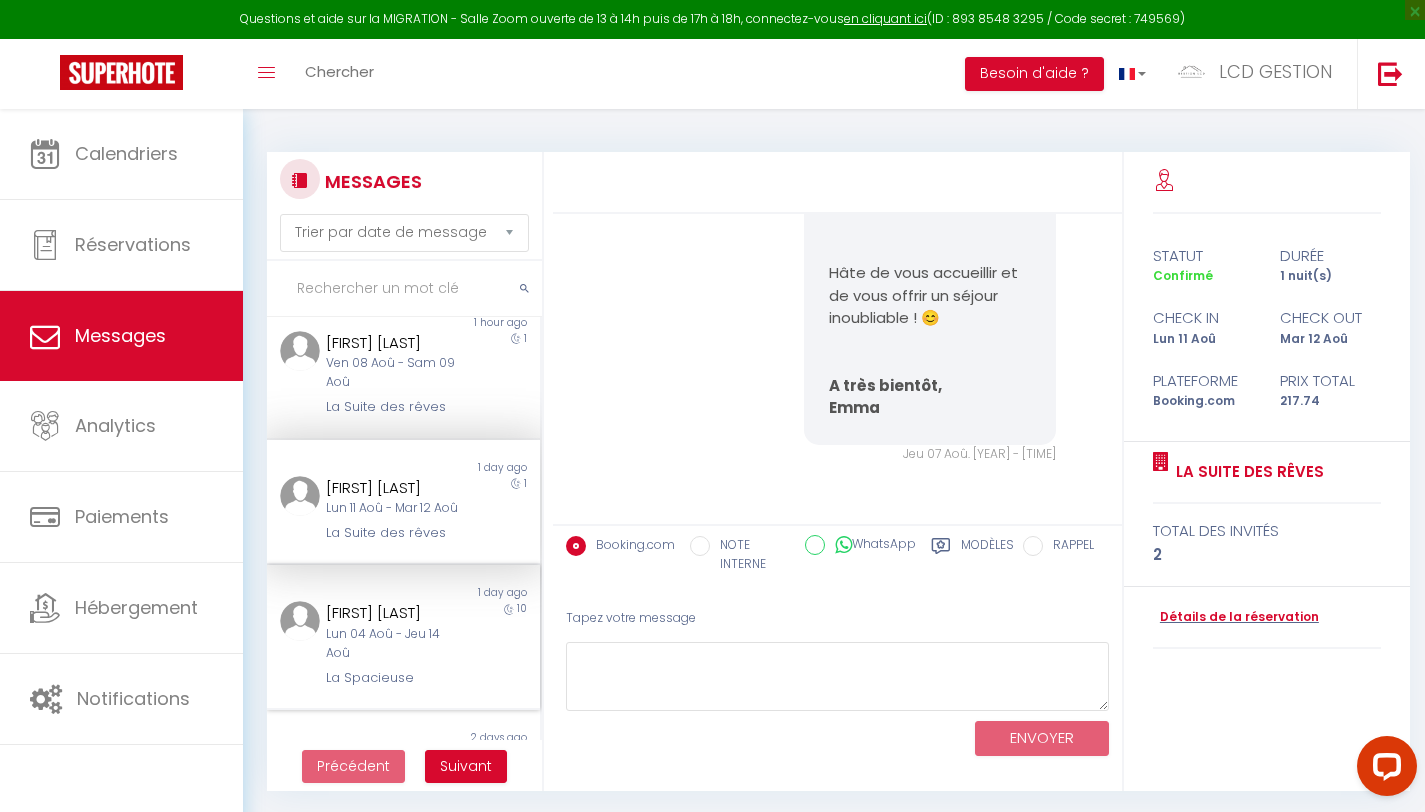 click on "1 day ago" at bounding box center (471, 593) 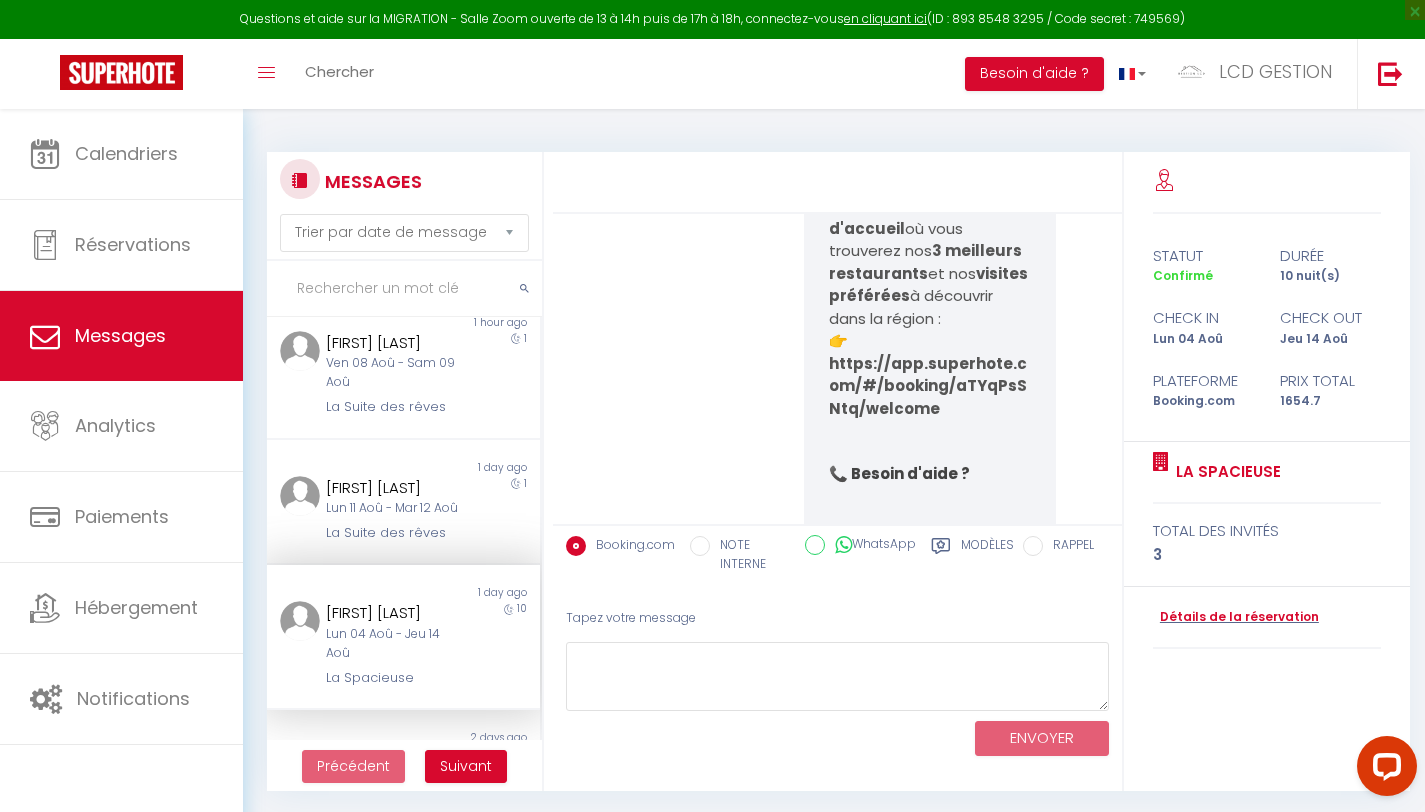 scroll, scrollTop: 5835, scrollLeft: 0, axis: vertical 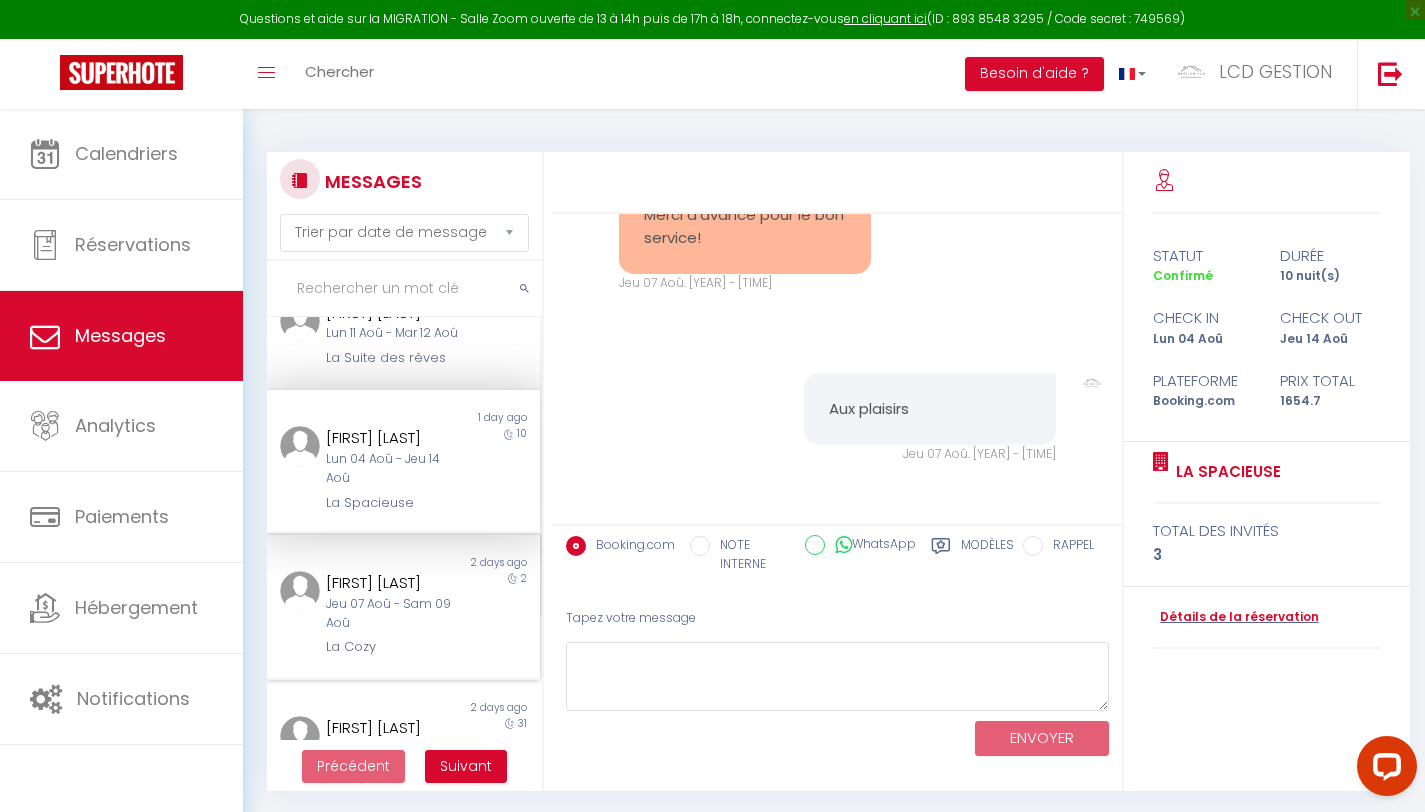 click on "[FIRST] [LAST]" at bounding box center [392, 583] 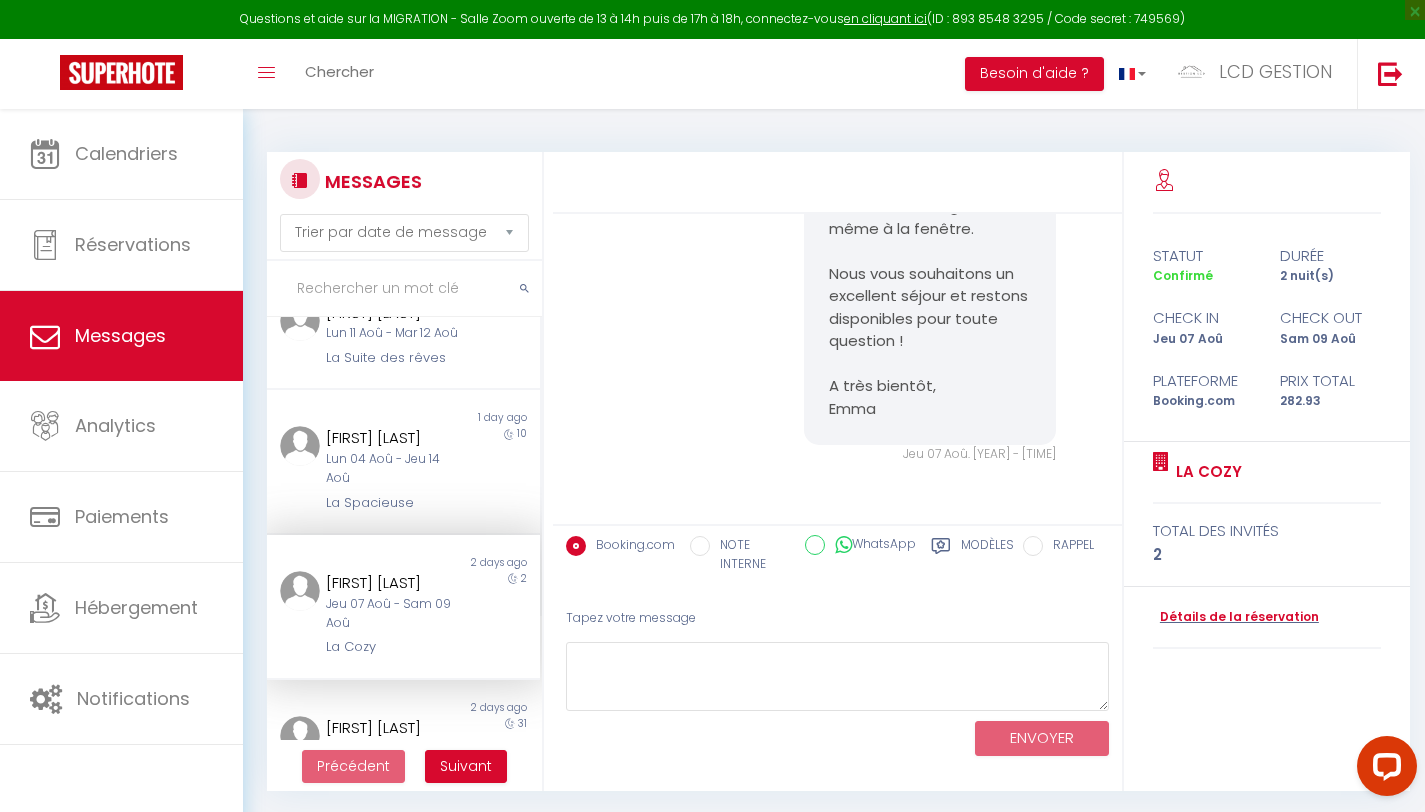 scroll, scrollTop: 3564, scrollLeft: 0, axis: vertical 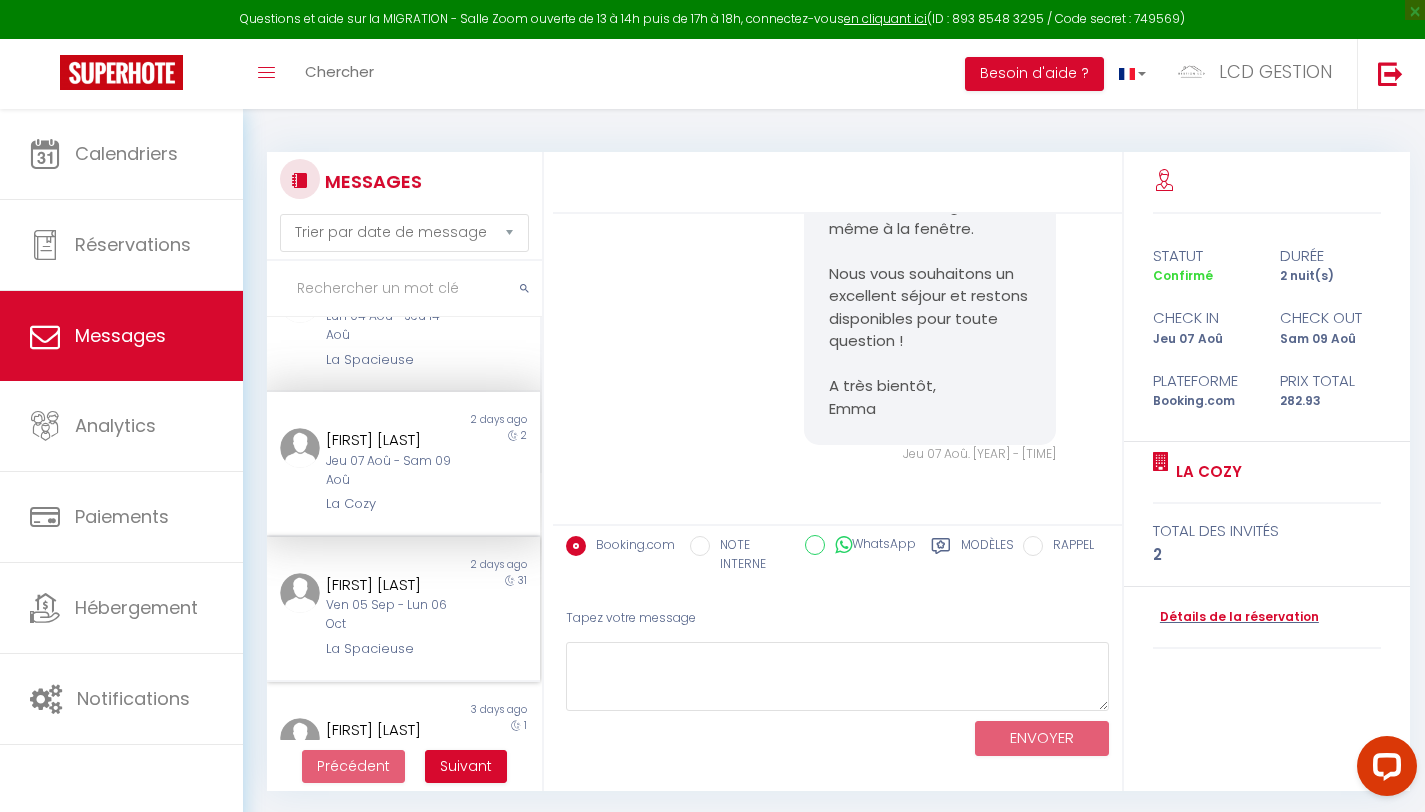 click on "SARAH RUTH IRENE MALONGA ISOA EP OTELE" at bounding box center (392, 585) 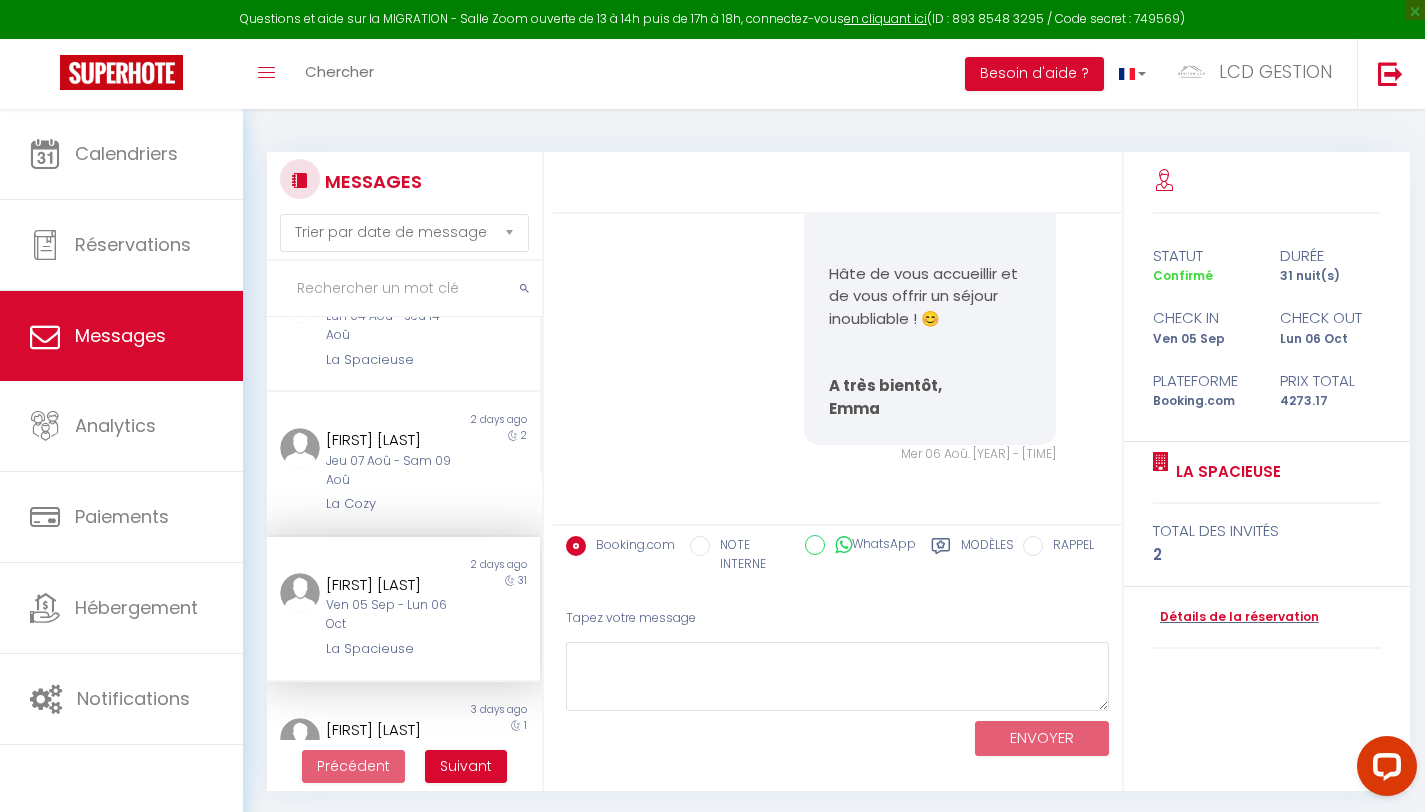 scroll, scrollTop: 1346, scrollLeft: 0, axis: vertical 